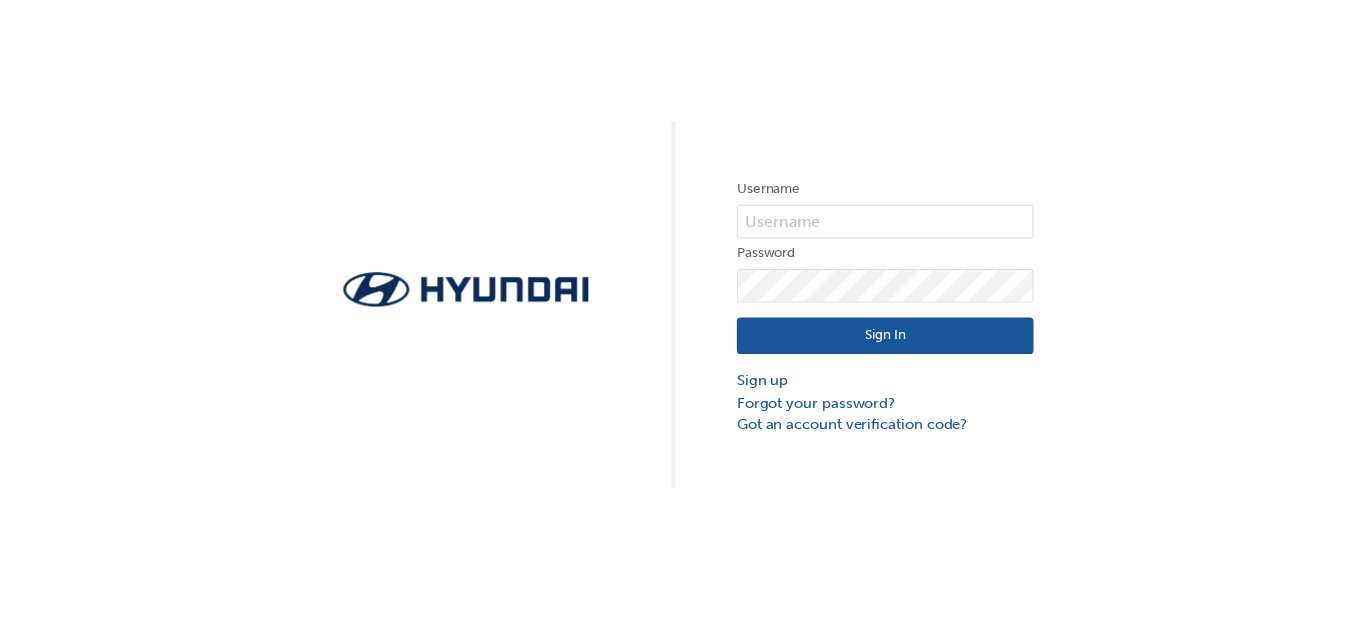 scroll, scrollTop: 0, scrollLeft: 0, axis: both 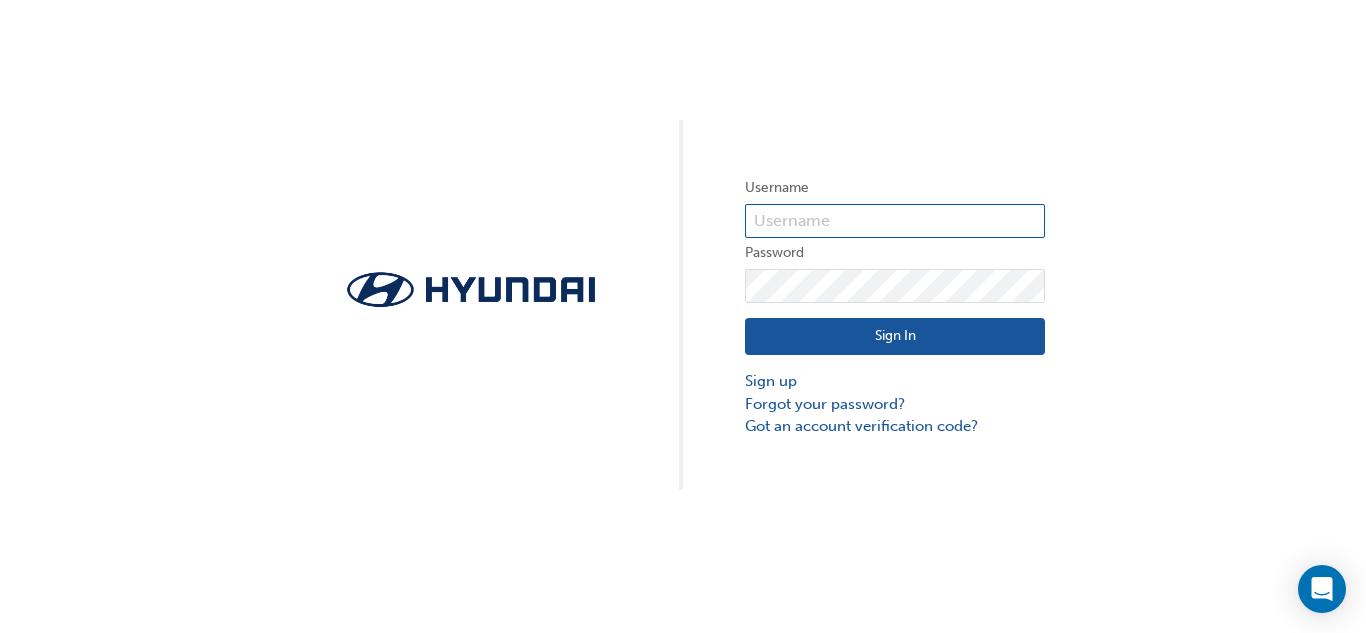 click at bounding box center (895, 221) 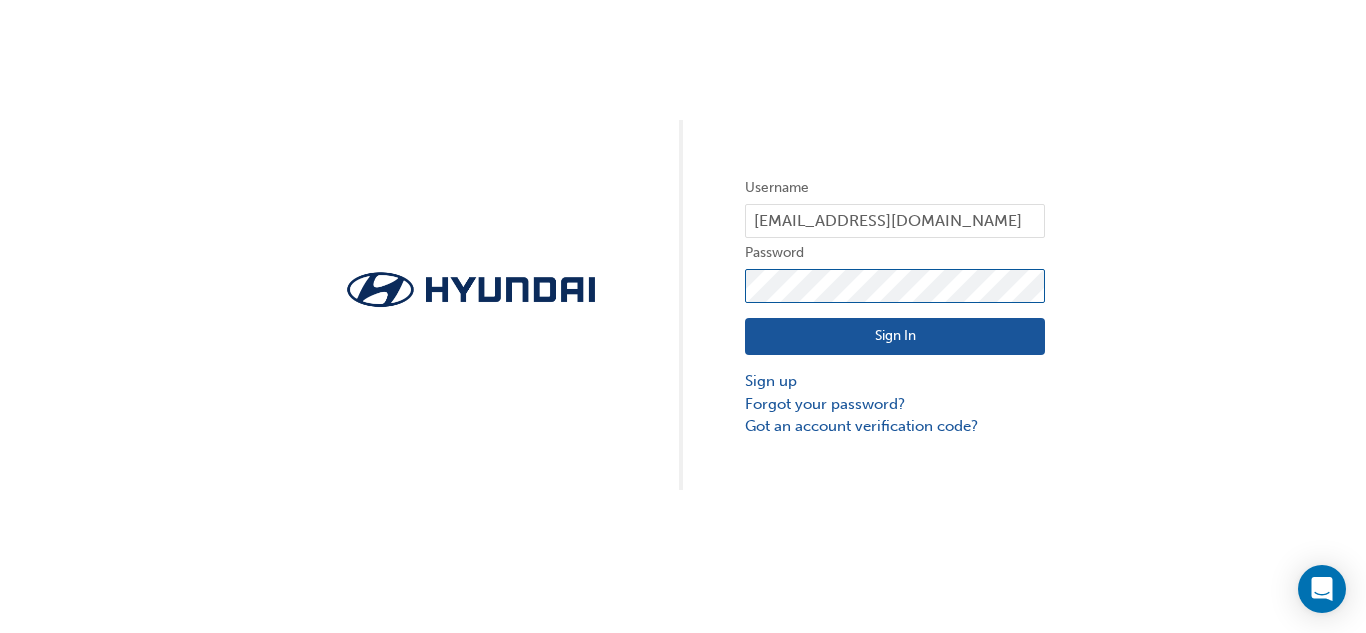 click on "Sign In" at bounding box center (895, 337) 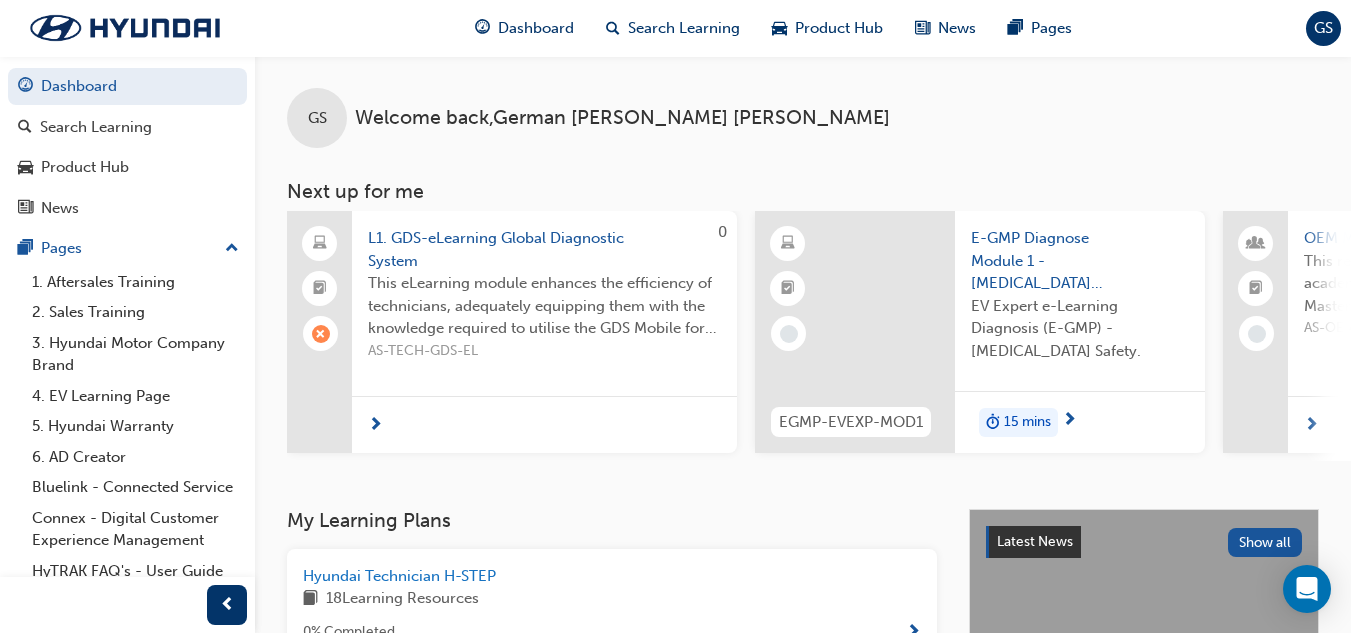 click on "0" at bounding box center (722, 232) 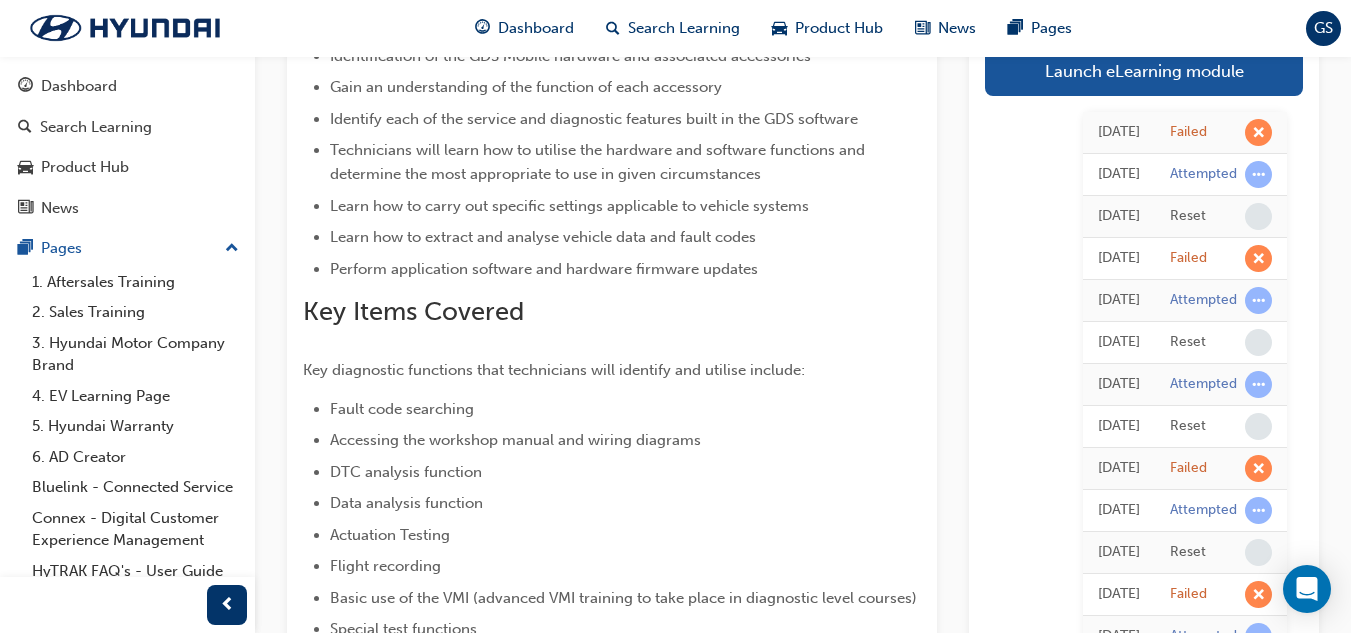 scroll, scrollTop: 200, scrollLeft: 0, axis: vertical 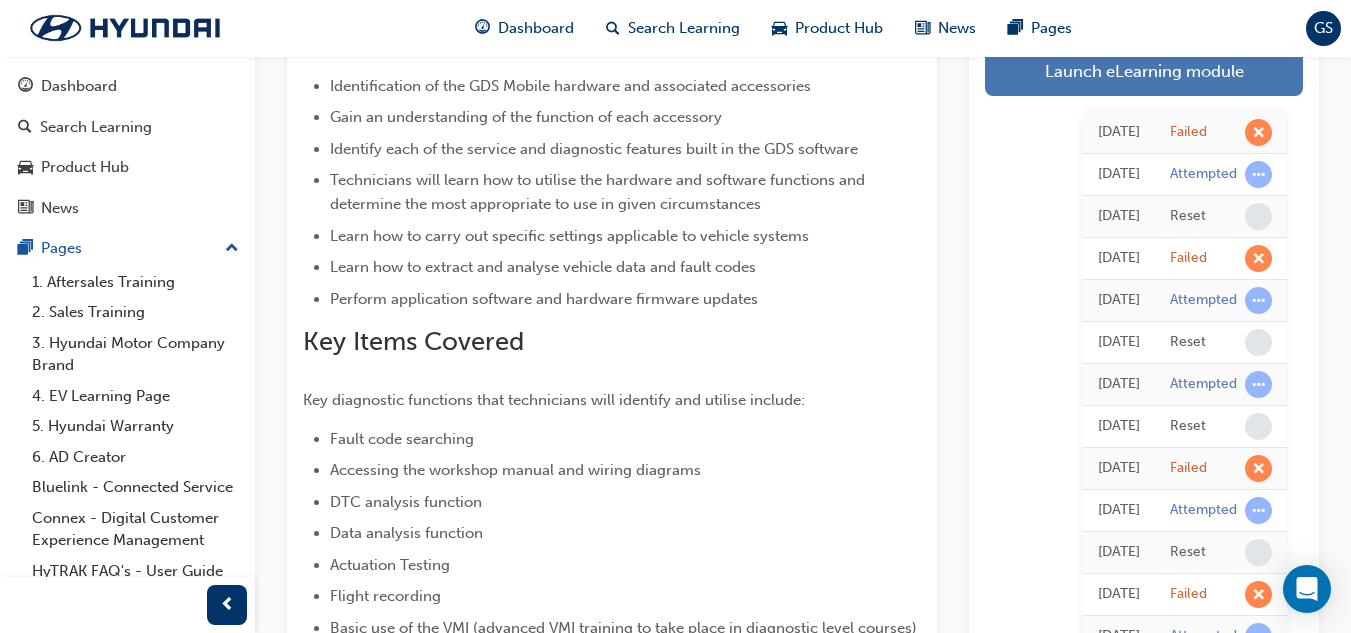 click on "Launch eLearning module" at bounding box center [1144, 71] 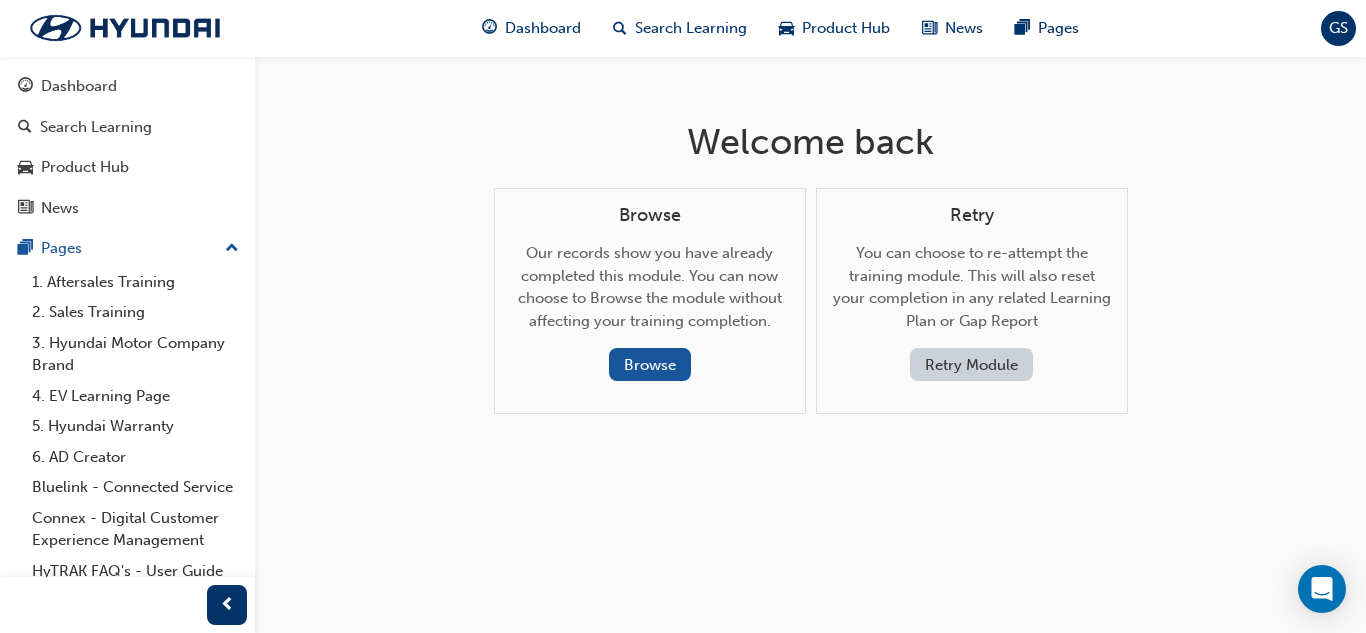 click on "Retry Module" at bounding box center (971, 364) 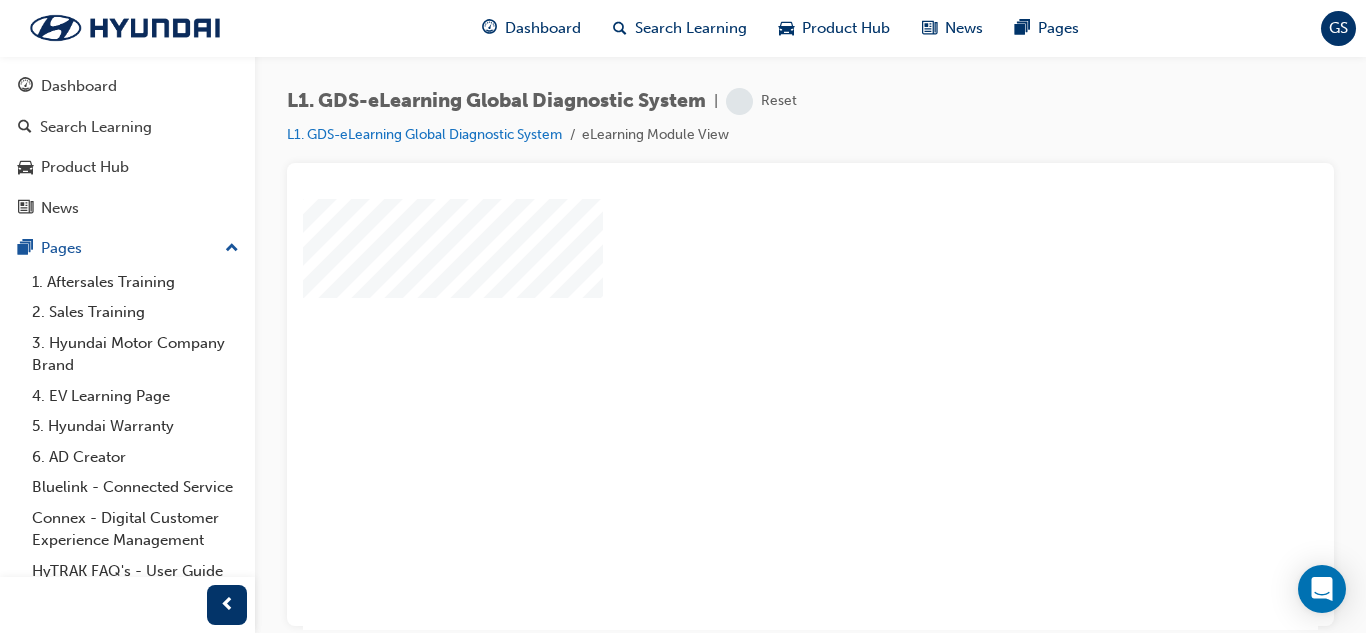 scroll, scrollTop: 100, scrollLeft: 0, axis: vertical 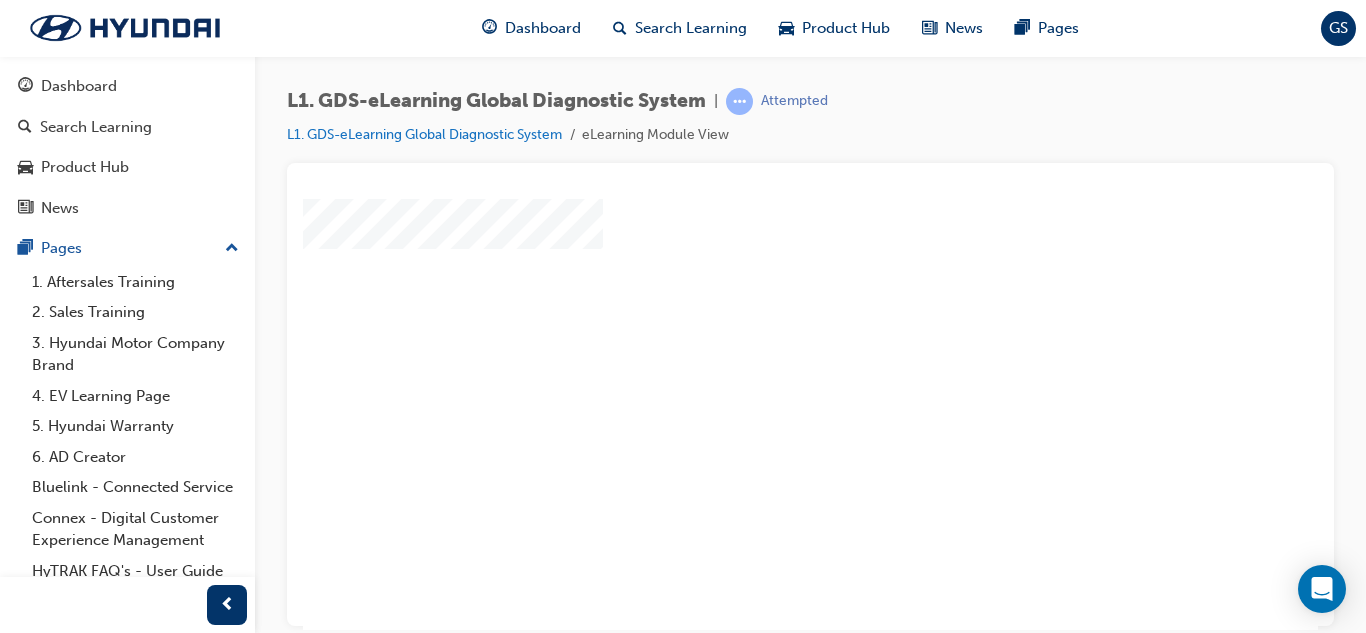click at bounding box center (753, 256) 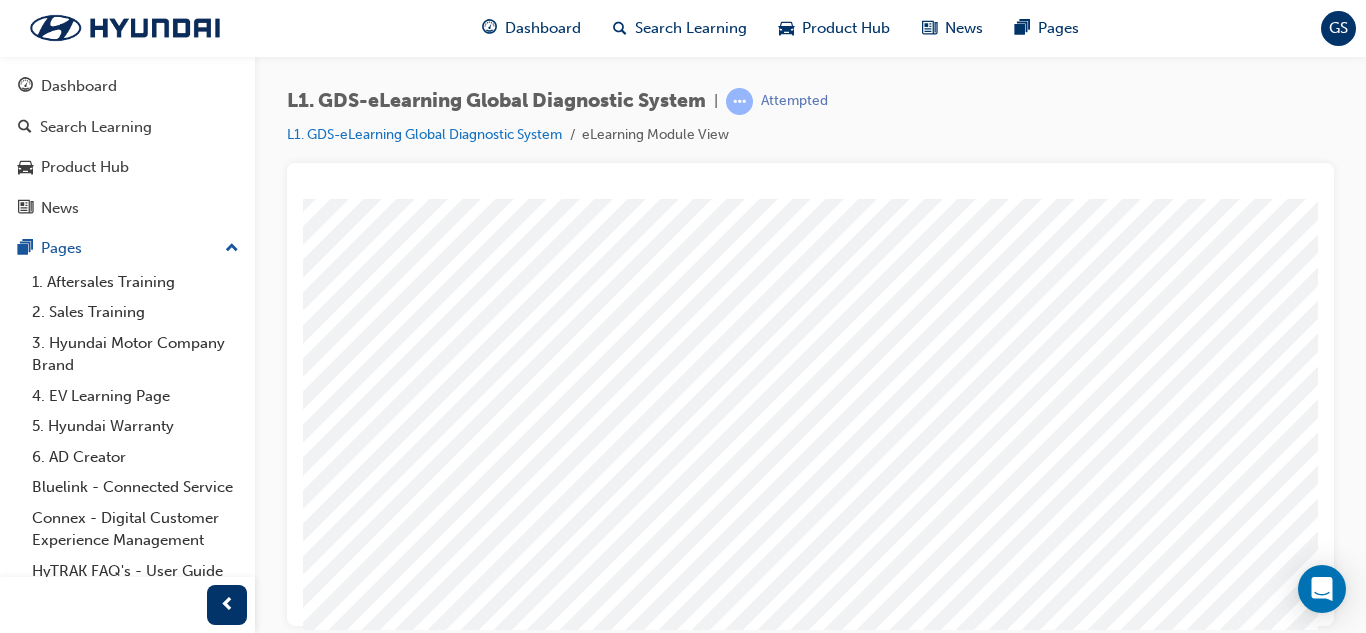 scroll, scrollTop: 200, scrollLeft: 0, axis: vertical 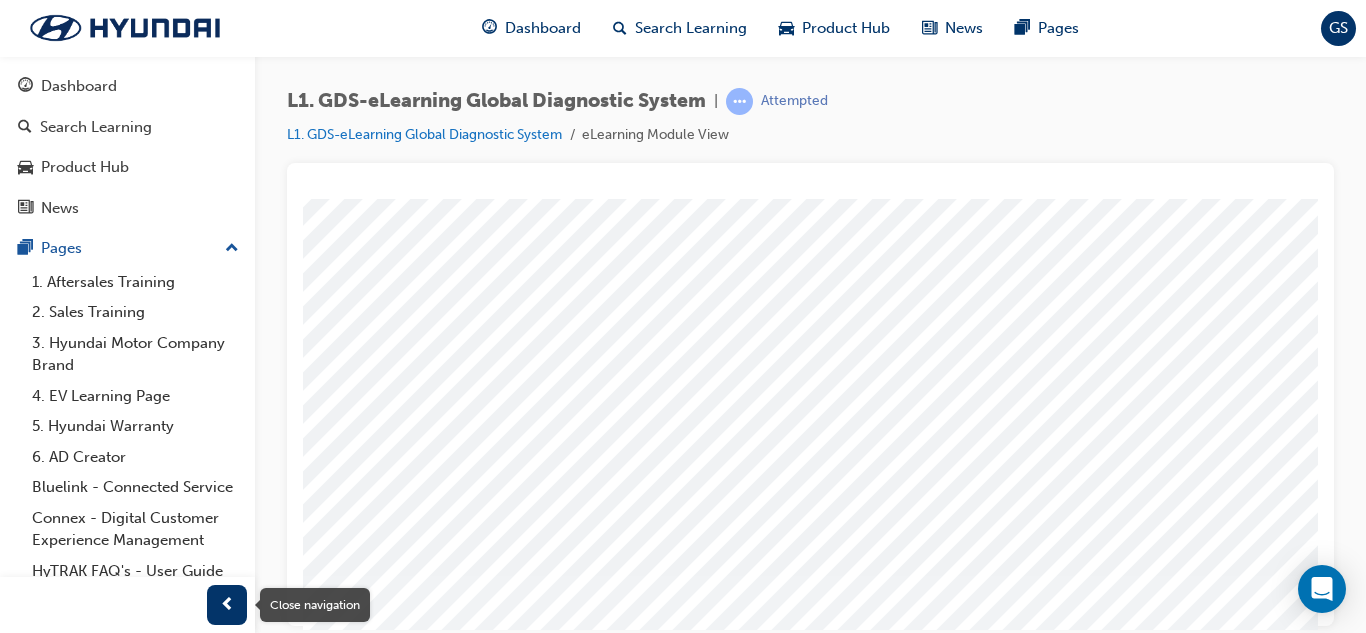 click at bounding box center (227, 605) 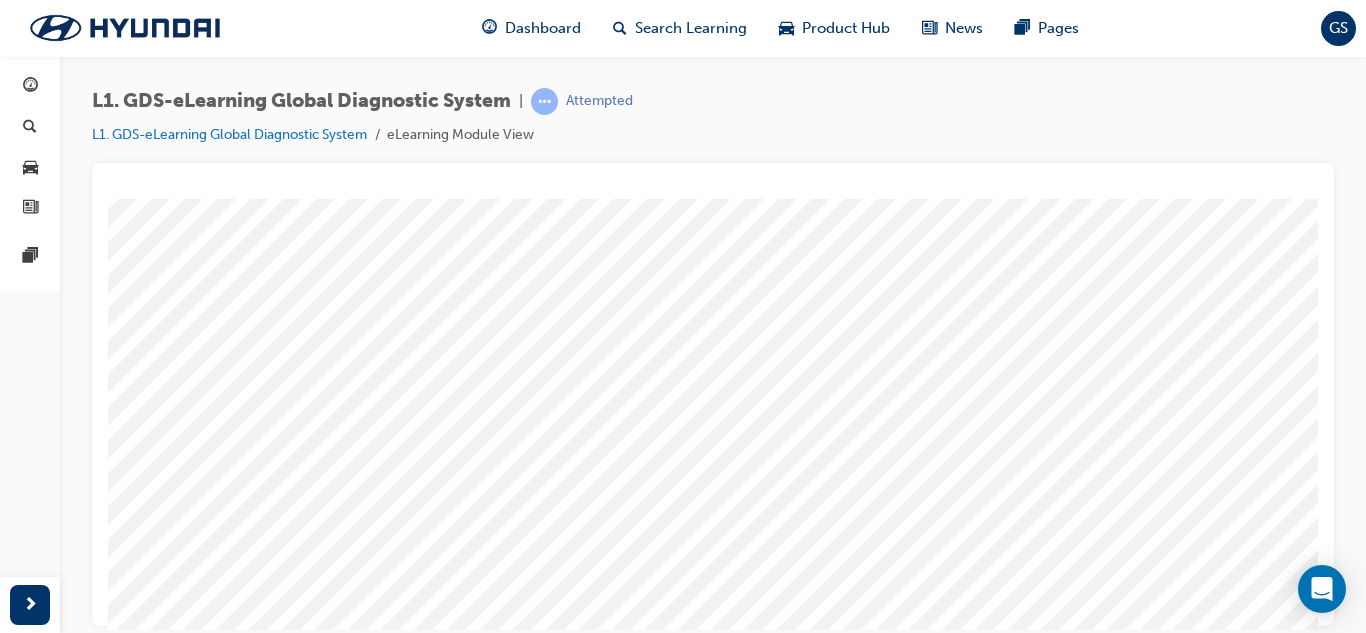 scroll, scrollTop: 200, scrollLeft: 0, axis: vertical 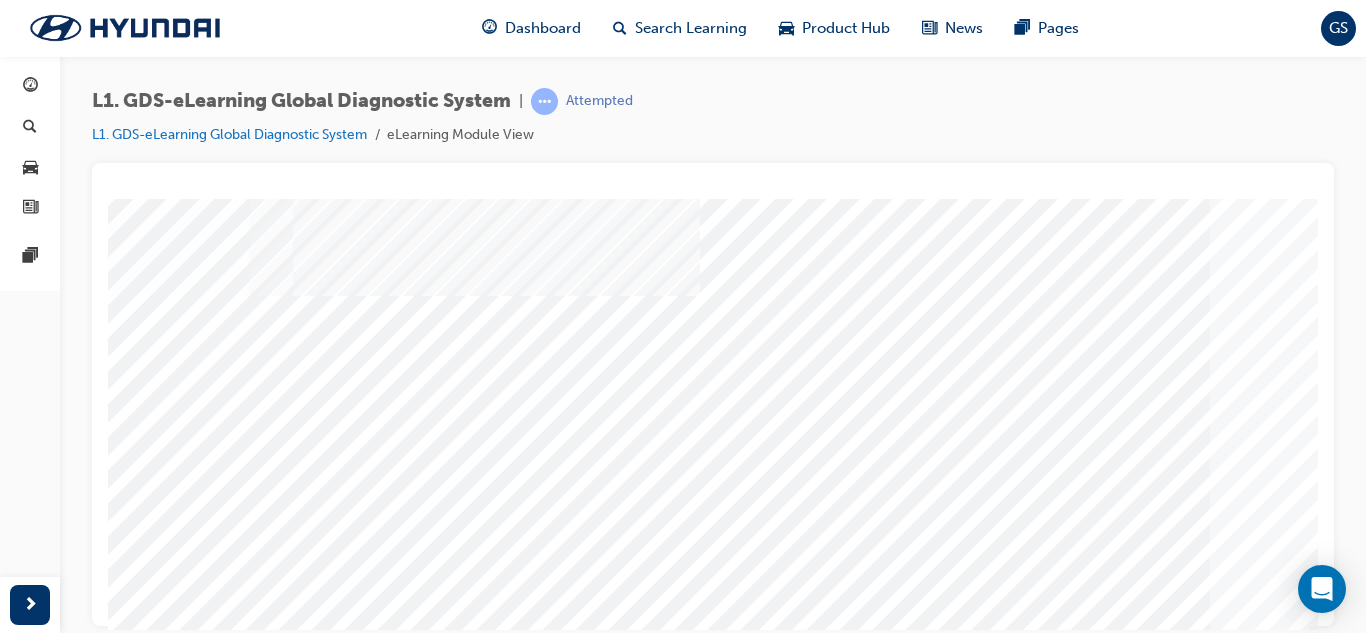 click at bounding box center (99, 3977) 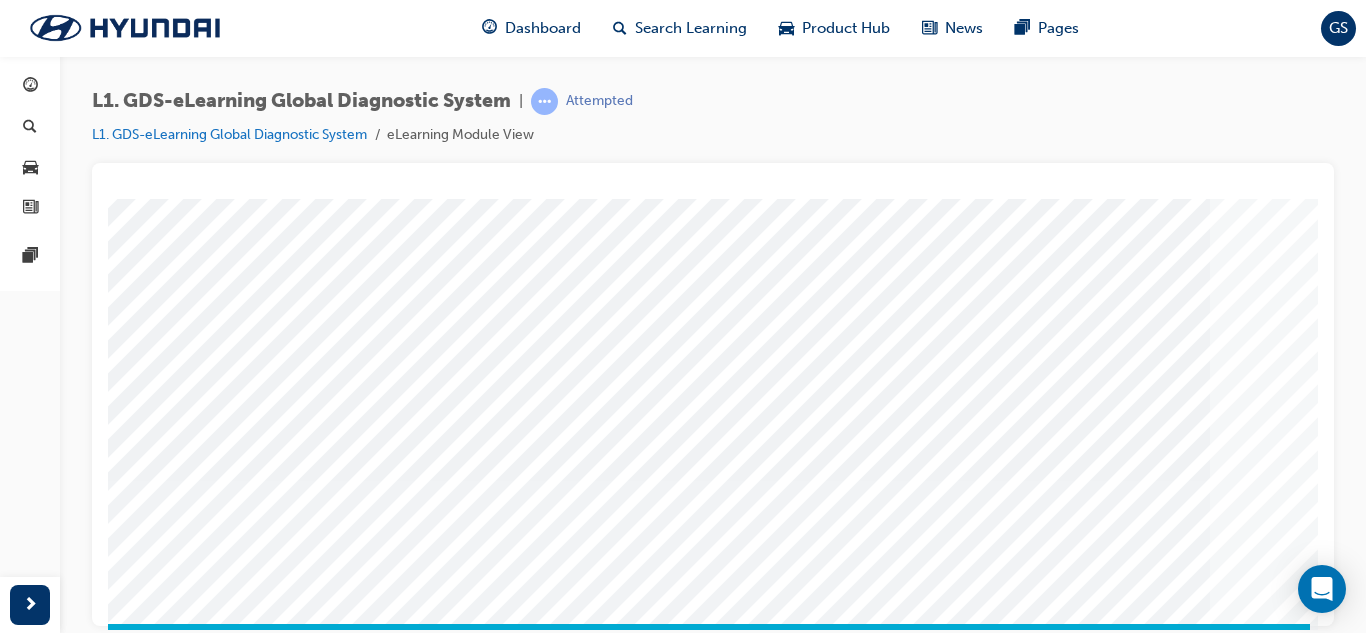 scroll, scrollTop: 300, scrollLeft: 165, axis: both 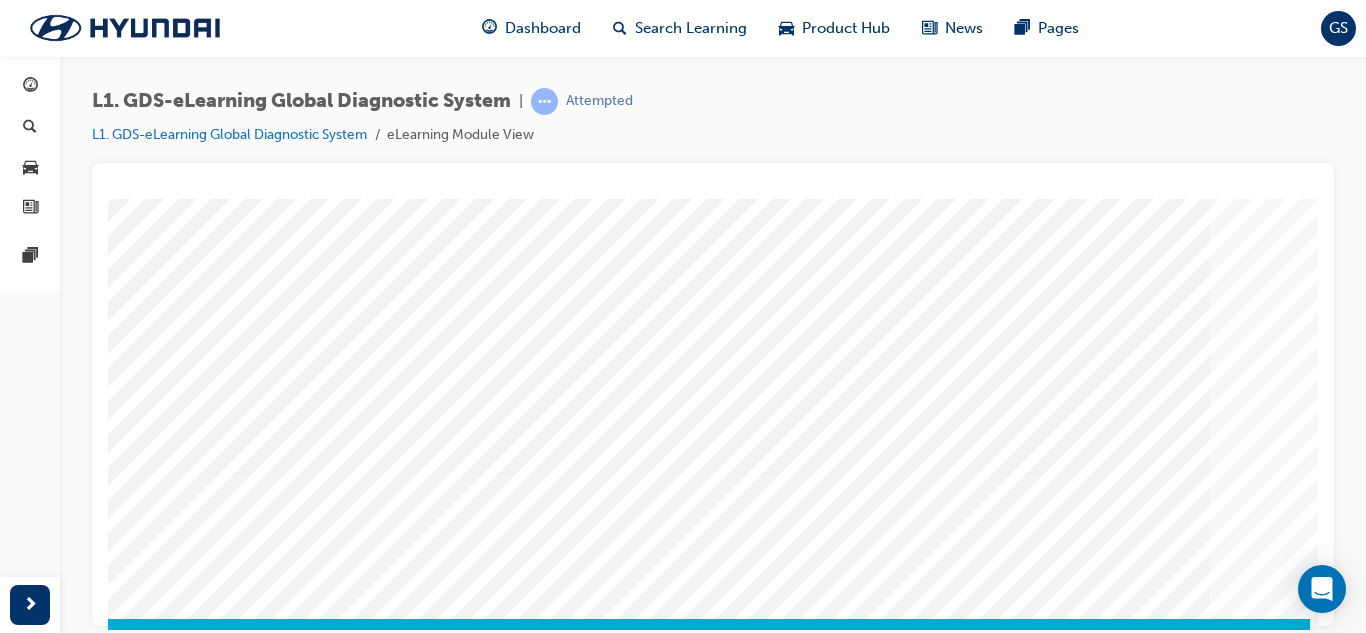 click at bounding box center [630, 978] 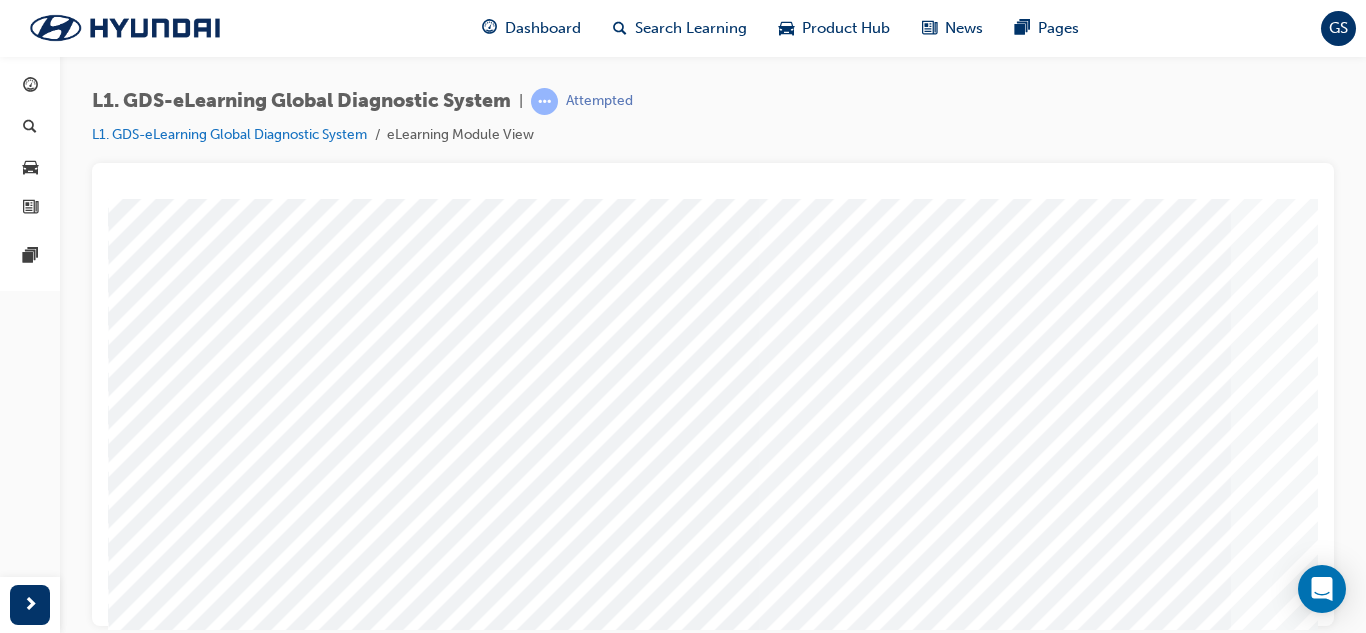 scroll, scrollTop: 334, scrollLeft: 0, axis: vertical 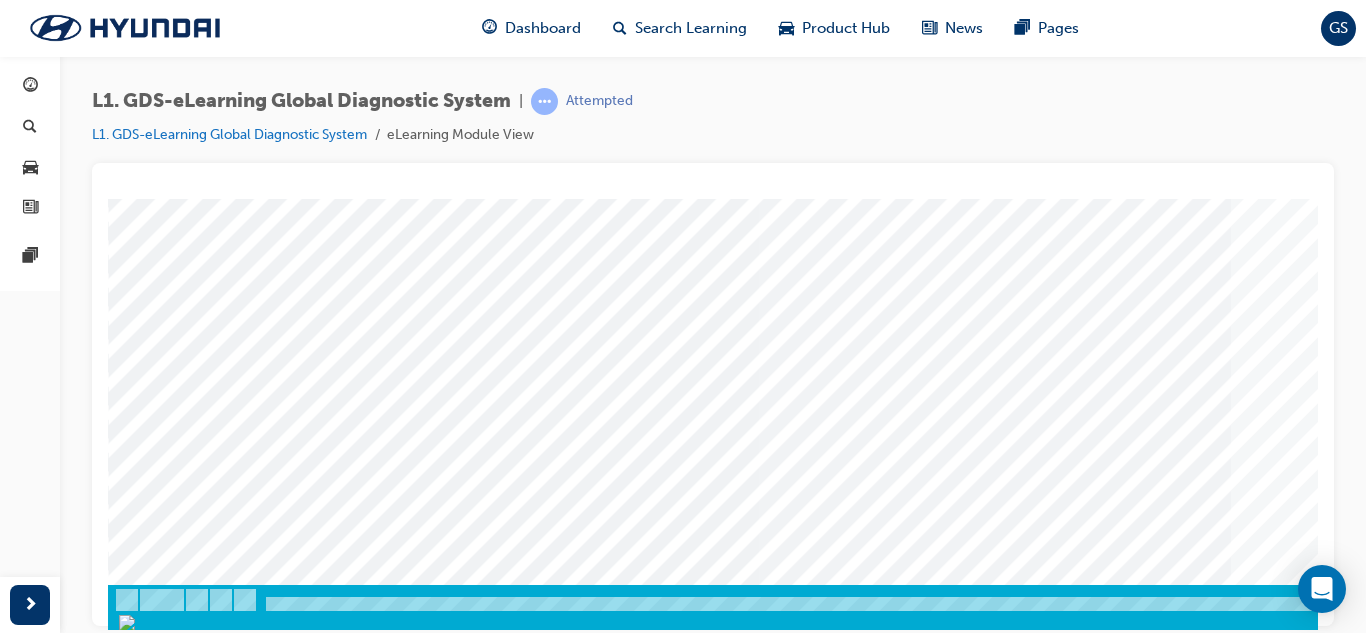 click at bounding box center [178, 2613] 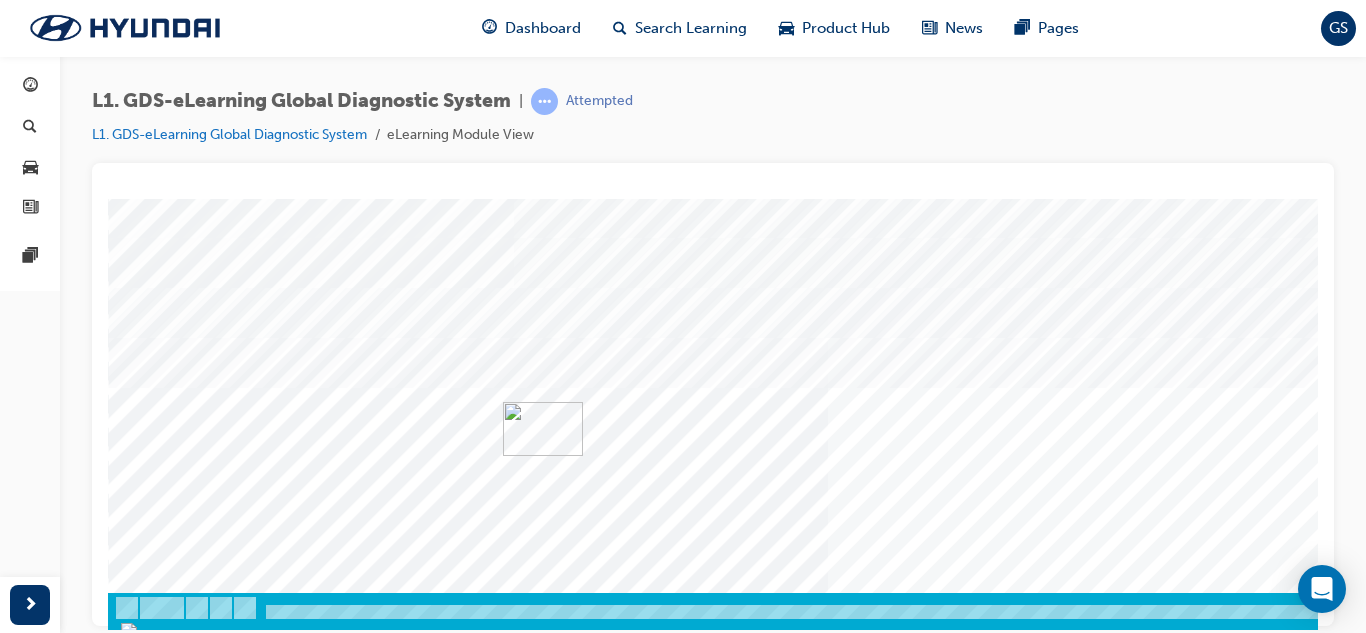 scroll, scrollTop: 334, scrollLeft: 0, axis: vertical 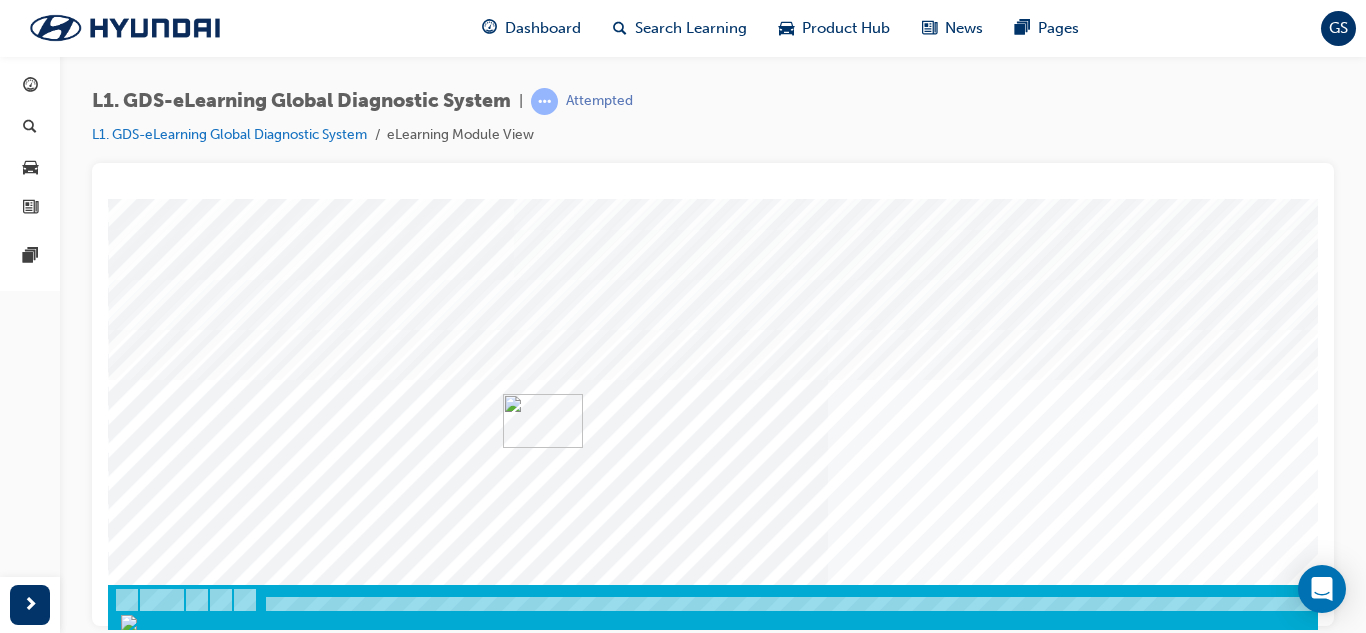 click at bounding box center [178, 3797] 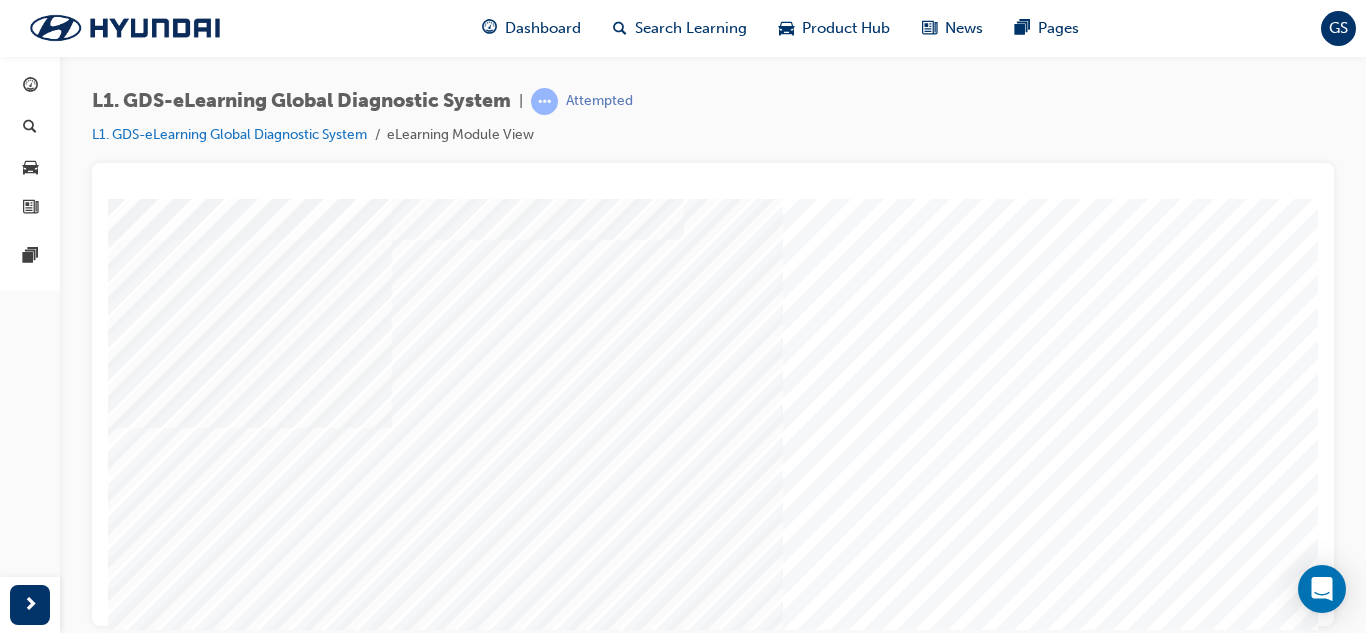 scroll, scrollTop: 300, scrollLeft: 0, axis: vertical 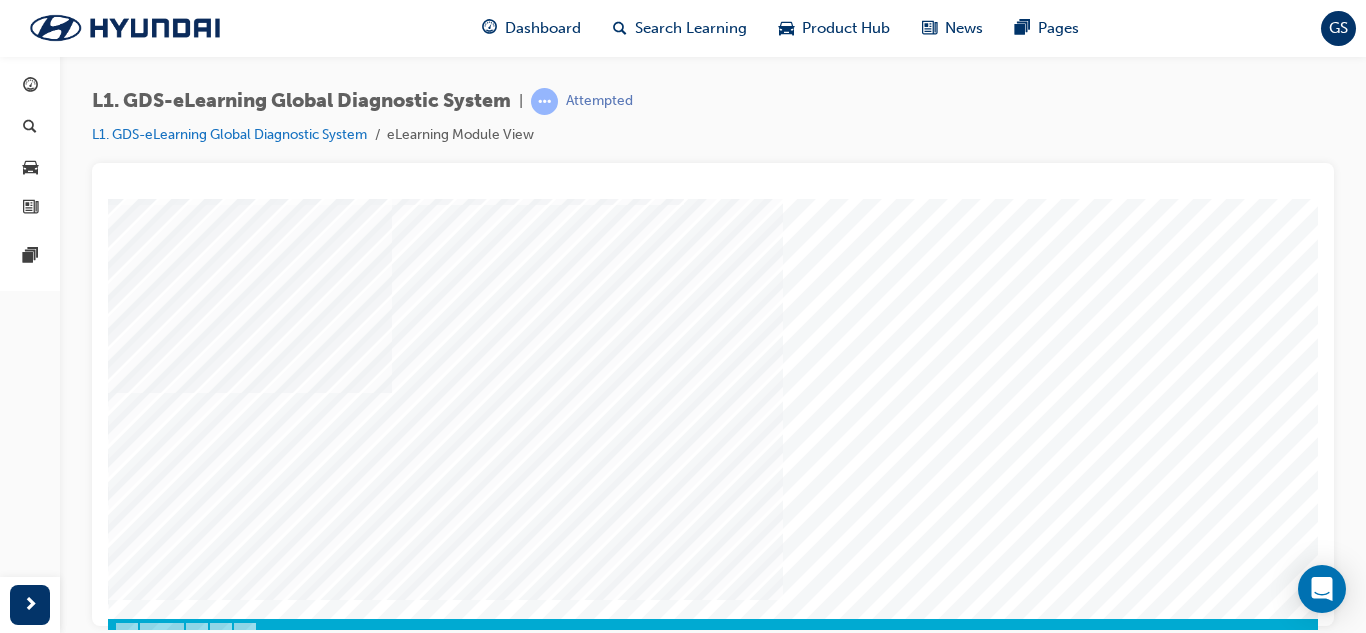 click at bounding box center [178, 863] 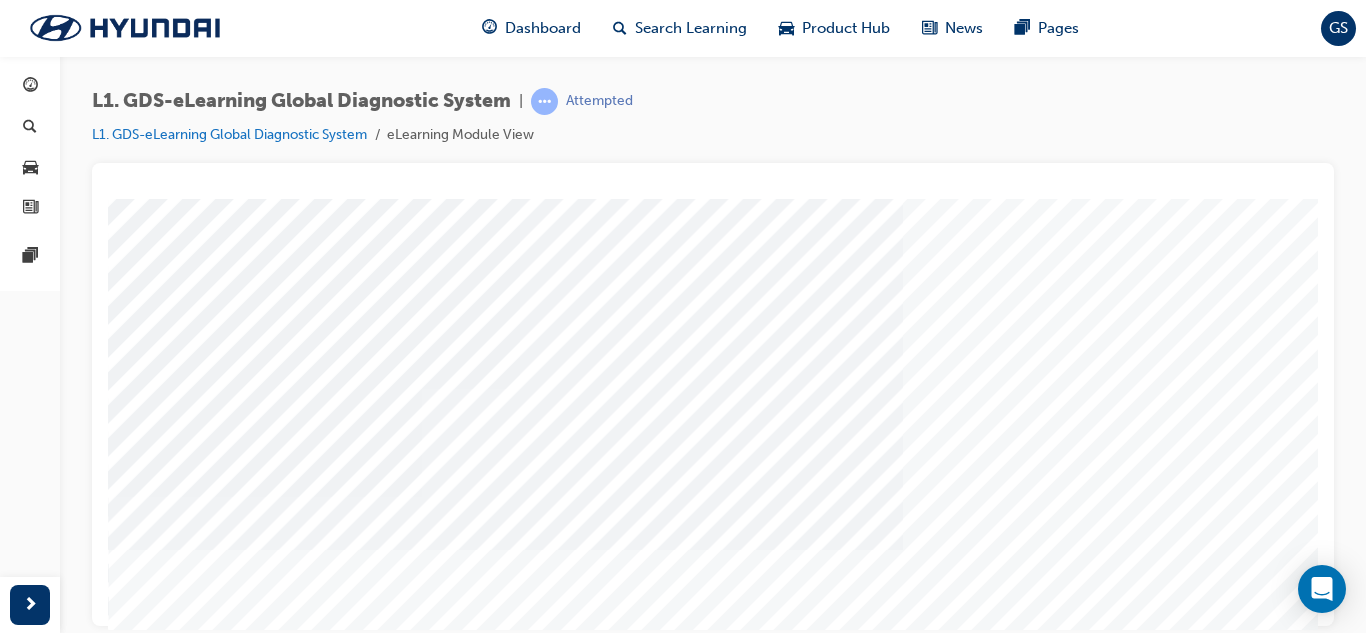 scroll, scrollTop: 334, scrollLeft: 0, axis: vertical 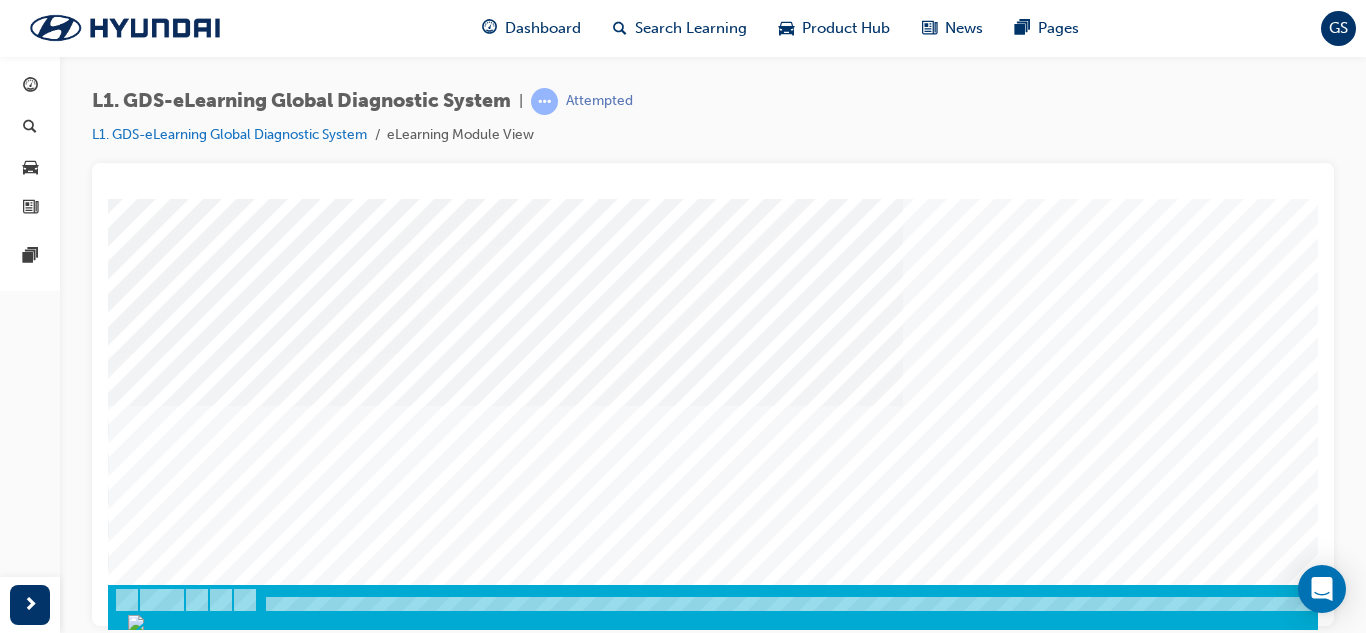 click at bounding box center [503, 2703] 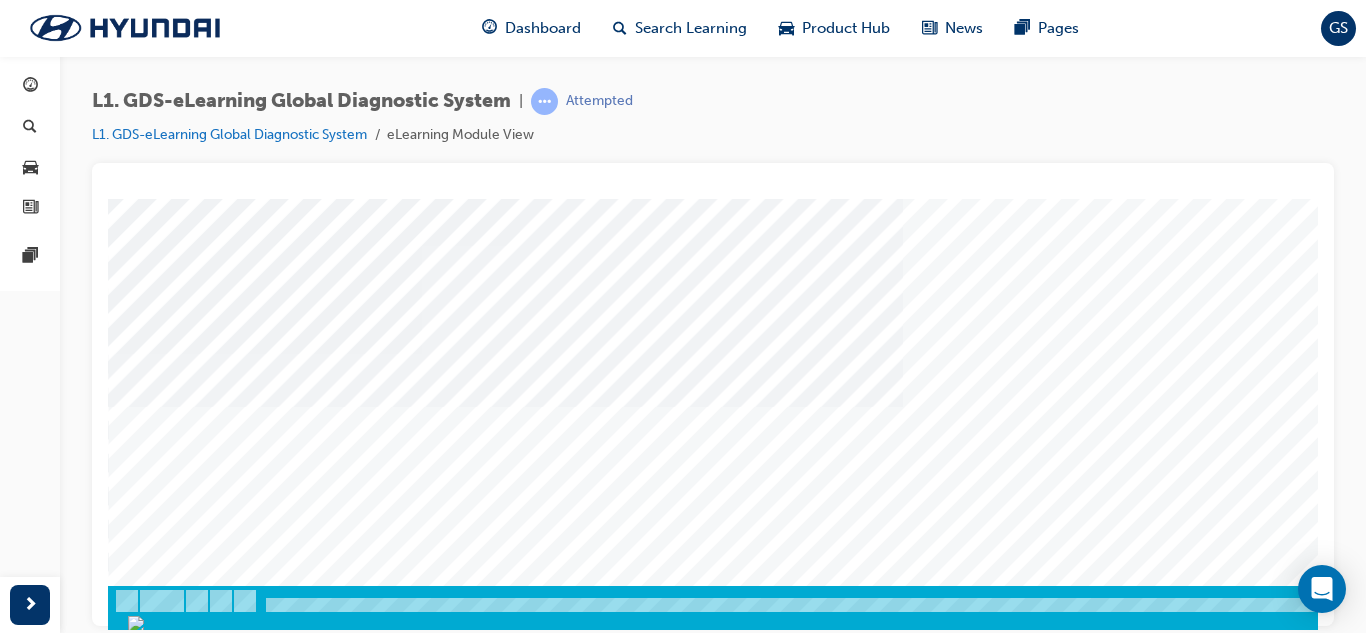 scroll, scrollTop: 334, scrollLeft: 0, axis: vertical 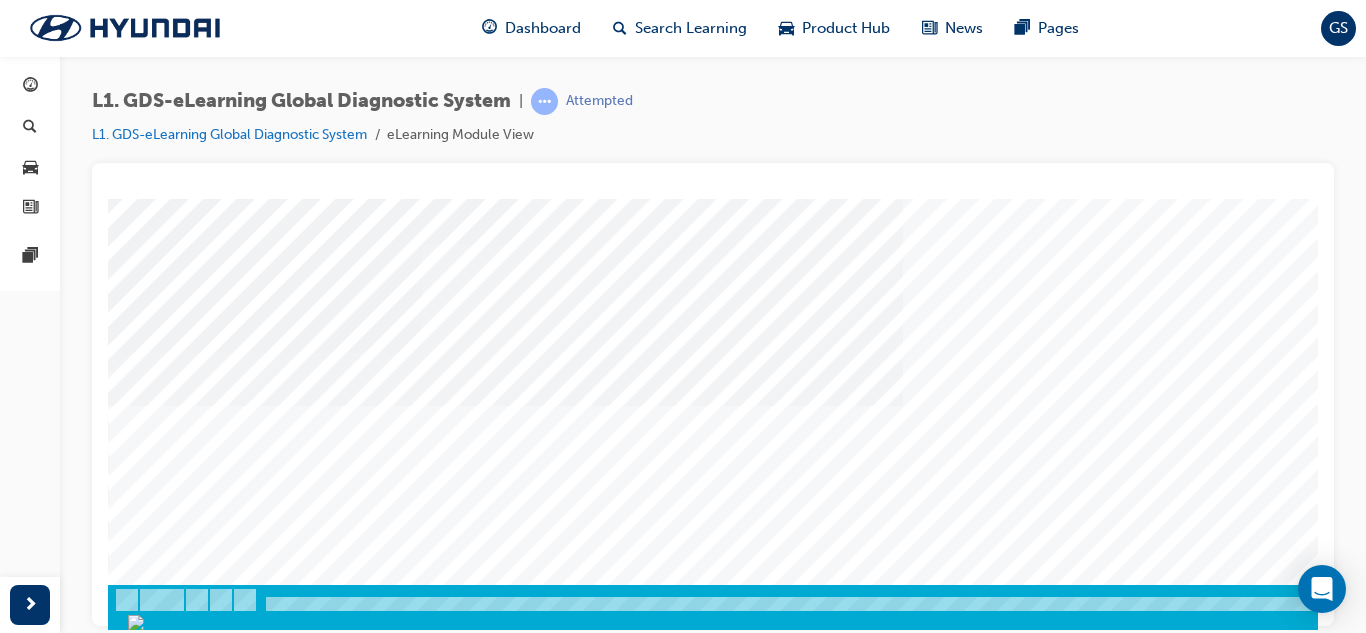 click at bounding box center (178, 2994) 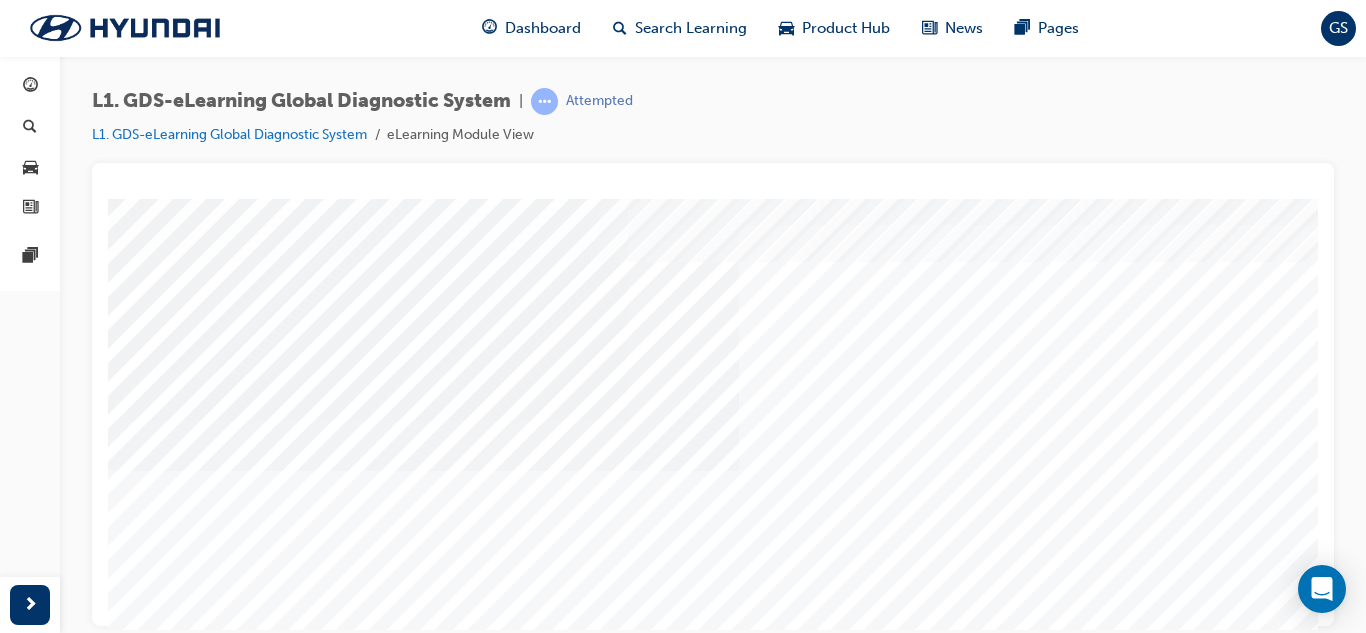 scroll, scrollTop: 334, scrollLeft: 0, axis: vertical 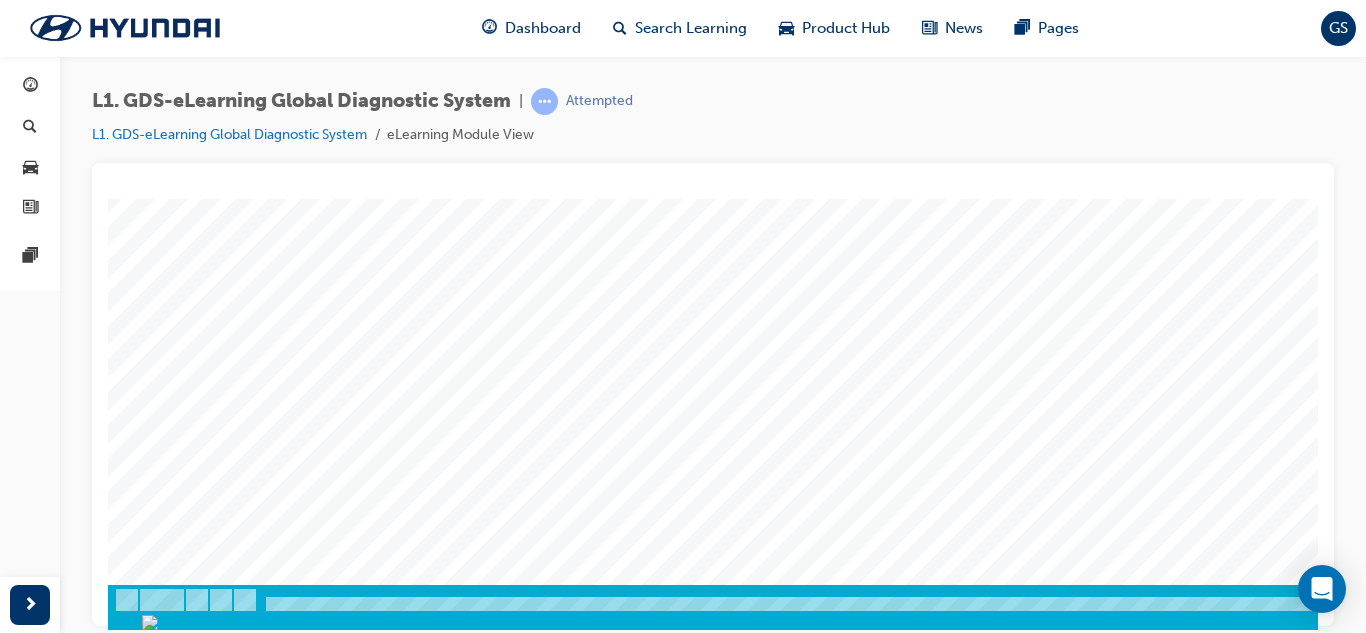 click at bounding box center [178, 1017] 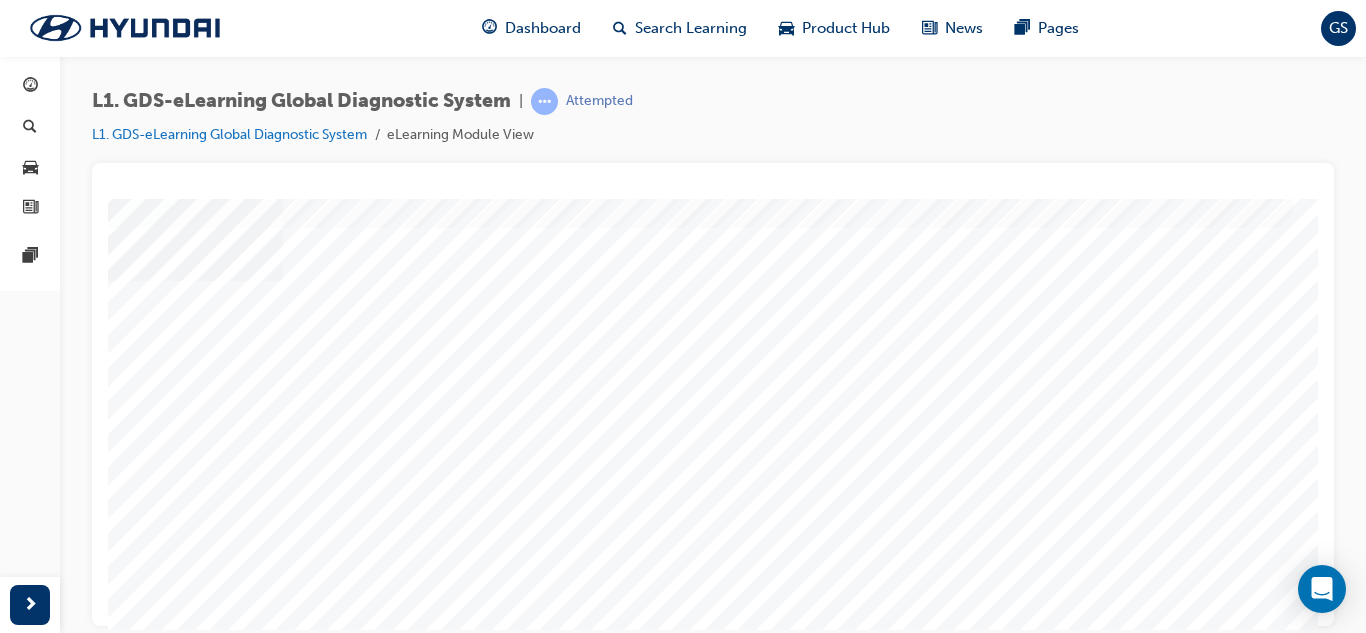 scroll, scrollTop: 100, scrollLeft: 125, axis: both 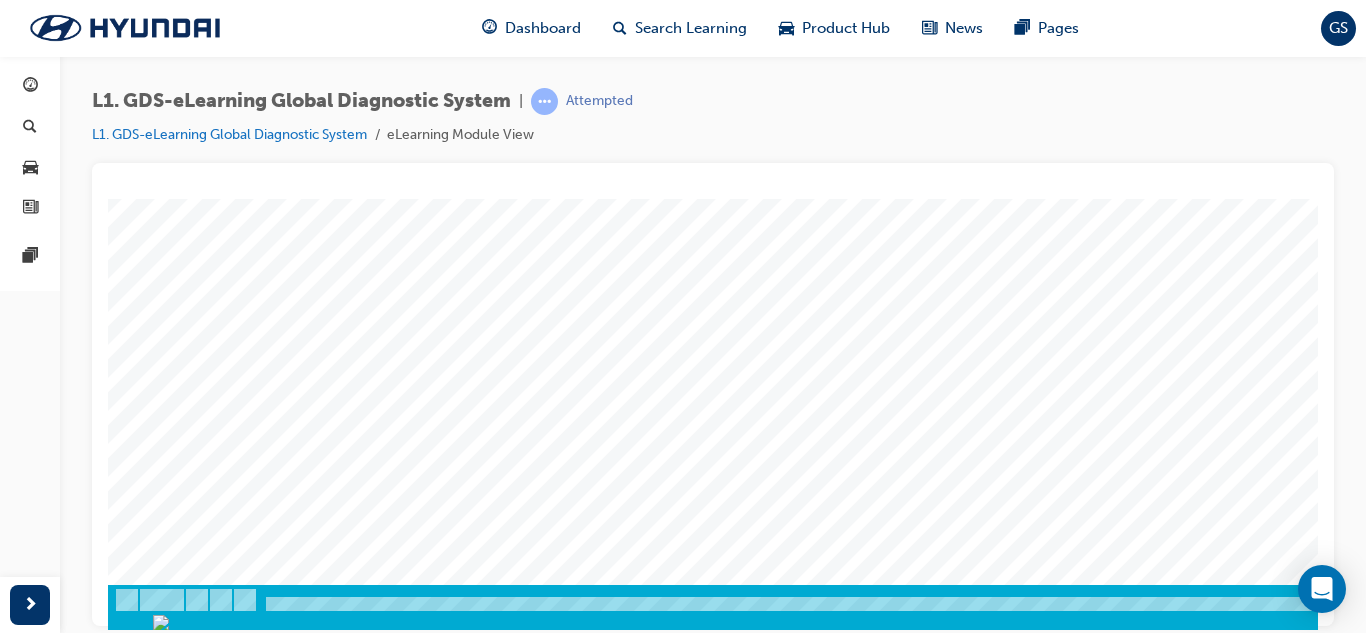 click at bounding box center (178, 711) 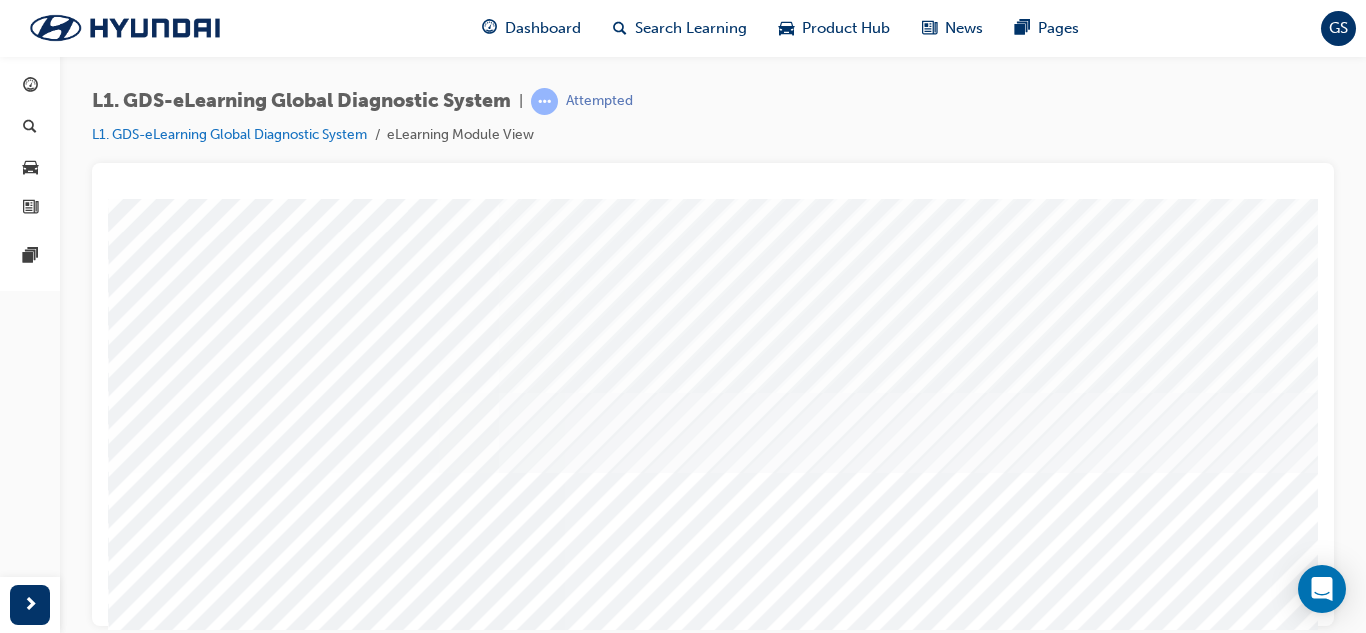 scroll, scrollTop: 100, scrollLeft: 0, axis: vertical 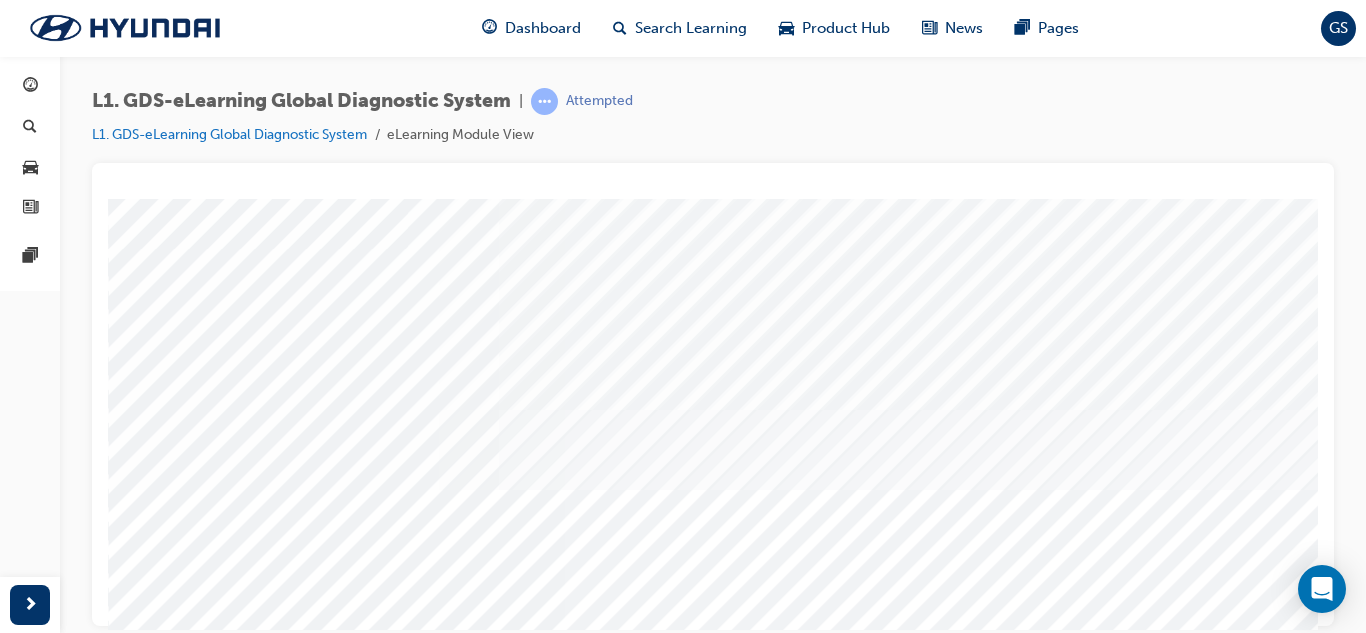 click at bounding box center (233, 2466) 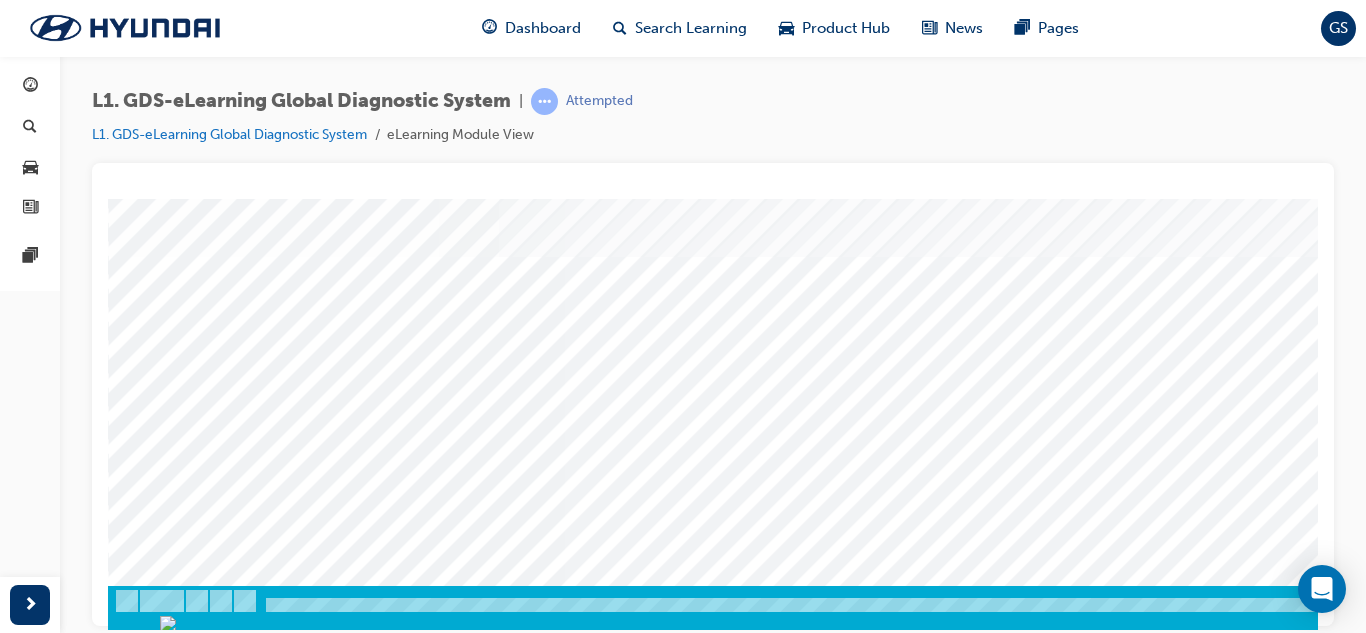 scroll, scrollTop: 334, scrollLeft: 0, axis: vertical 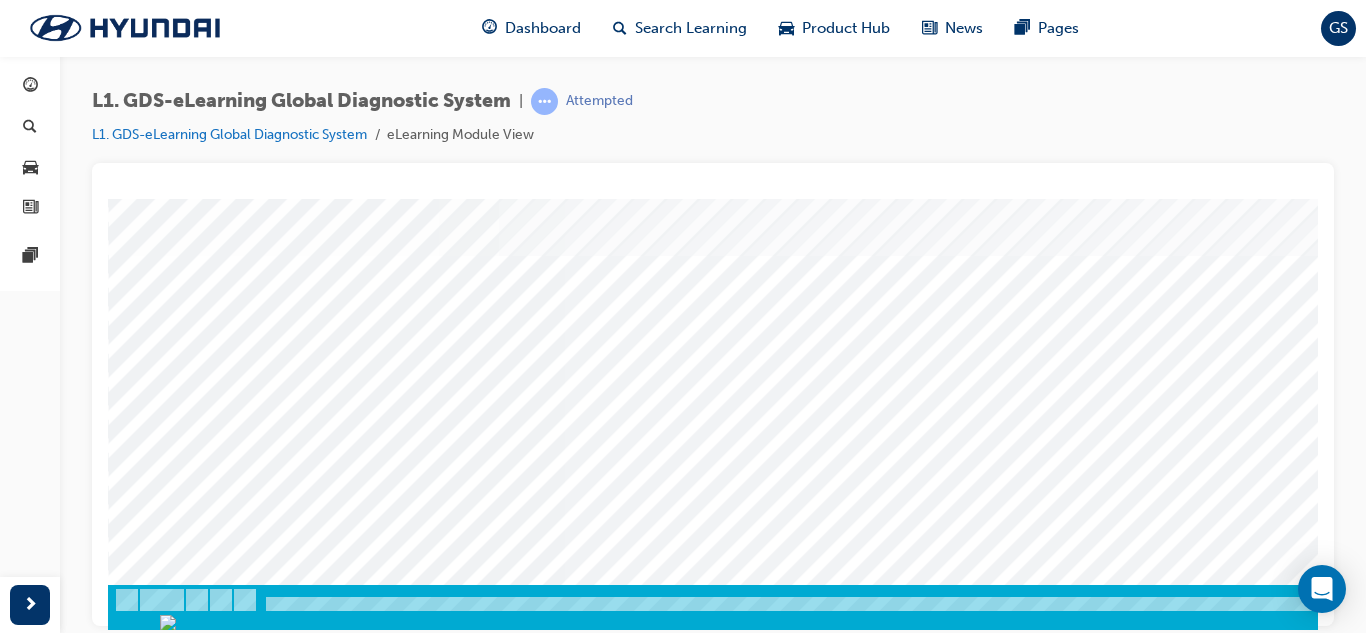 click at bounding box center (233, 2292) 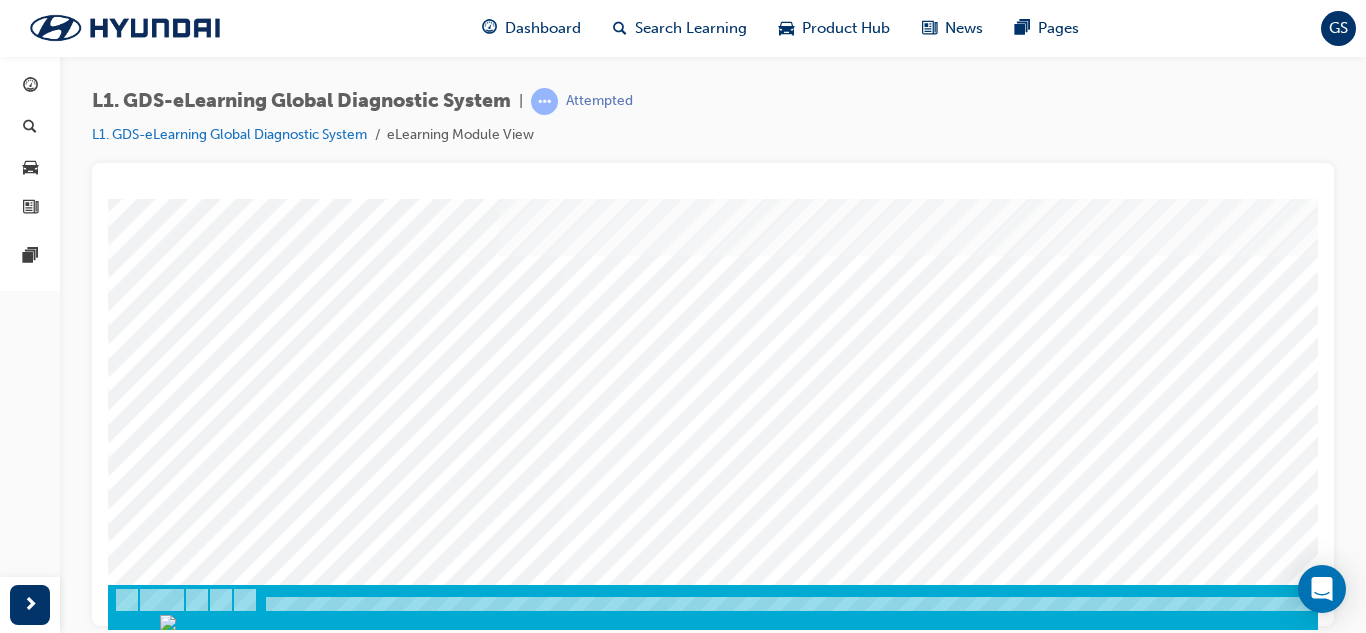 click at bounding box center [178, 2389] 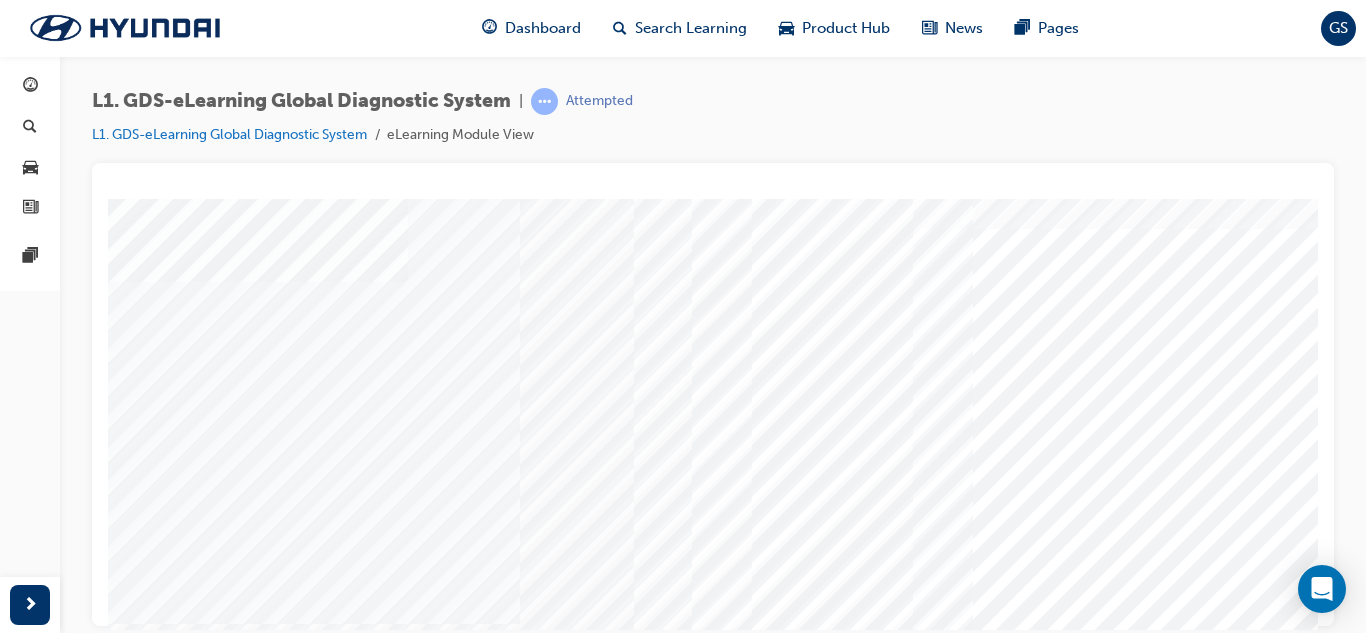 scroll, scrollTop: 34, scrollLeft: 0, axis: vertical 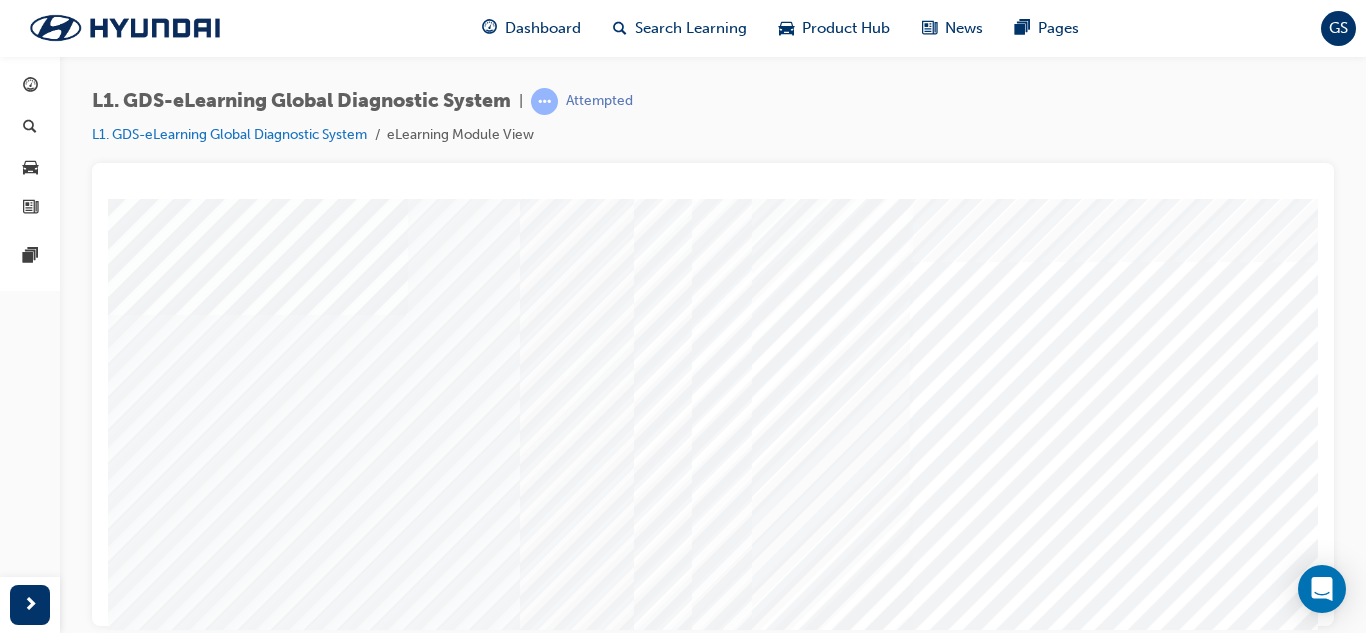 click at bounding box center (133, 6674) 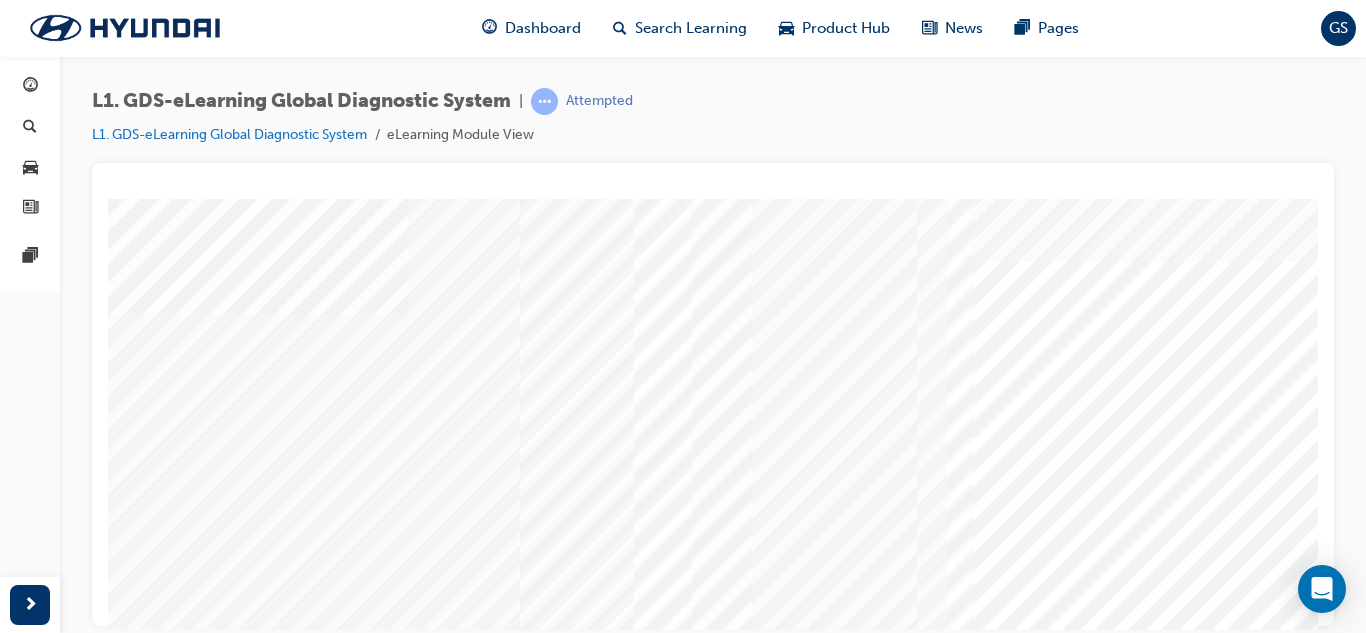 click at bounding box center (133, 6724) 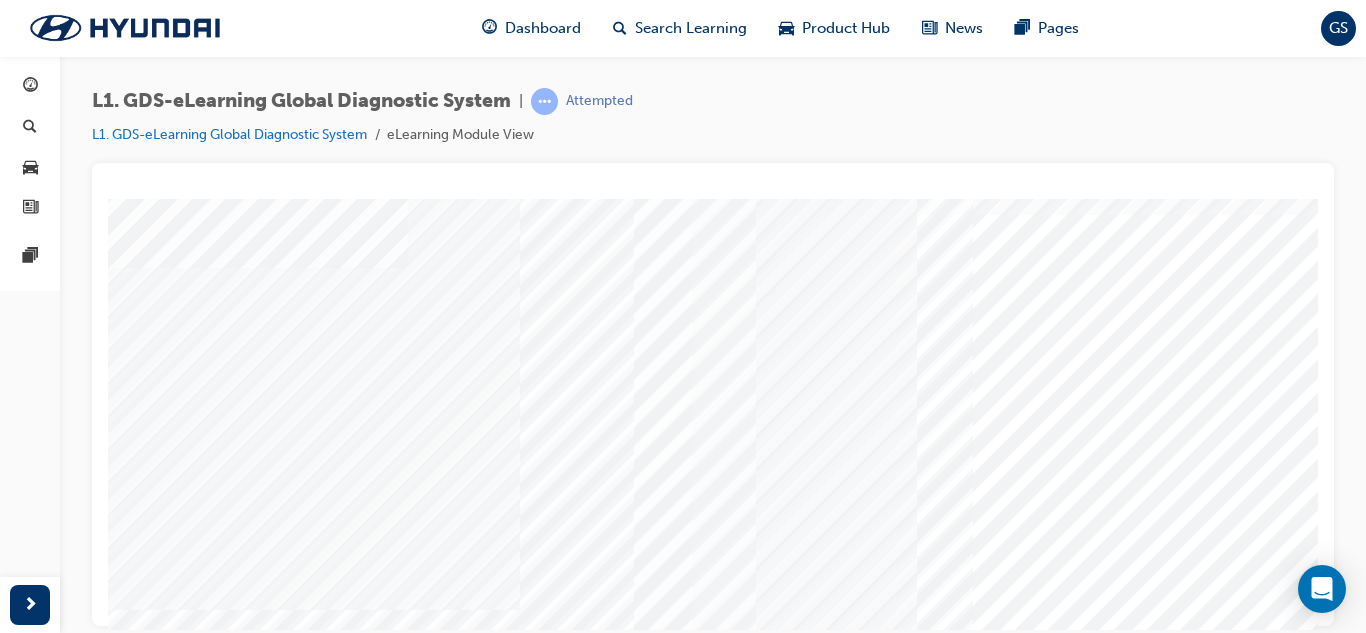 scroll, scrollTop: 34, scrollLeft: 0, axis: vertical 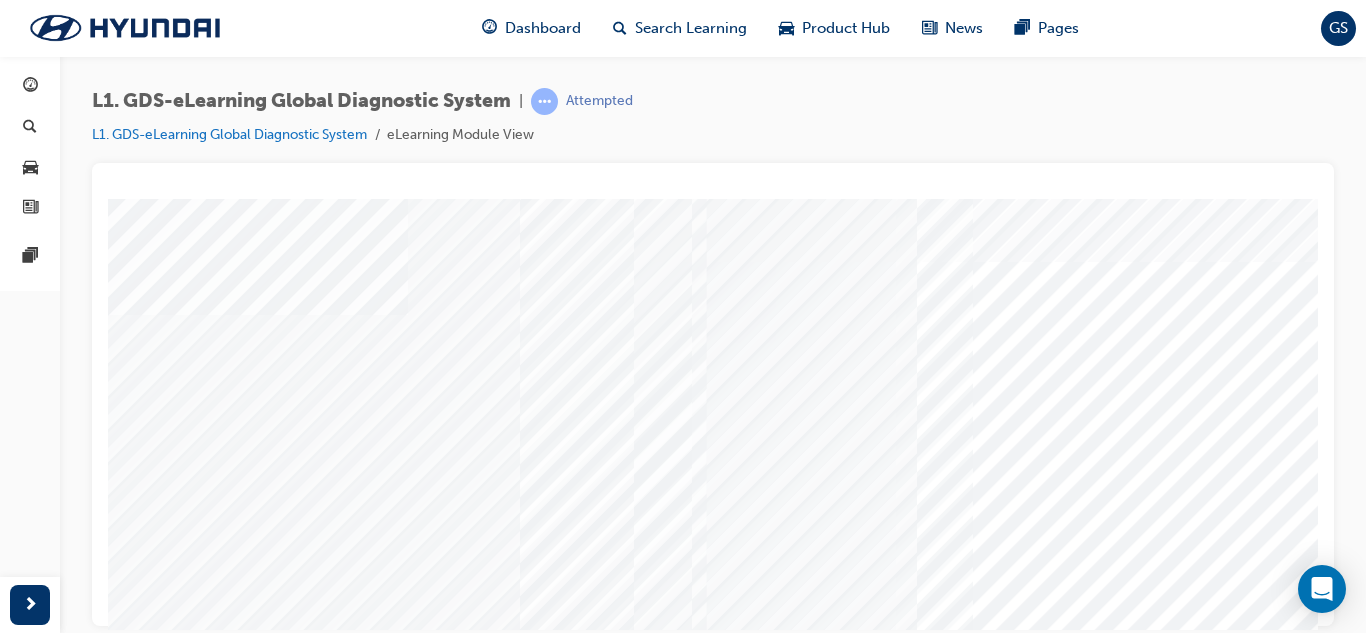 click at bounding box center (133, 6774) 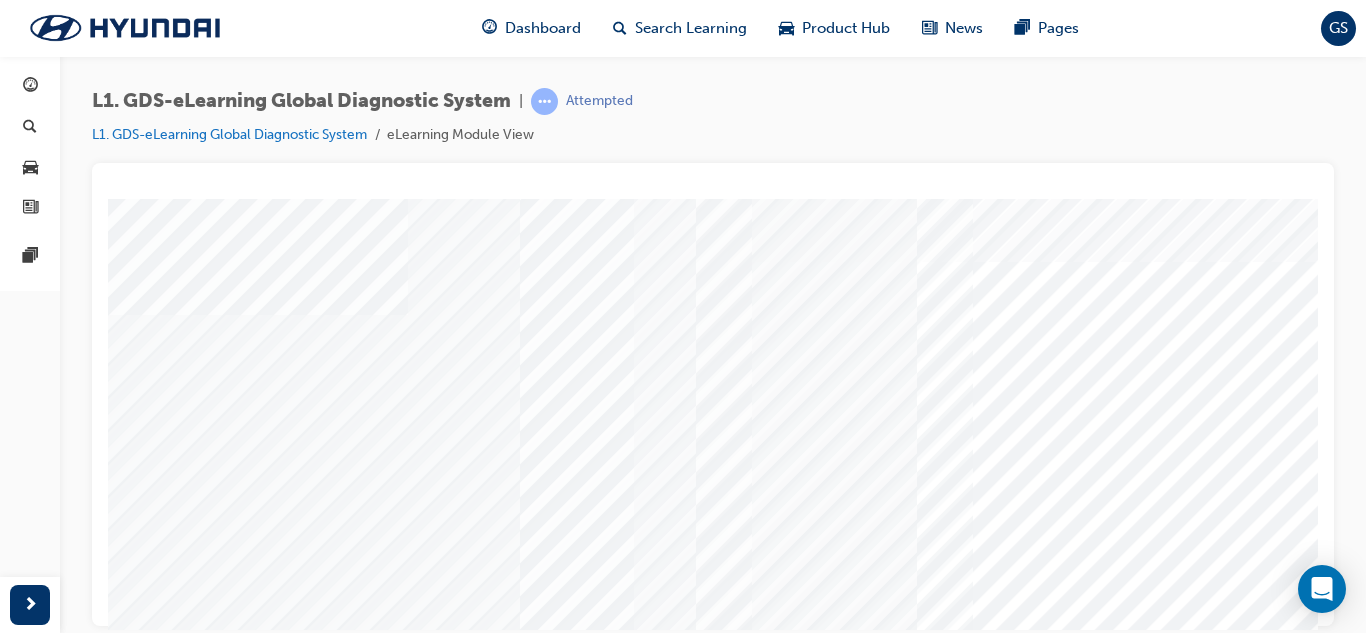 click at bounding box center (133, 6824) 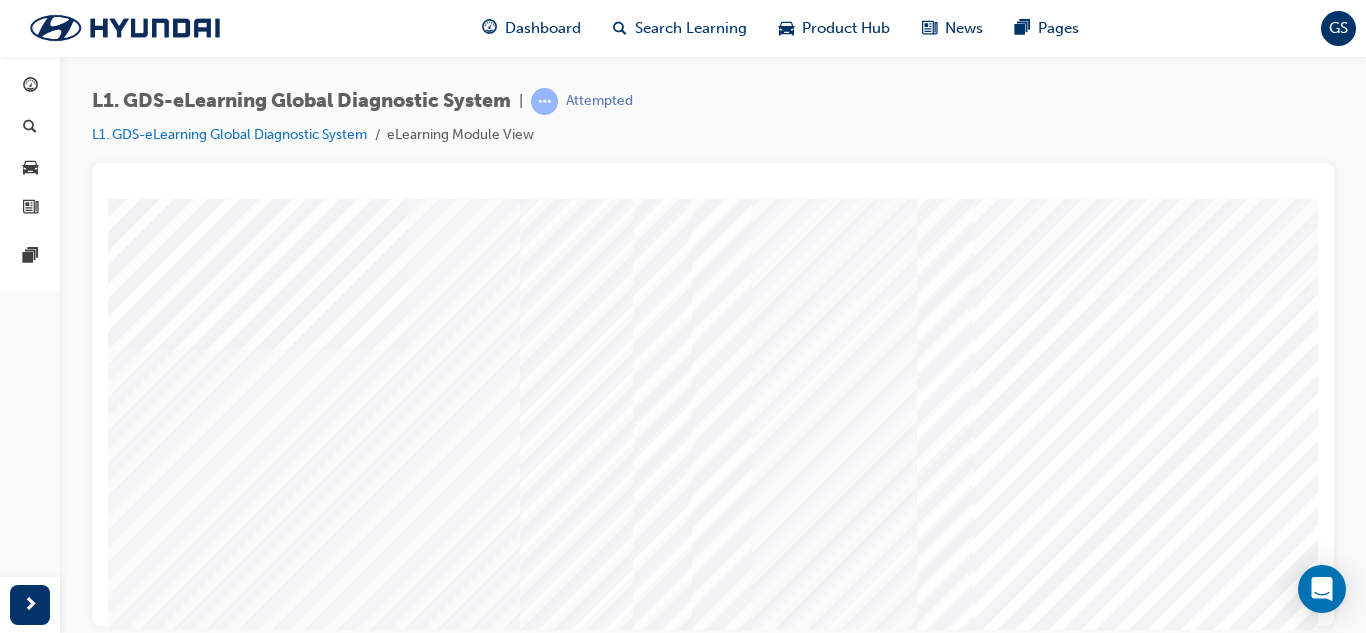 scroll, scrollTop: 100, scrollLeft: 0, axis: vertical 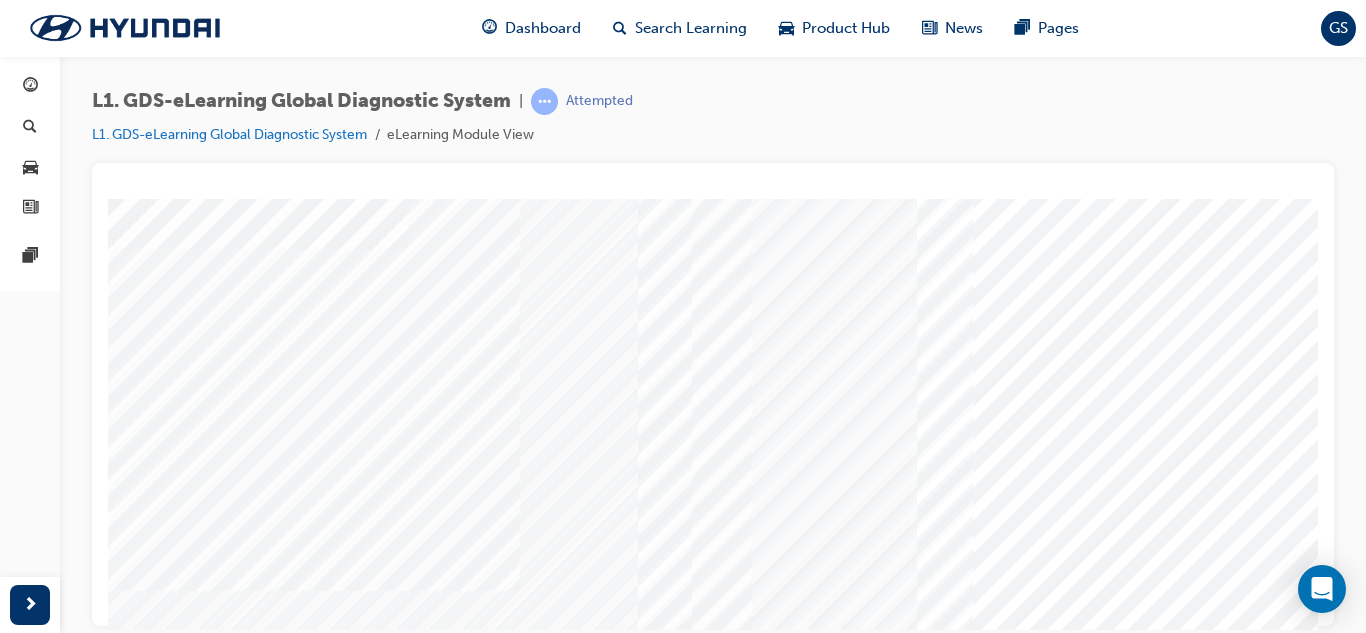 click at bounding box center (133, 6808) 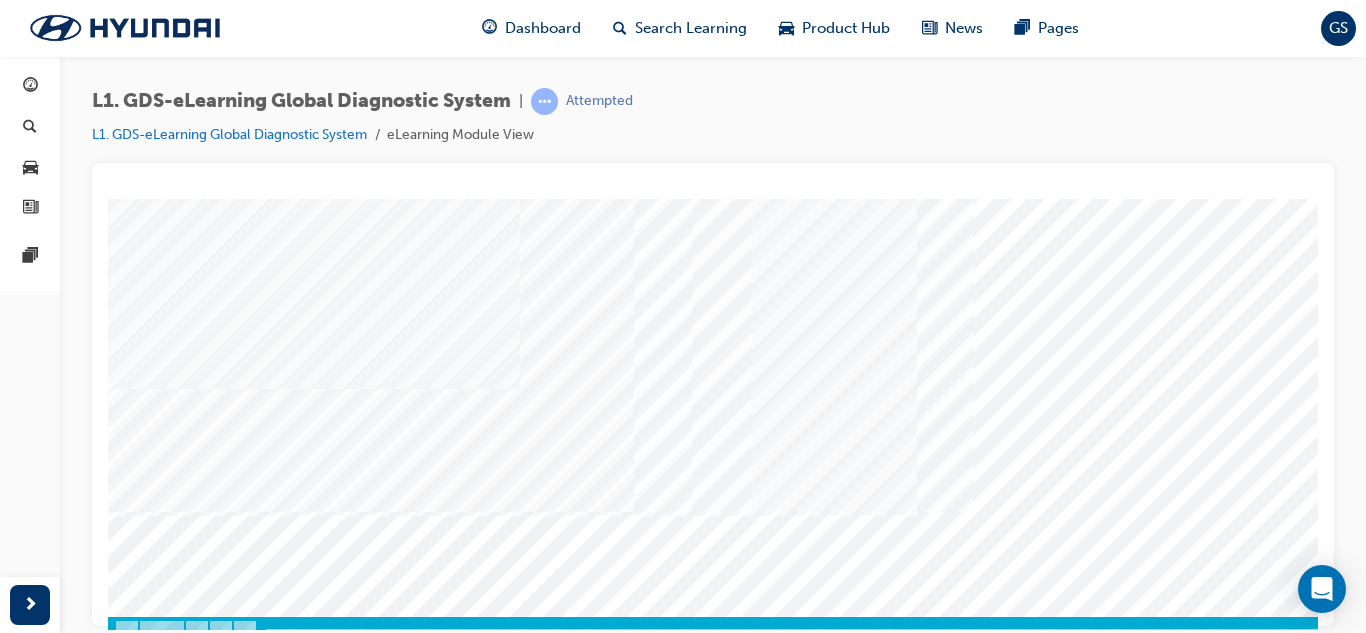 scroll, scrollTop: 334, scrollLeft: 0, axis: vertical 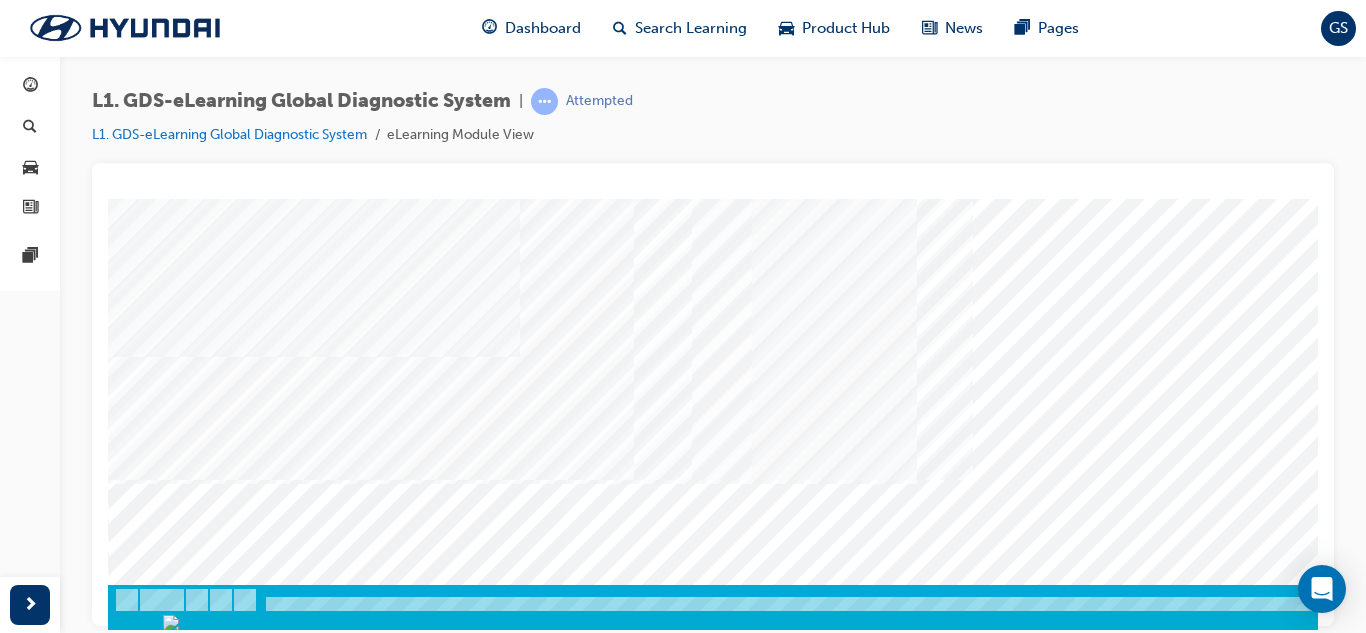 click at bounding box center (178, 3733) 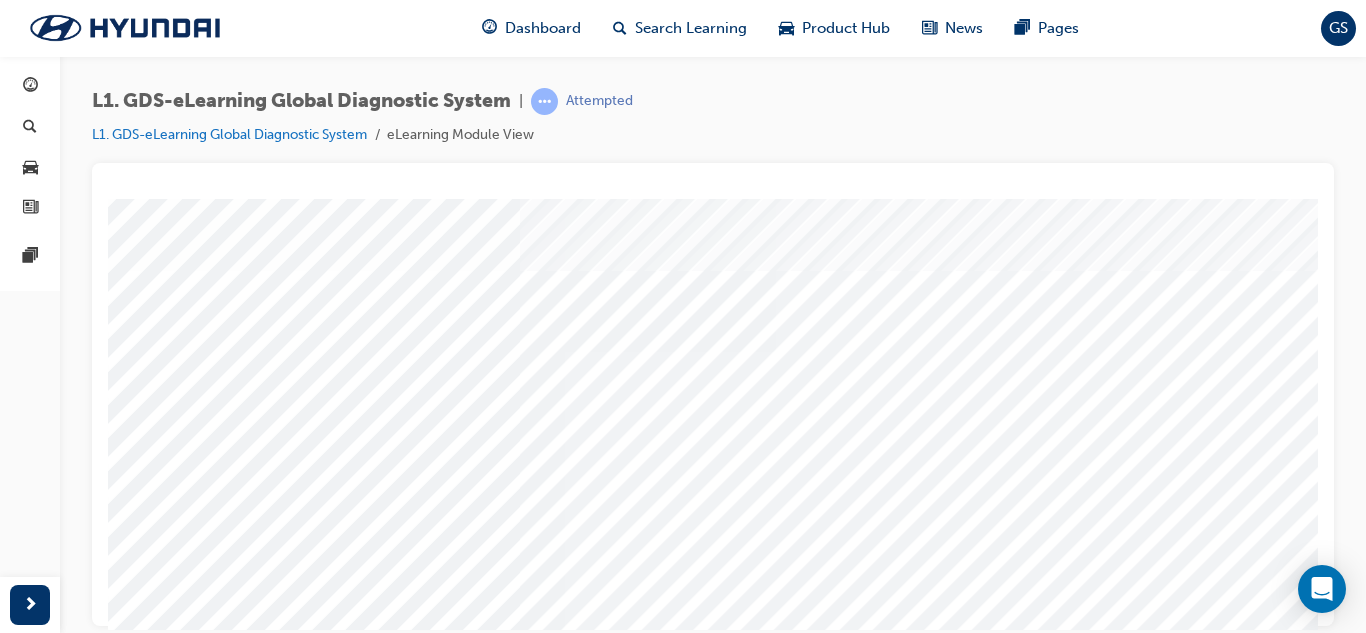 scroll, scrollTop: 100, scrollLeft: 0, axis: vertical 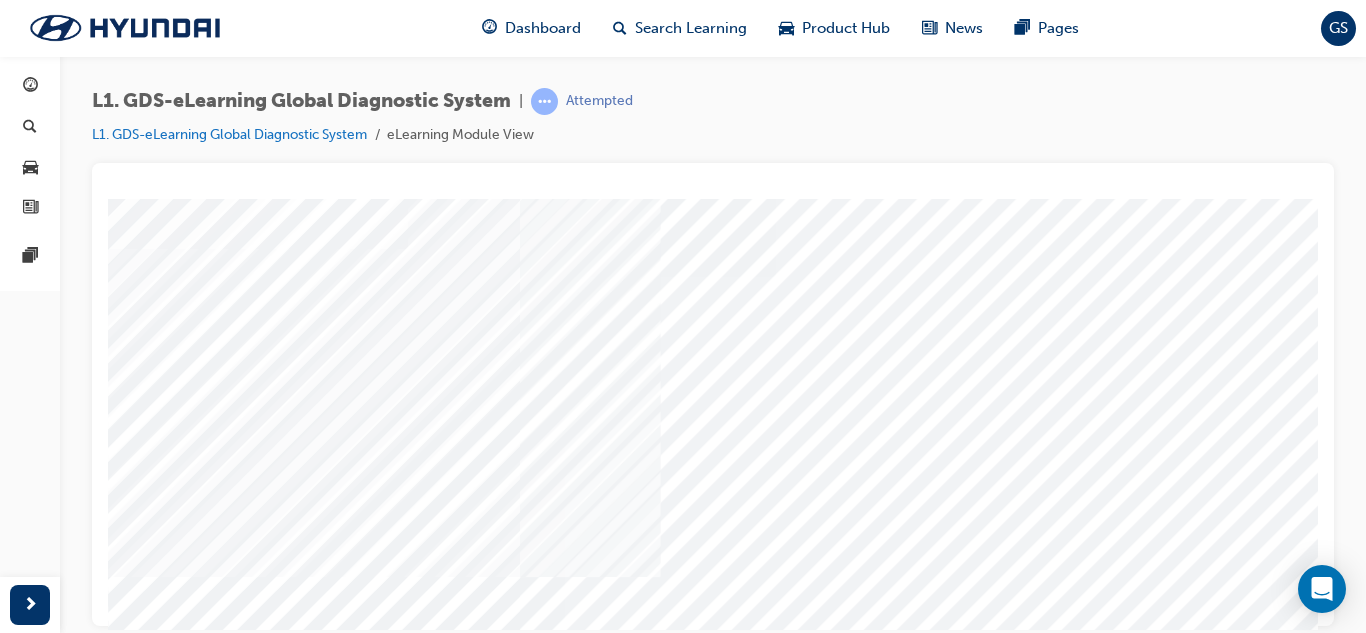 click at bounding box center [133, 5078] 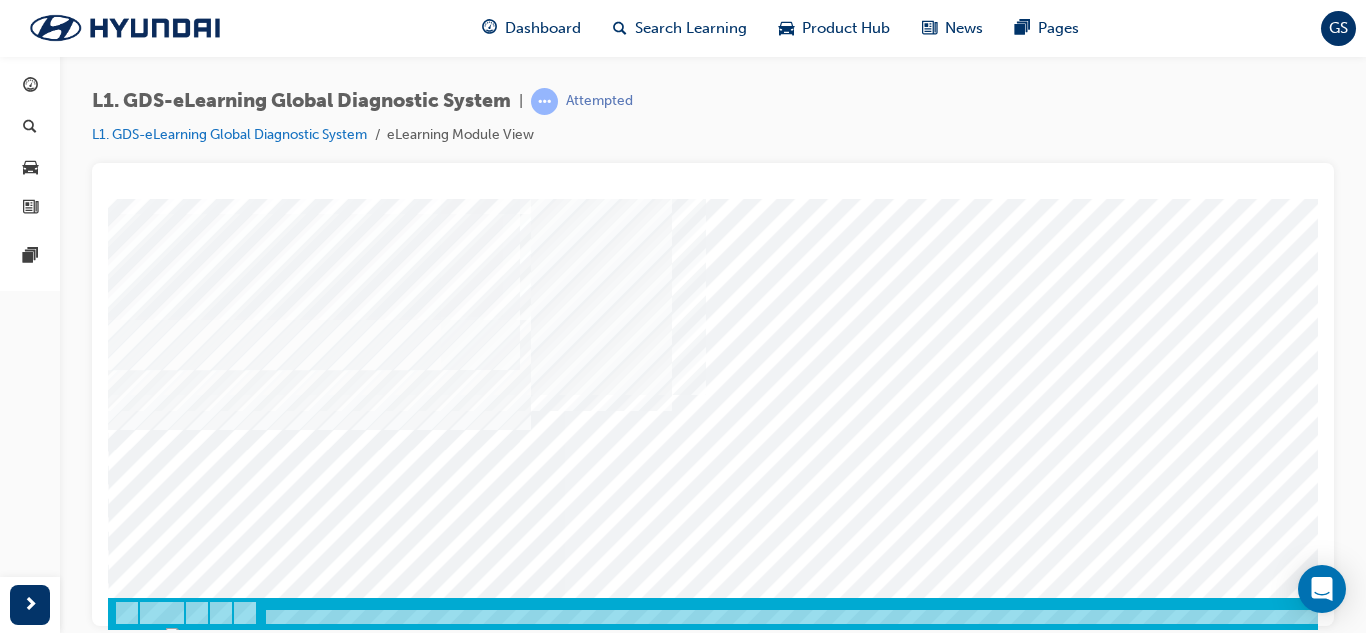 scroll, scrollTop: 134, scrollLeft: 0, axis: vertical 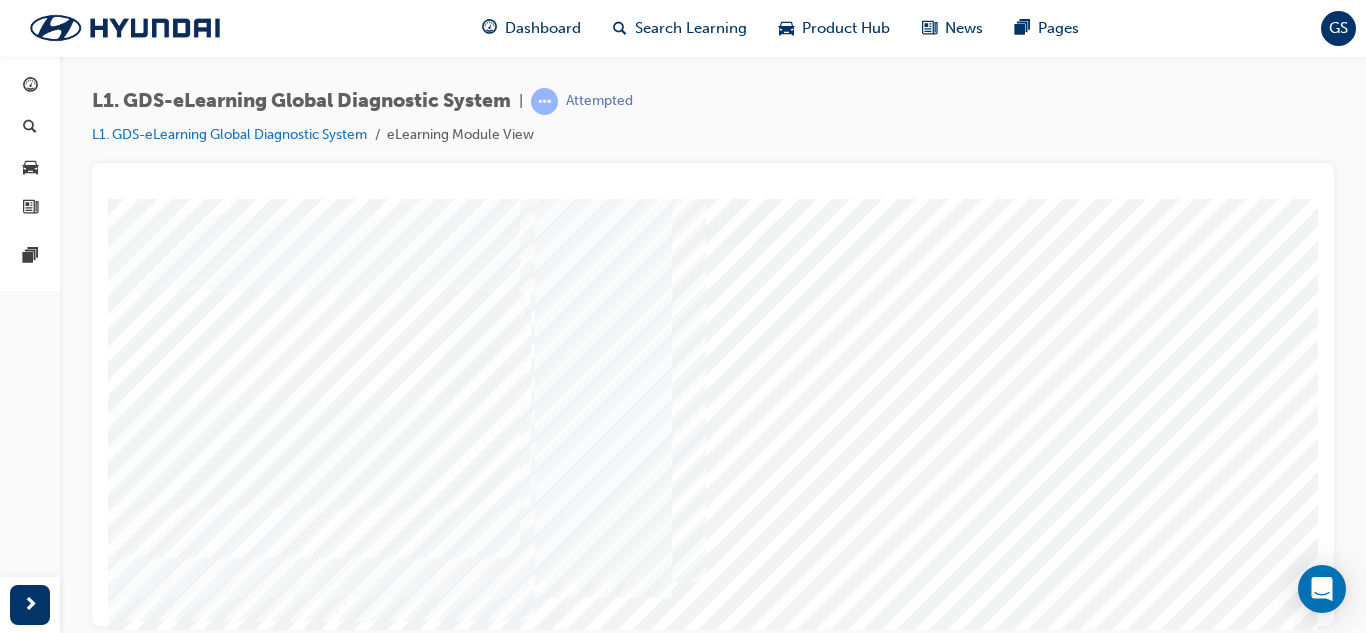 click at bounding box center [133, 7308] 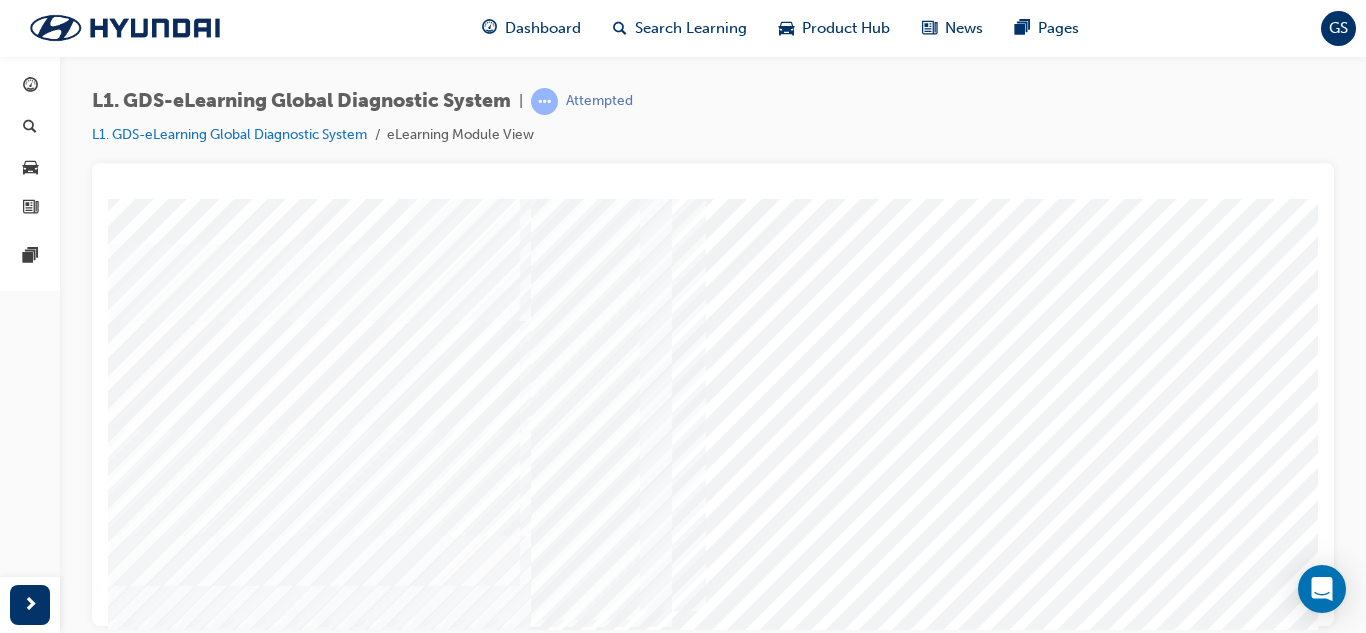 scroll, scrollTop: 134, scrollLeft: 0, axis: vertical 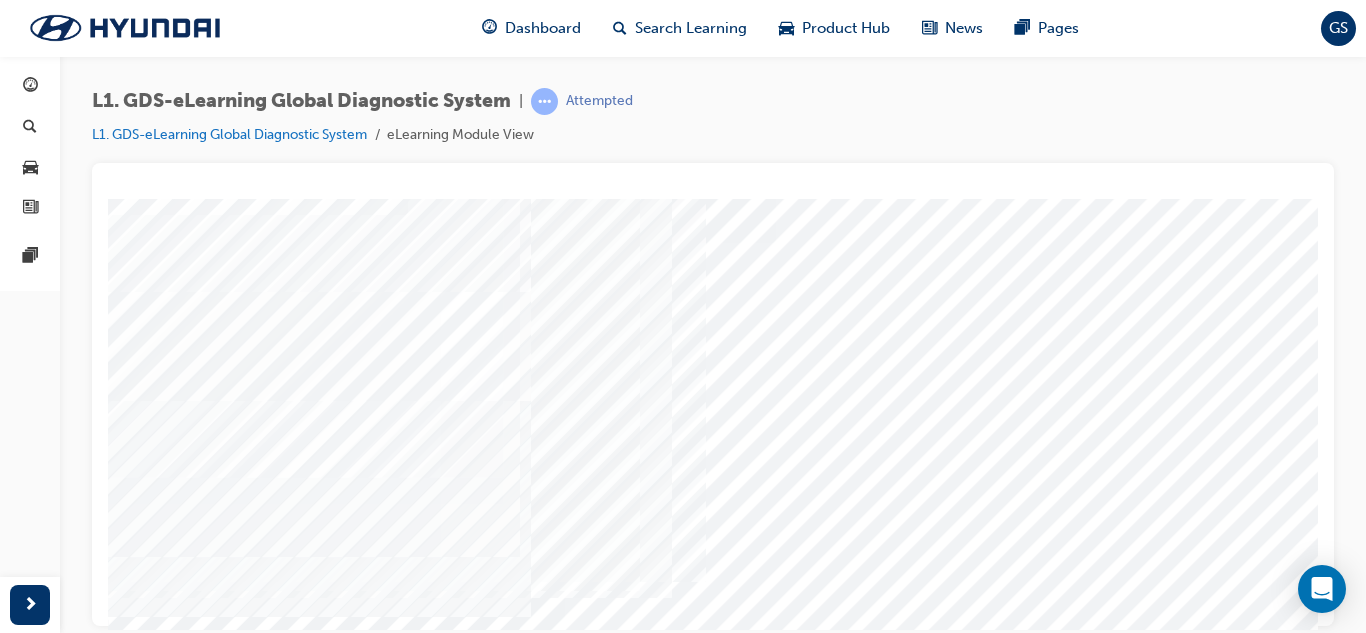 click at bounding box center [133, 7358] 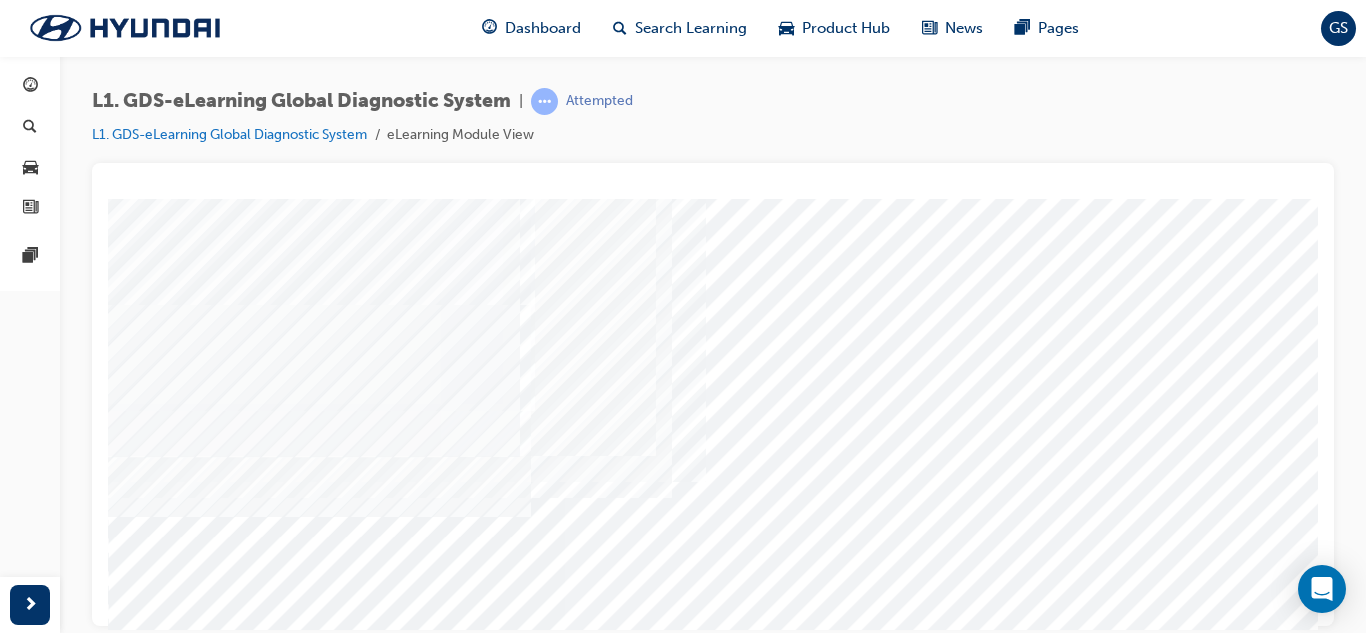 scroll, scrollTop: 134, scrollLeft: 0, axis: vertical 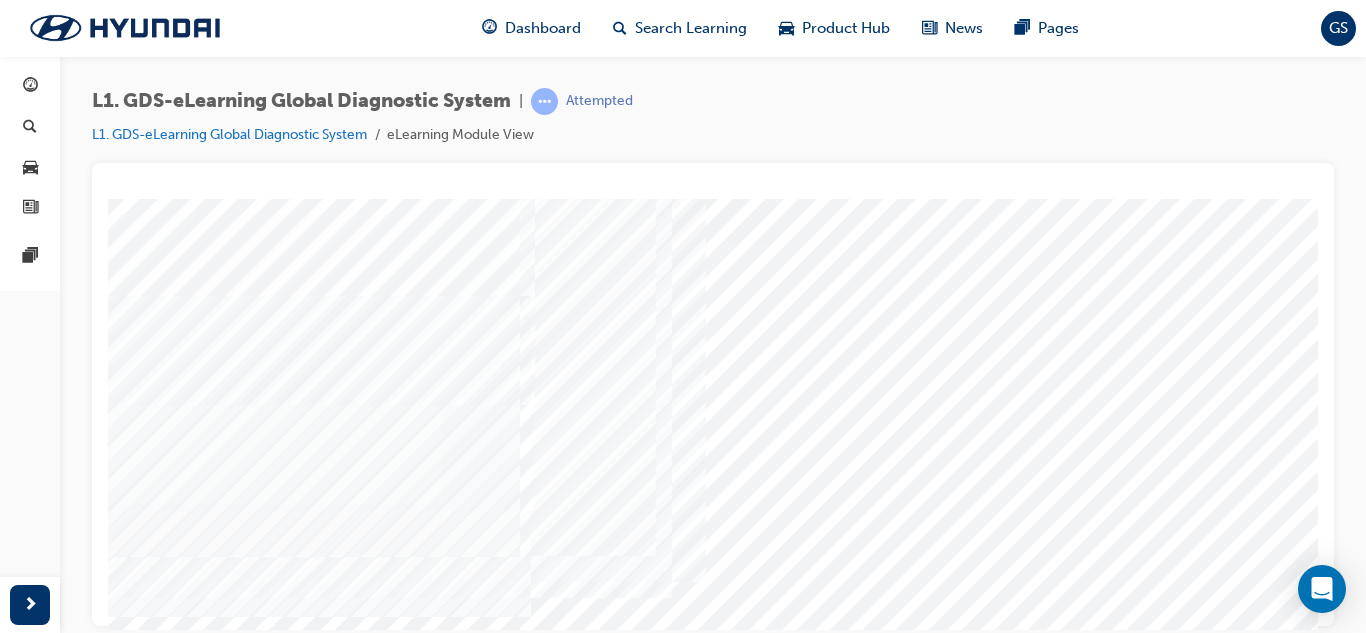 click at bounding box center (133, 7408) 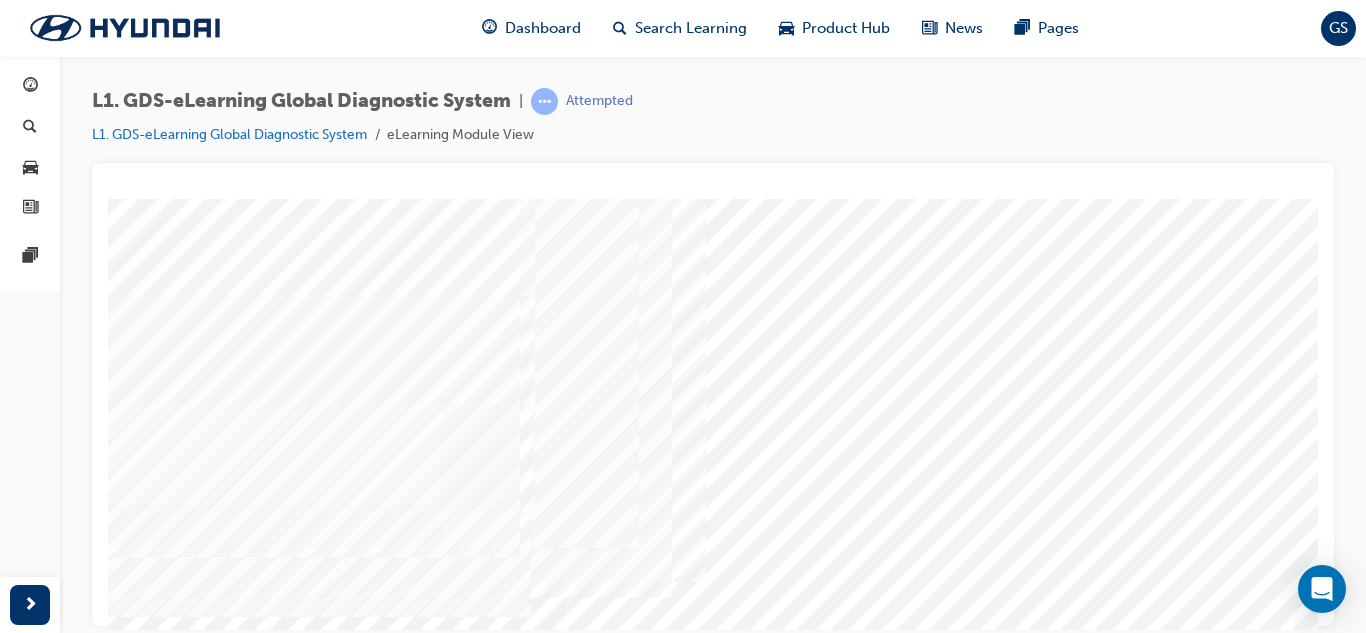 scroll, scrollTop: 234, scrollLeft: 0, axis: vertical 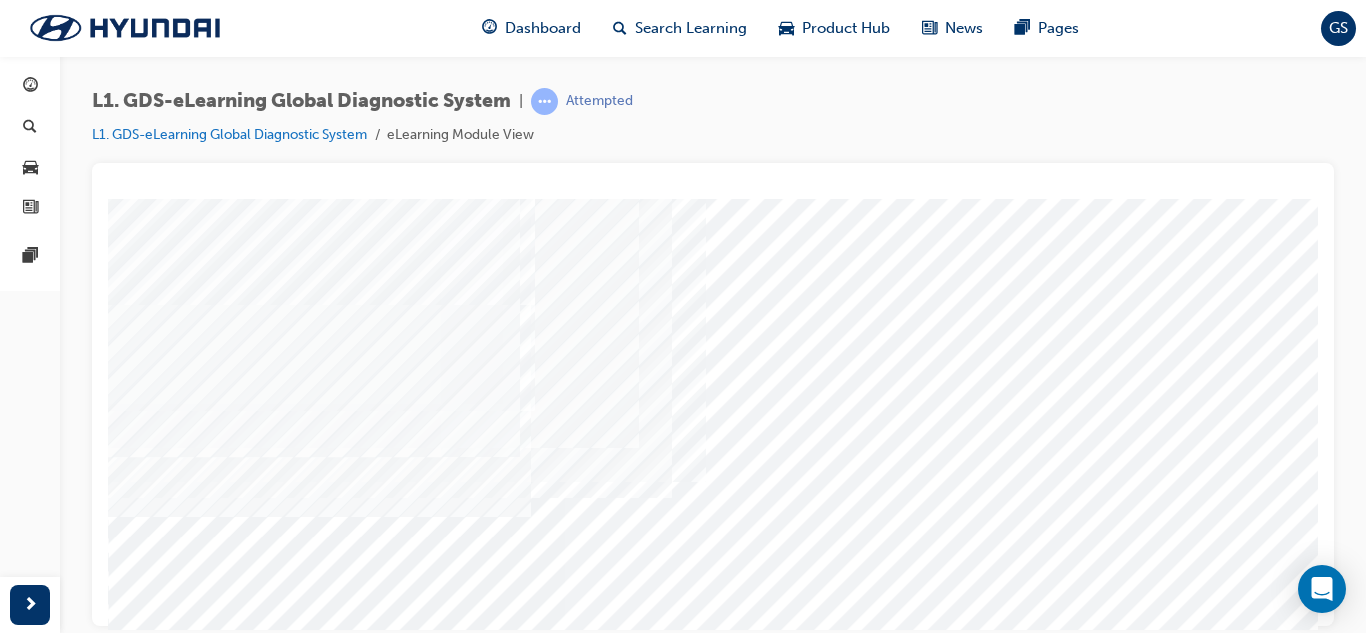 click at bounding box center (133, 7358) 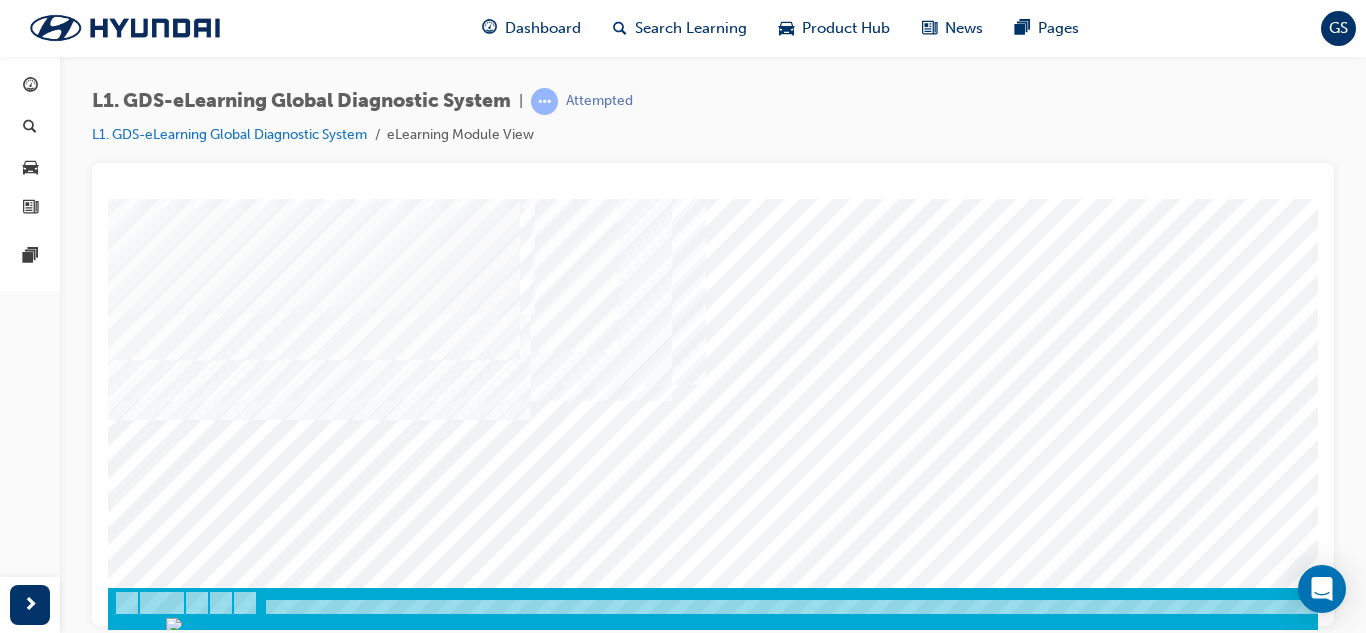 scroll, scrollTop: 334, scrollLeft: 0, axis: vertical 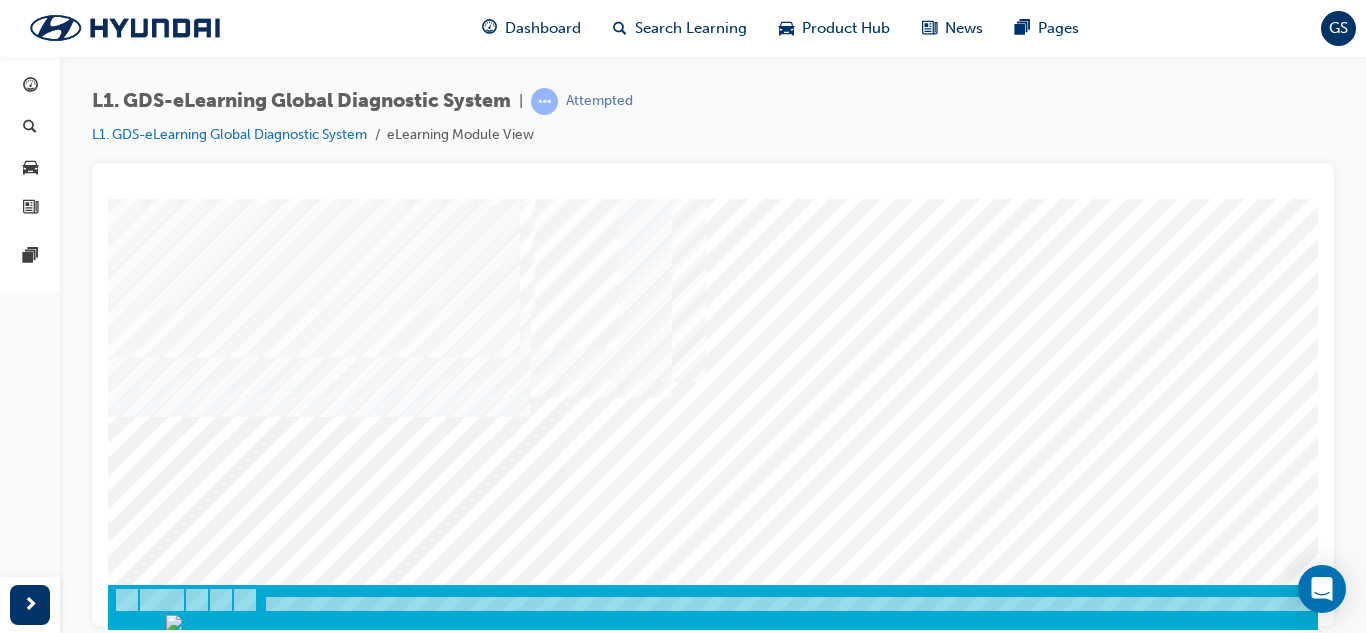 click at bounding box center [178, 3733] 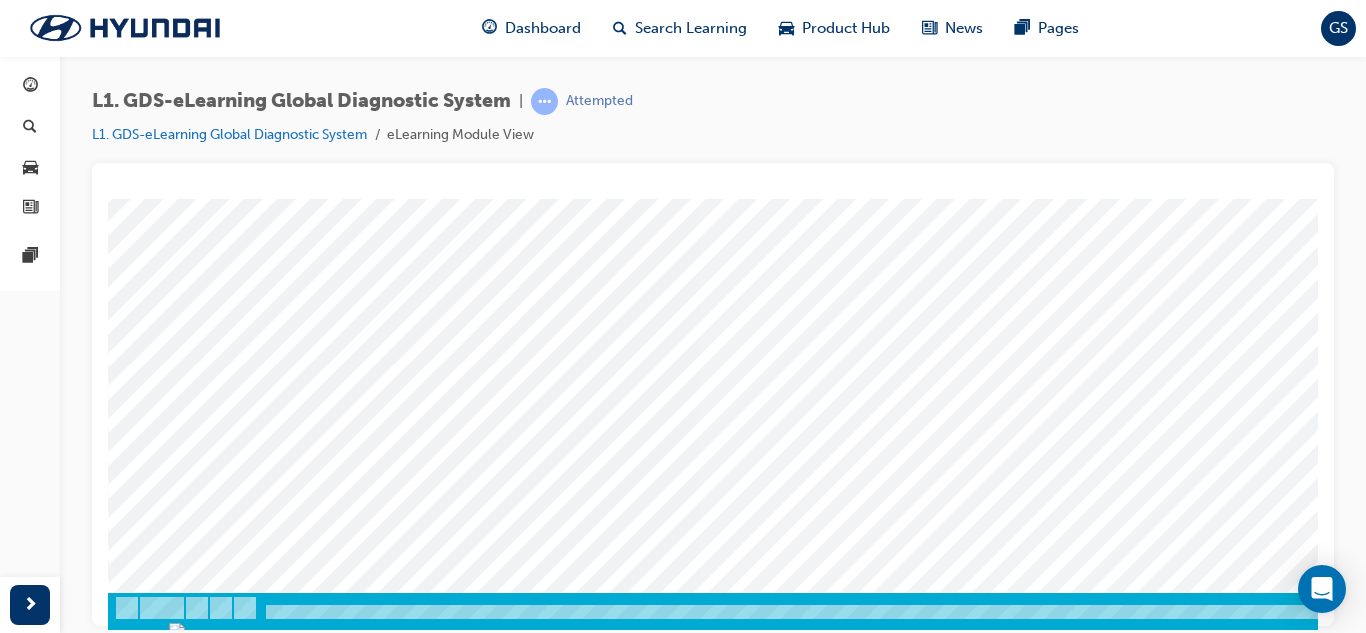 scroll, scrollTop: 334, scrollLeft: 0, axis: vertical 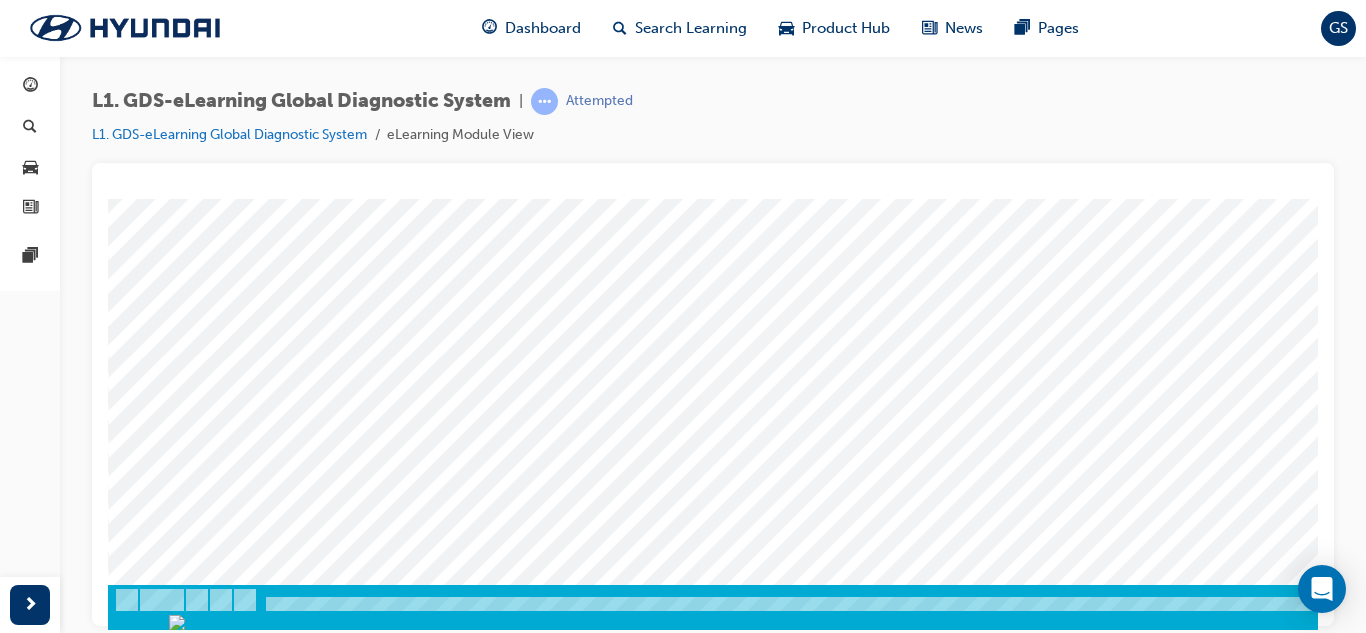 click at bounding box center (133, 5384) 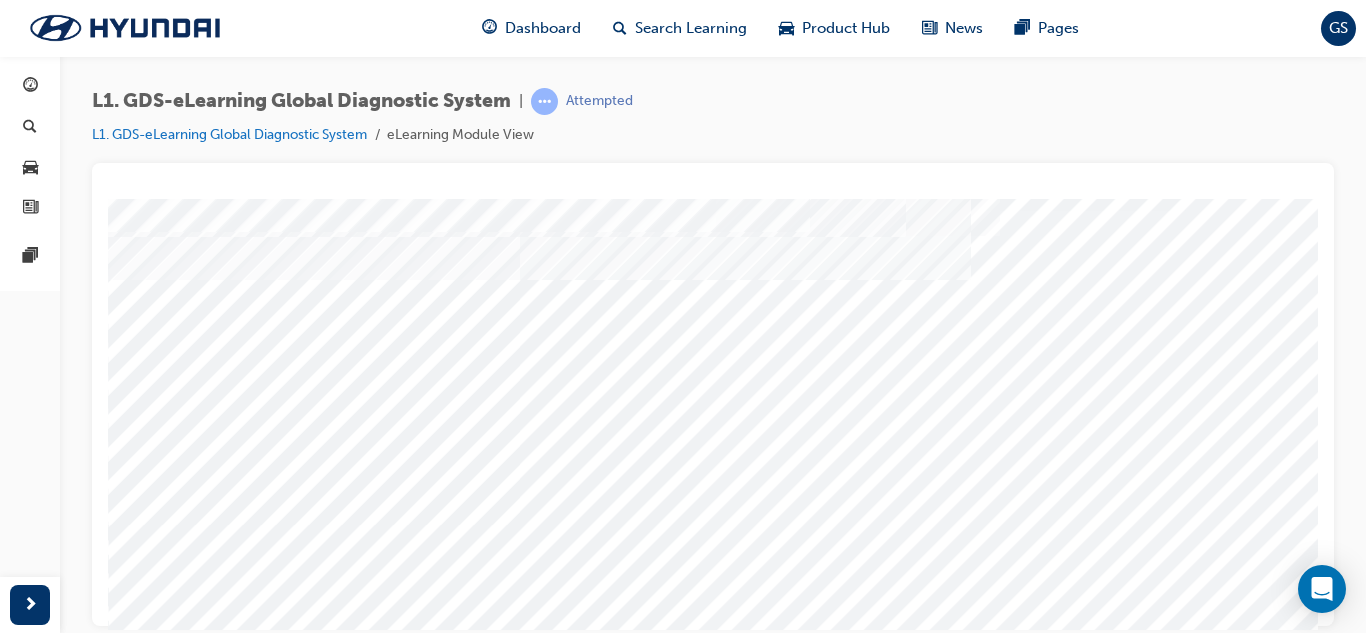 scroll, scrollTop: 300, scrollLeft: 0, axis: vertical 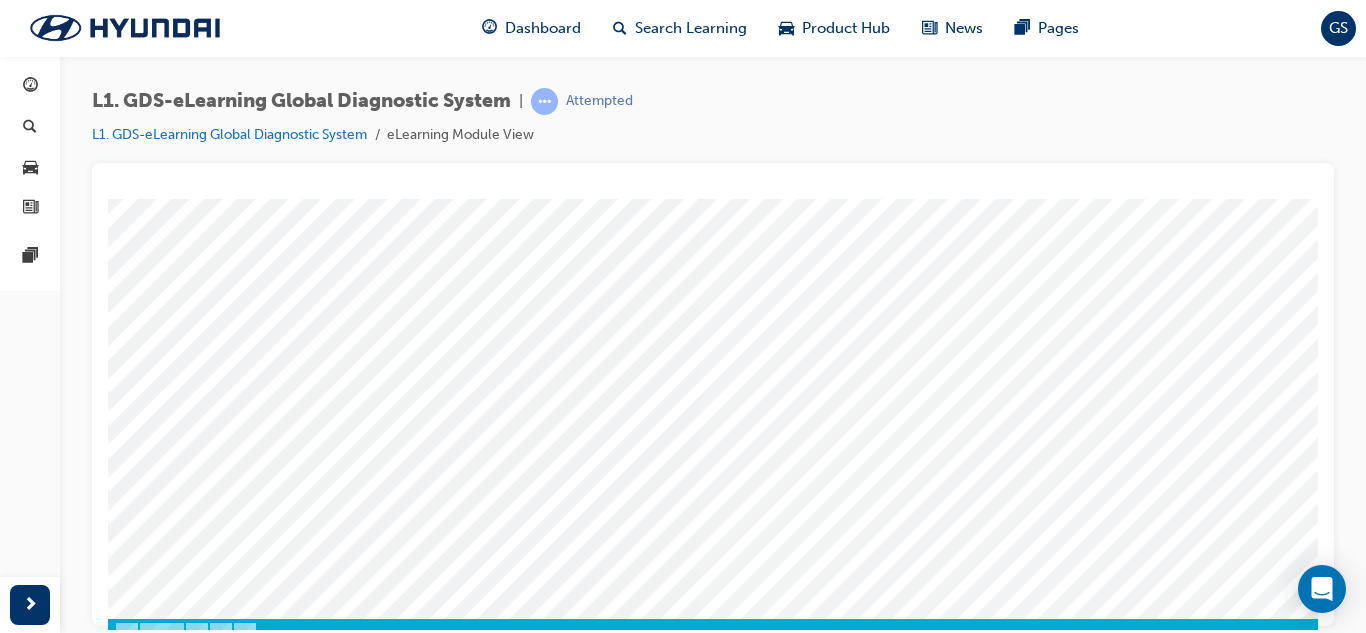click at bounding box center (133, 8938) 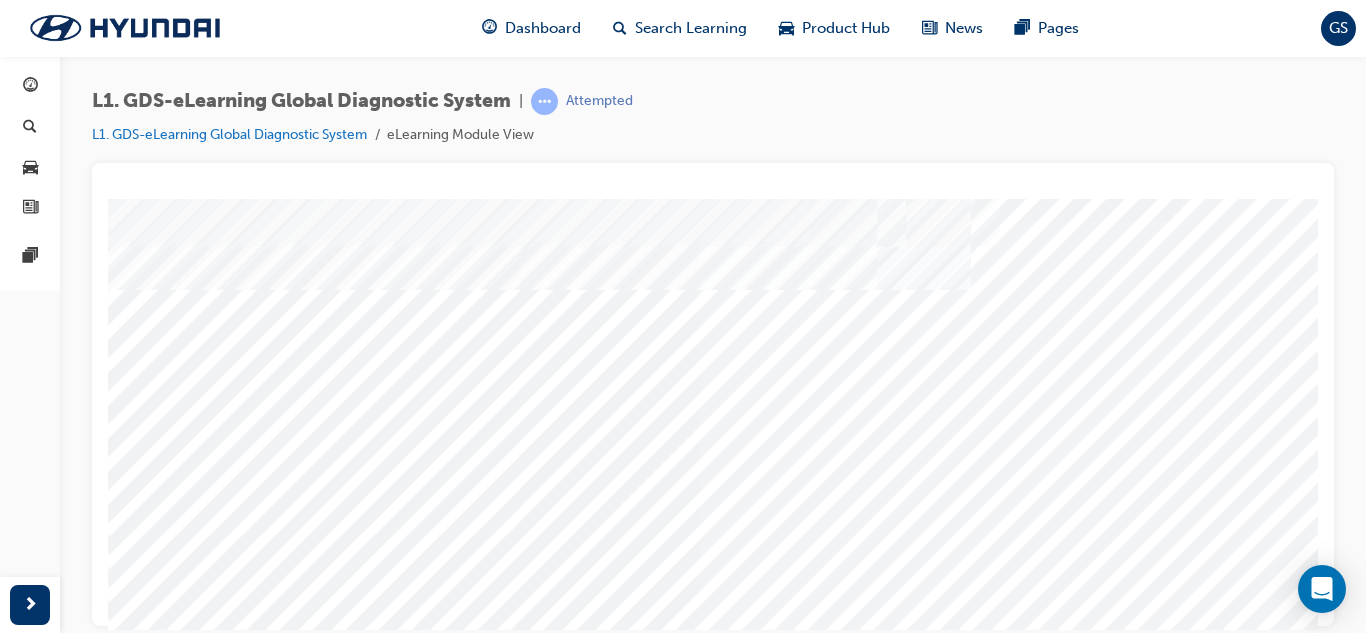 scroll, scrollTop: 200, scrollLeft: 0, axis: vertical 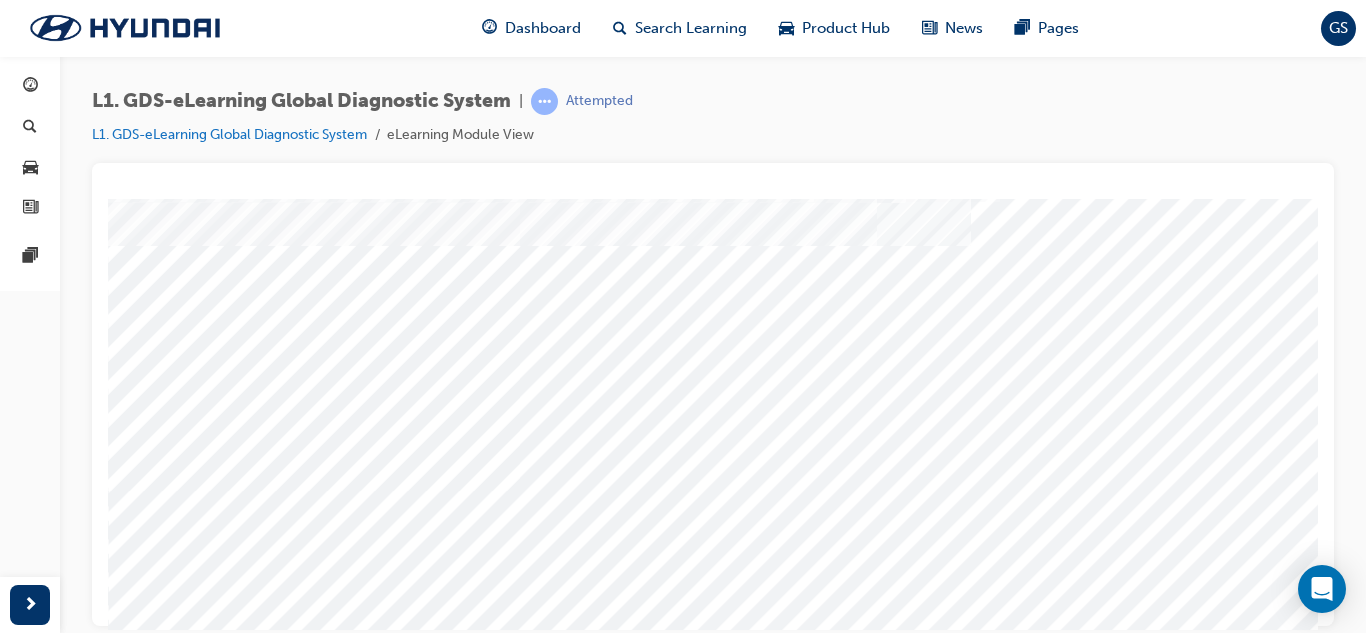 click at bounding box center [133, 9189] 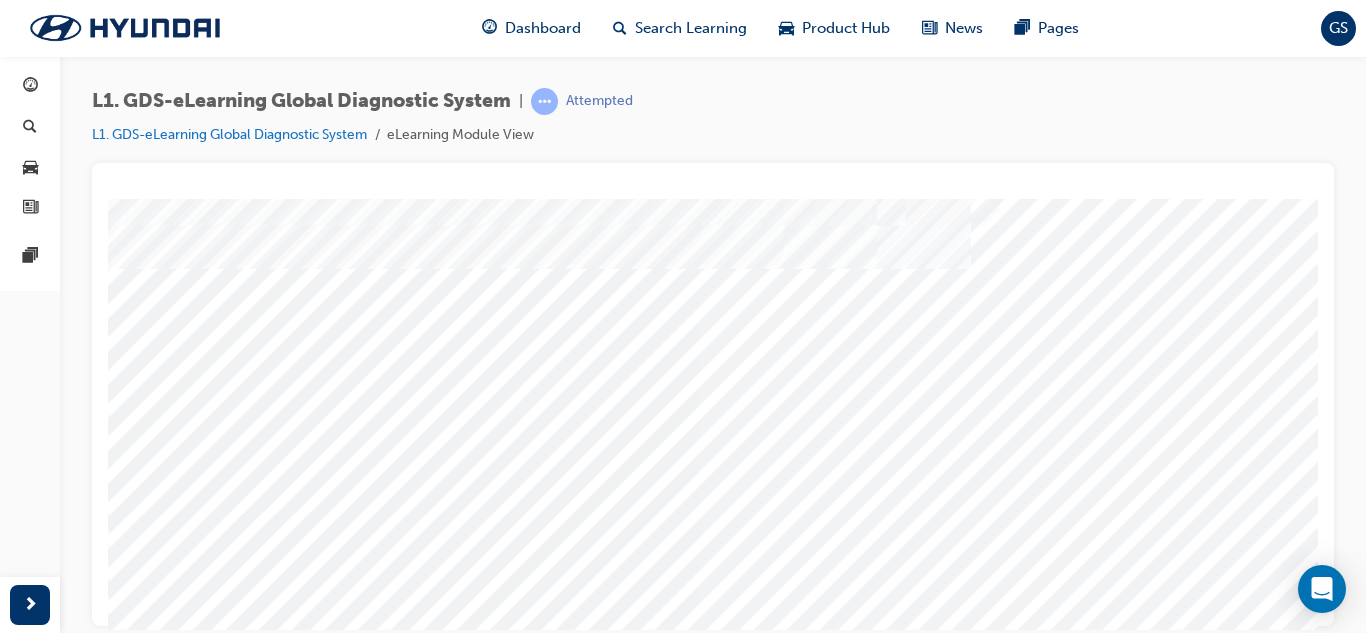 scroll, scrollTop: 300, scrollLeft: 0, axis: vertical 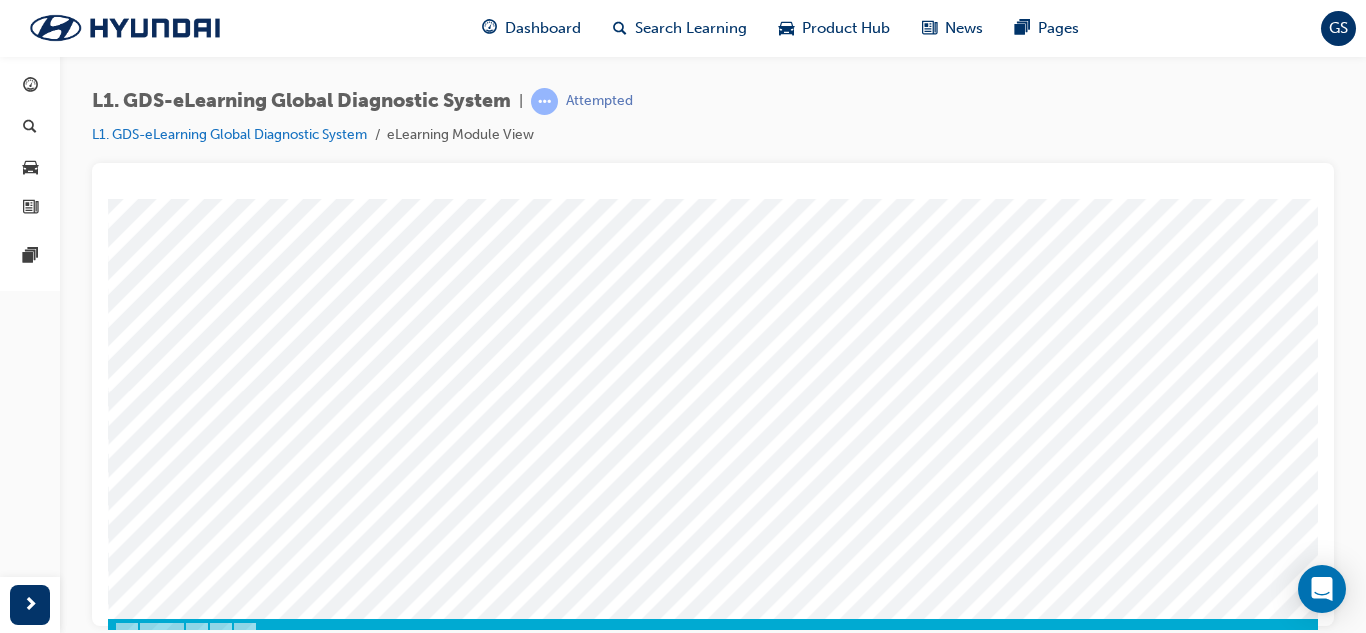 click at bounding box center [133, 7568] 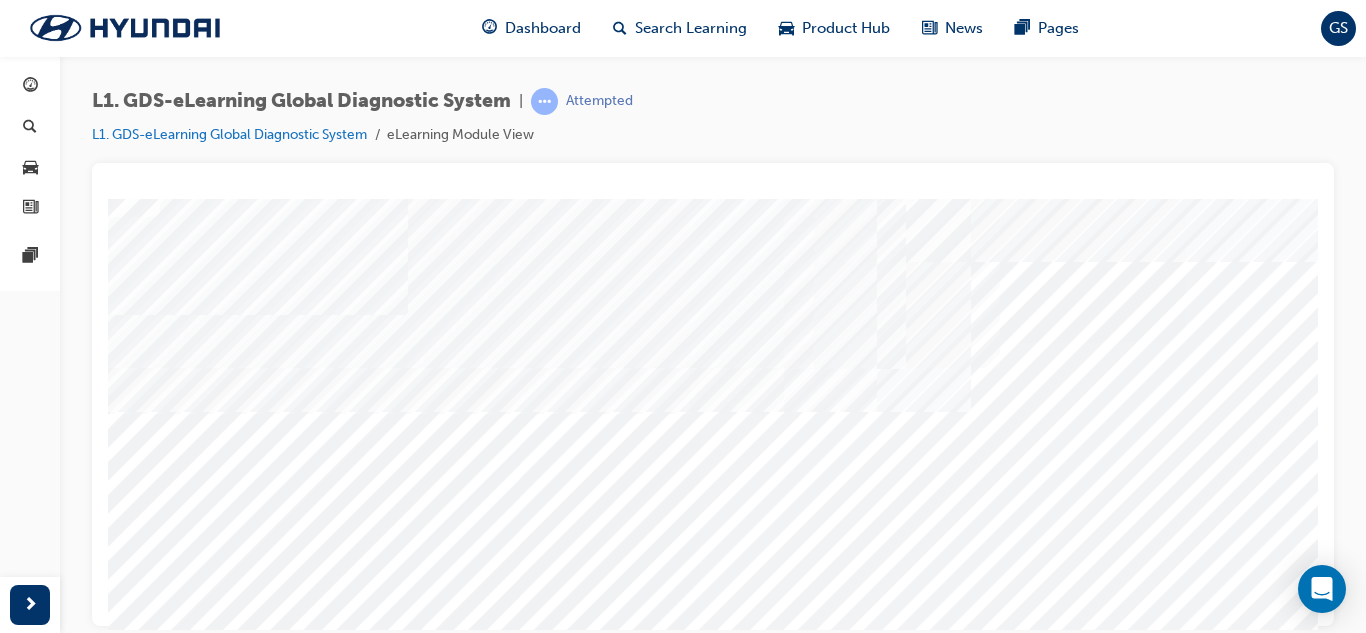 scroll, scrollTop: 234, scrollLeft: 0, axis: vertical 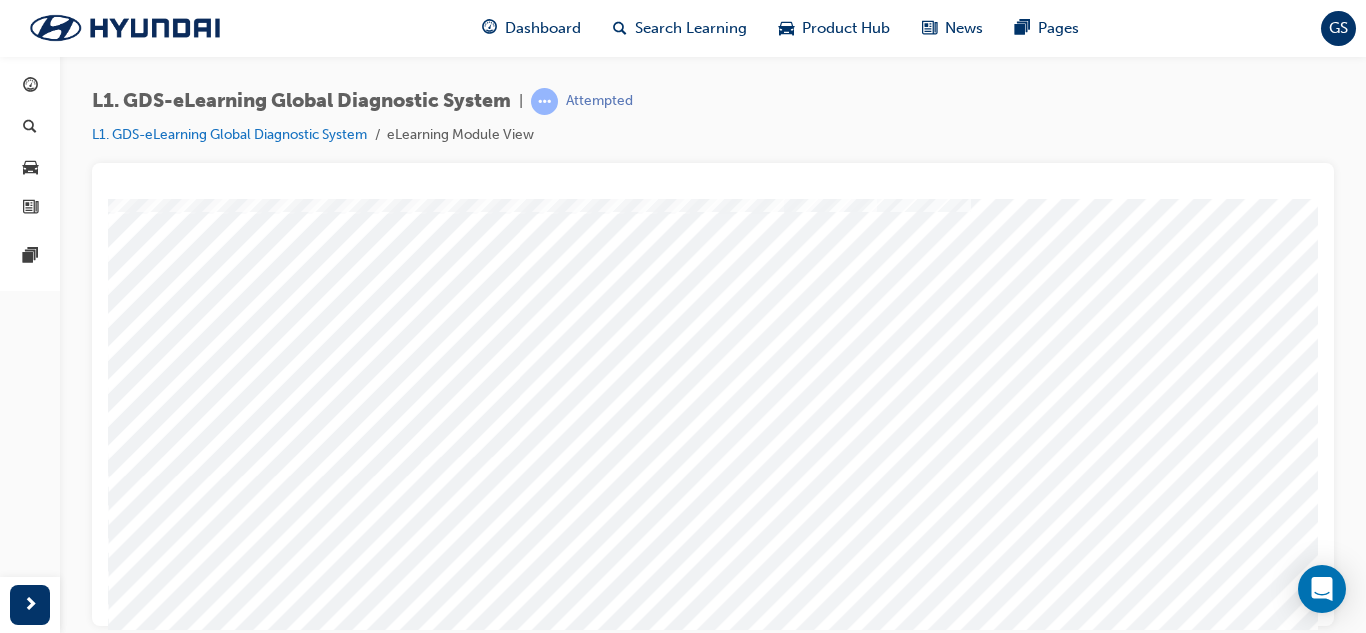 click at bounding box center (133, 7684) 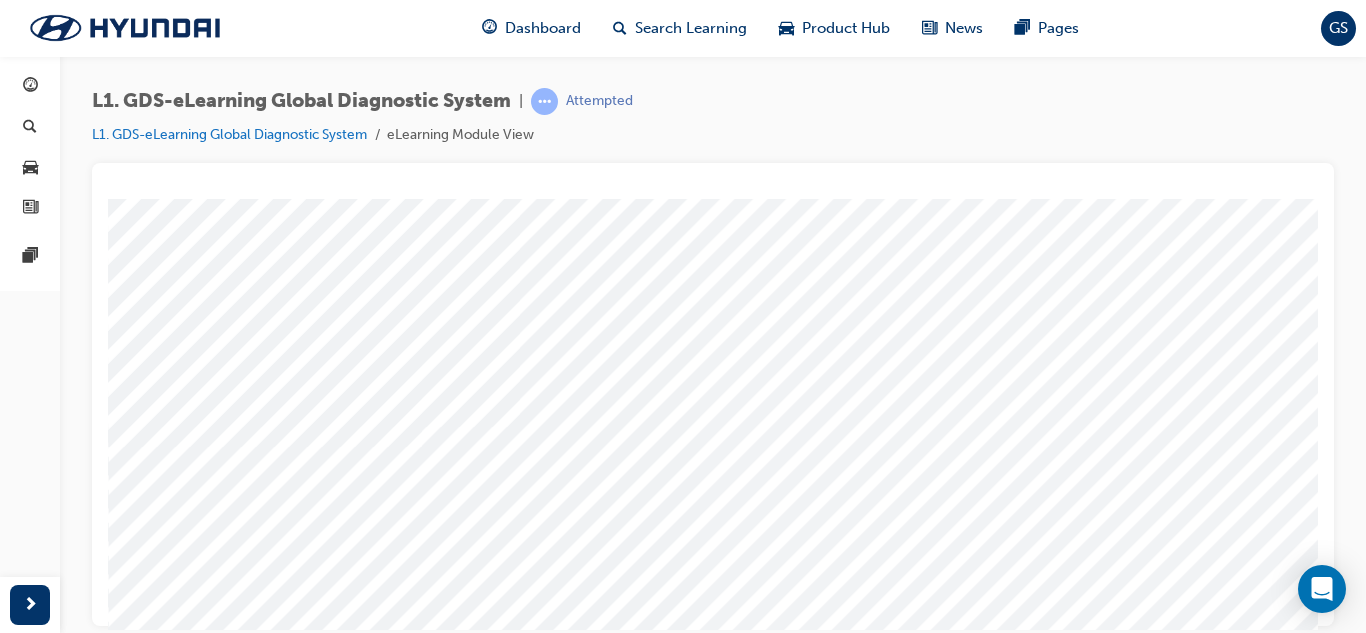 scroll, scrollTop: 334, scrollLeft: 0, axis: vertical 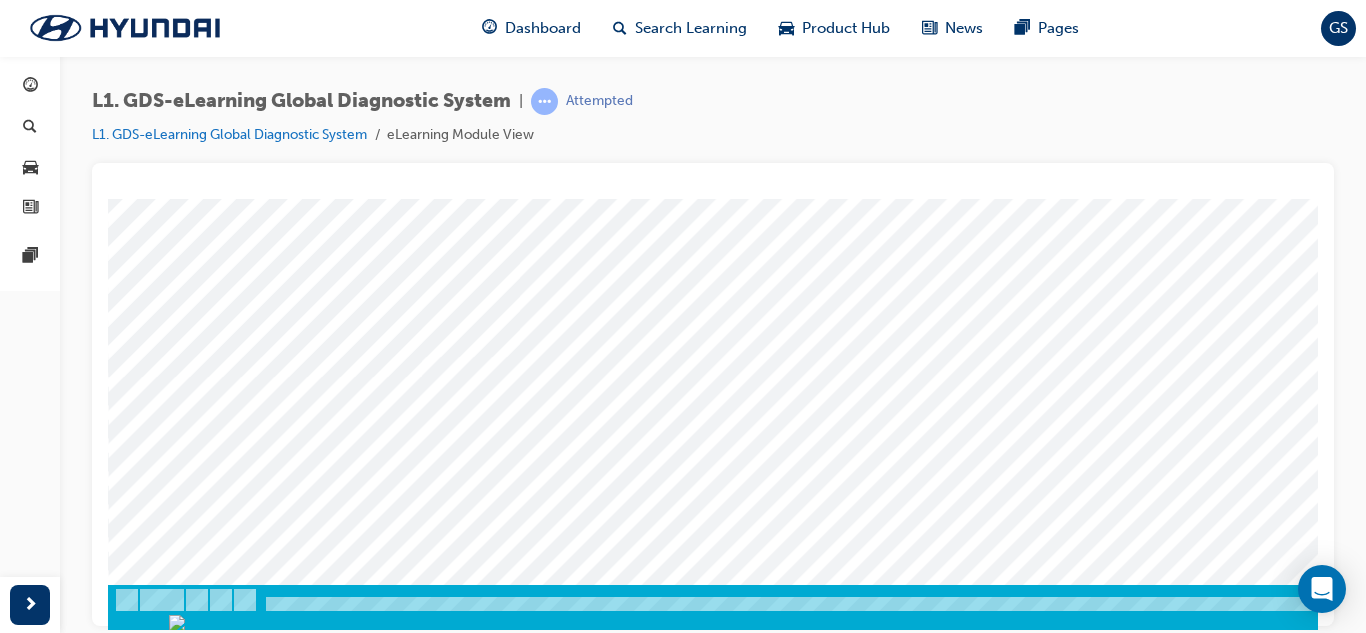 click at bounding box center (178, 7486) 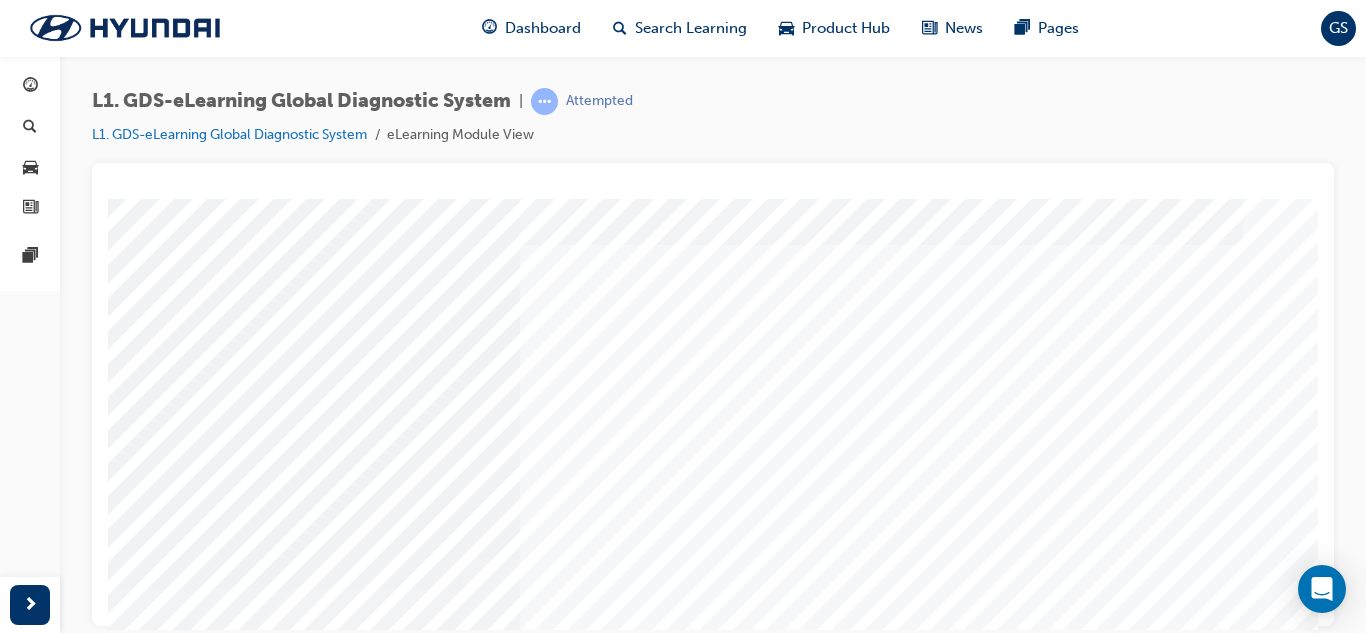 scroll, scrollTop: 334, scrollLeft: 0, axis: vertical 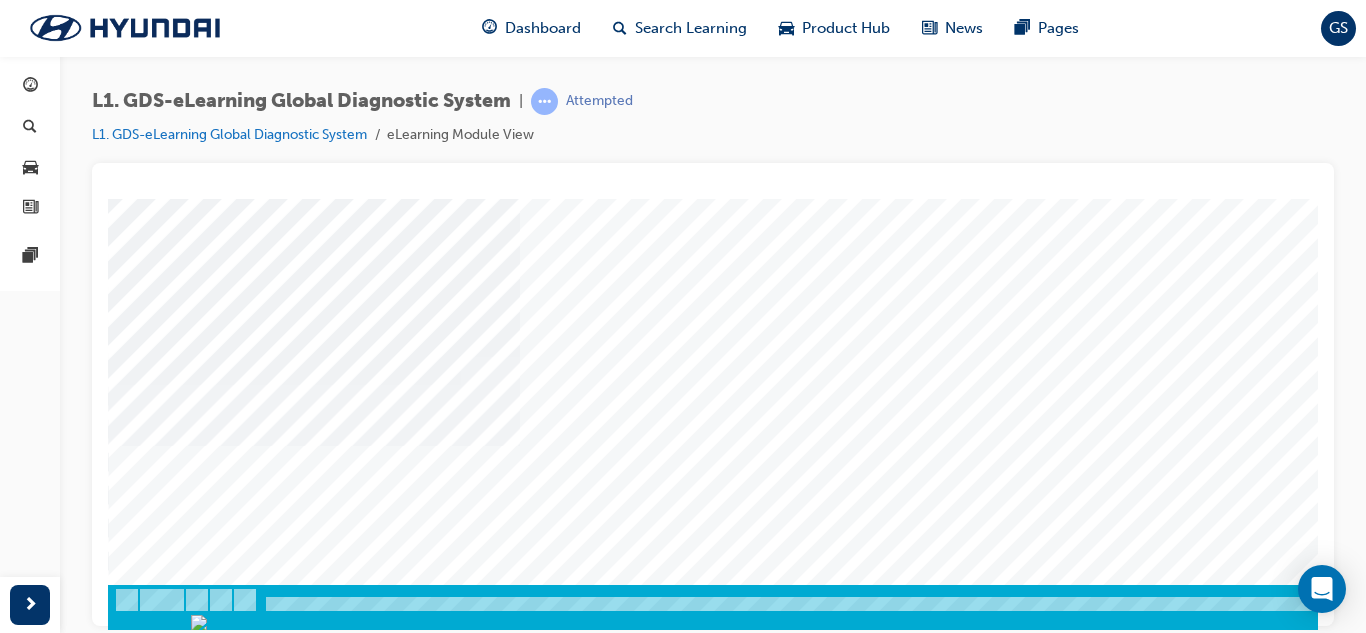 click at bounding box center (314, 4272) 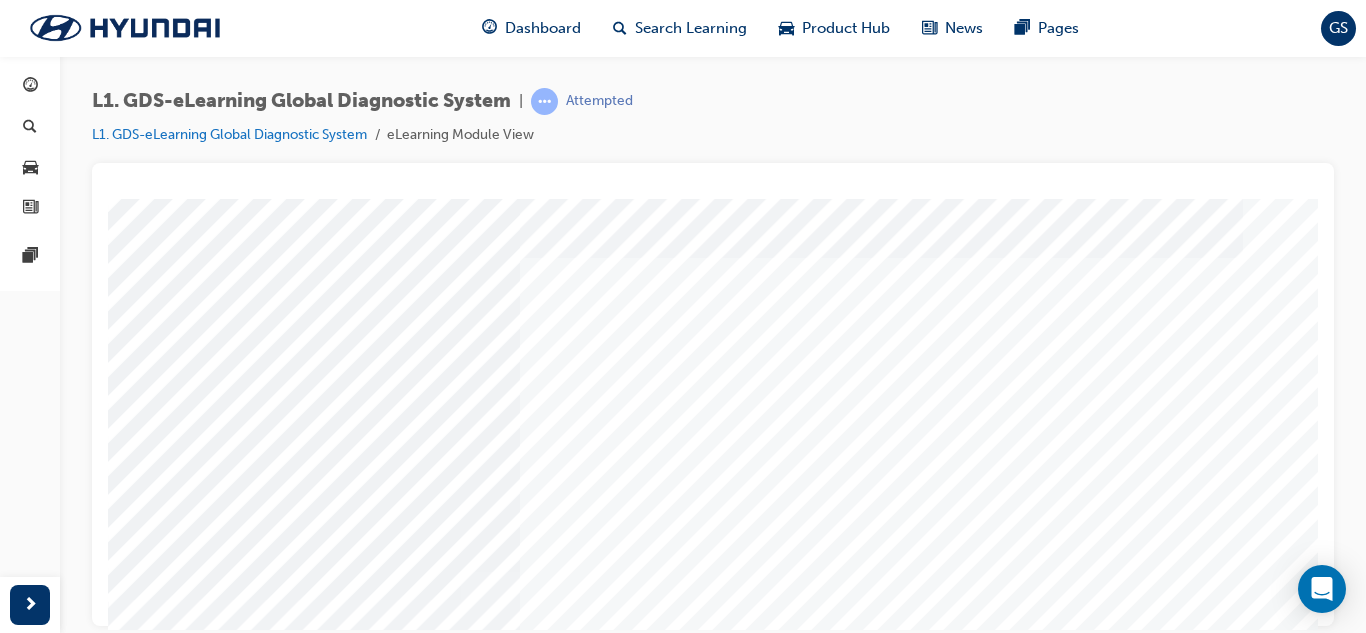scroll, scrollTop: 34, scrollLeft: 0, axis: vertical 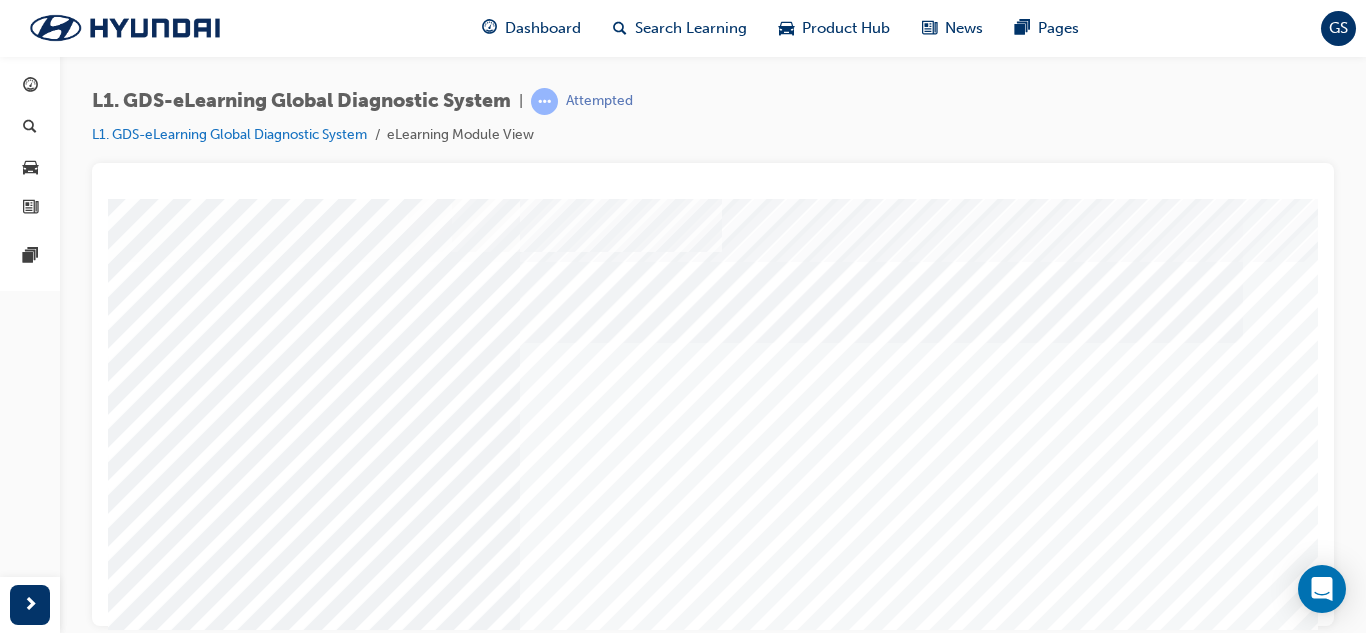click at bounding box center (314, 4572) 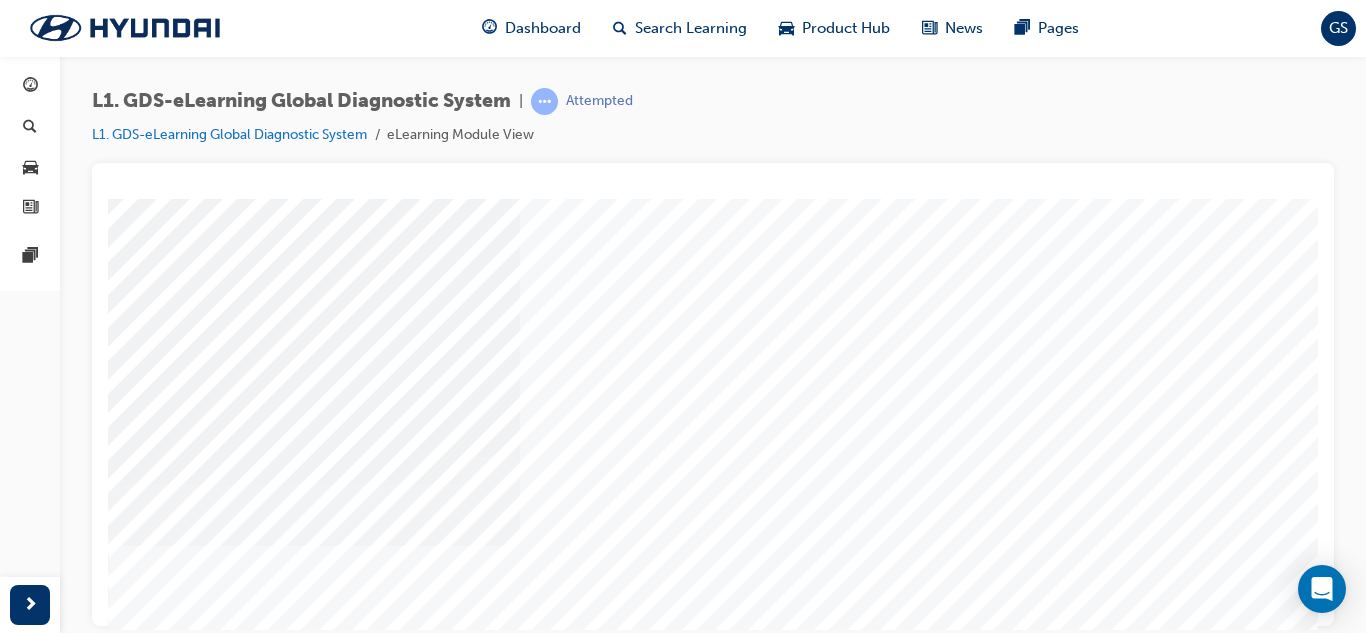 scroll, scrollTop: 334, scrollLeft: 0, axis: vertical 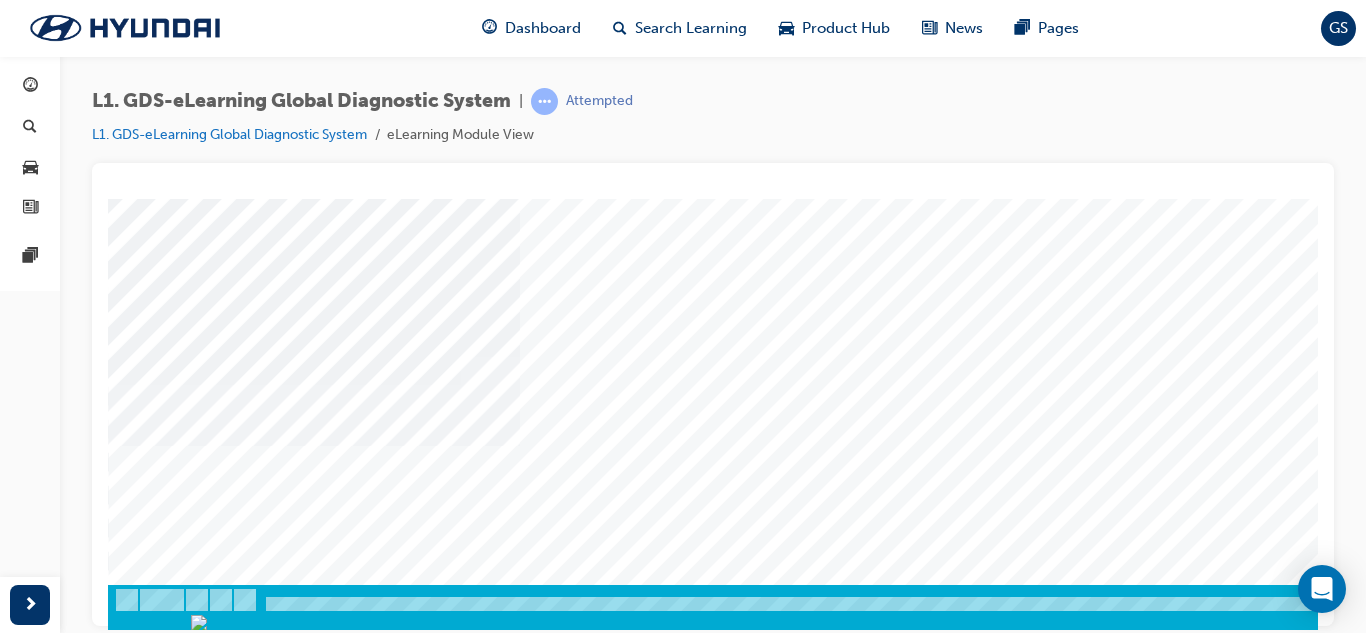click at bounding box center [178, 3403] 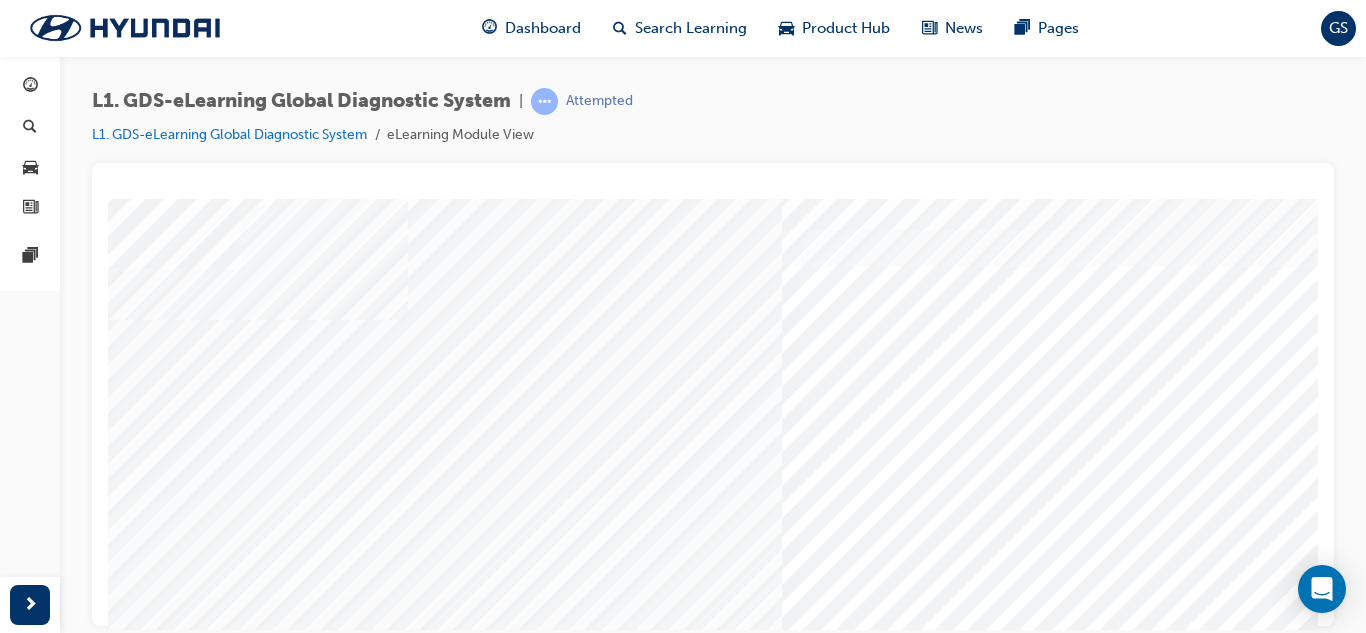 scroll, scrollTop: 0, scrollLeft: 0, axis: both 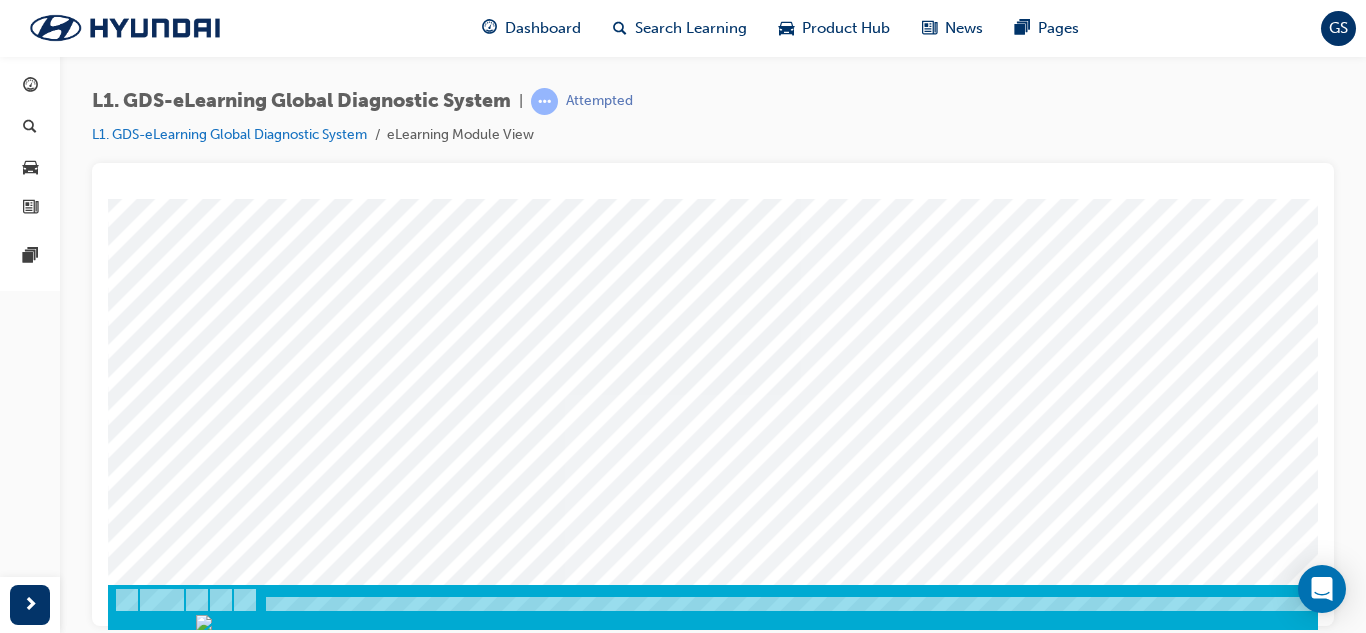 click at bounding box center [195, 5630] 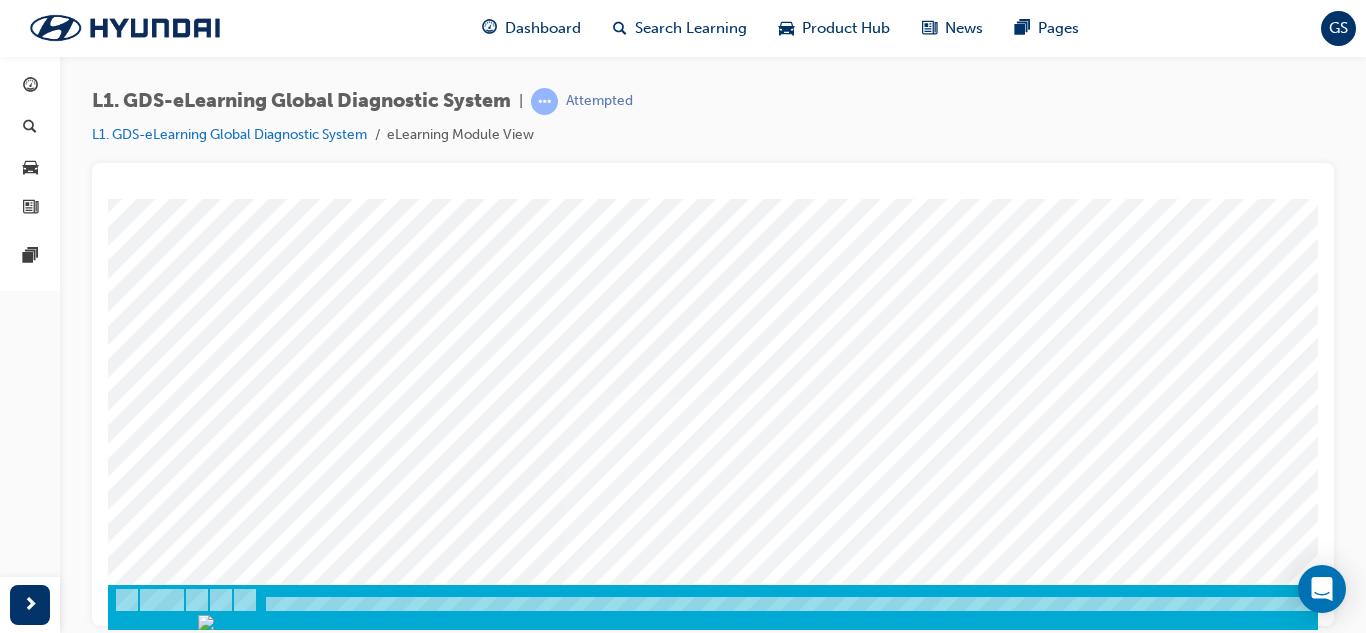 click at bounding box center [789, 945] 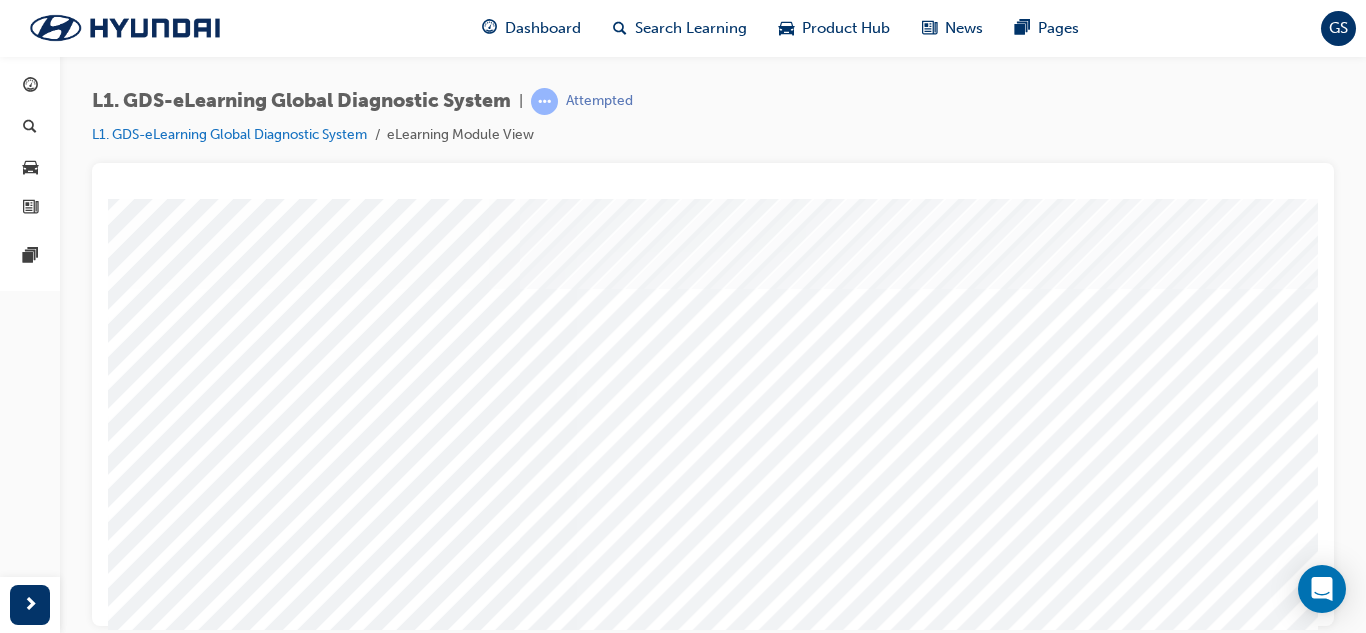 scroll, scrollTop: 0, scrollLeft: 0, axis: both 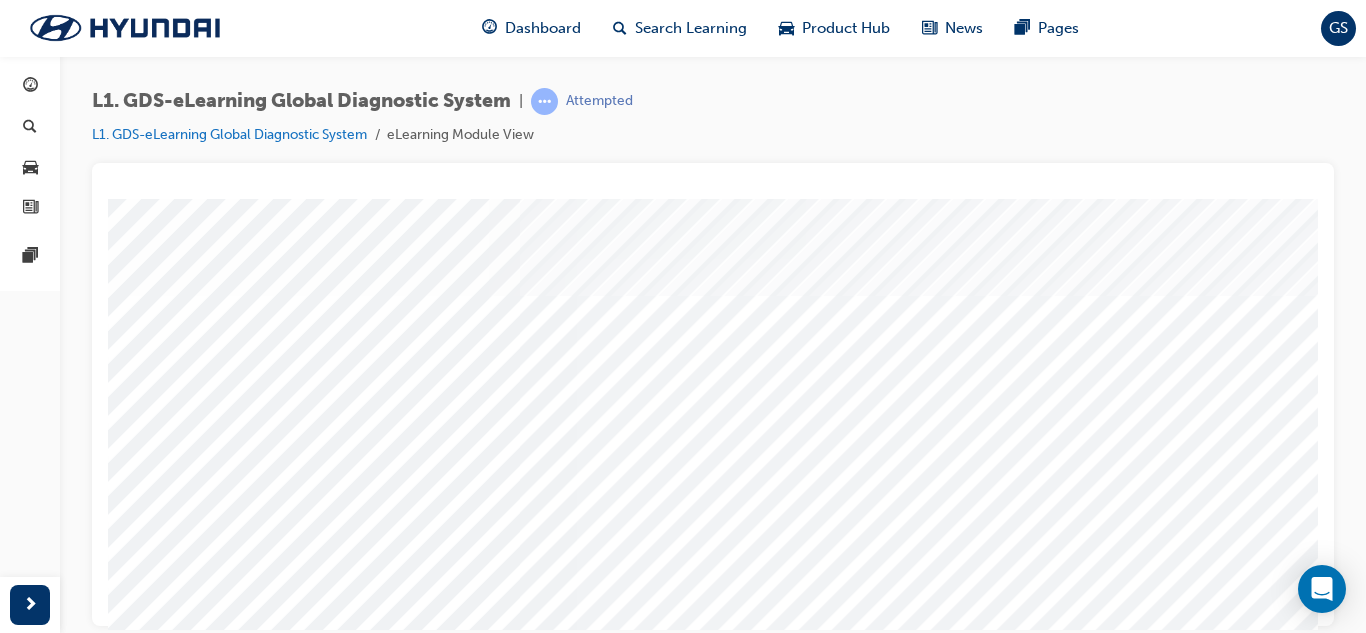 drag, startPoint x: 854, startPoint y: 387, endPoint x: 643, endPoint y: 488, distance: 233.92734 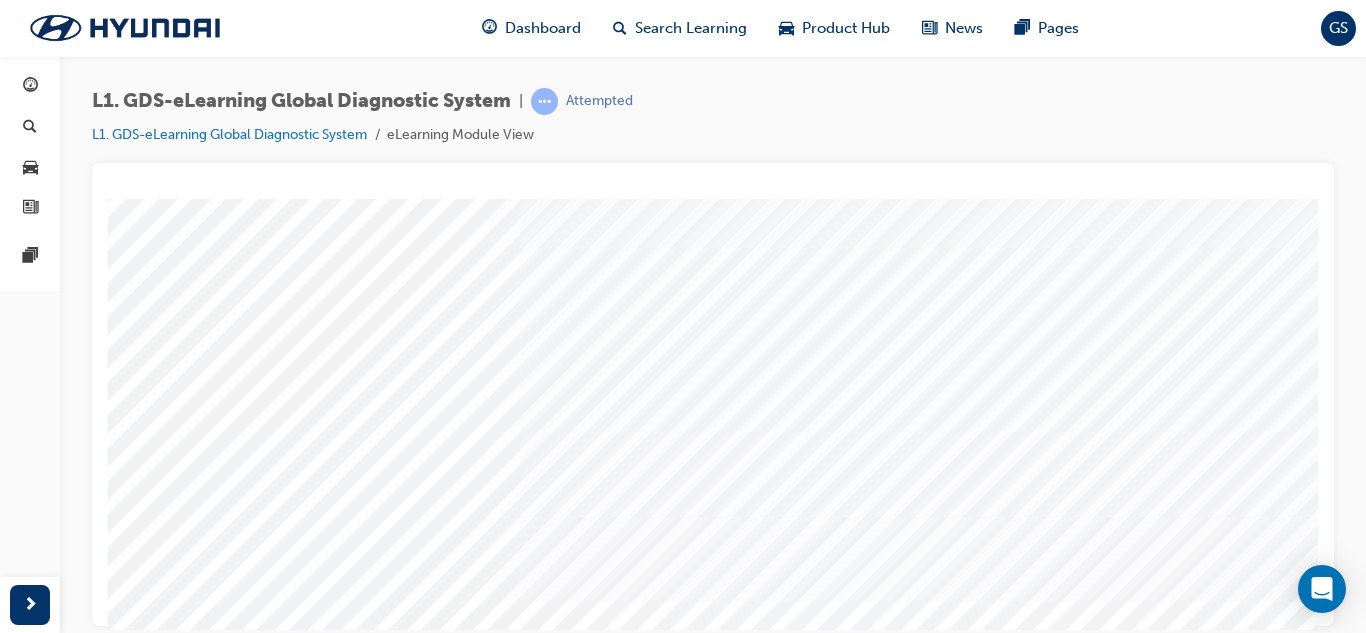 scroll, scrollTop: 134, scrollLeft: 0, axis: vertical 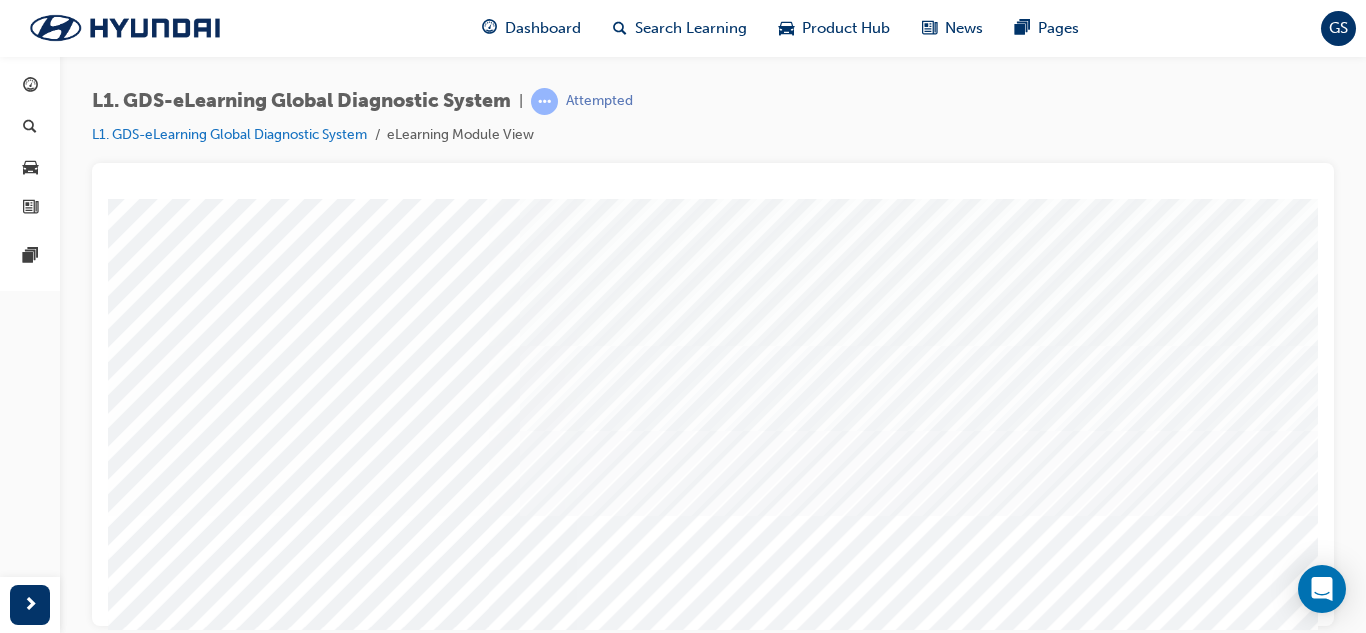 click at bounding box center [314, 5413] 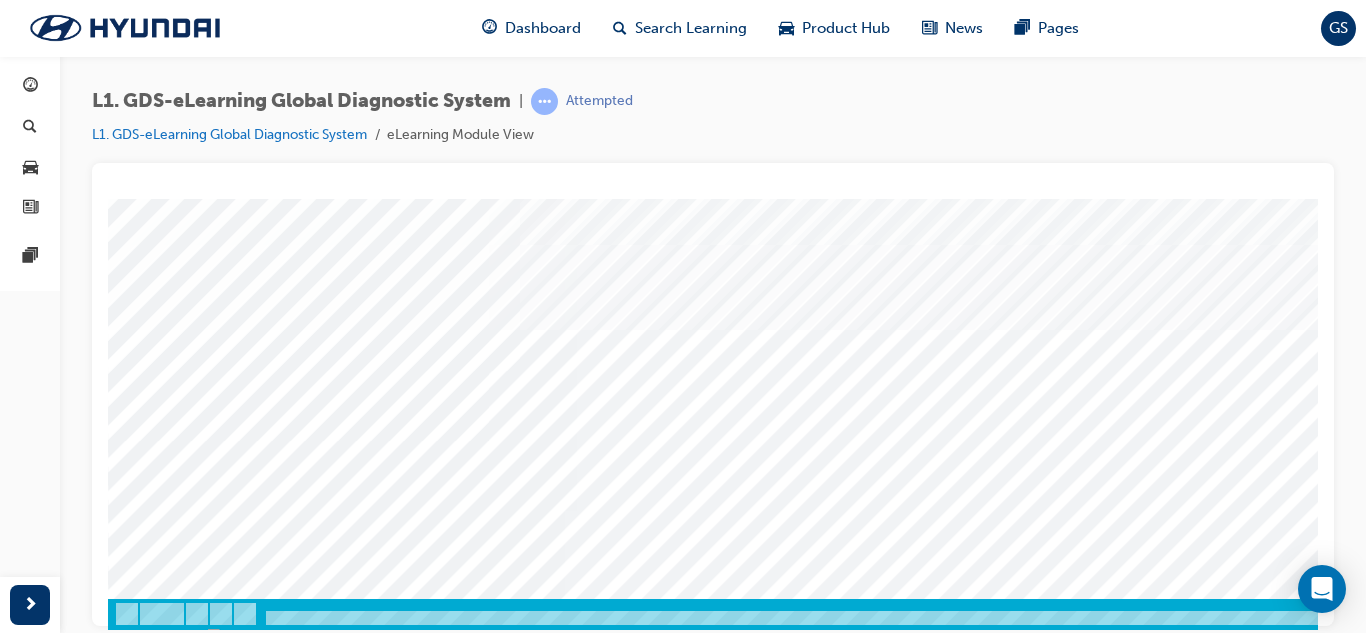 scroll, scrollTop: 334, scrollLeft: 0, axis: vertical 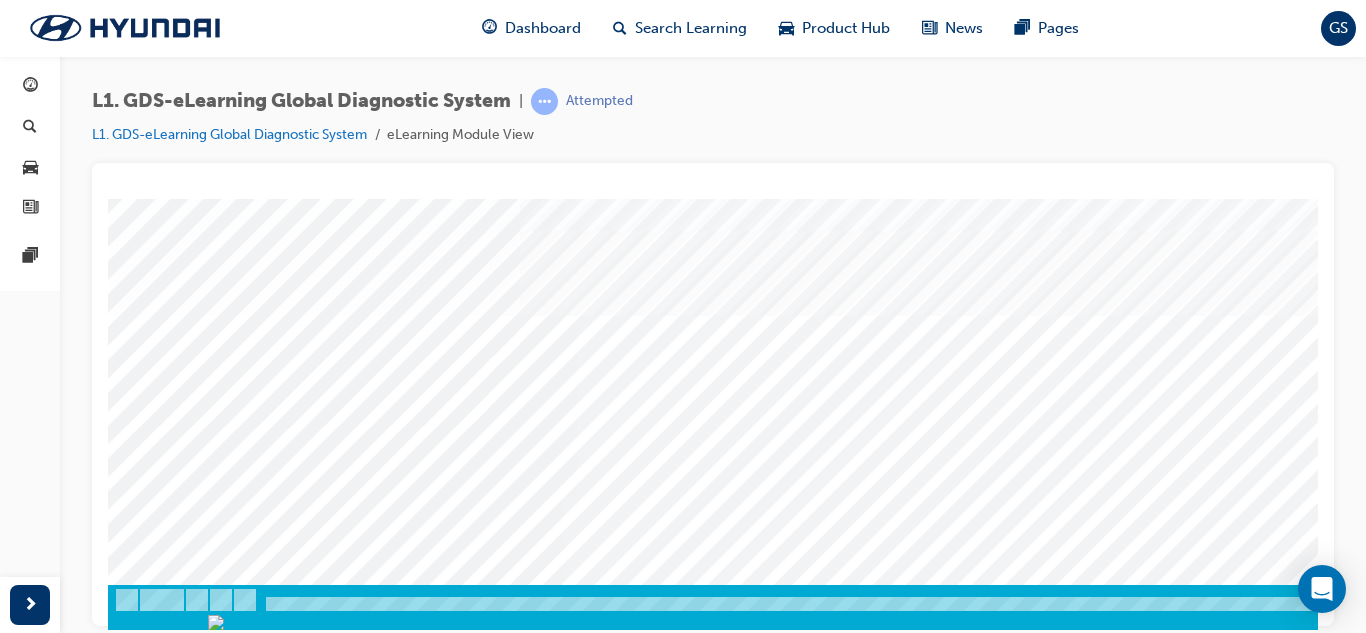 click at bounding box center (133, 5193) 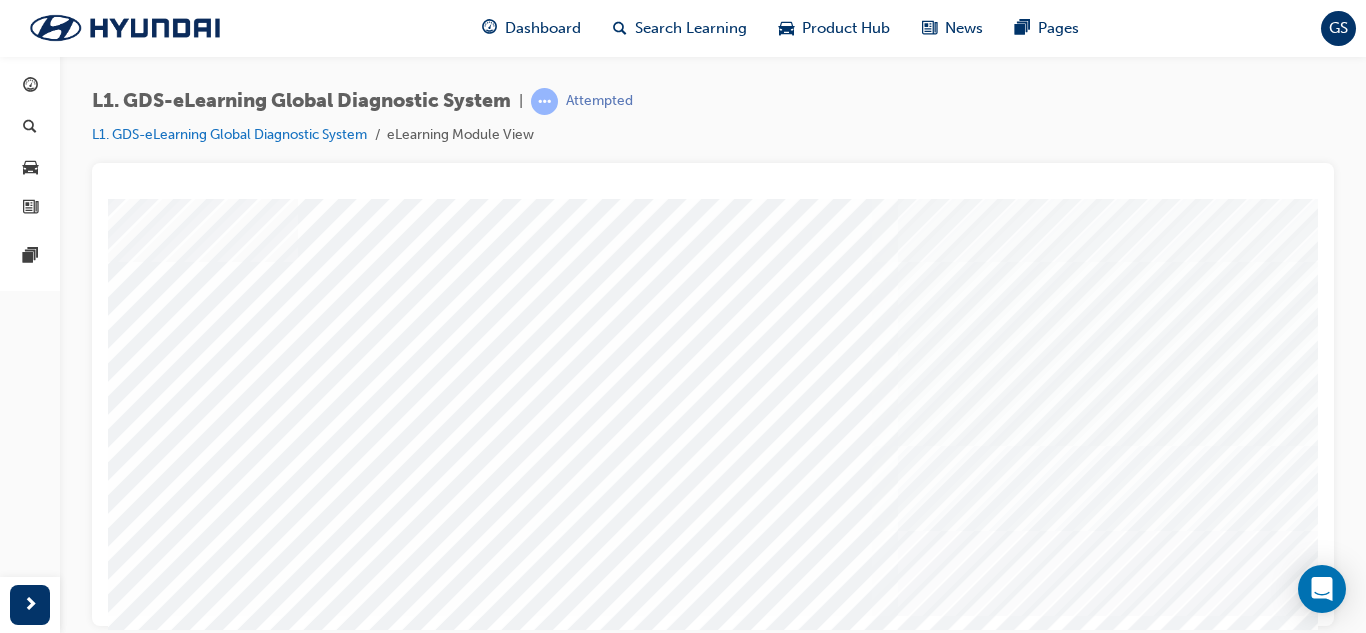 scroll, scrollTop: 134, scrollLeft: 0, axis: vertical 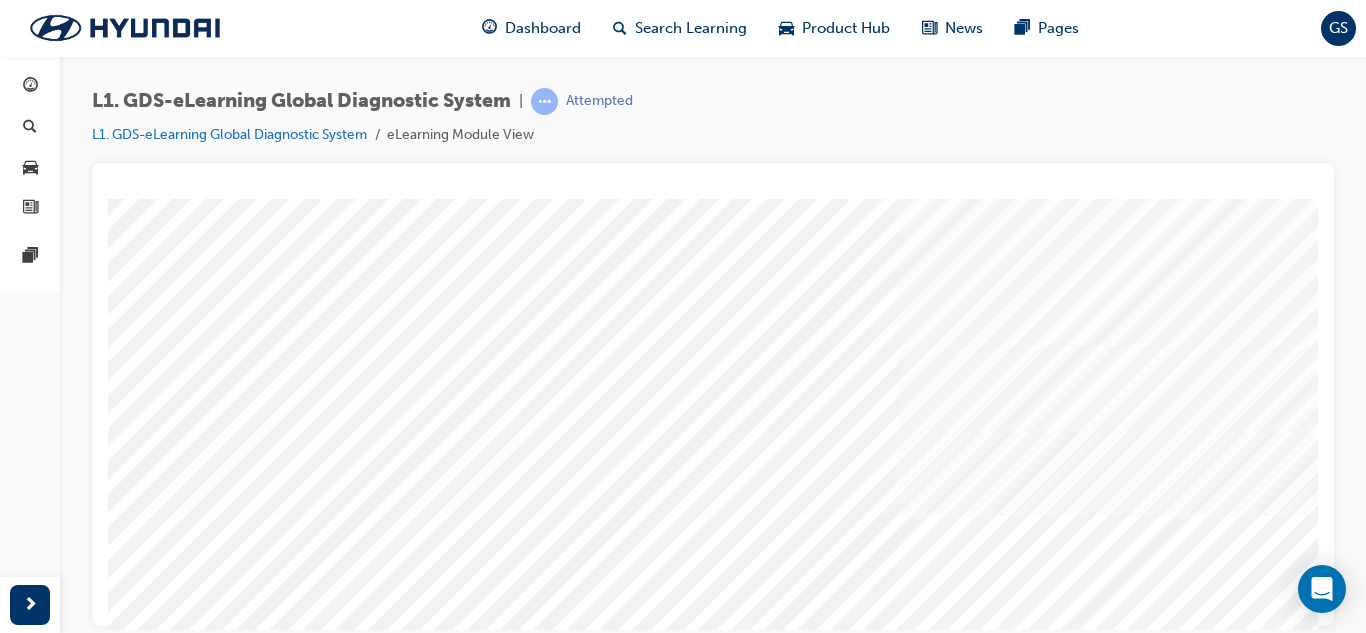 click at bounding box center (314, 5614) 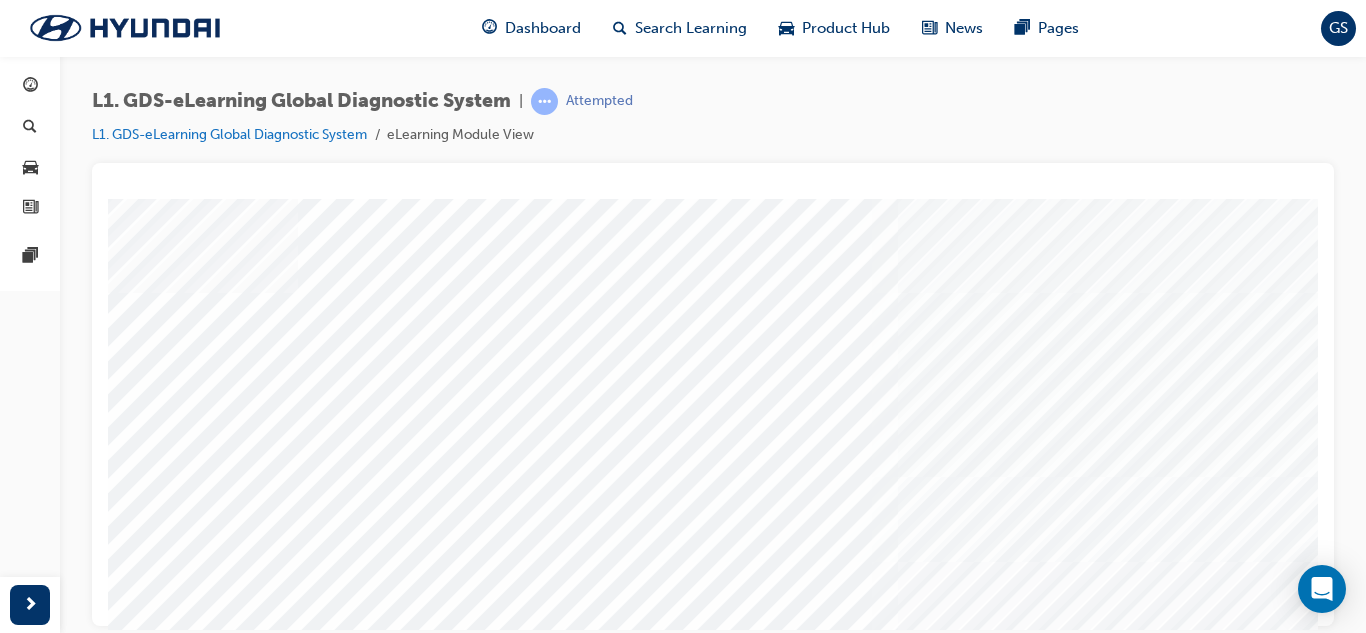 scroll, scrollTop: 0, scrollLeft: 0, axis: both 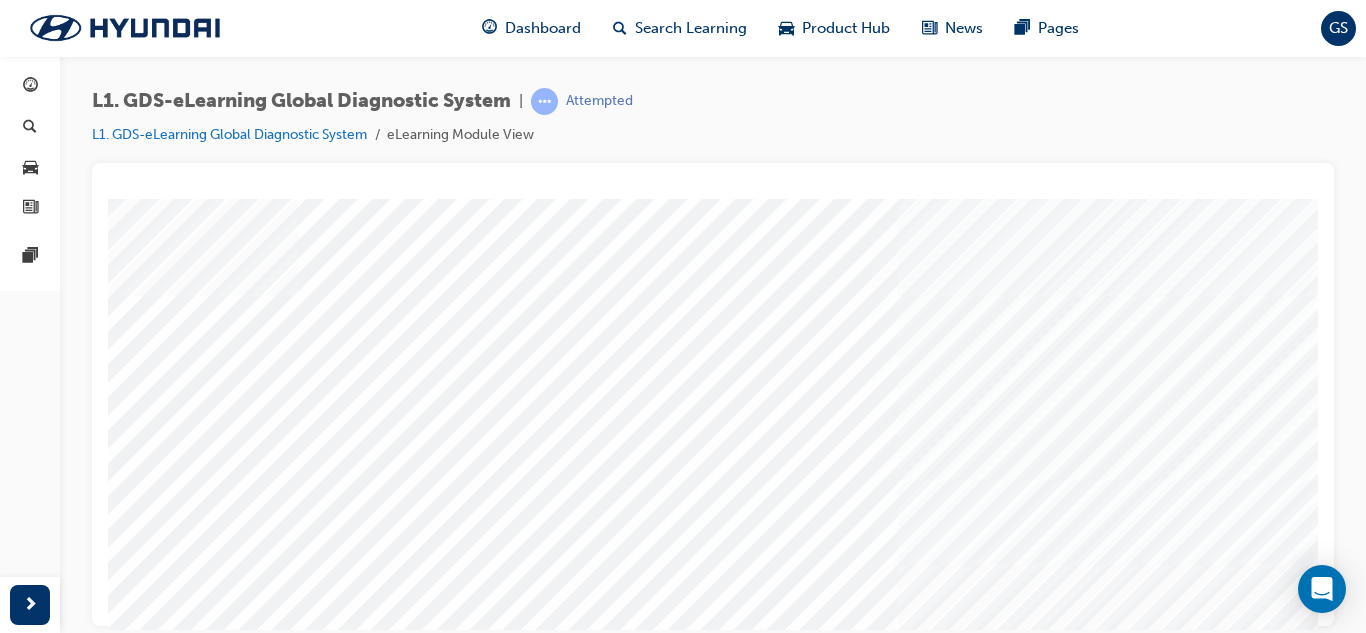 click at bounding box center (294, 8331) 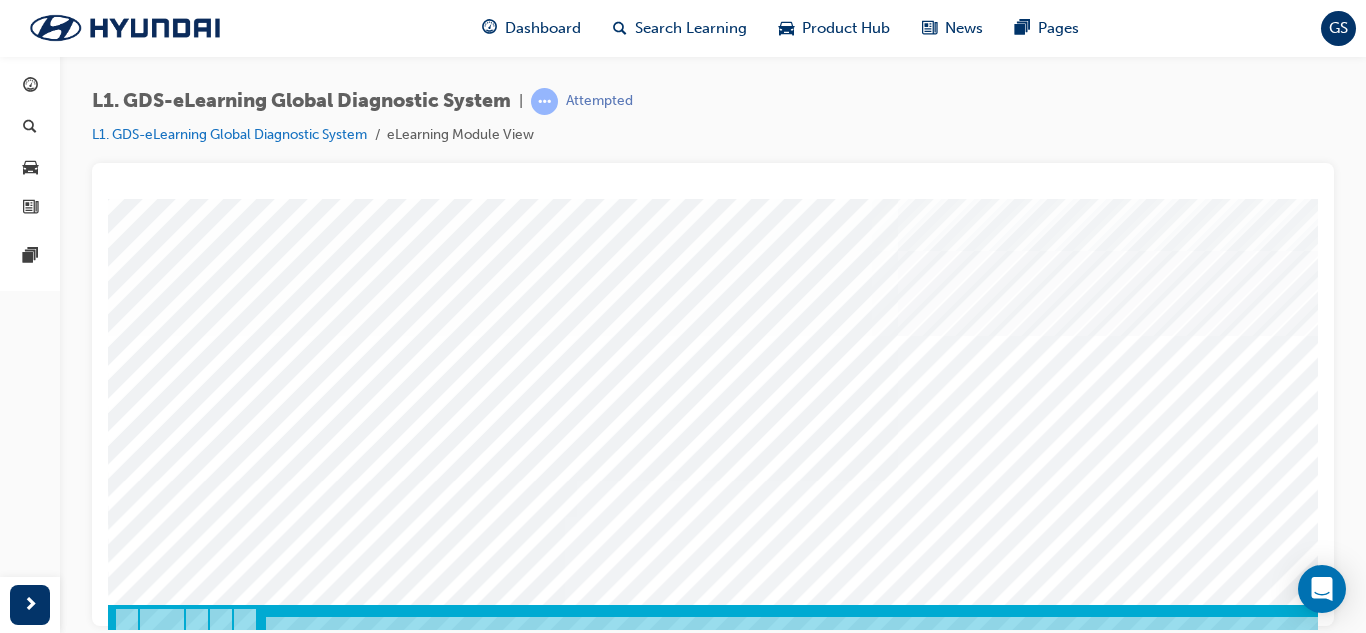 scroll, scrollTop: 334, scrollLeft: 0, axis: vertical 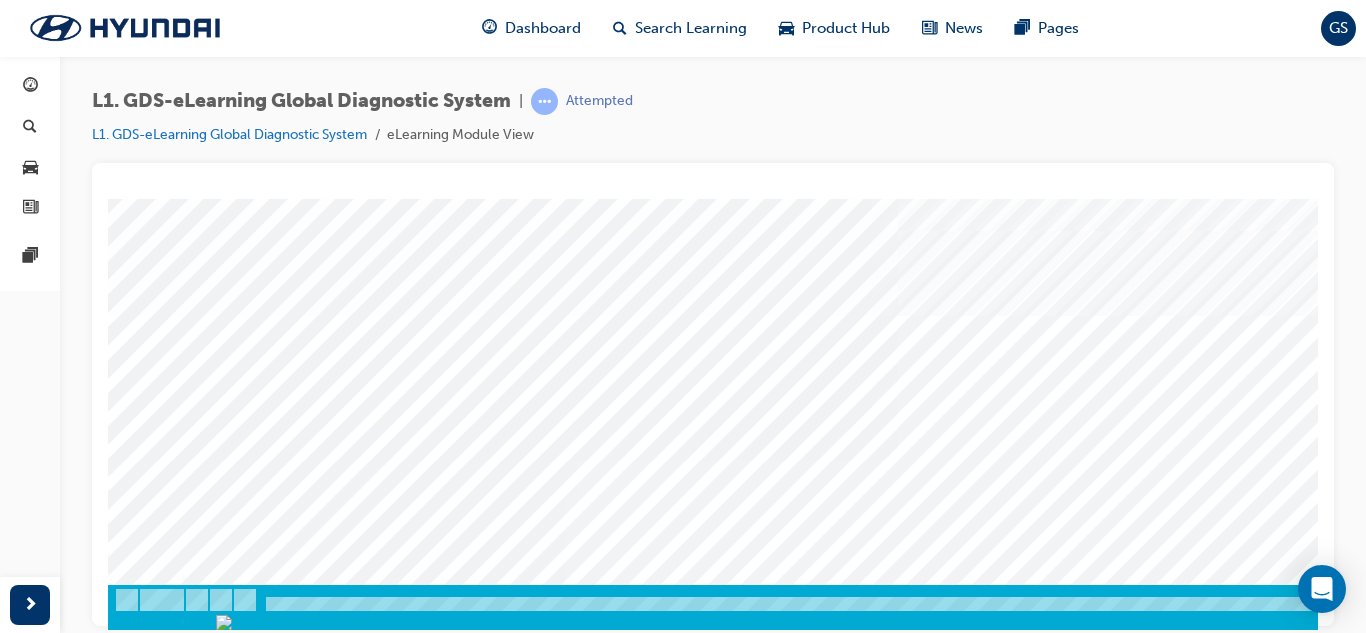 click at bounding box center (178, 8228) 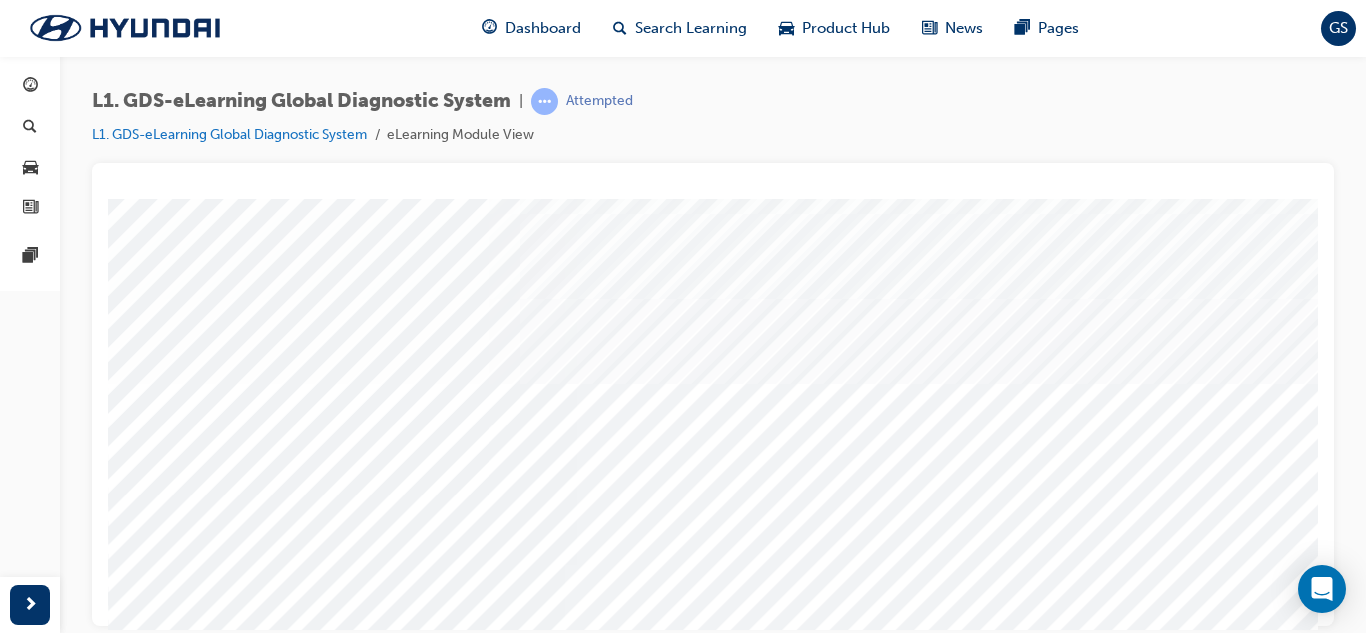 scroll, scrollTop: 234, scrollLeft: 0, axis: vertical 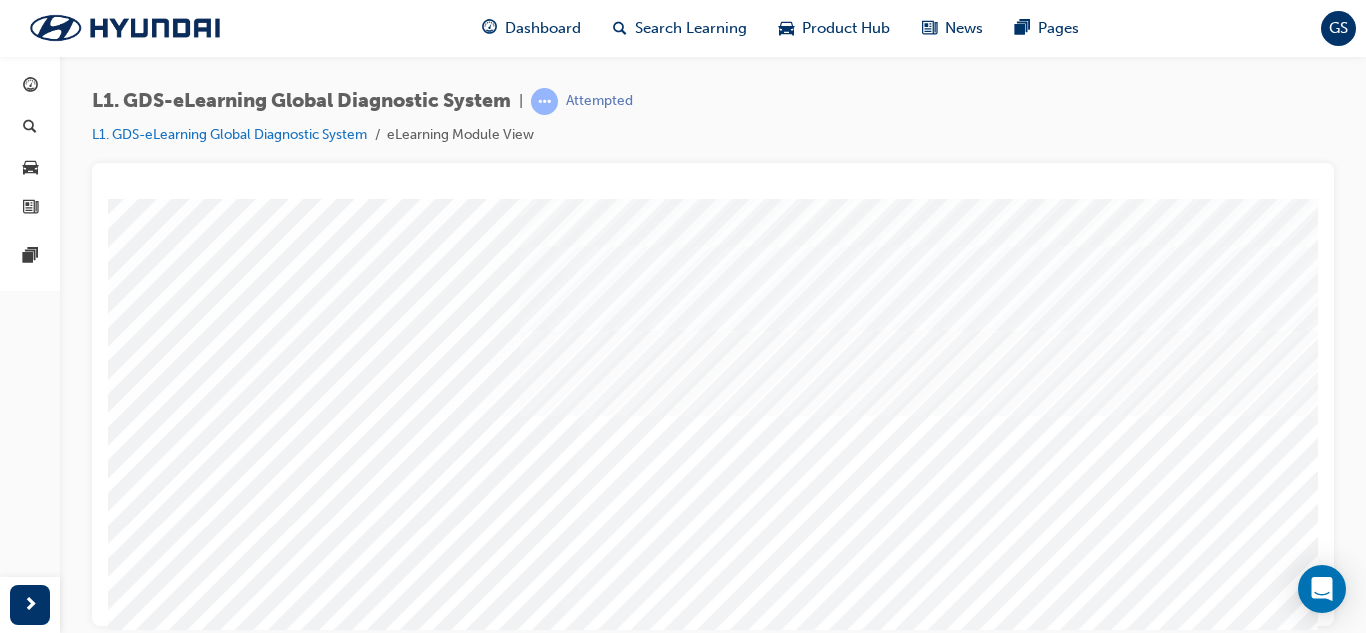 click at bounding box center (133, 5293) 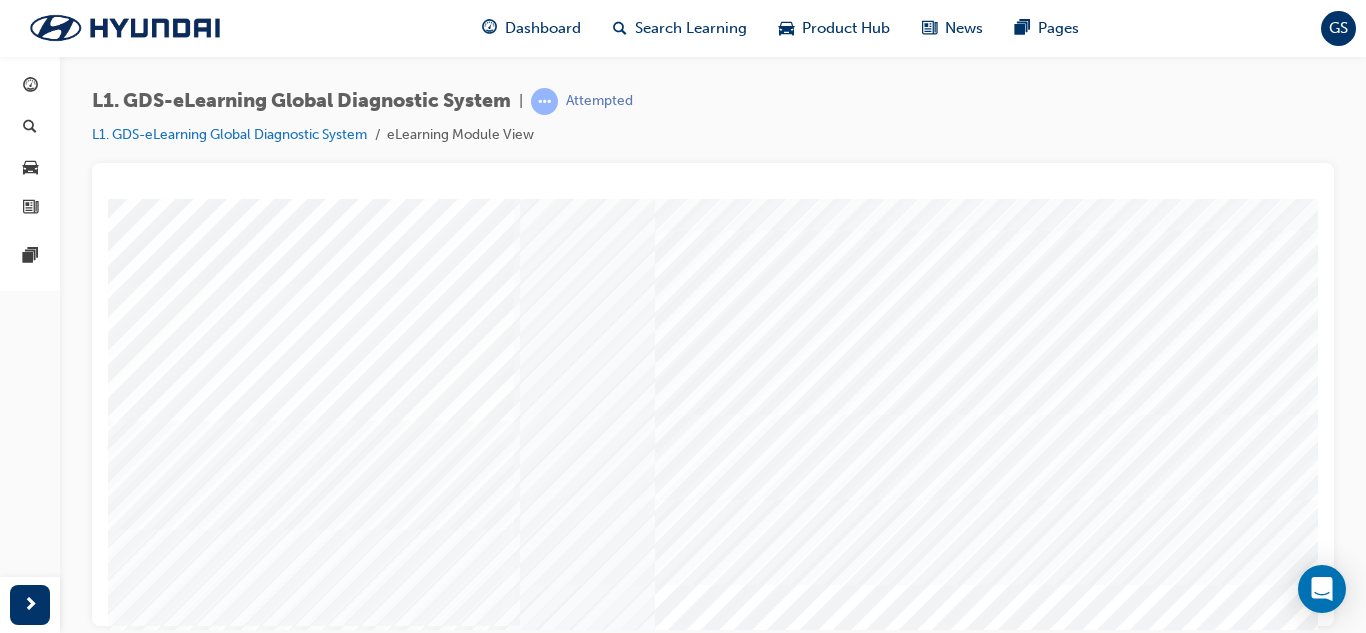 scroll, scrollTop: 100, scrollLeft: 0, axis: vertical 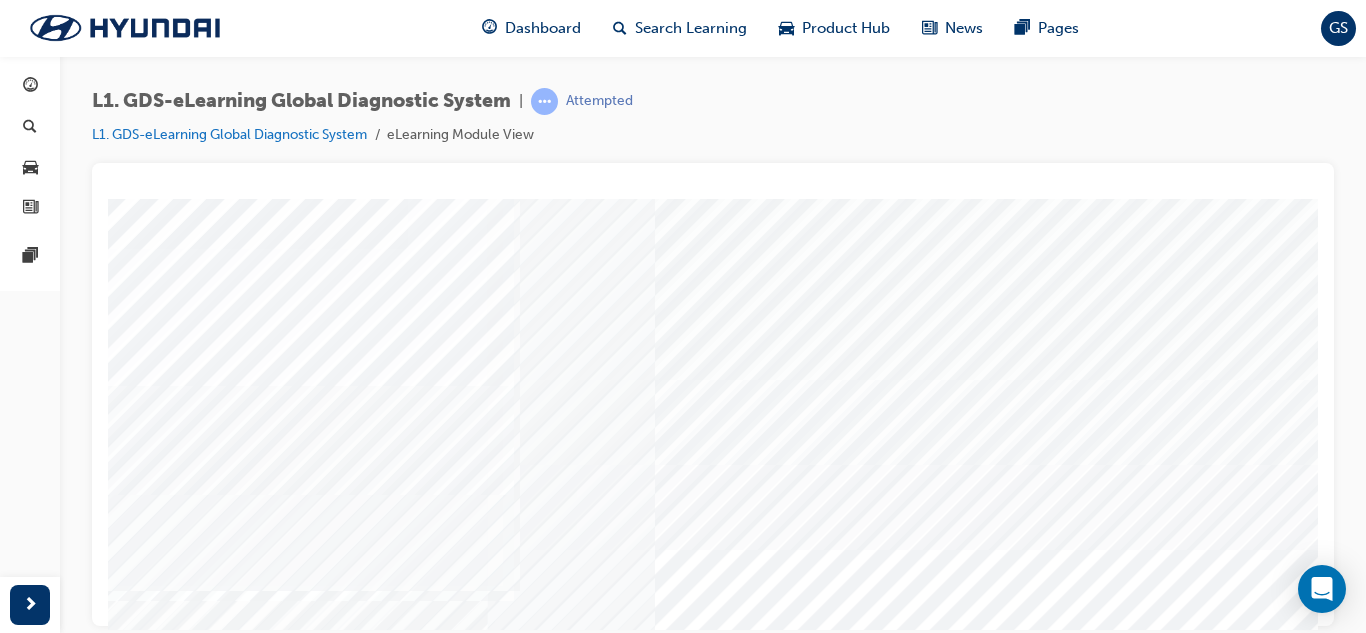 click at bounding box center (133, 6986) 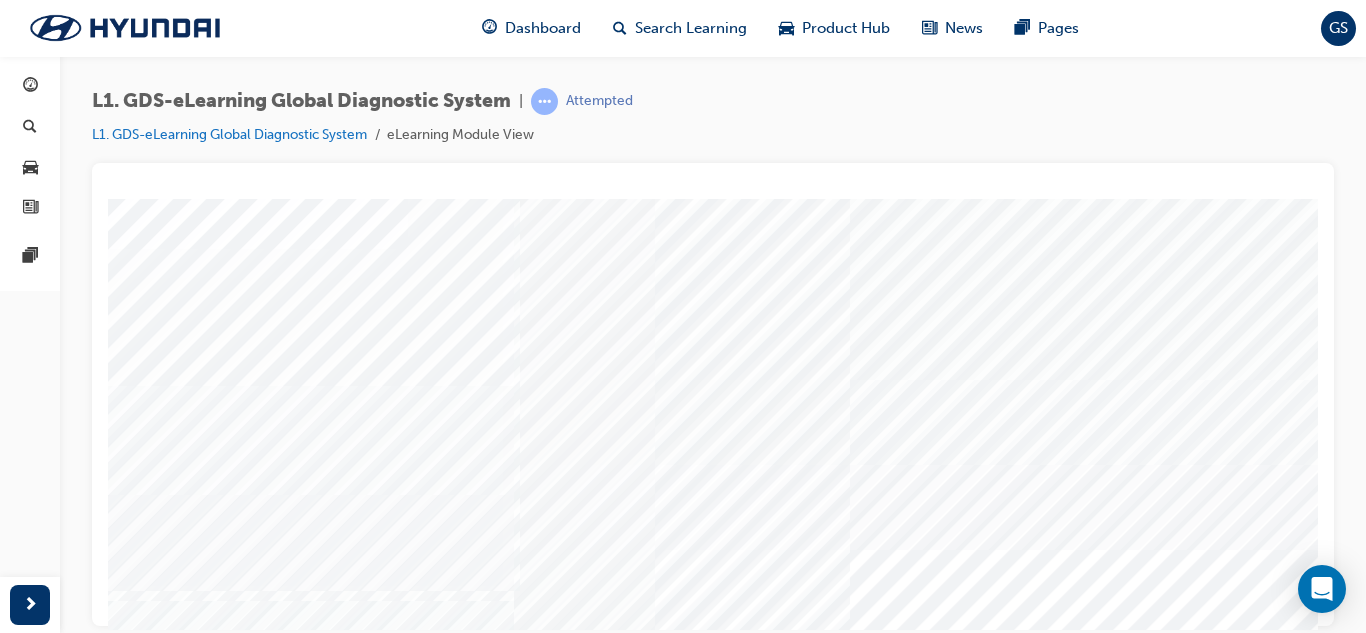 drag, startPoint x: 1085, startPoint y: 315, endPoint x: 1125, endPoint y: 282, distance: 51.855568 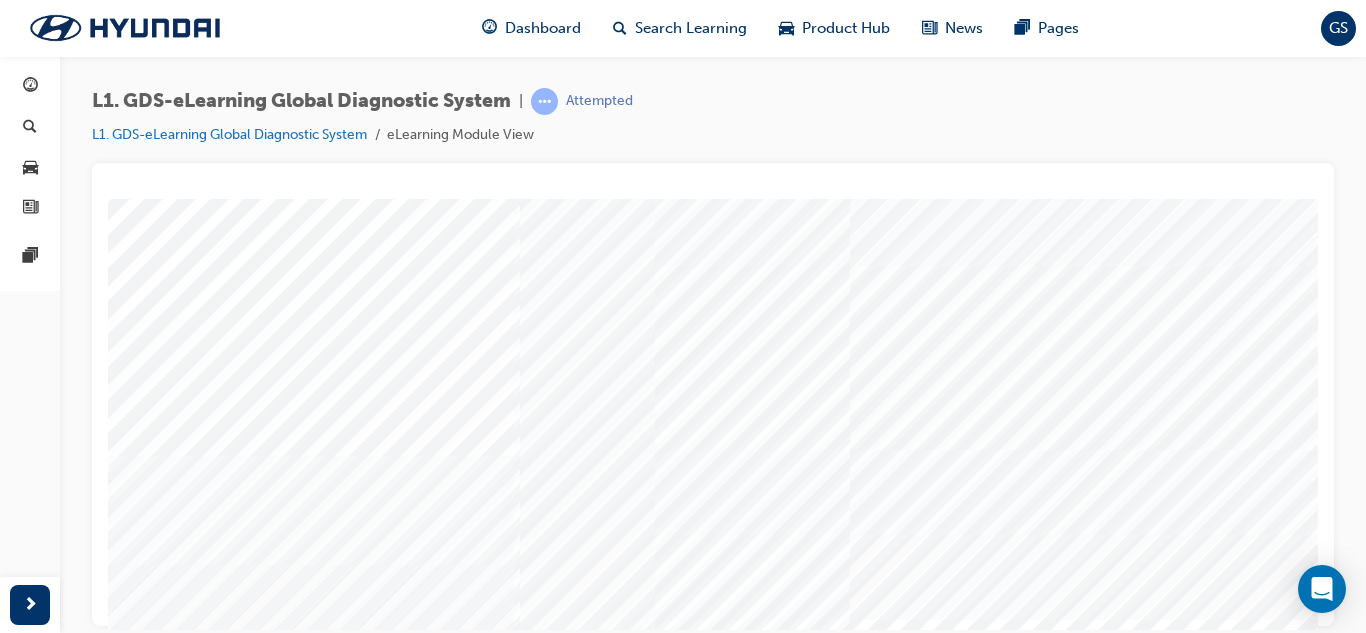 scroll, scrollTop: 0, scrollLeft: 0, axis: both 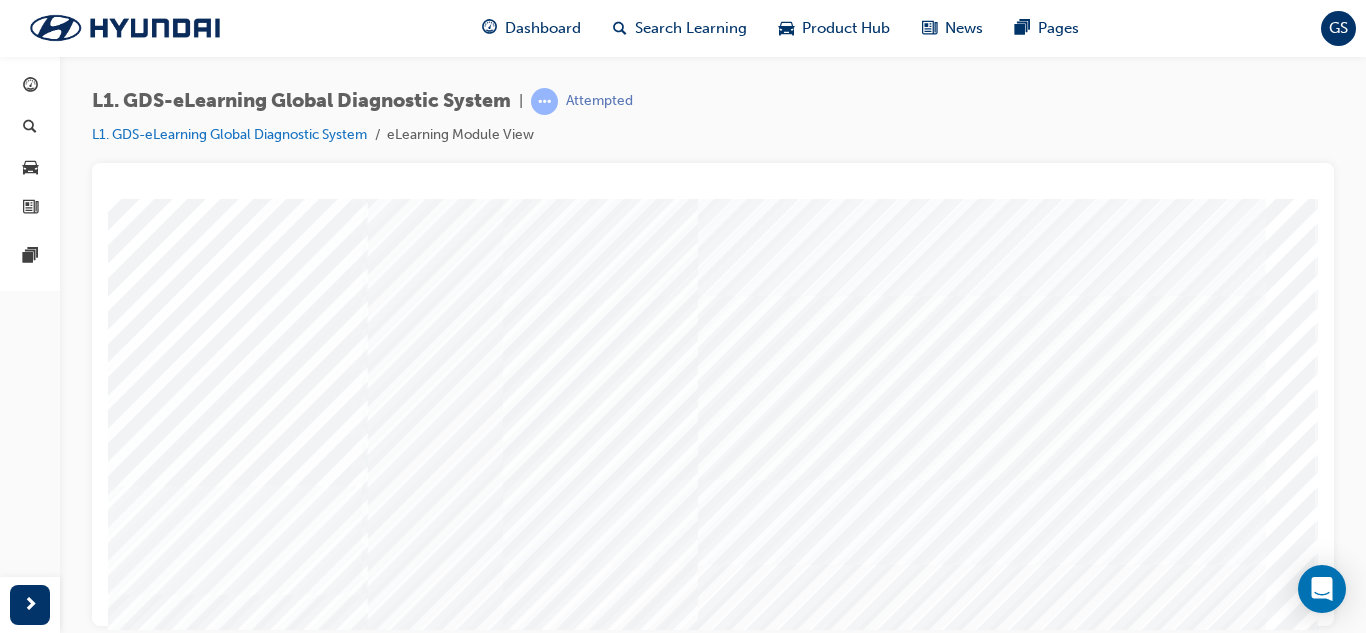 click at bounding box center (-19, 7136) 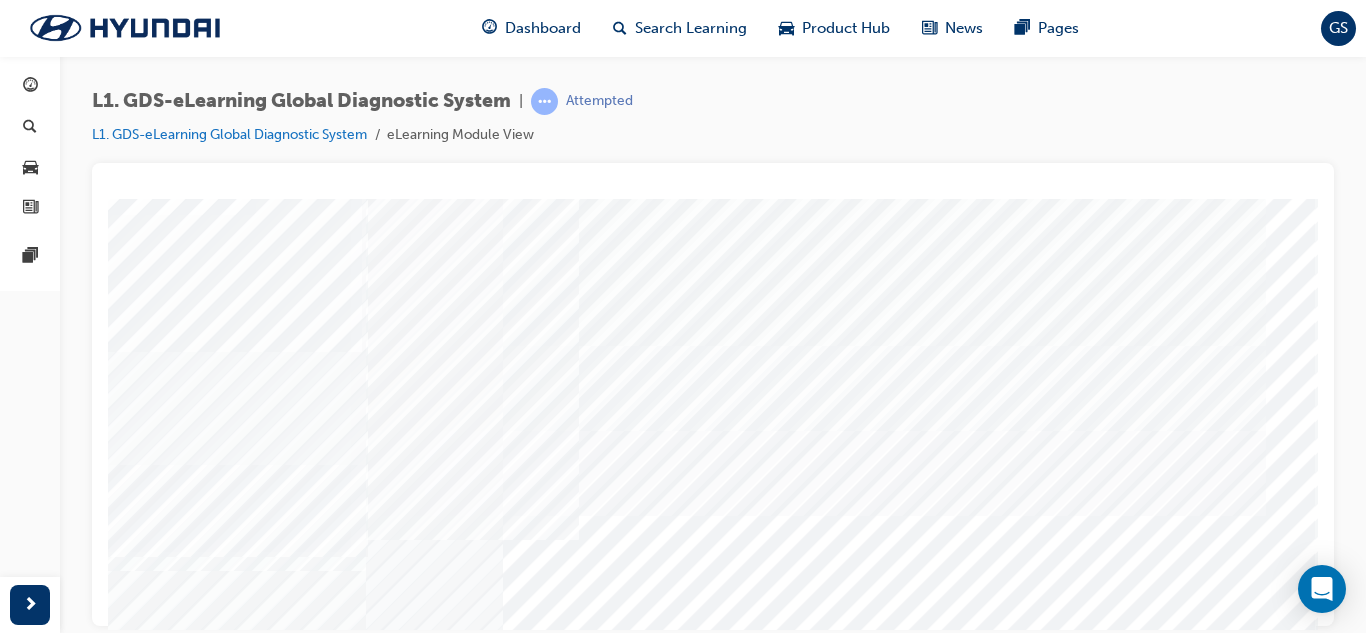 scroll, scrollTop: 100, scrollLeft: 165, axis: both 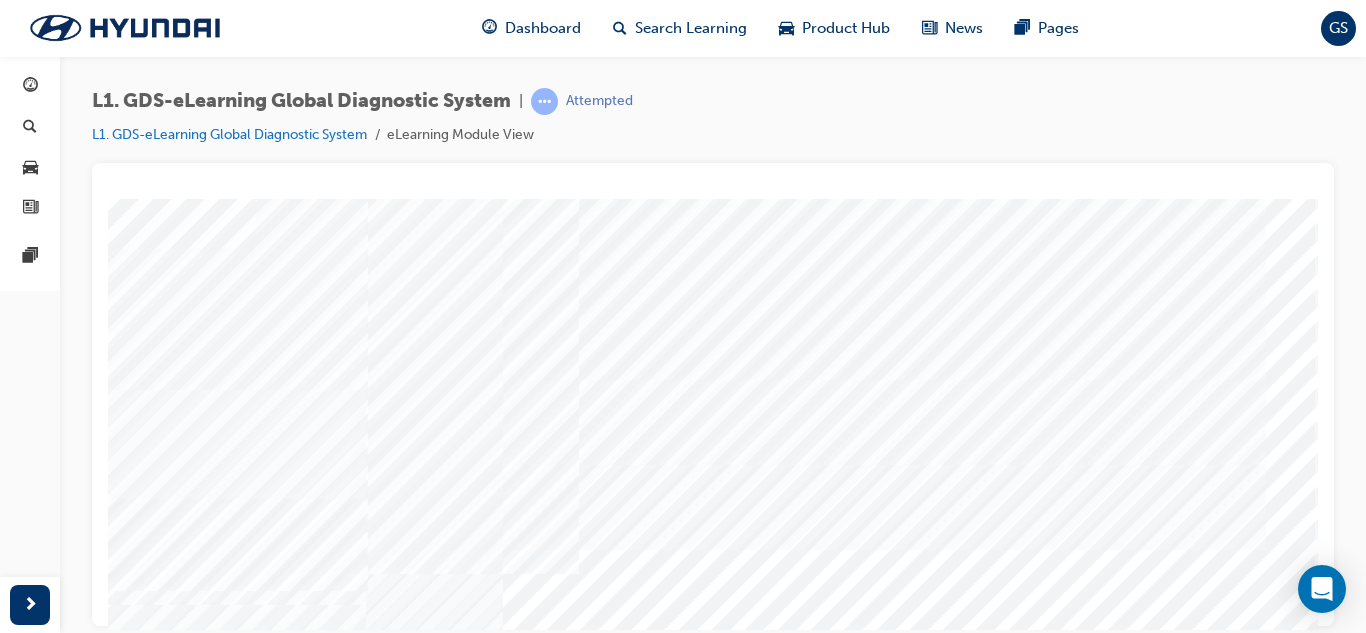 click at bounding box center (-19, 7086) 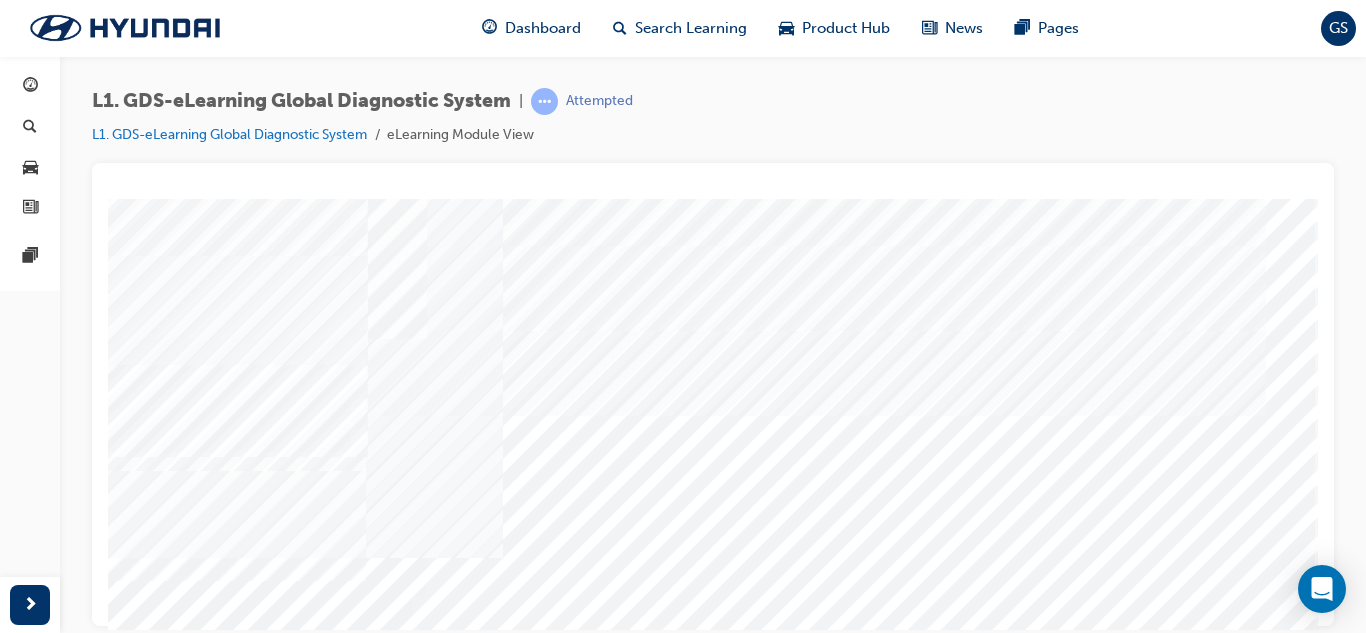 scroll, scrollTop: 200, scrollLeft: 165, axis: both 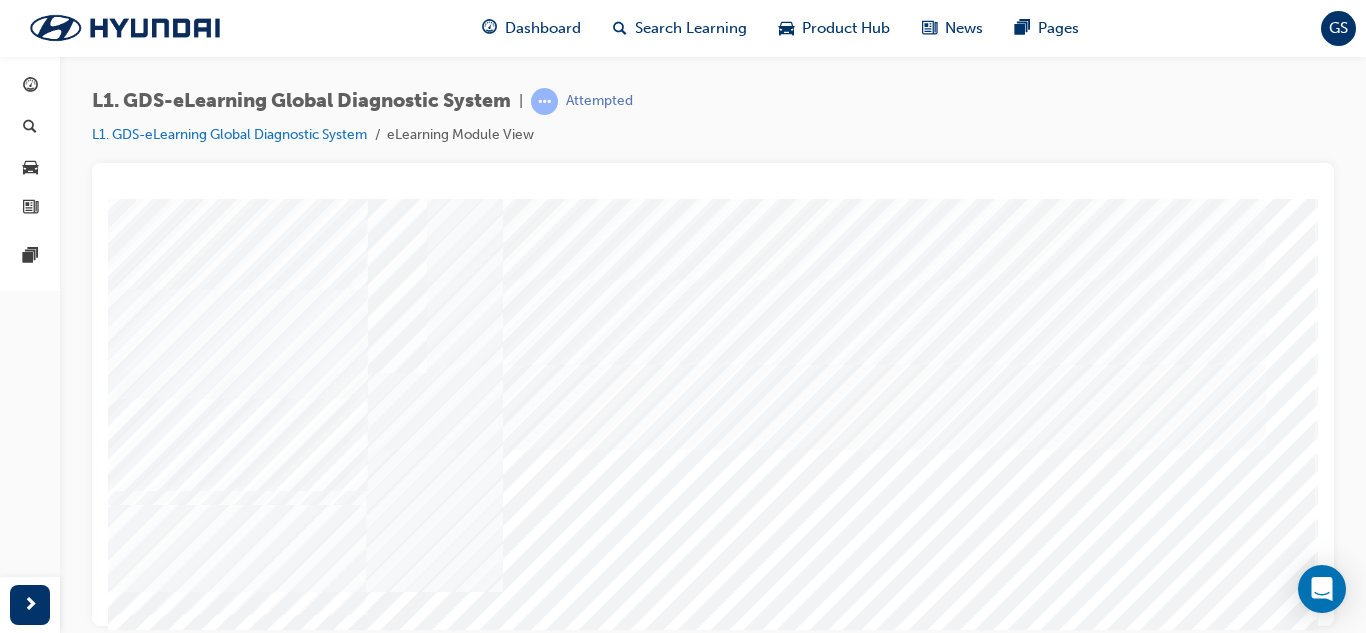 click at bounding box center [-19, 7036] 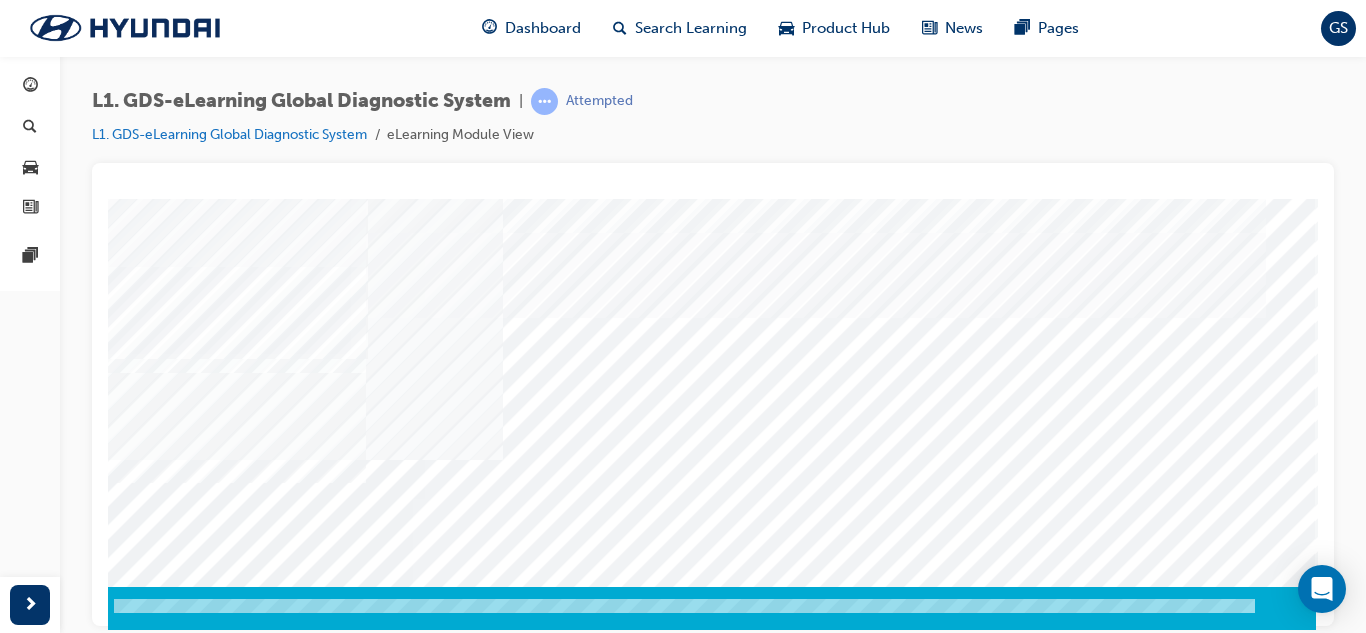 scroll, scrollTop: 334, scrollLeft: 165, axis: both 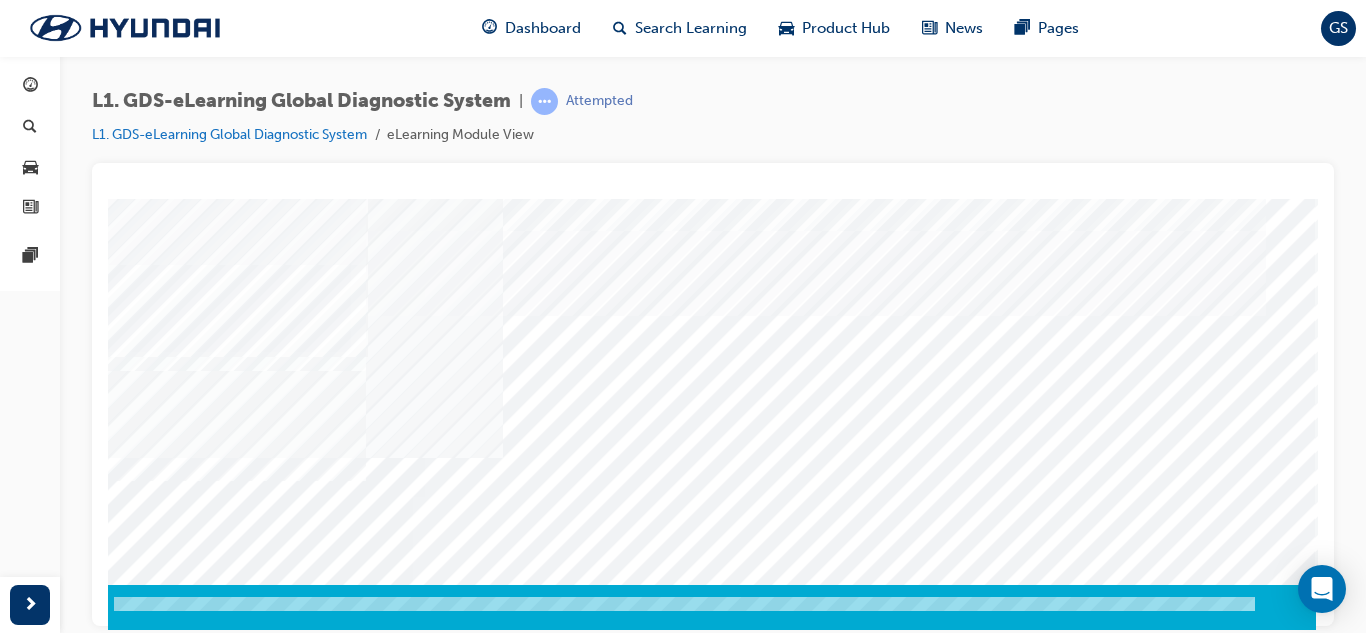 click at bounding box center [26, 2965] 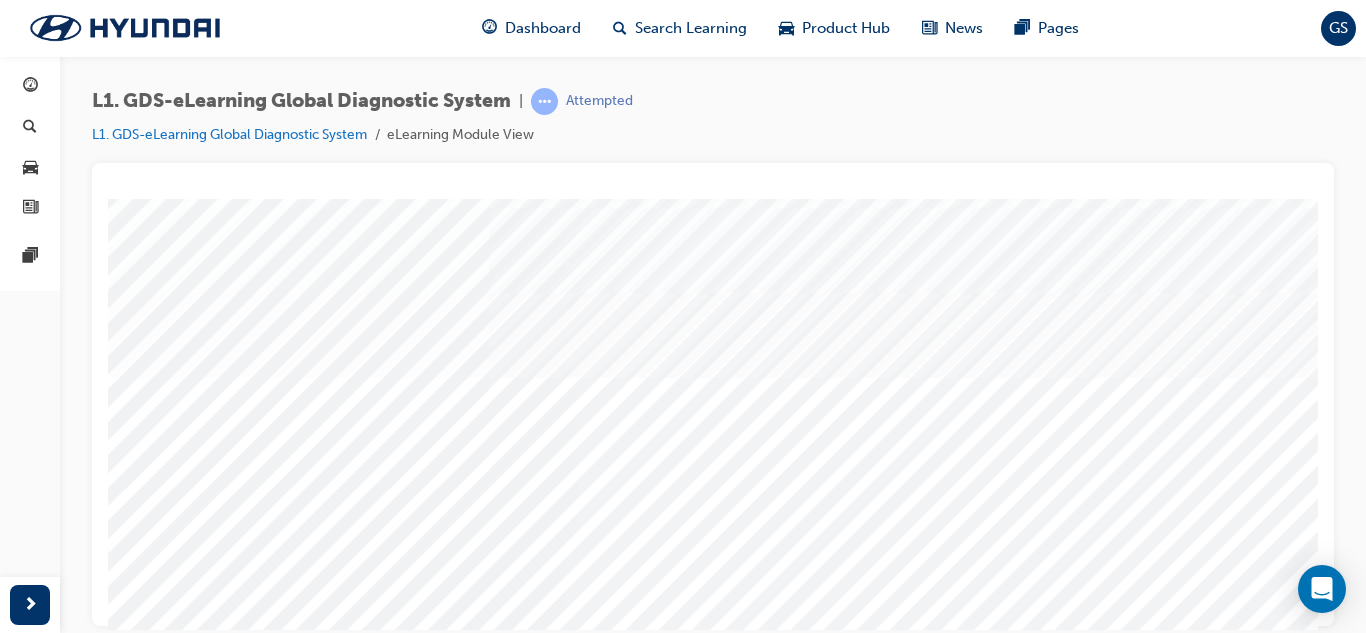 scroll, scrollTop: 334, scrollLeft: 0, axis: vertical 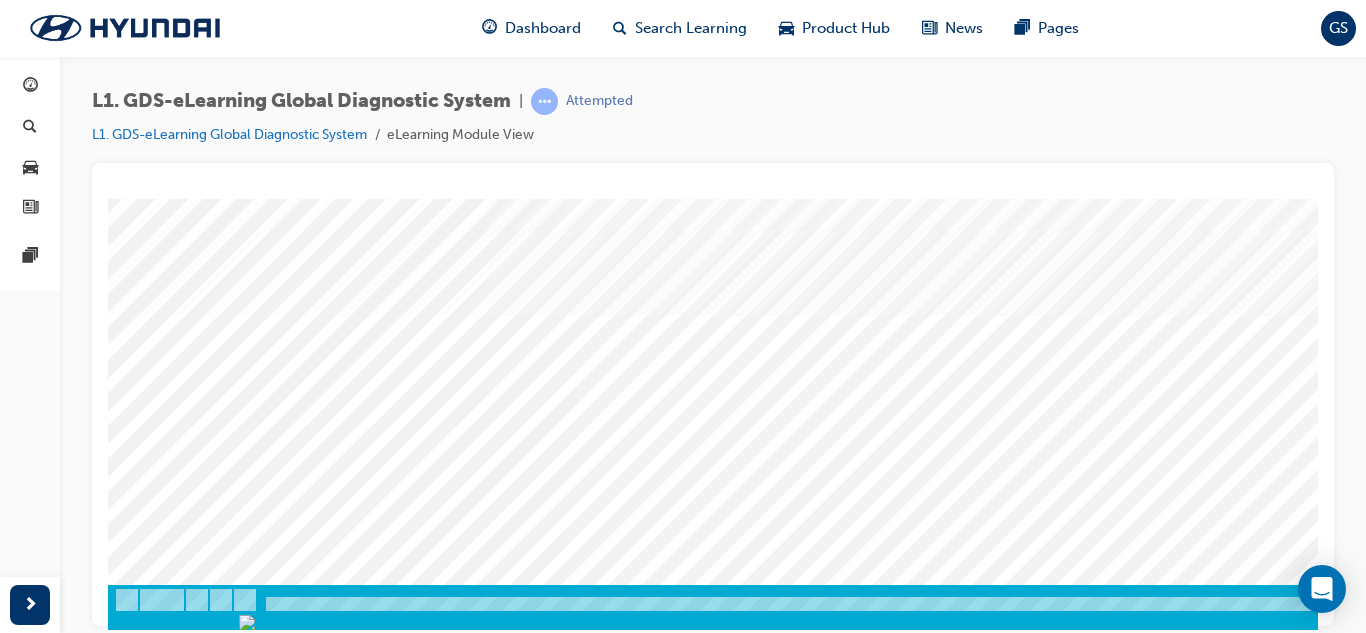 click at bounding box center (133, 5685) 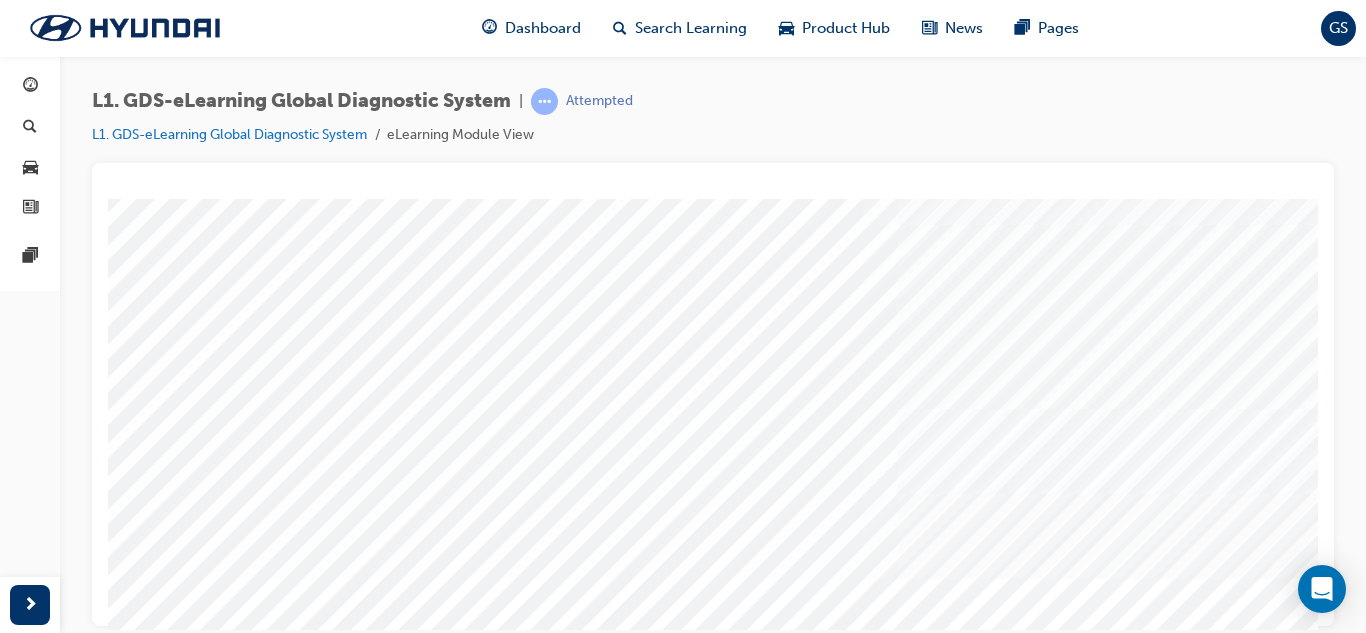 scroll, scrollTop: 100, scrollLeft: 0, axis: vertical 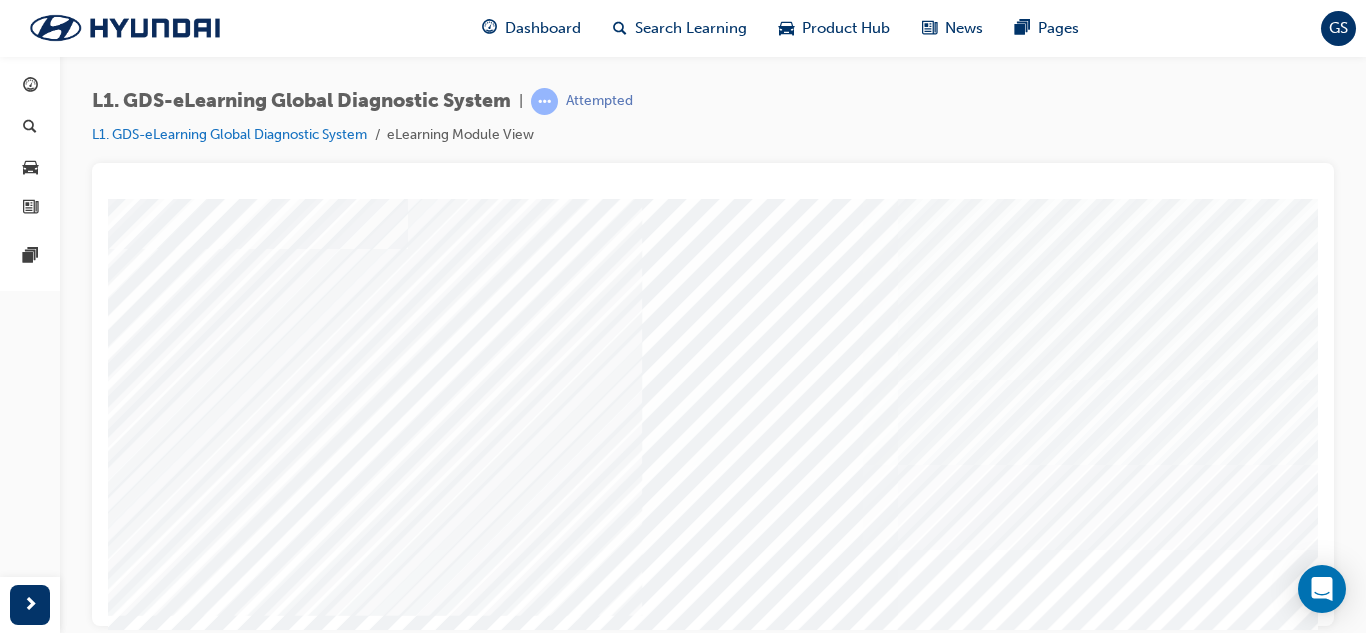 click at bounding box center (133, 8065) 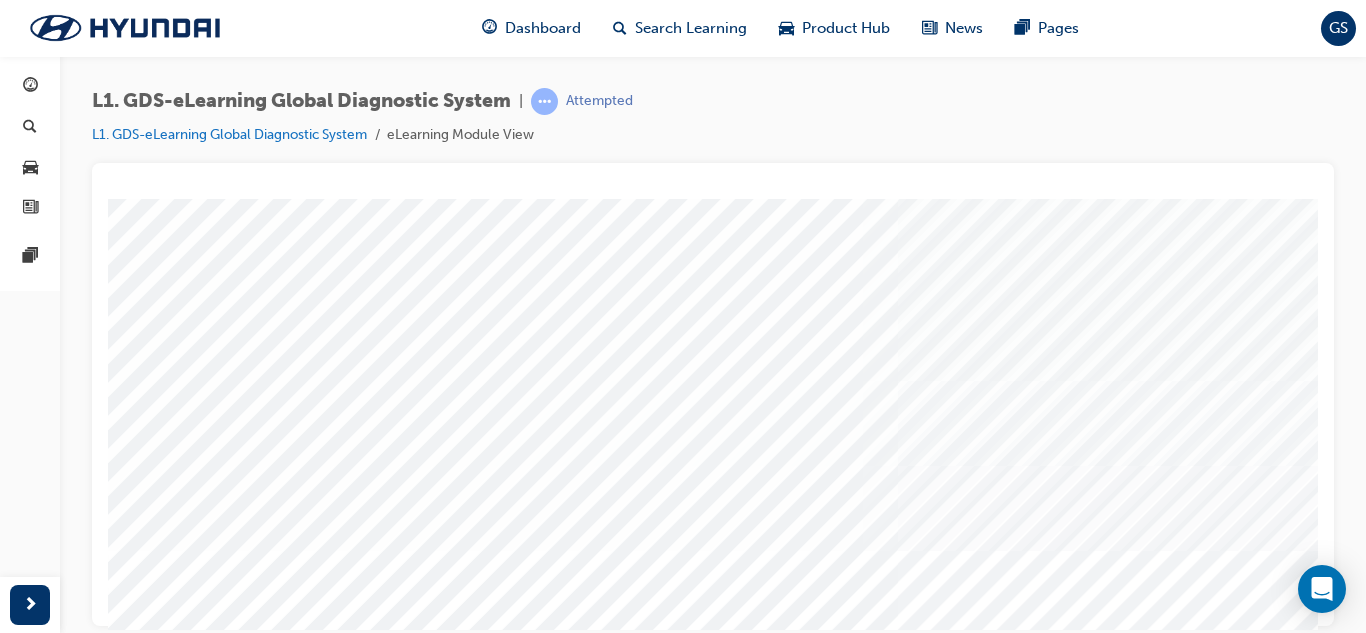 scroll, scrollTop: 100, scrollLeft: 0, axis: vertical 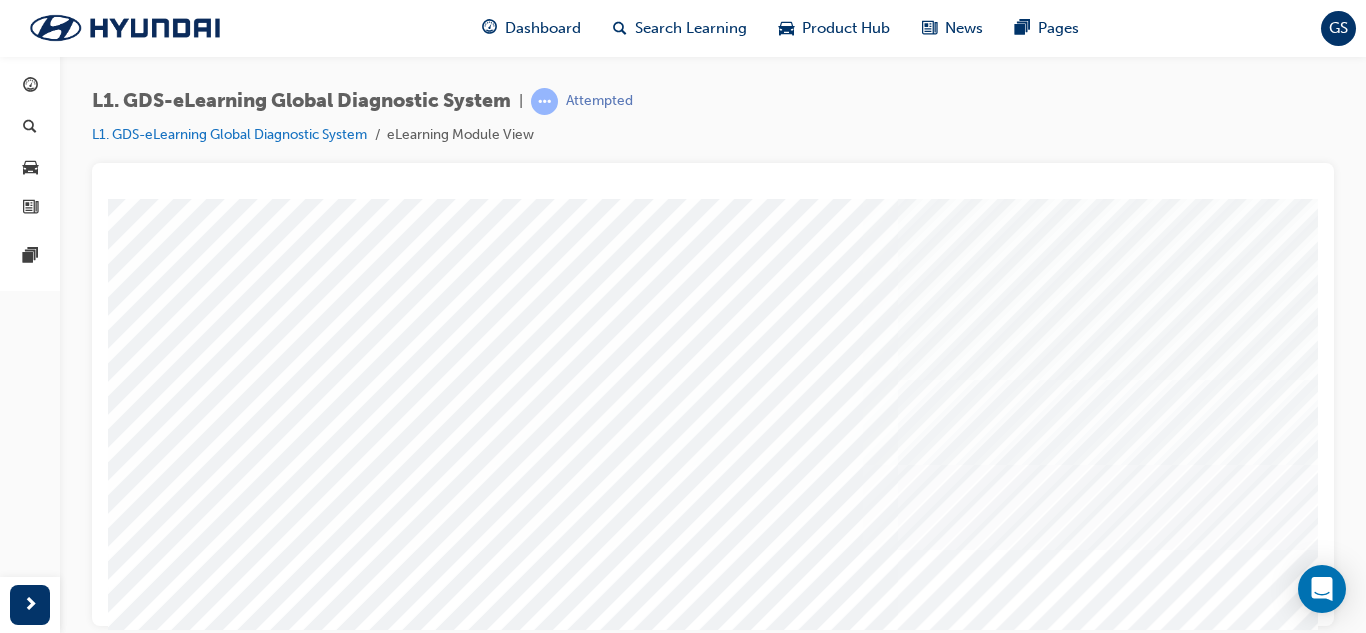 drag, startPoint x: 917, startPoint y: 311, endPoint x: 909, endPoint y: 300, distance: 13.601471 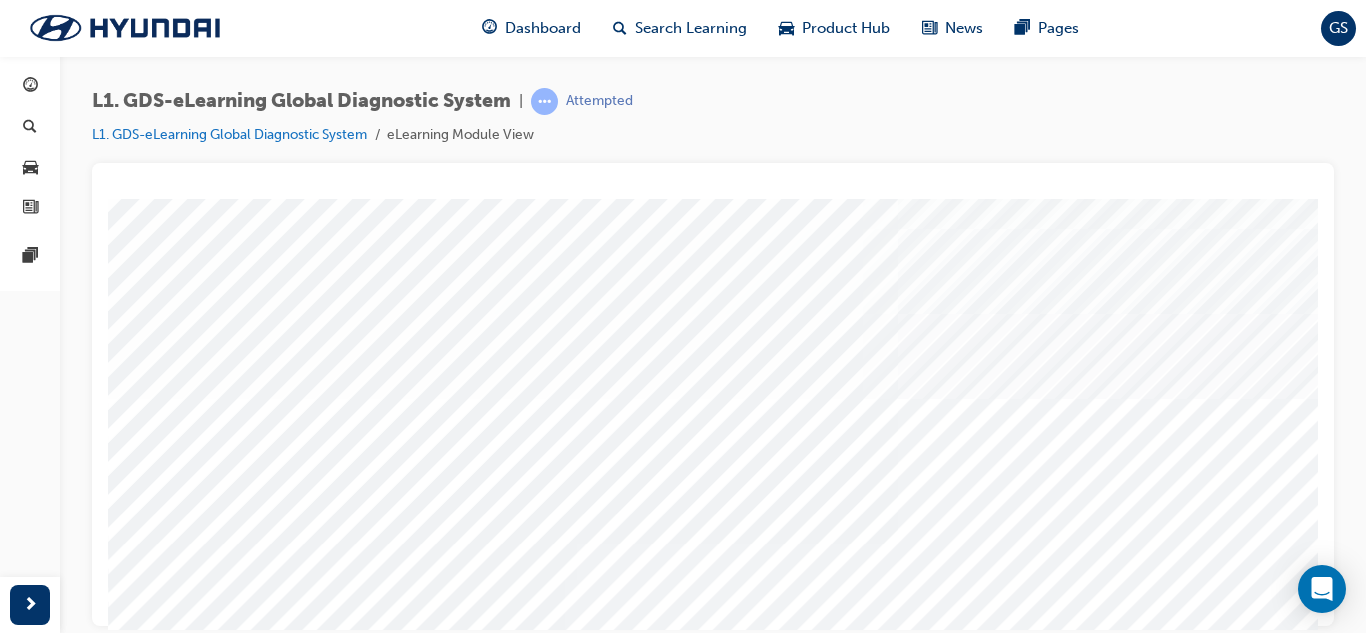 scroll, scrollTop: 334, scrollLeft: 0, axis: vertical 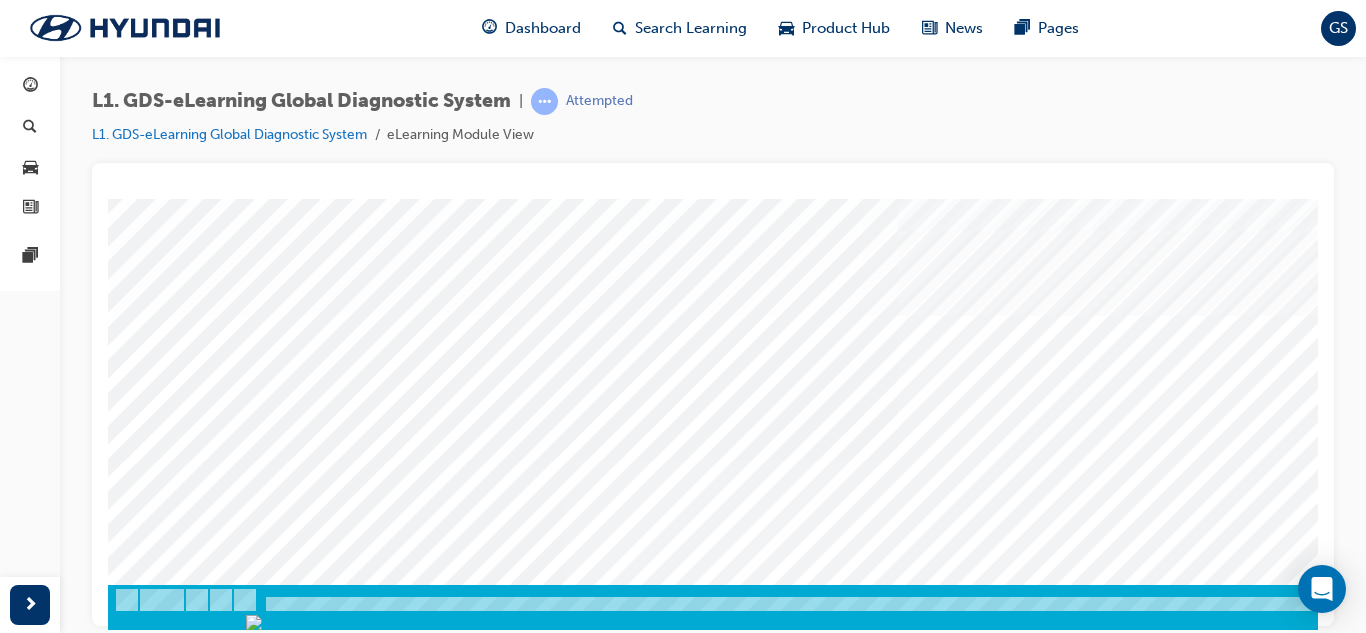 click at bounding box center [178, 7828] 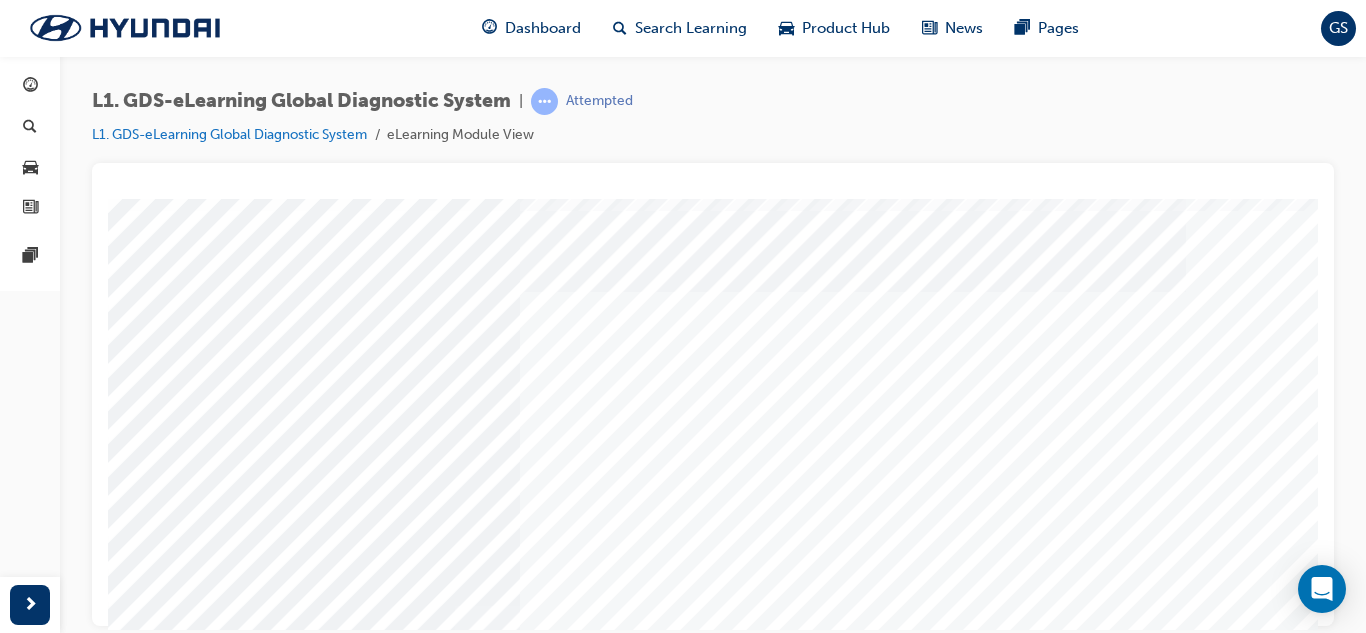 scroll, scrollTop: 134, scrollLeft: 0, axis: vertical 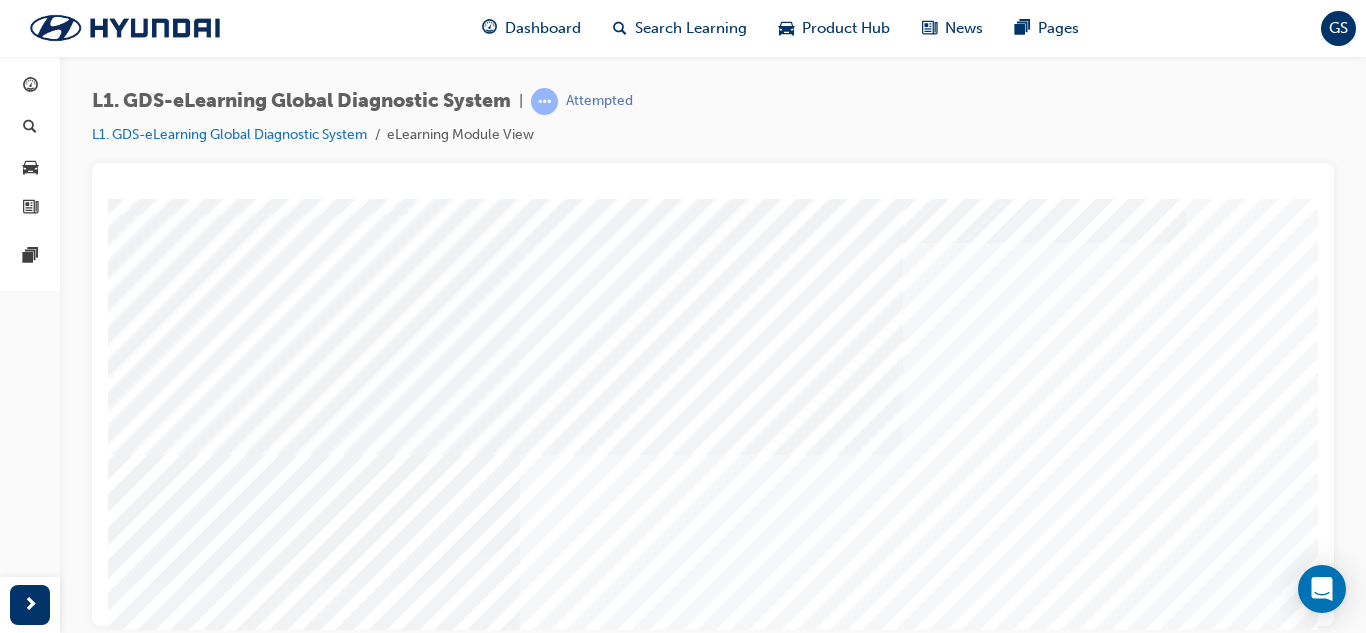 click at bounding box center (133, 4162) 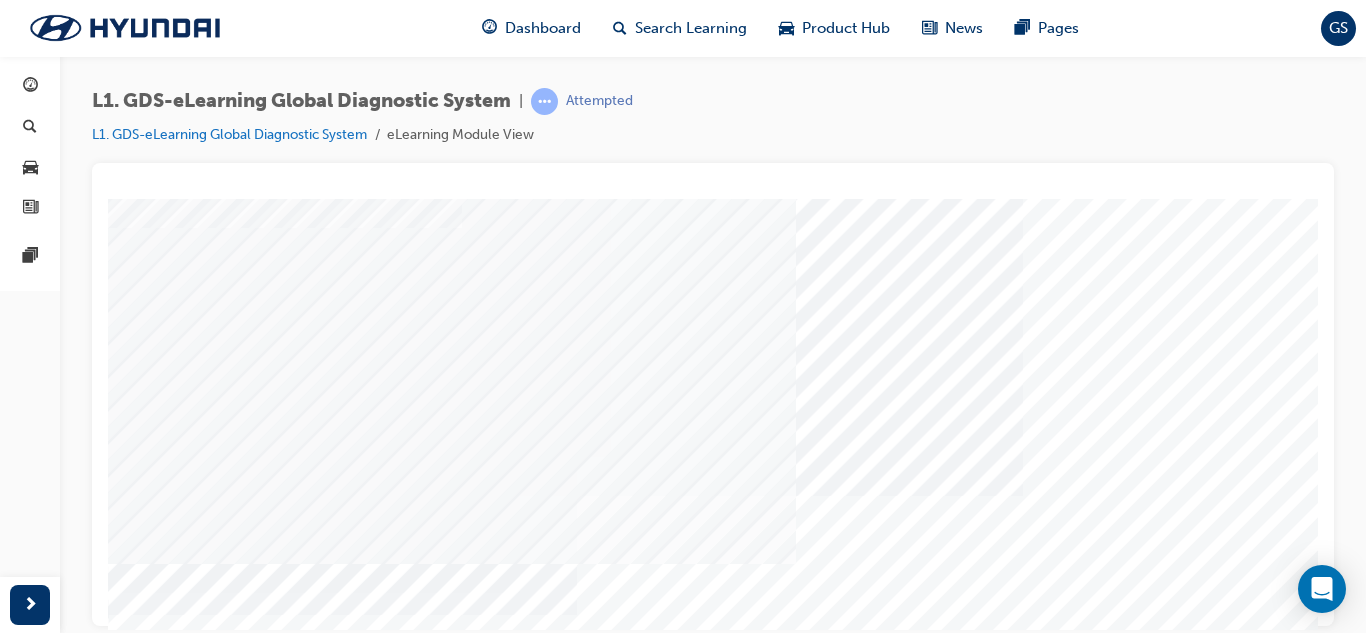 scroll, scrollTop: 100, scrollLeft: 0, axis: vertical 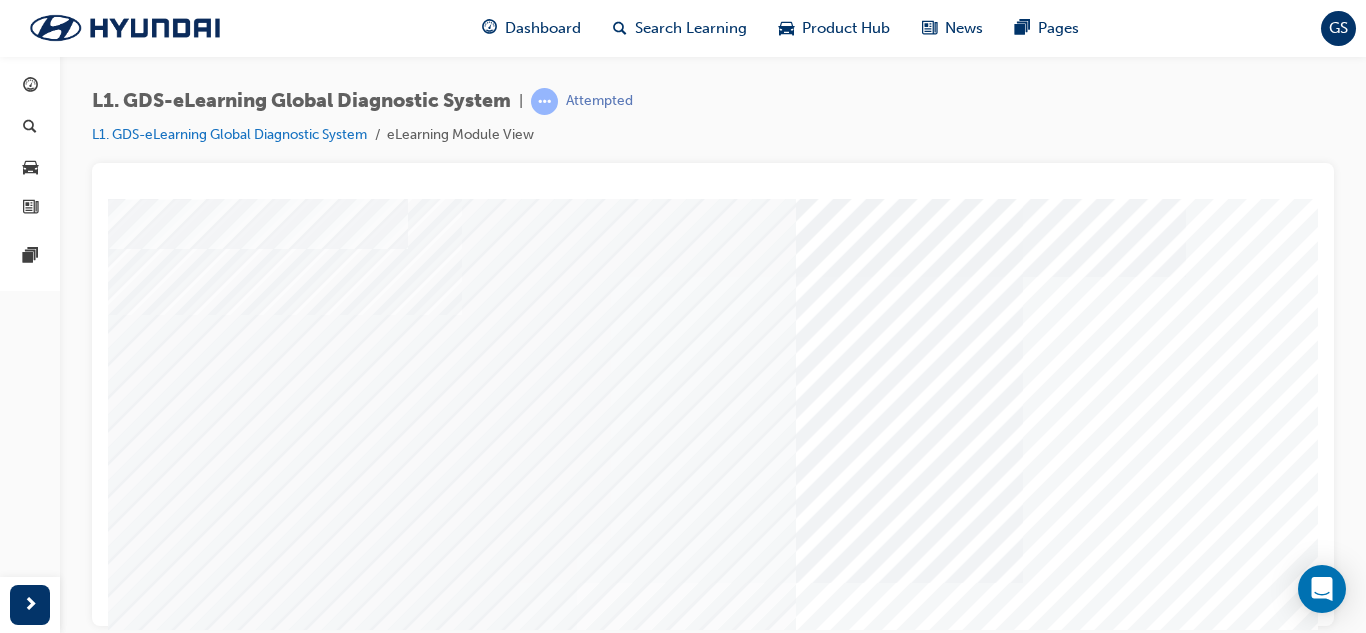 click at bounding box center [133, 7521] 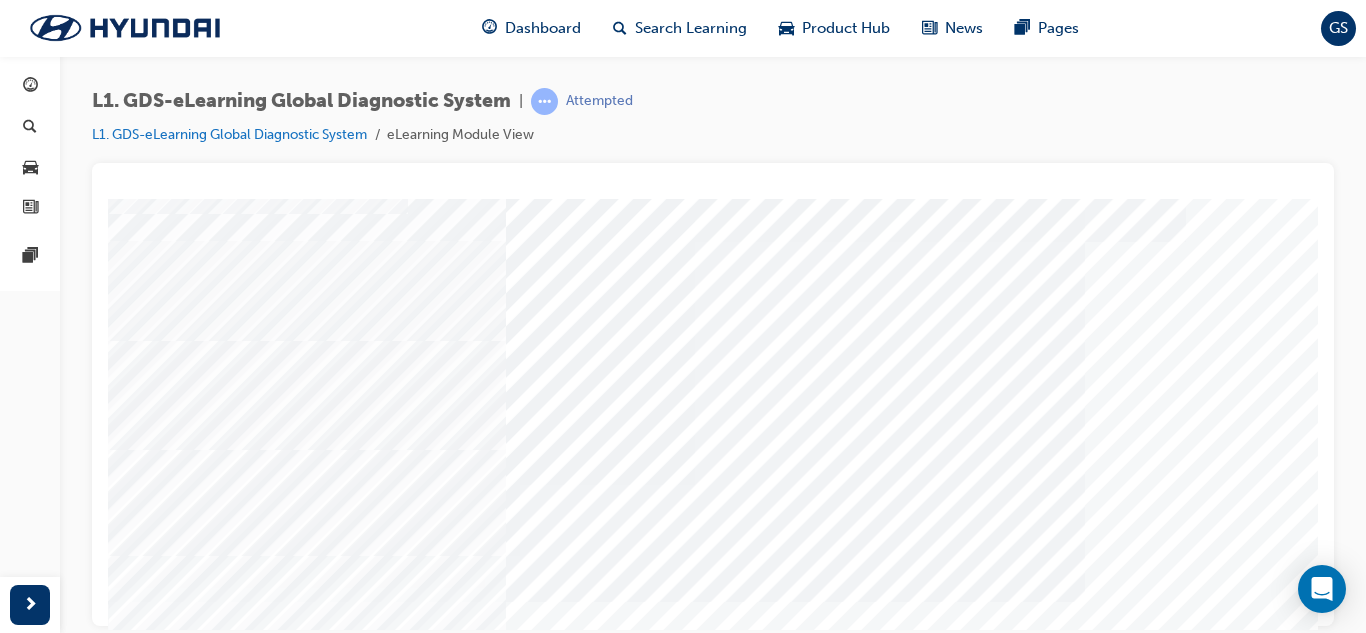 scroll, scrollTop: 100, scrollLeft: 0, axis: vertical 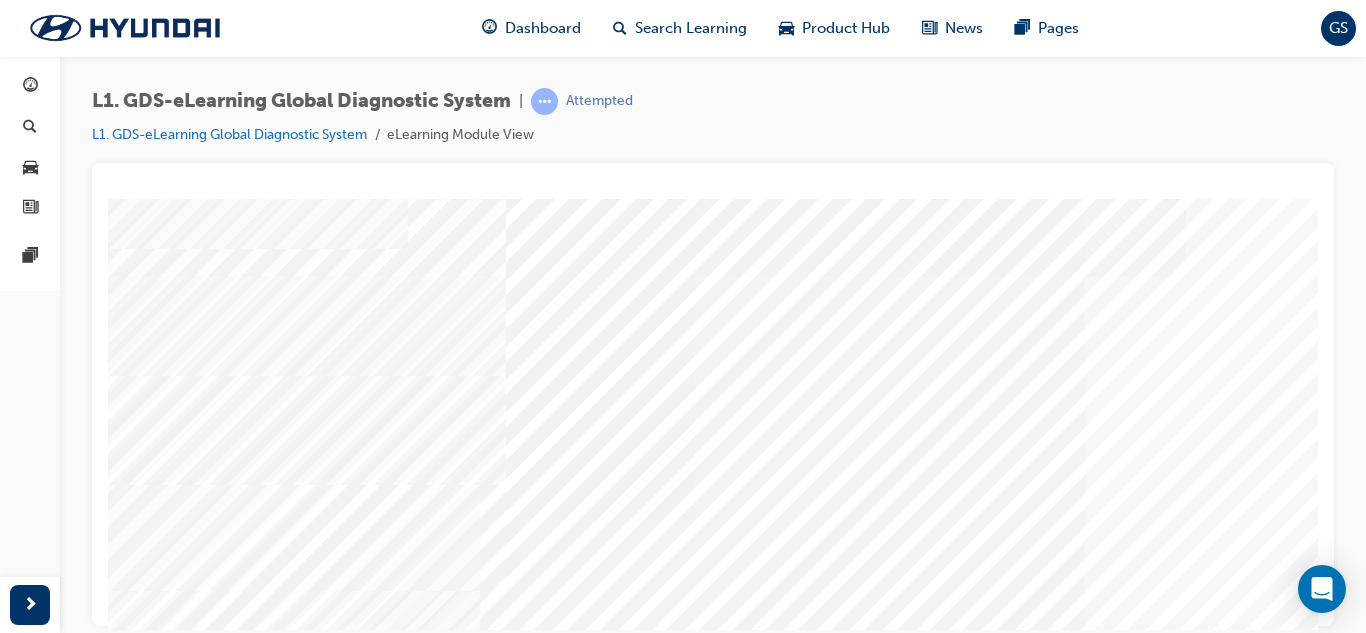 click at bounding box center (133, 8462) 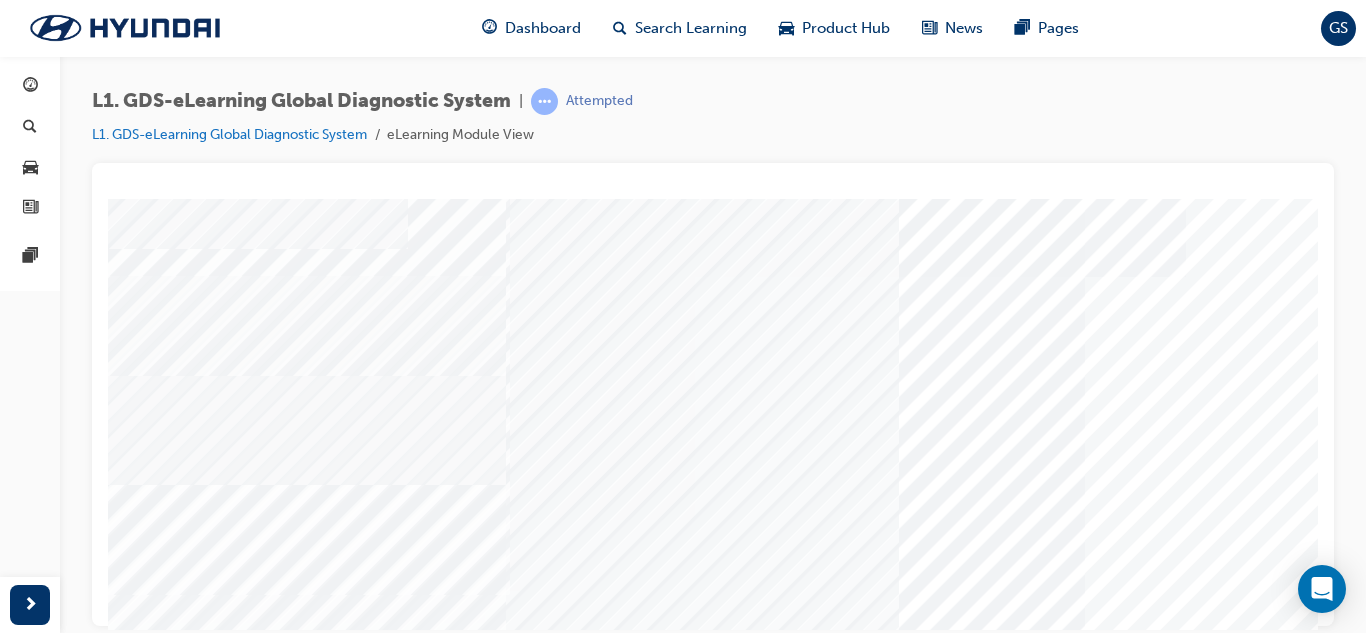 click at bounding box center (133, 8920) 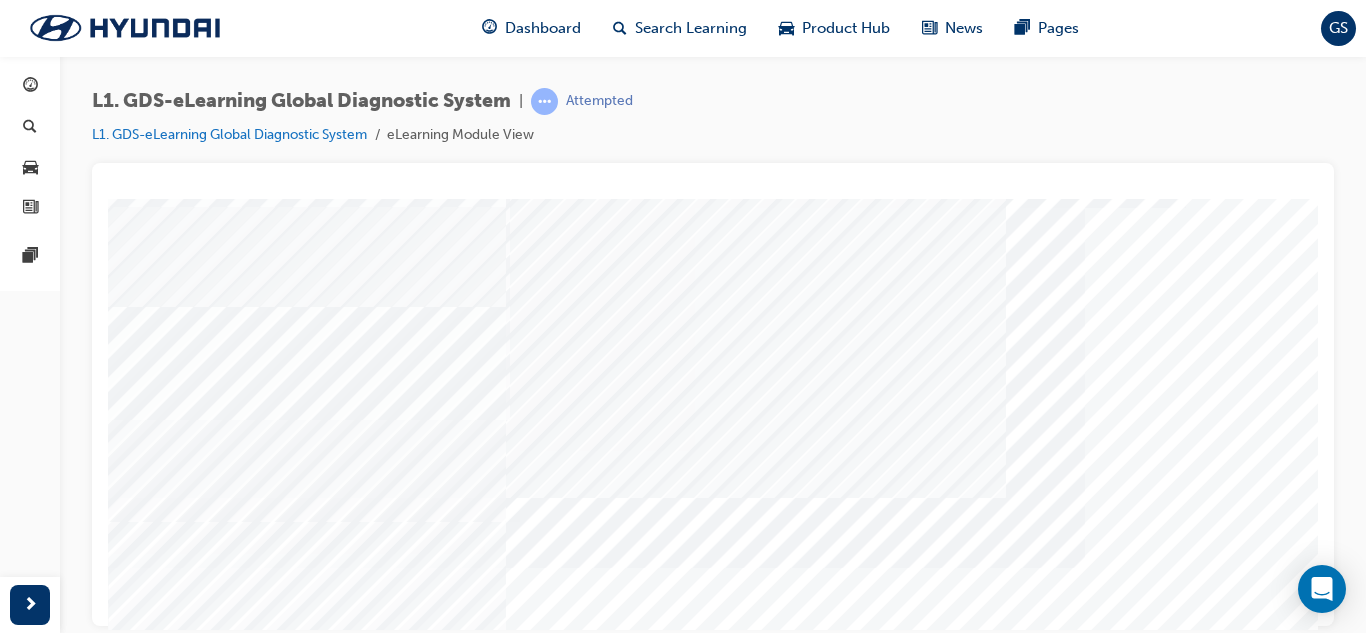 scroll, scrollTop: 200, scrollLeft: 0, axis: vertical 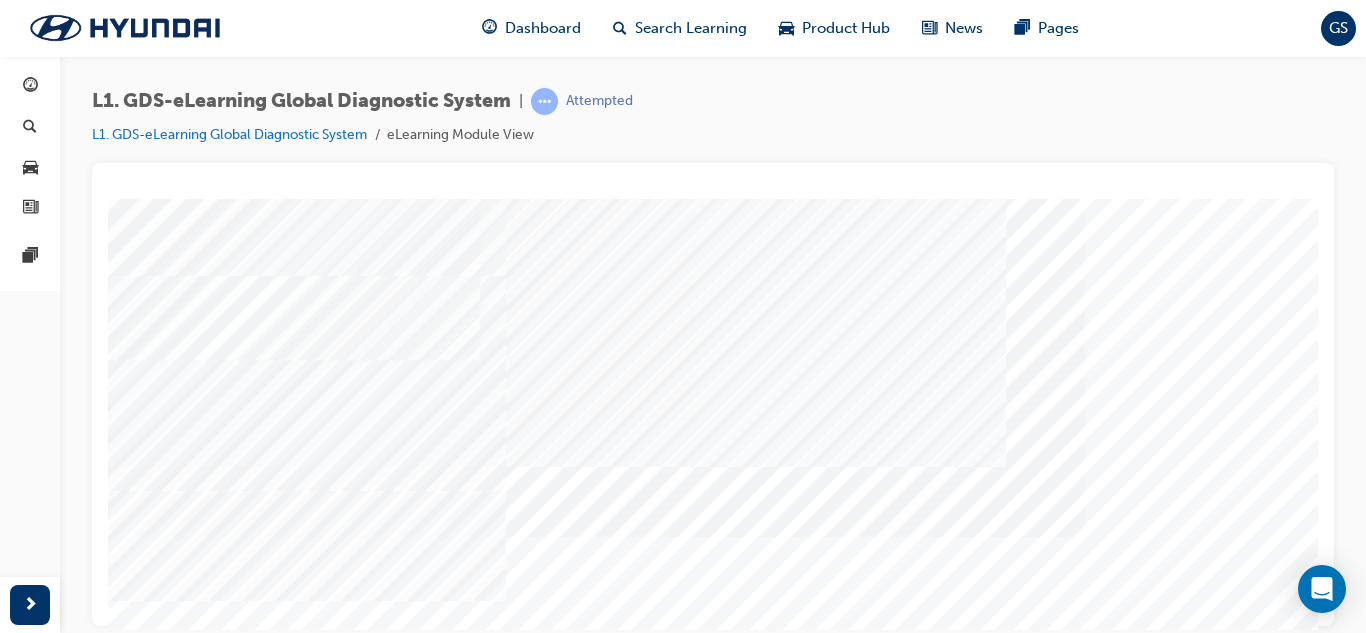 click at bounding box center [133, 8870] 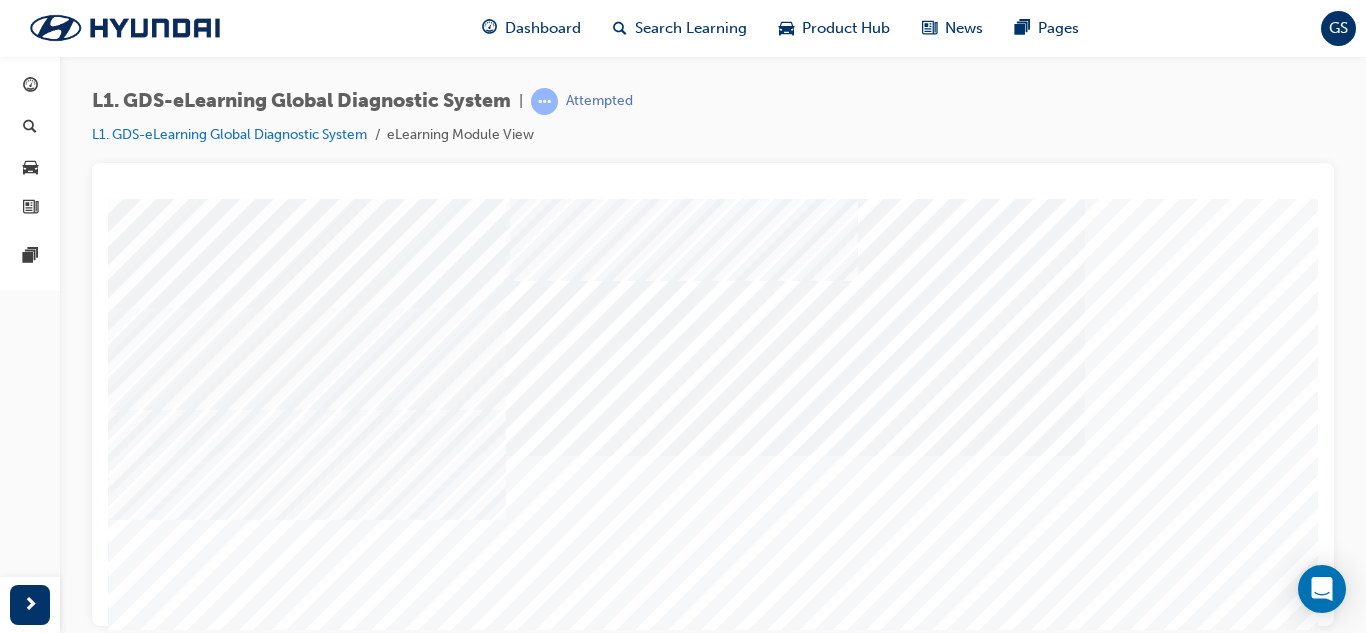 scroll, scrollTop: 234, scrollLeft: 0, axis: vertical 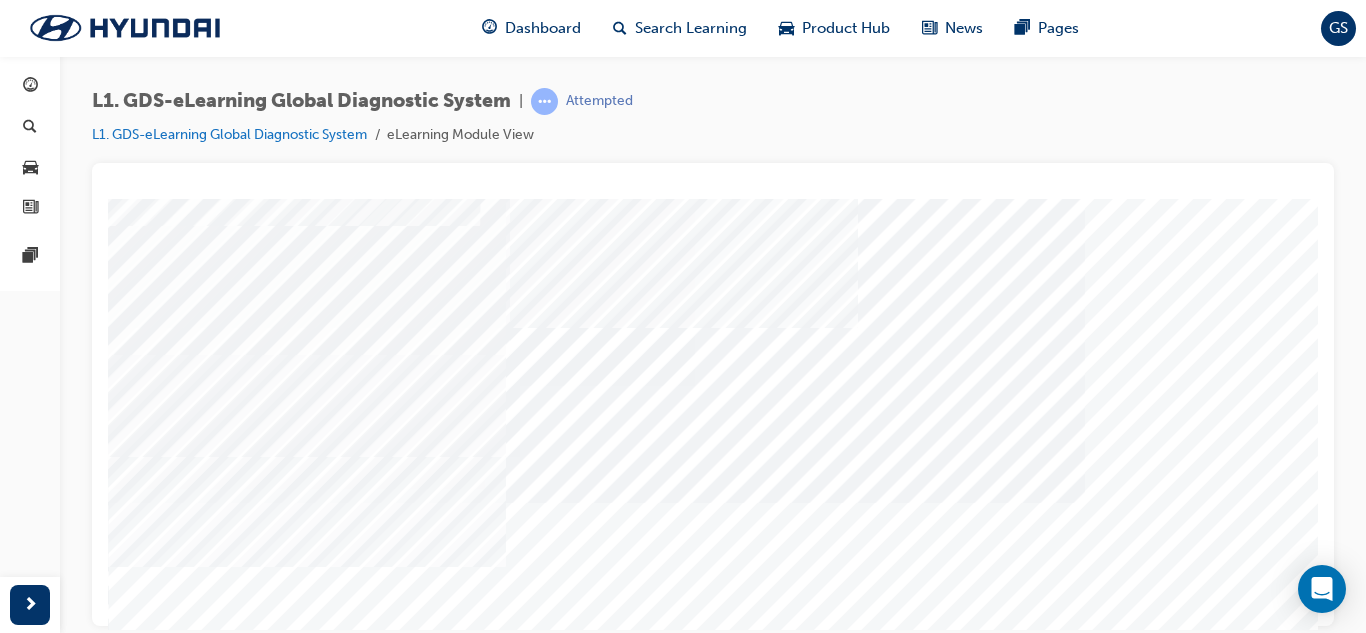 click at bounding box center [133, 8886] 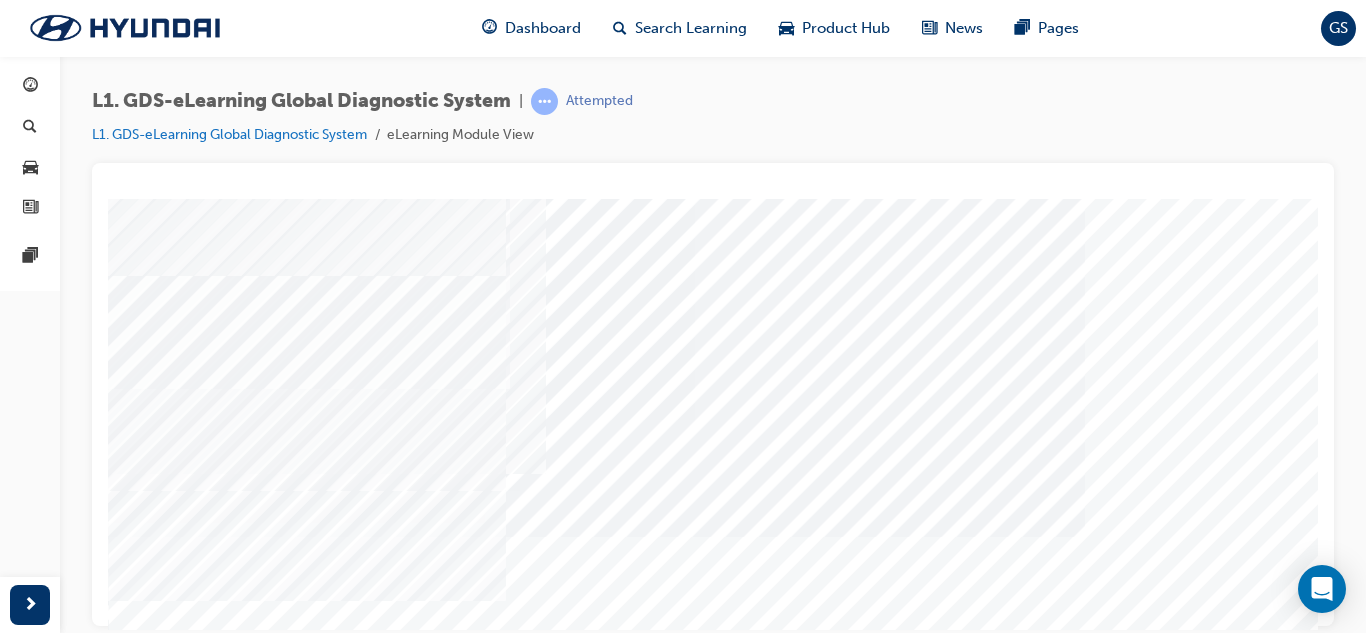 scroll, scrollTop: 234, scrollLeft: 0, axis: vertical 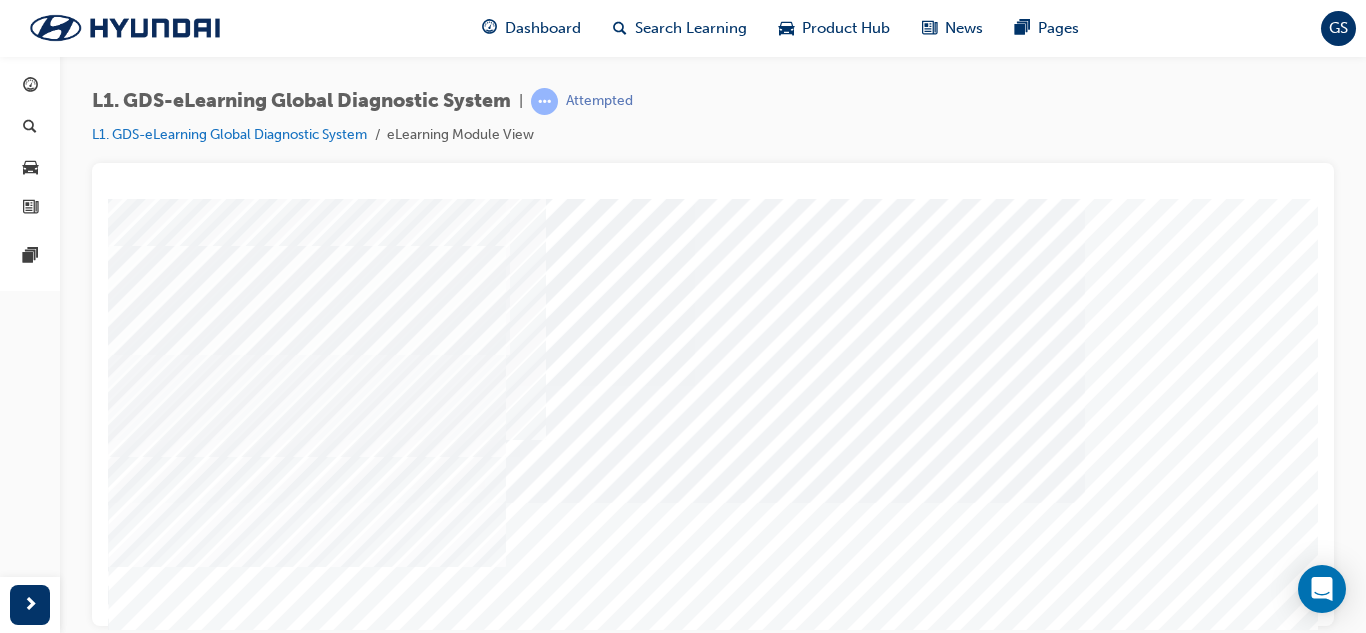 click at bounding box center [133, 9140] 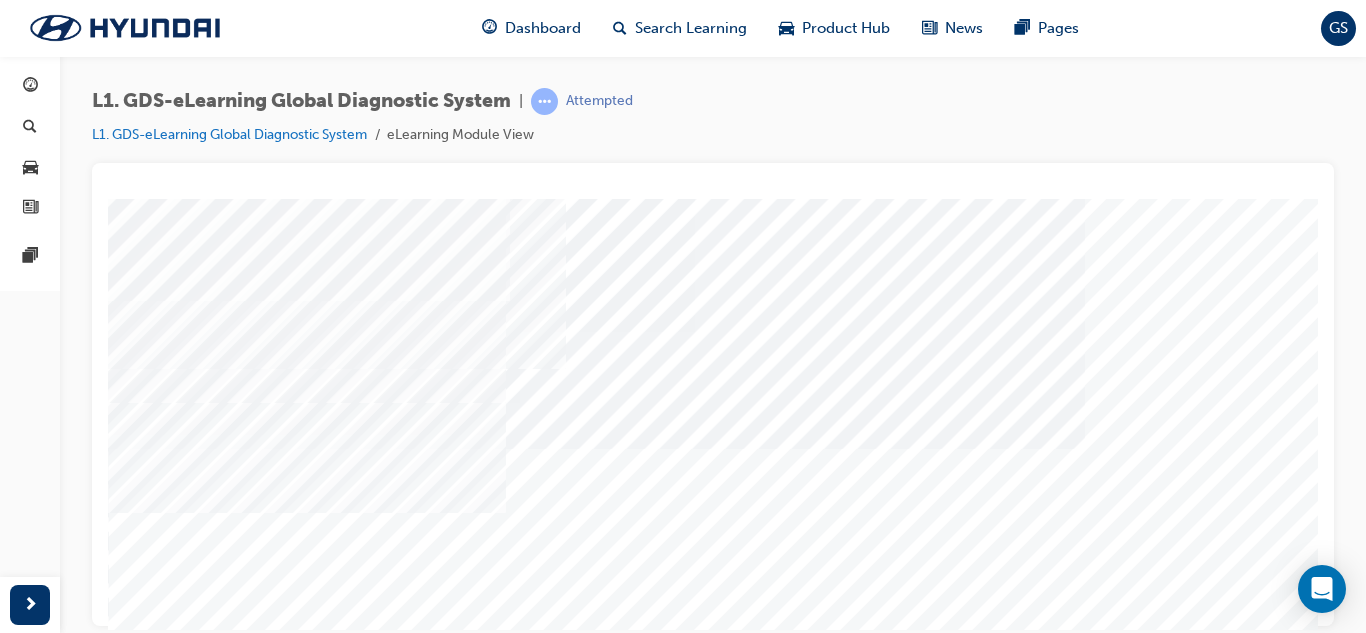 scroll, scrollTop: 334, scrollLeft: 0, axis: vertical 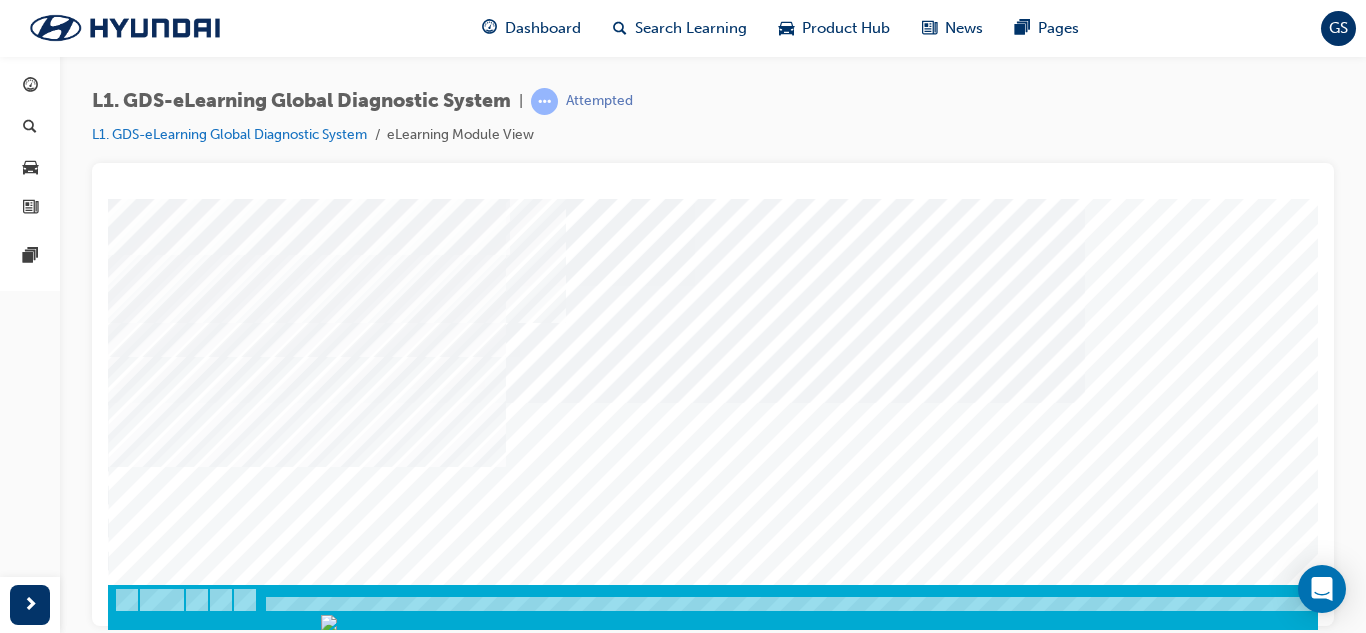 click at bounding box center (178, 9088) 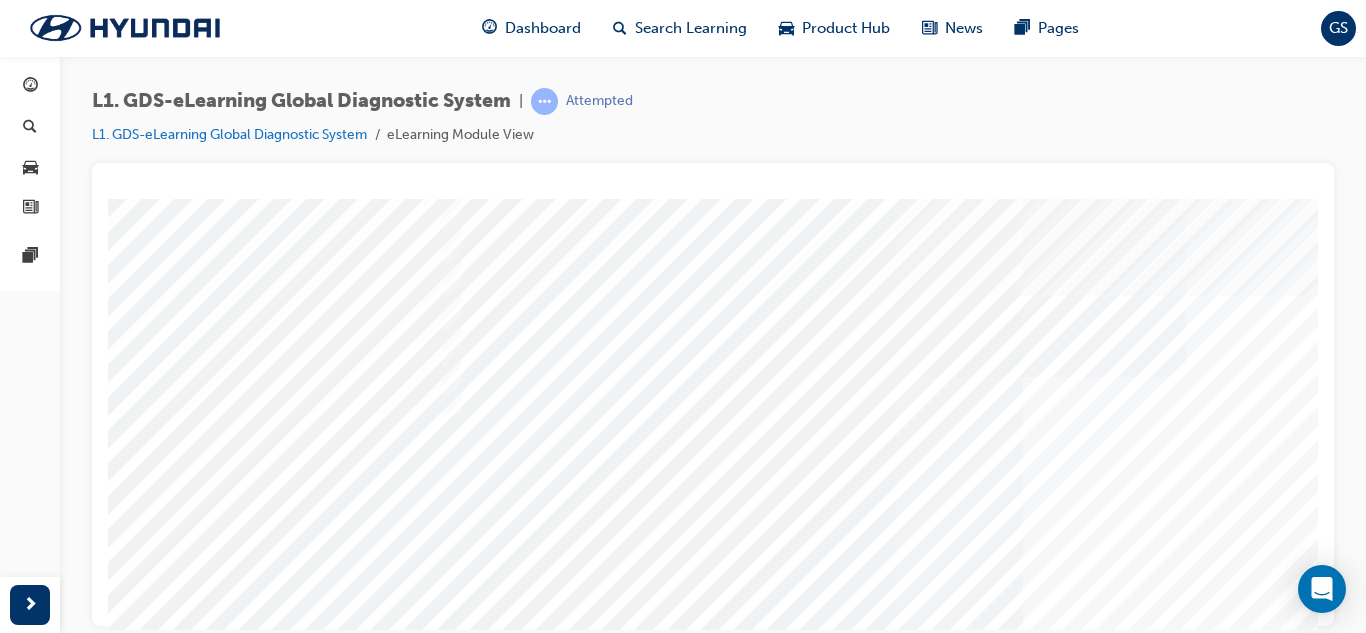 scroll, scrollTop: 100, scrollLeft: 0, axis: vertical 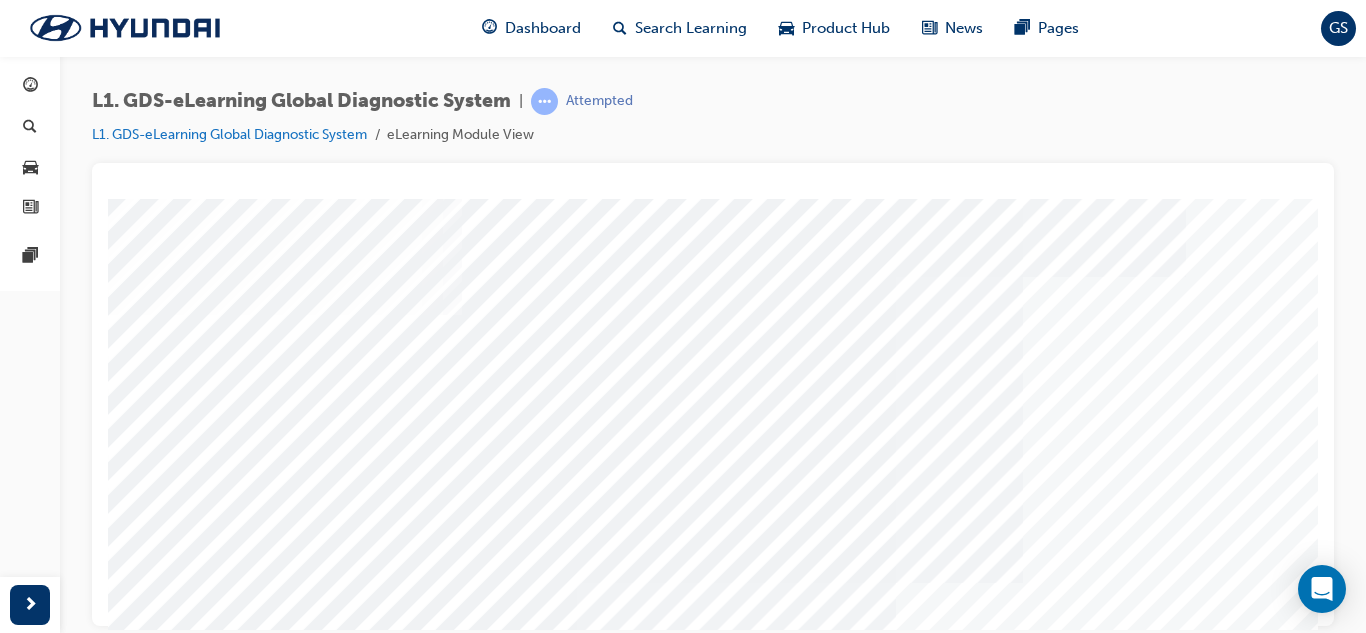 click at bounding box center (130, 9230) 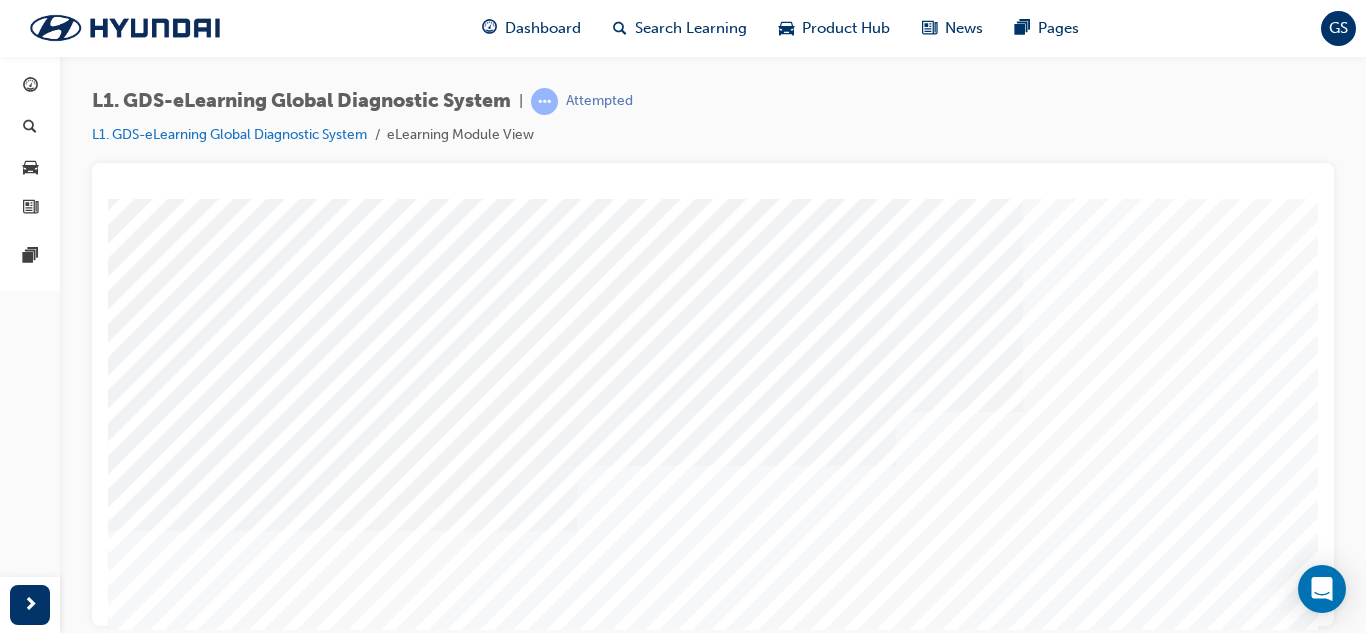 scroll, scrollTop: 334, scrollLeft: 0, axis: vertical 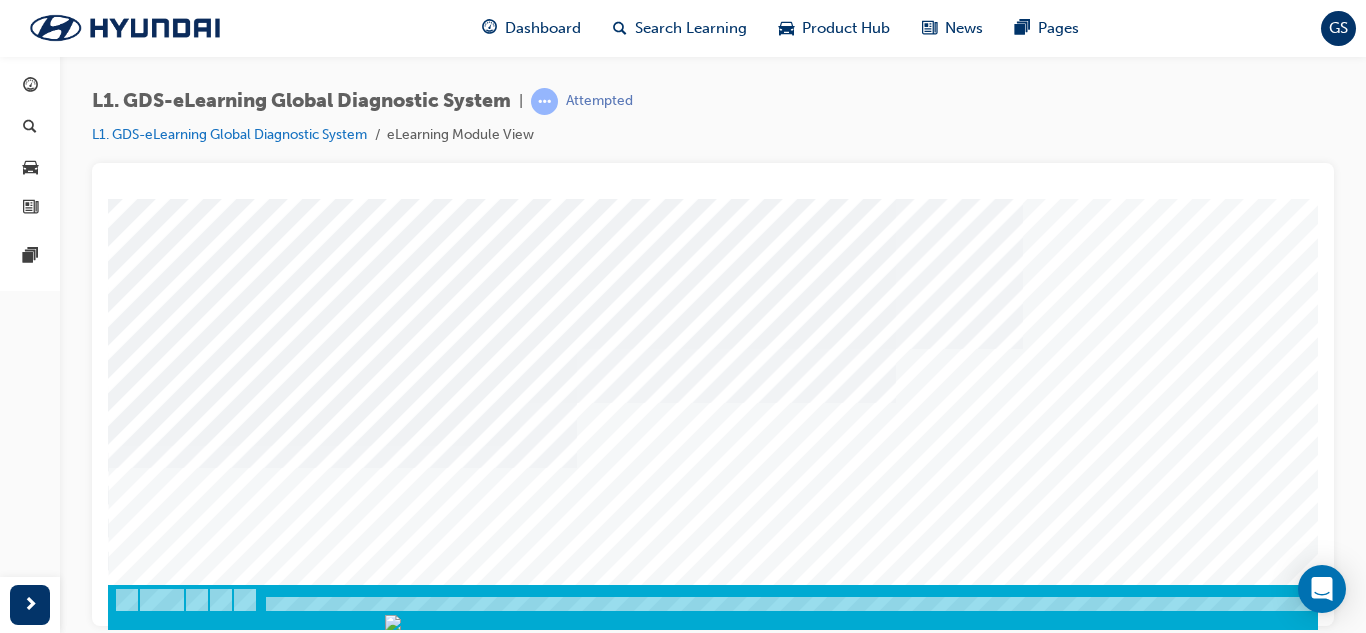 click at bounding box center (178, 9036) 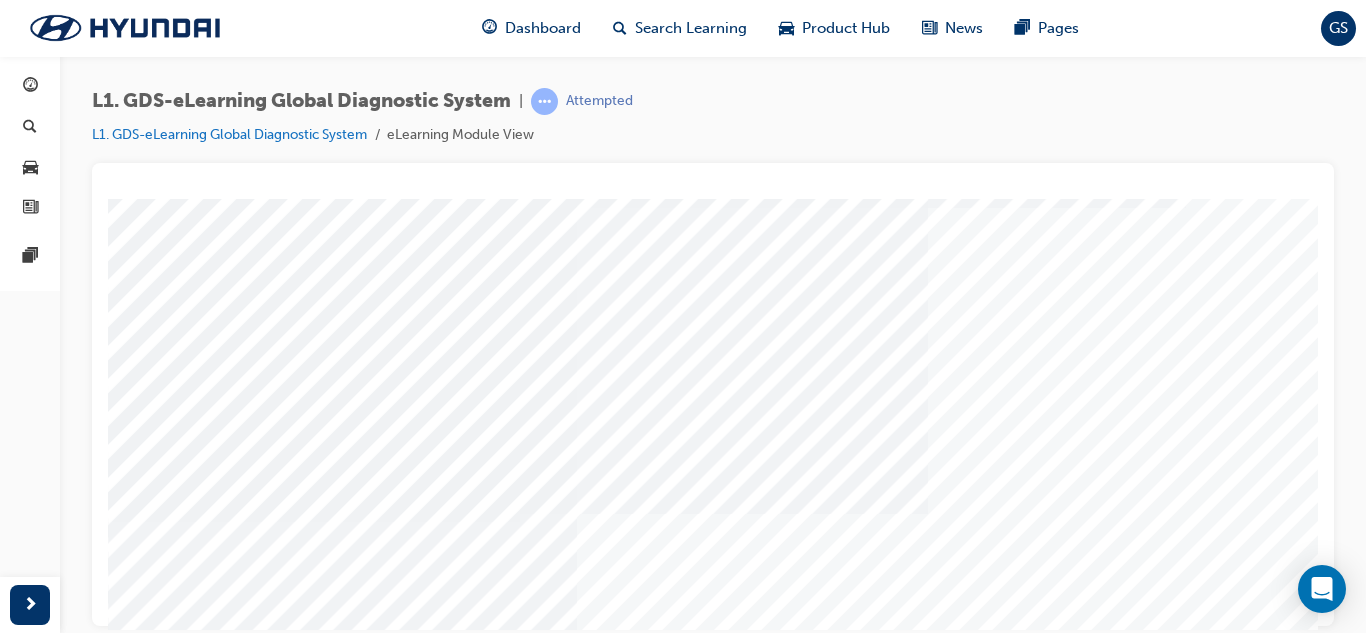 scroll, scrollTop: 134, scrollLeft: 0, axis: vertical 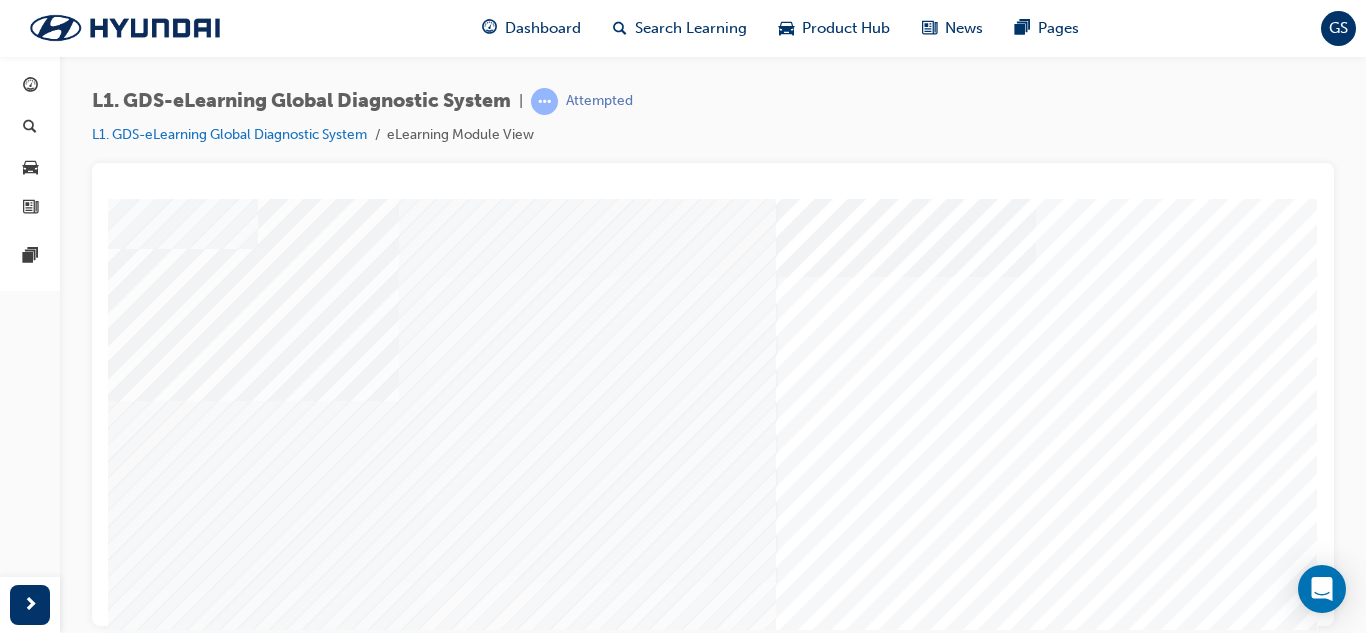 click at bounding box center (-17, 6848) 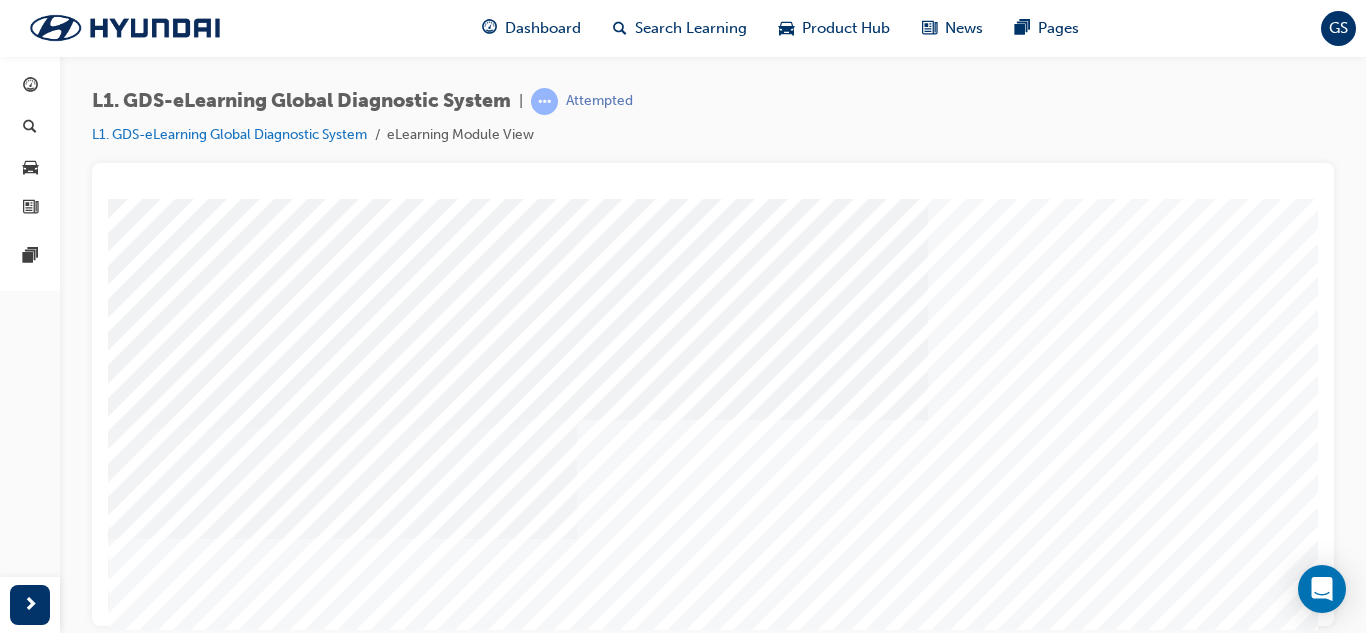 scroll, scrollTop: 234, scrollLeft: 0, axis: vertical 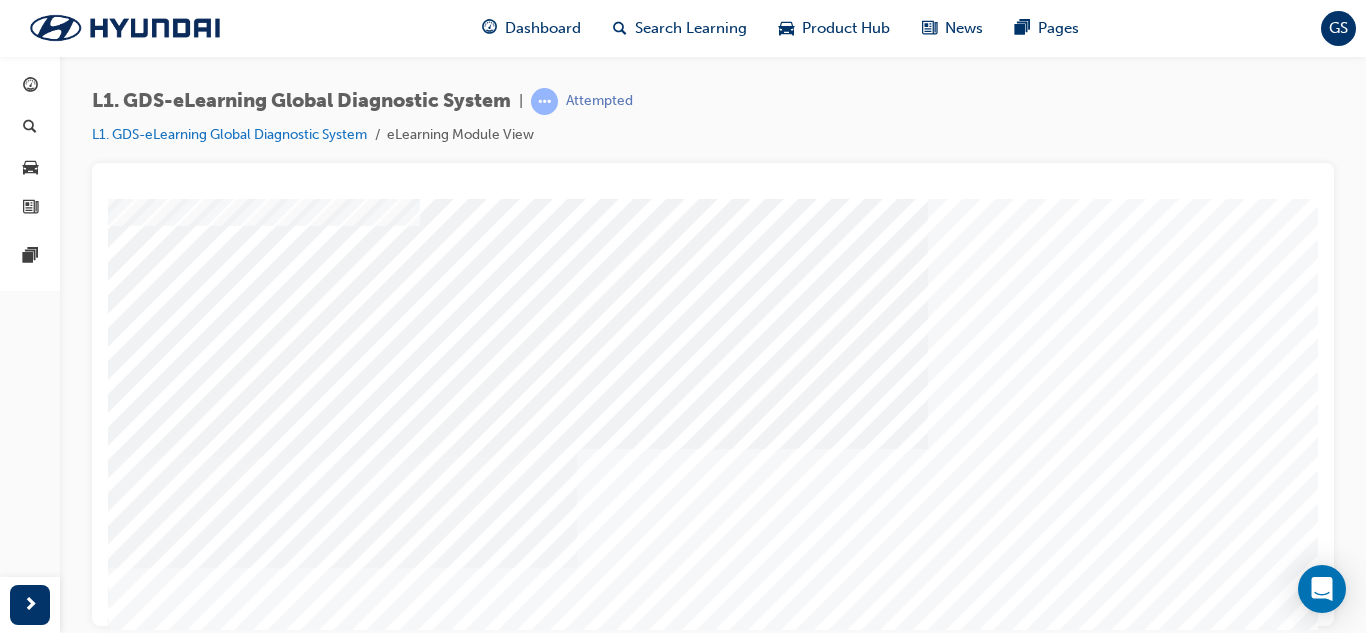click at bounding box center (133, 8005) 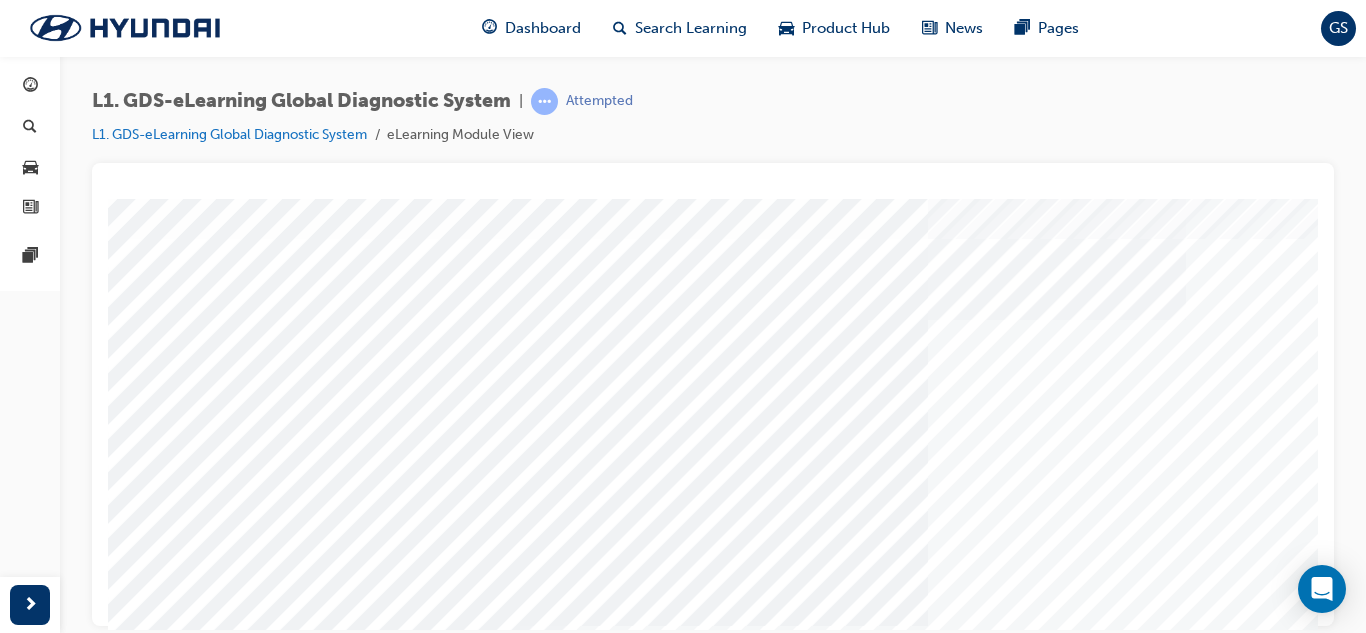 scroll, scrollTop: 200, scrollLeft: 0, axis: vertical 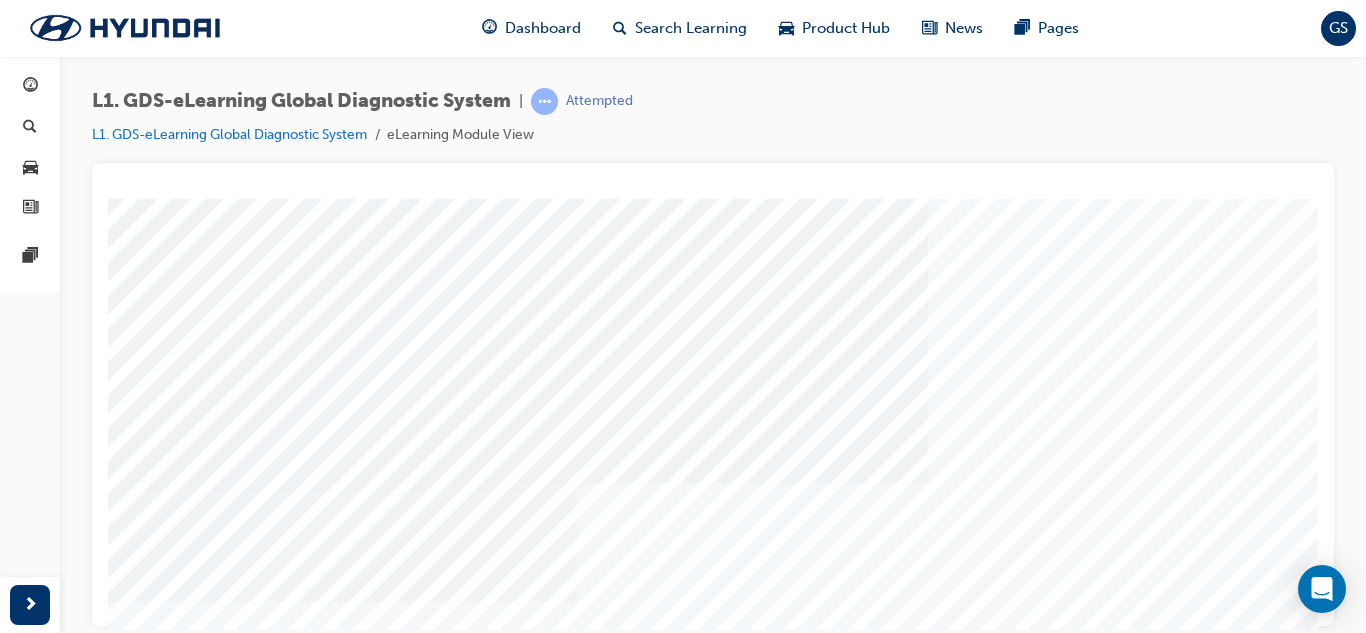 drag, startPoint x: 1090, startPoint y: 397, endPoint x: 1178, endPoint y: 393, distance: 88.09086 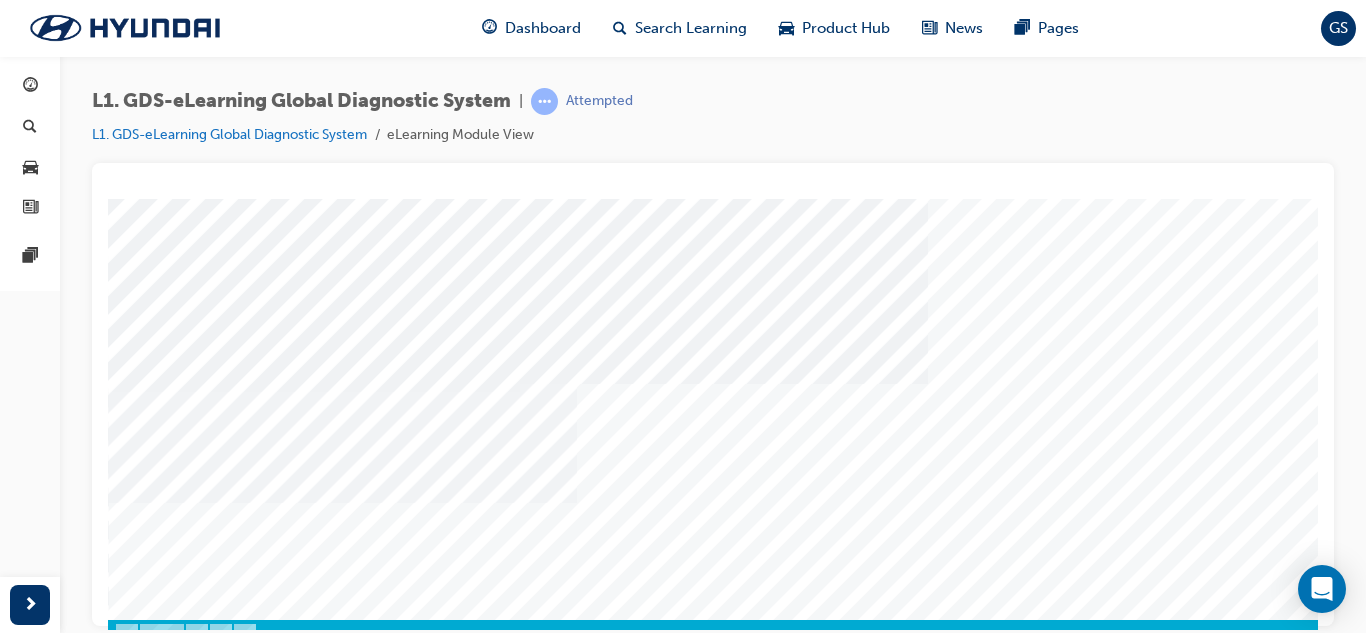 scroll, scrollTop: 334, scrollLeft: 0, axis: vertical 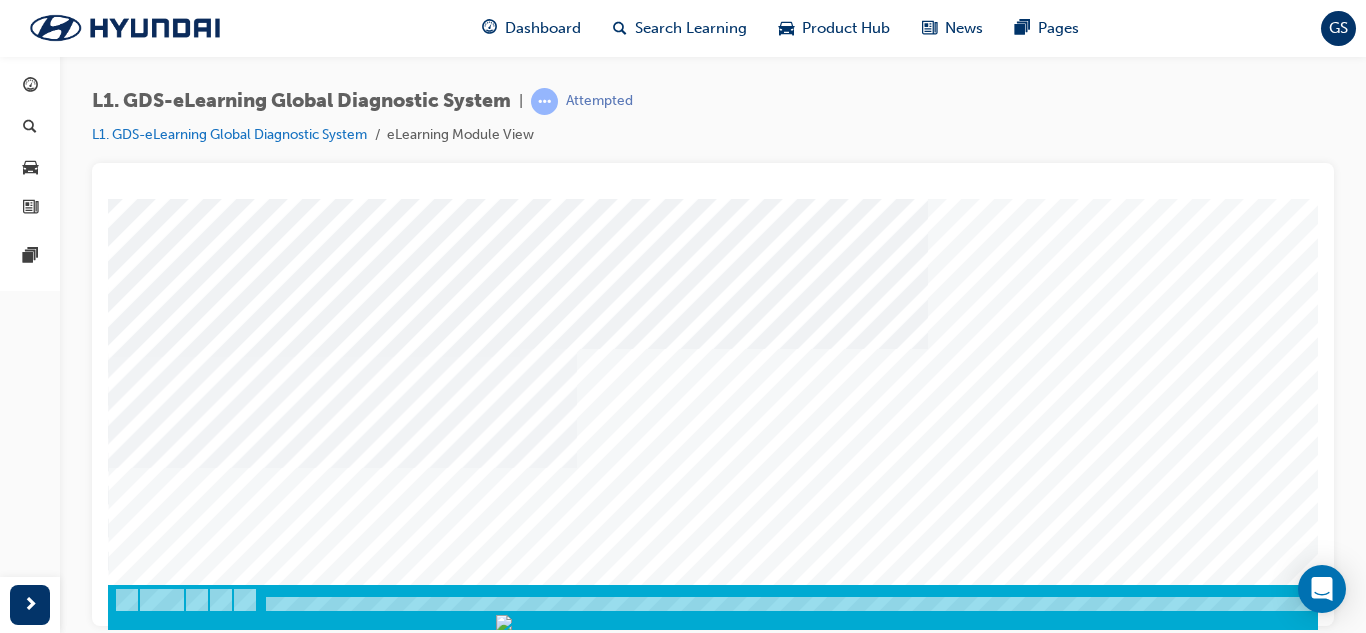 click at bounding box center [178, 8718] 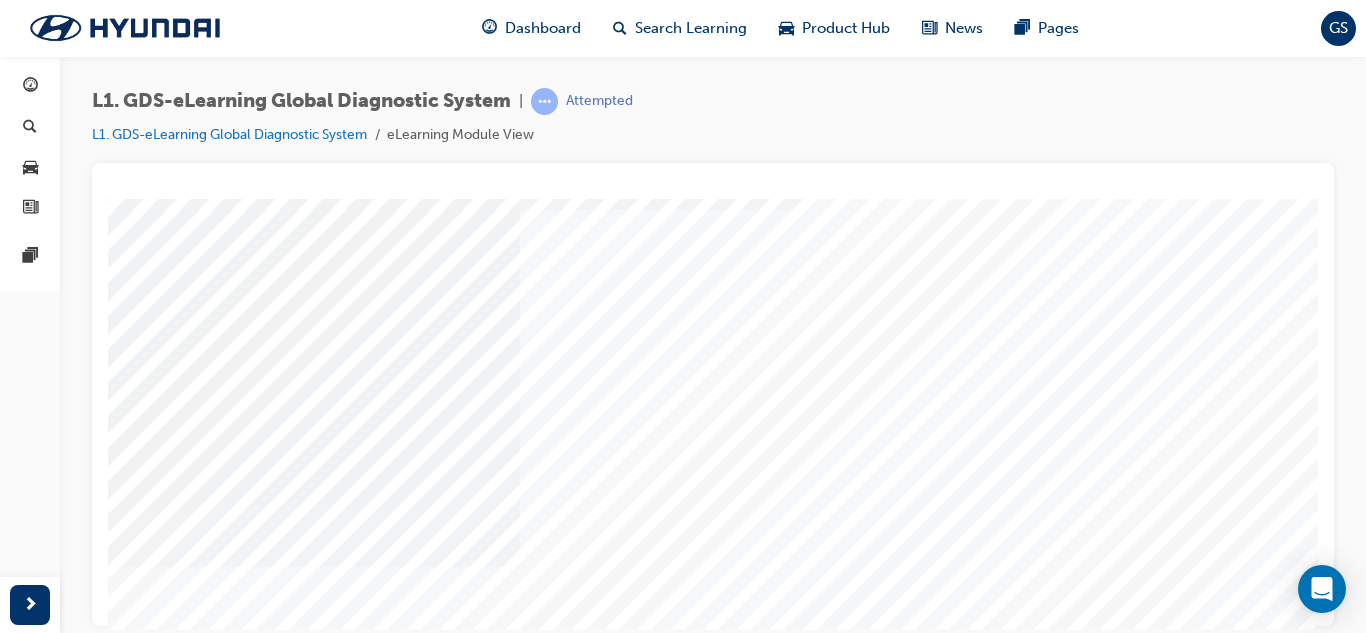 scroll, scrollTop: 234, scrollLeft: 0, axis: vertical 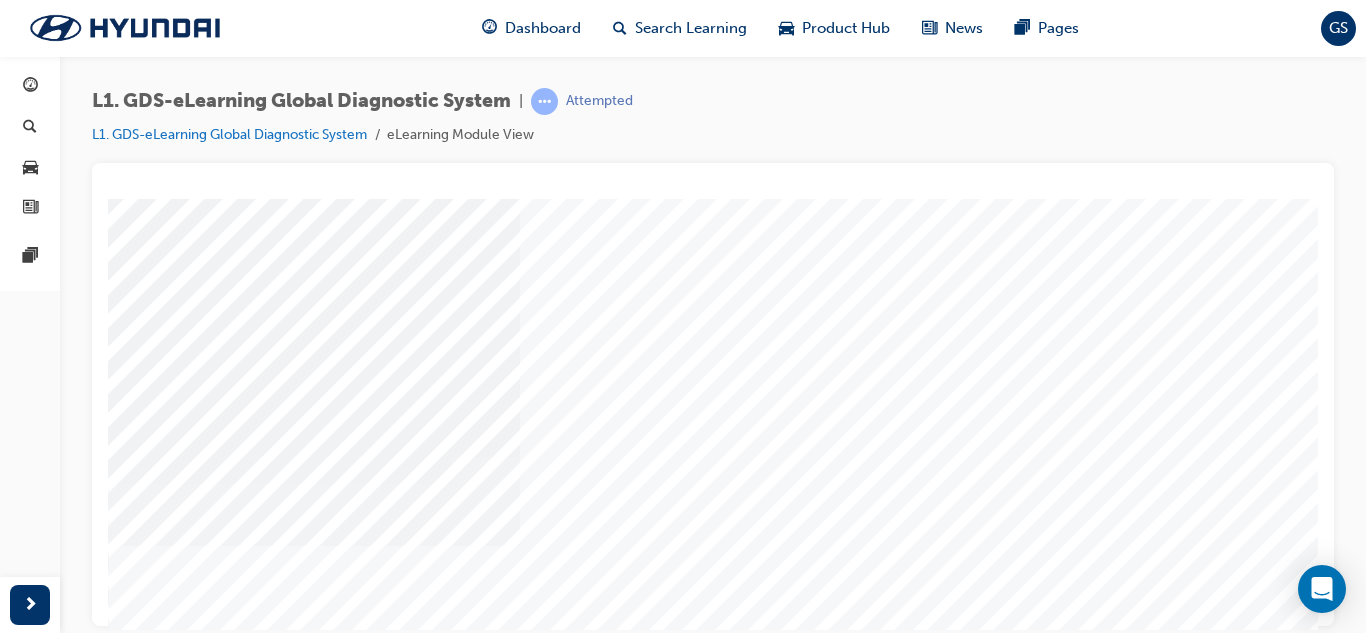 click at bounding box center [133, 4067] 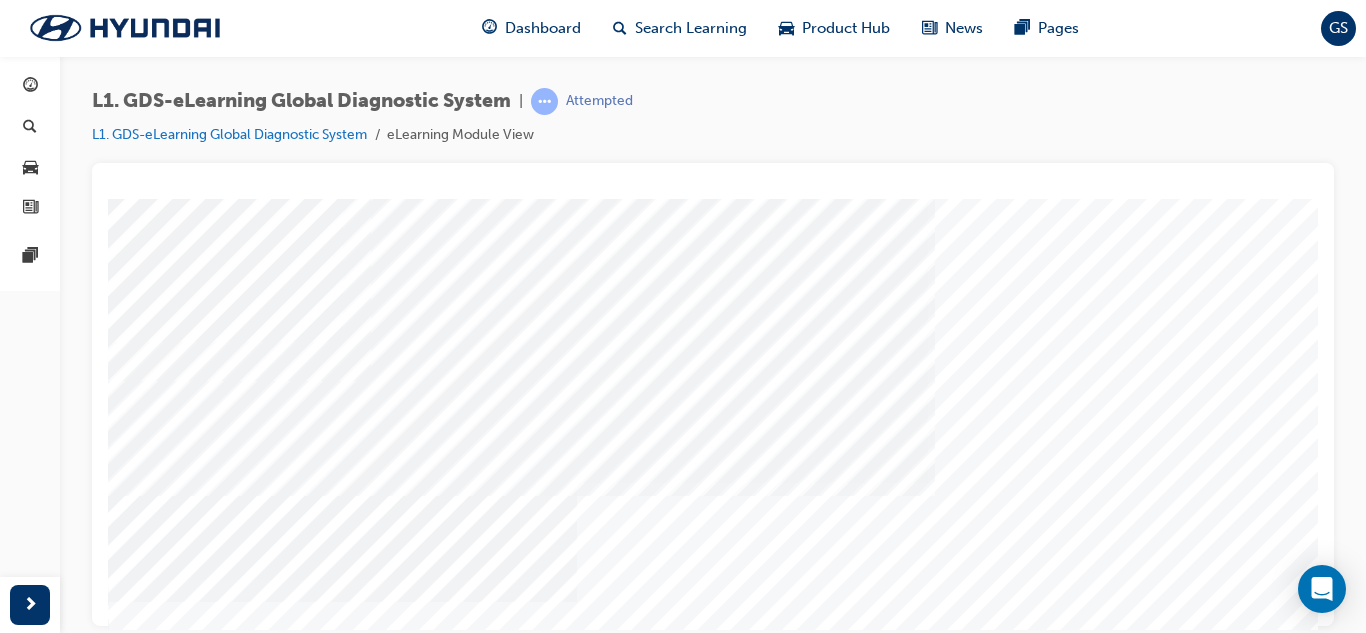 scroll, scrollTop: 100, scrollLeft: 0, axis: vertical 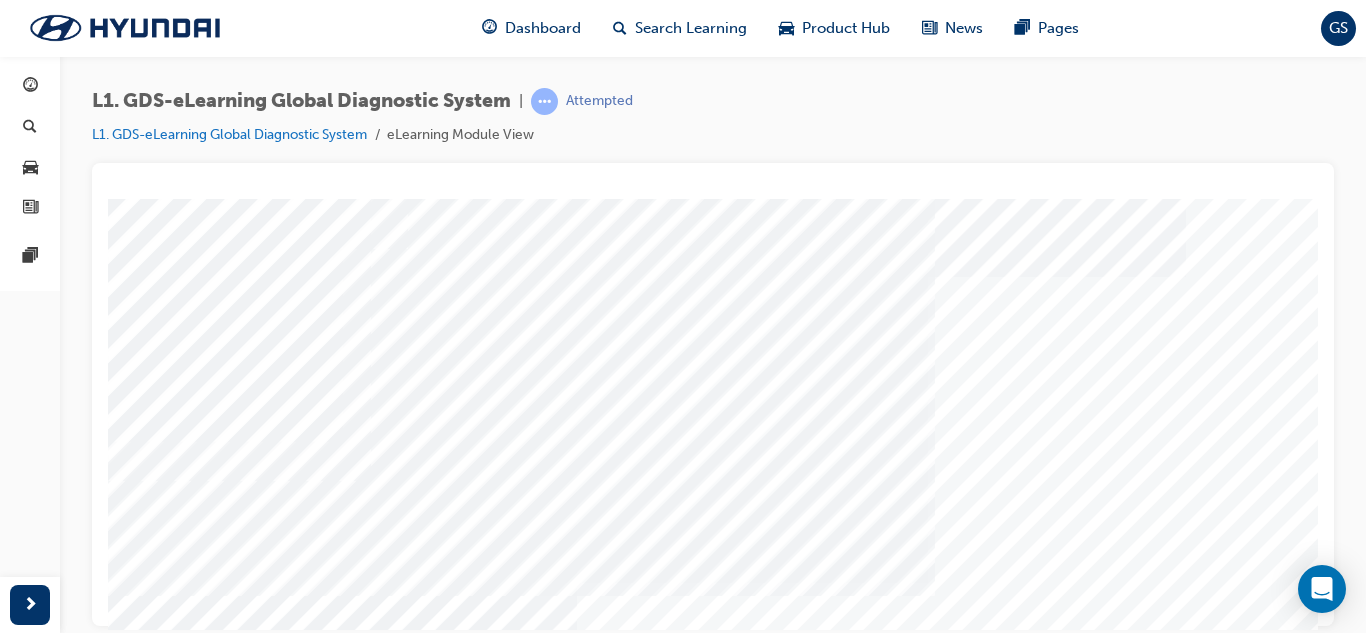 click at bounding box center (133, 6050) 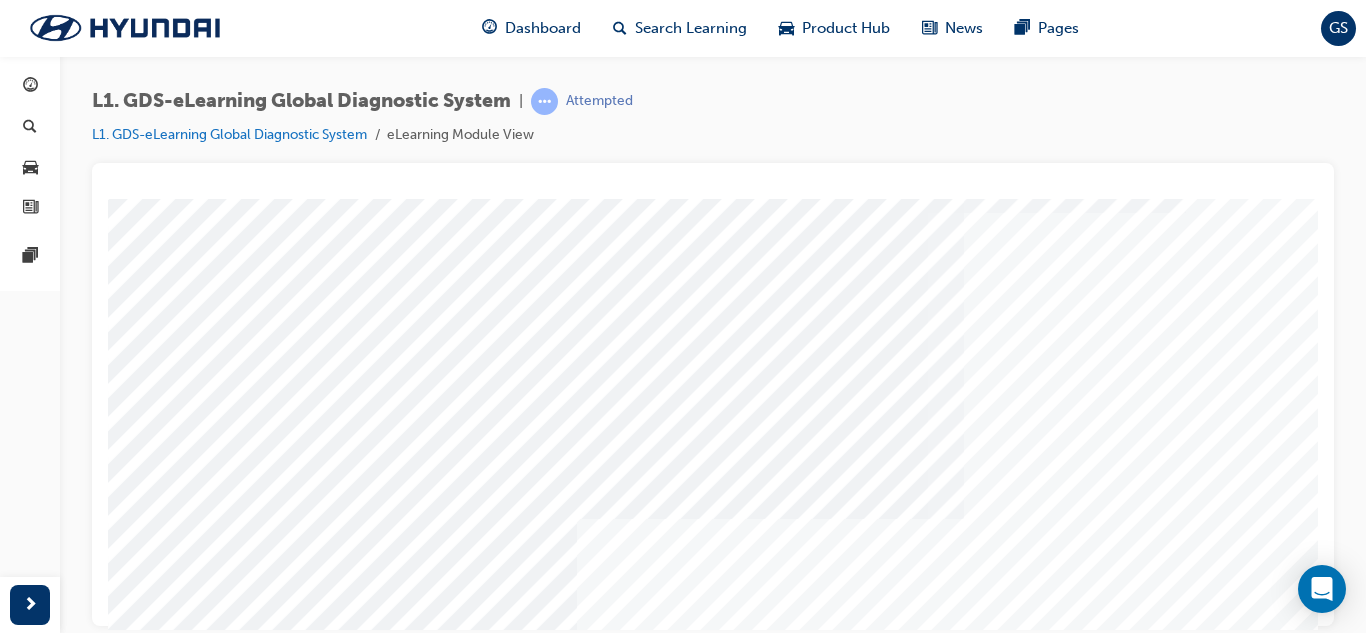 scroll, scrollTop: 100, scrollLeft: 0, axis: vertical 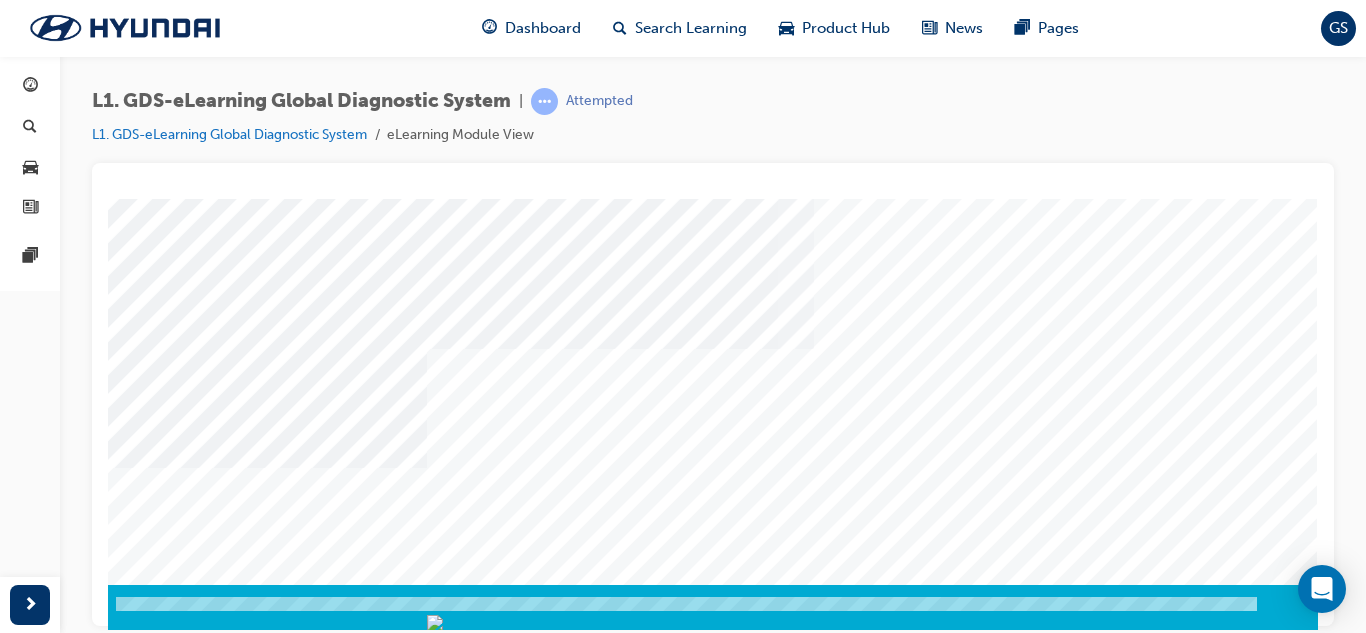 click at bounding box center [28, 9607] 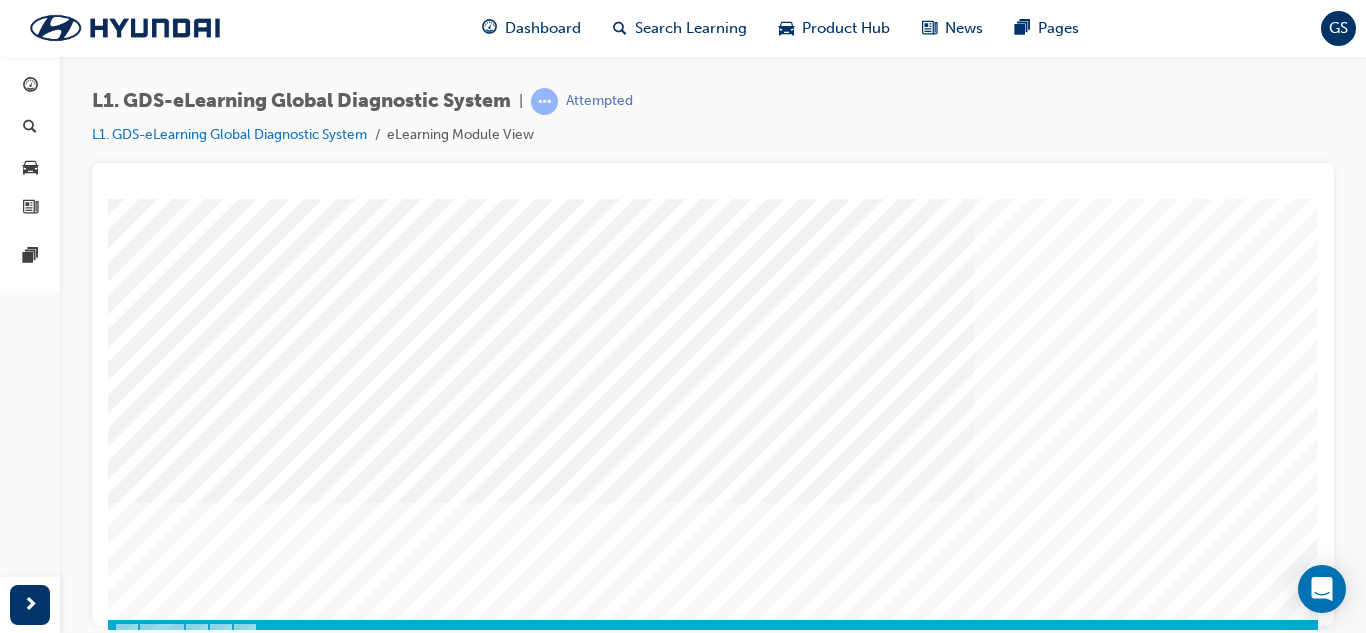 scroll, scrollTop: 334, scrollLeft: 0, axis: vertical 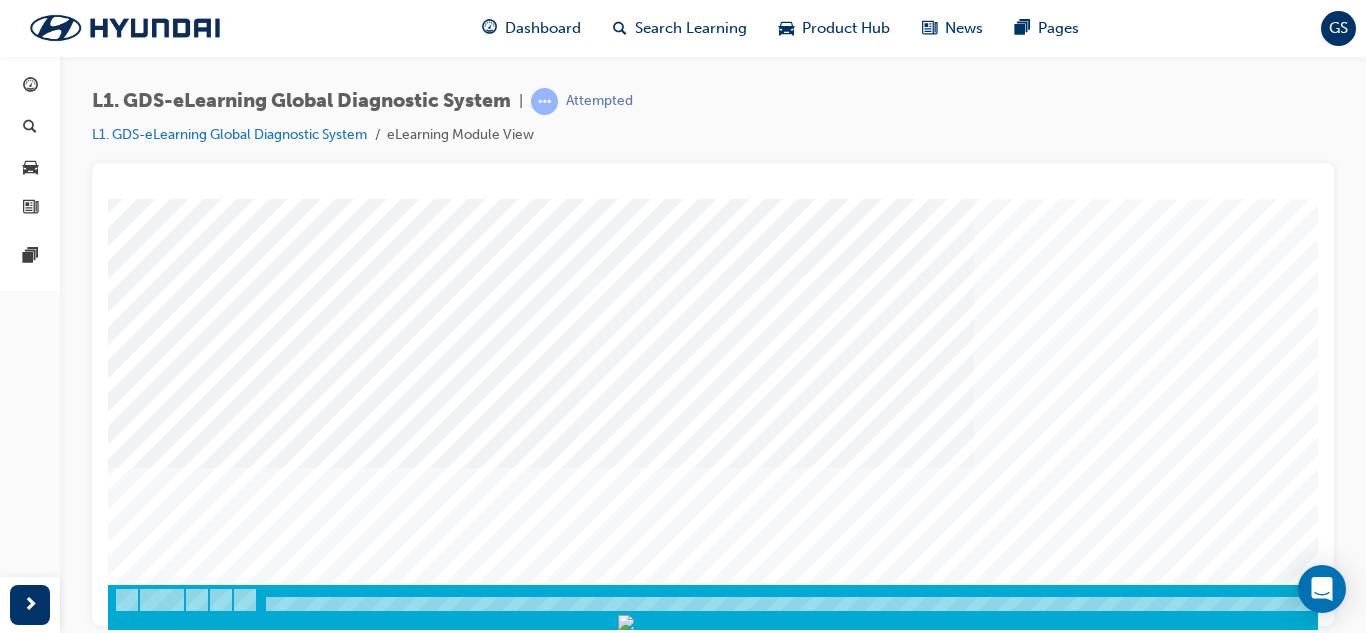 click at bounding box center [288, 11655] 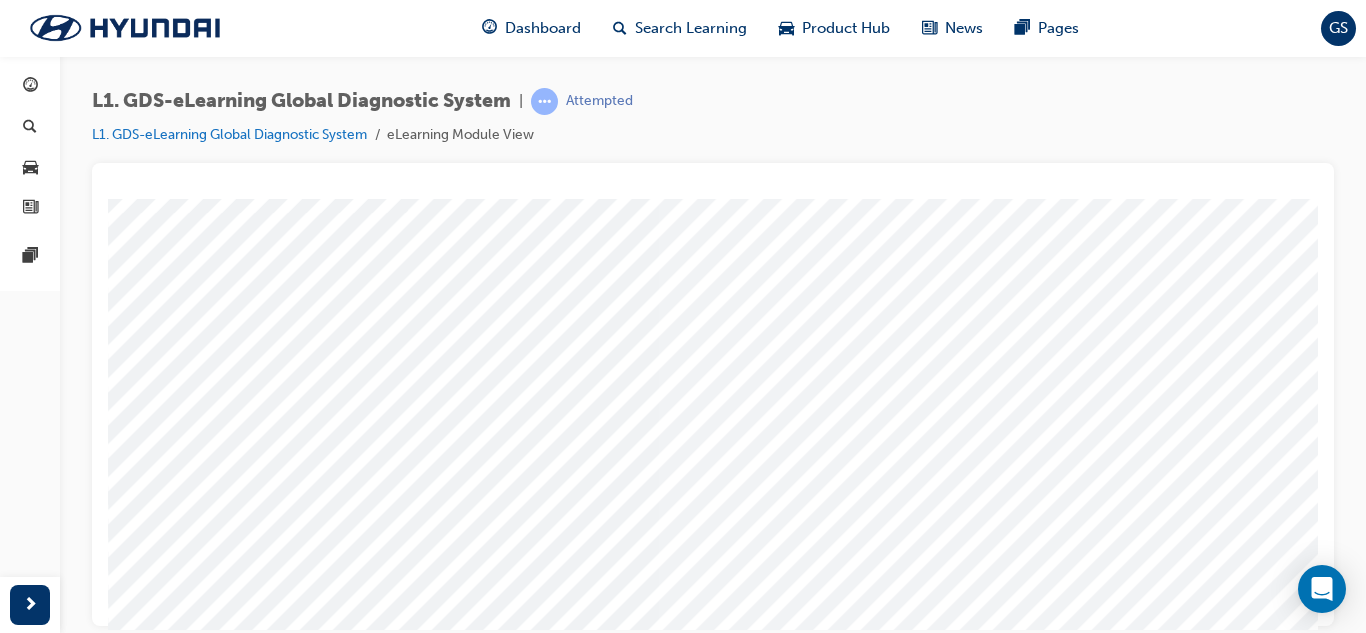 scroll, scrollTop: 334, scrollLeft: 0, axis: vertical 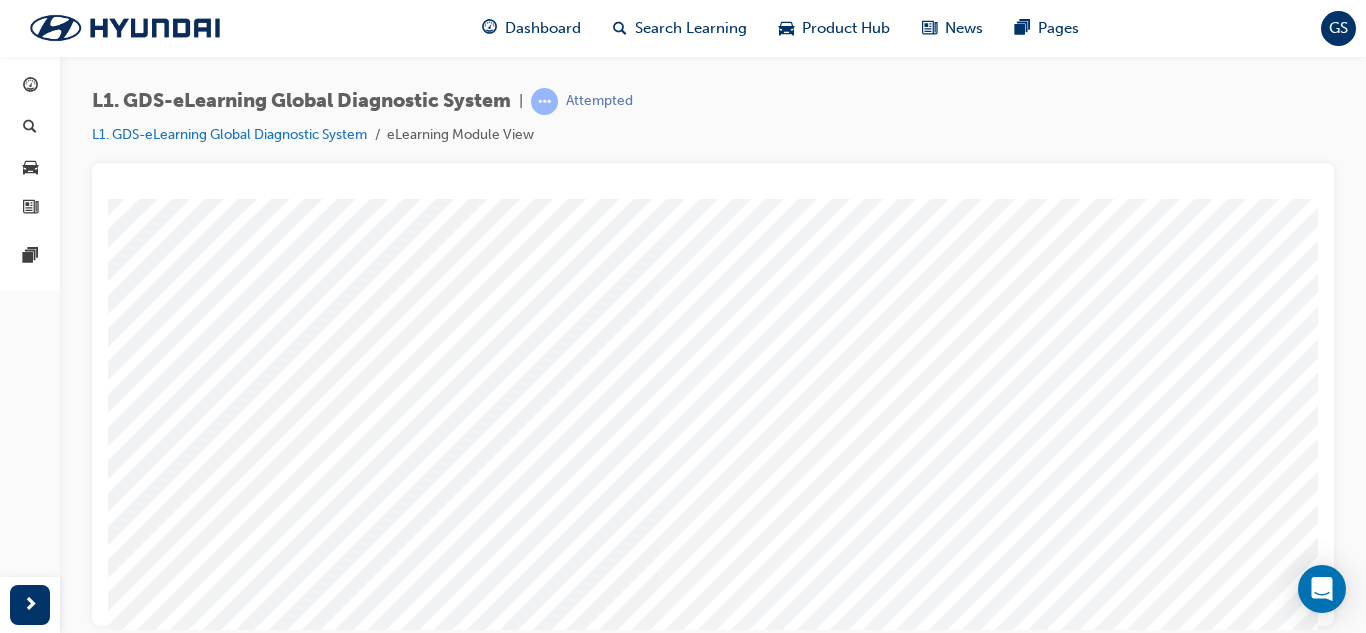 click at bounding box center (217, 3756) 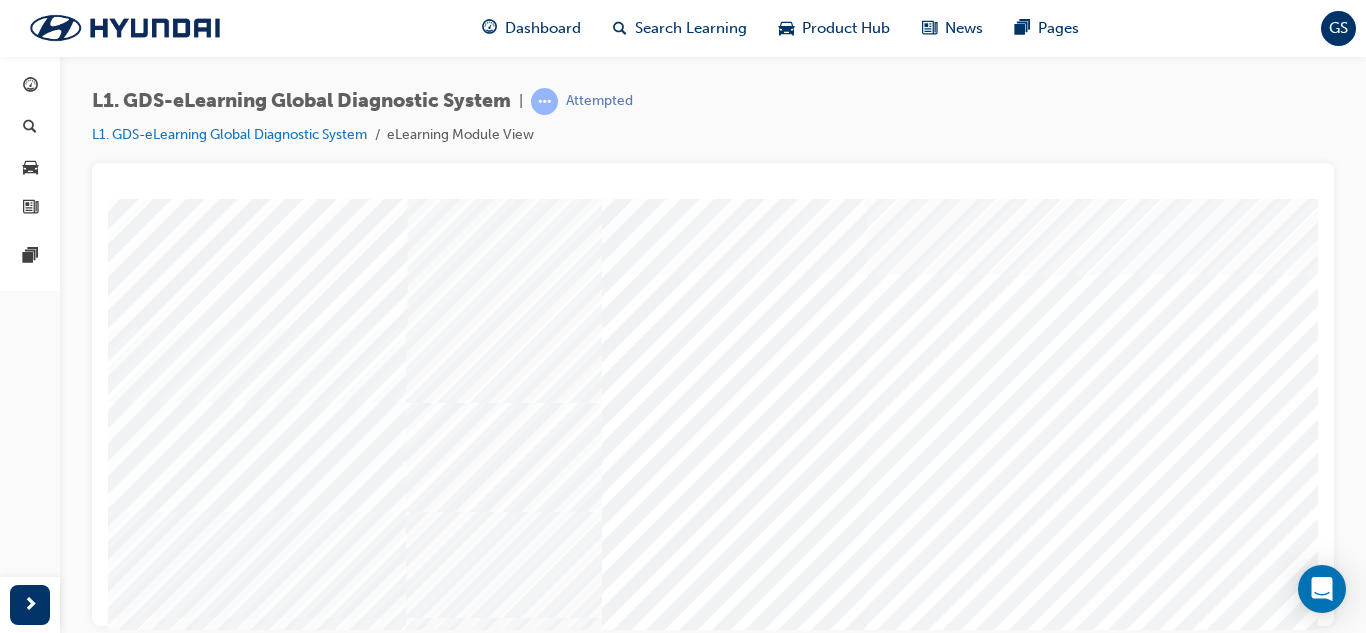 scroll, scrollTop: 0, scrollLeft: 0, axis: both 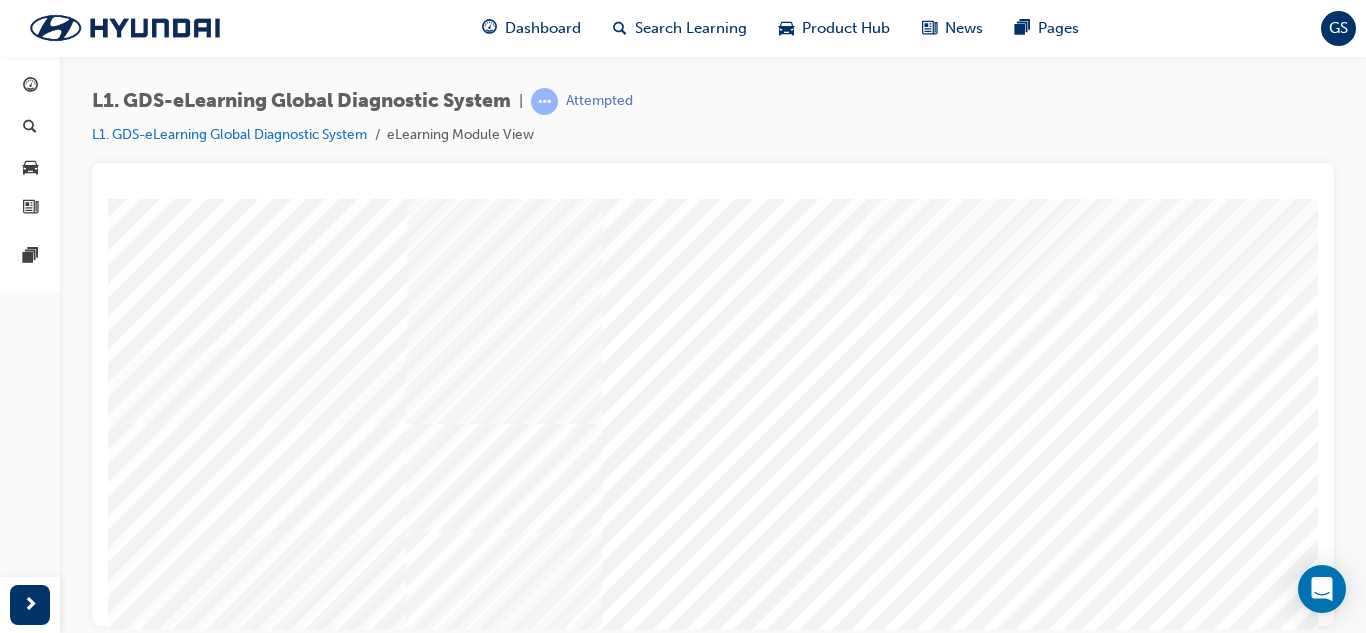 click at bounding box center [133, 8704] 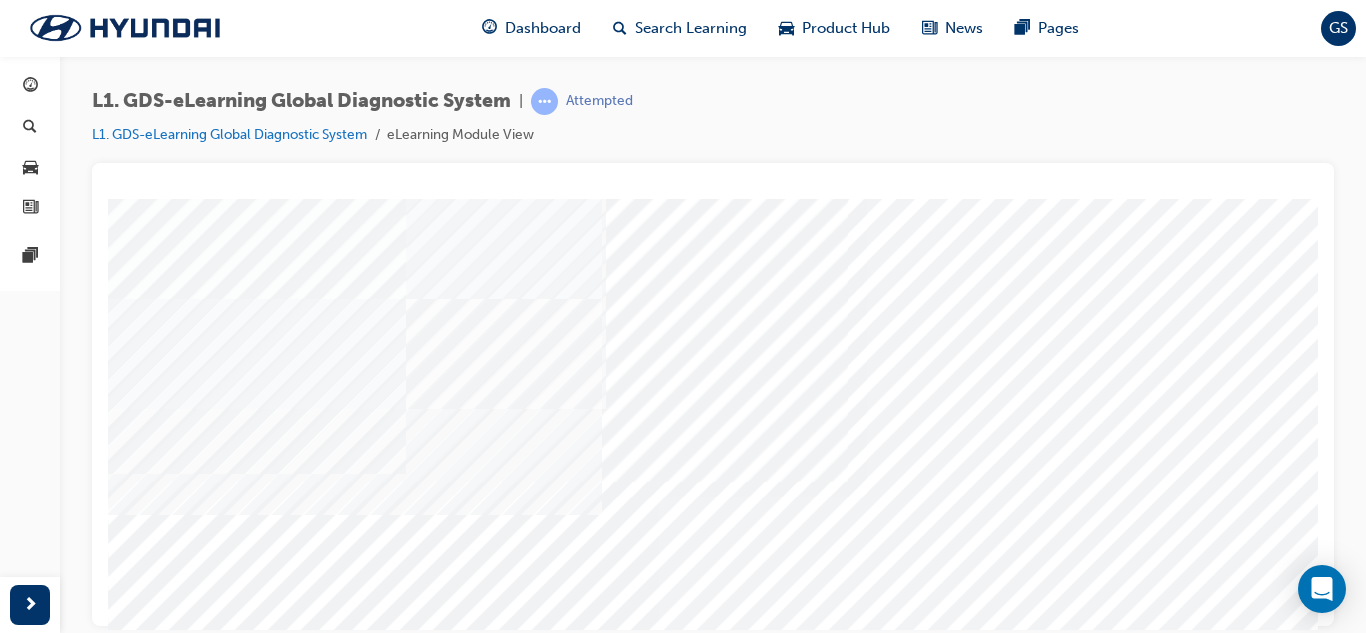 scroll, scrollTop: 134, scrollLeft: 0, axis: vertical 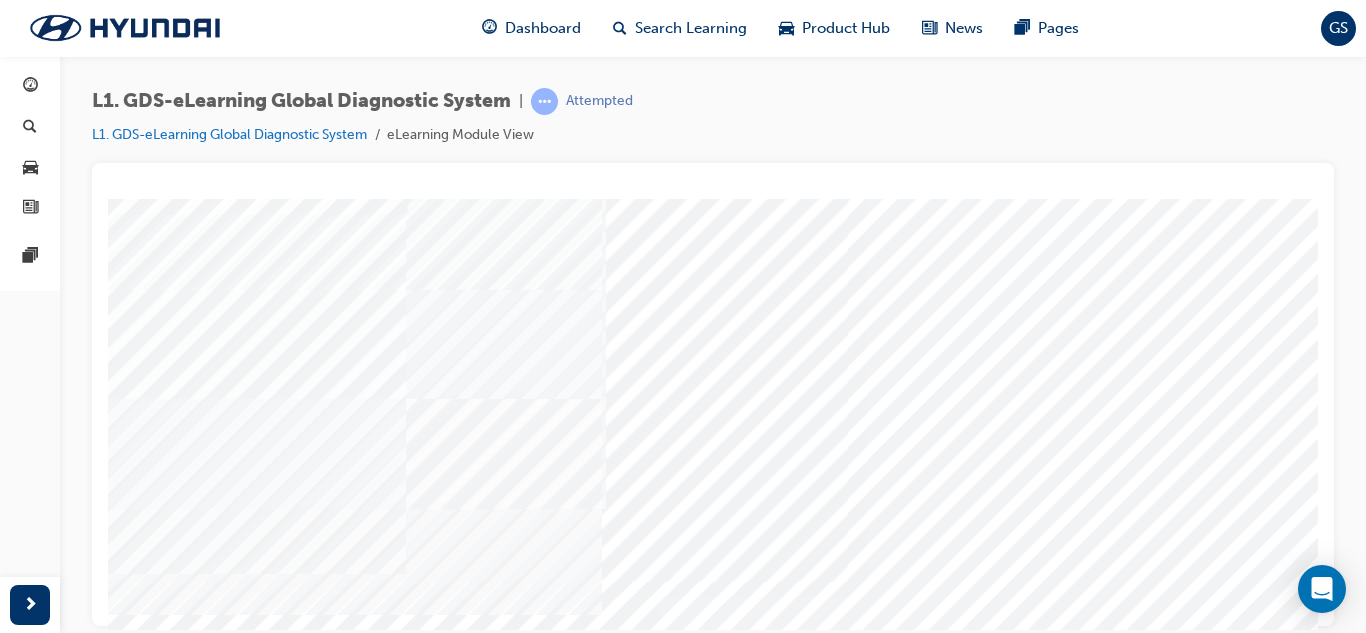 click at bounding box center [244, 7669] 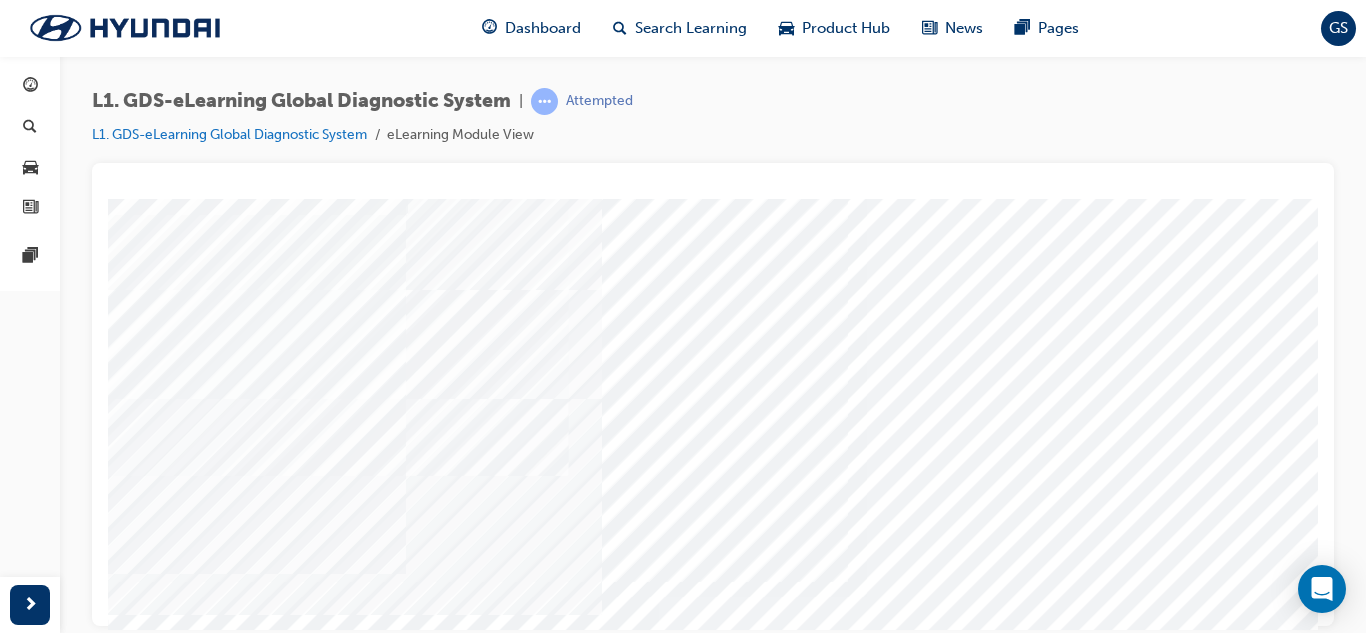 click at bounding box center (133, 8620) 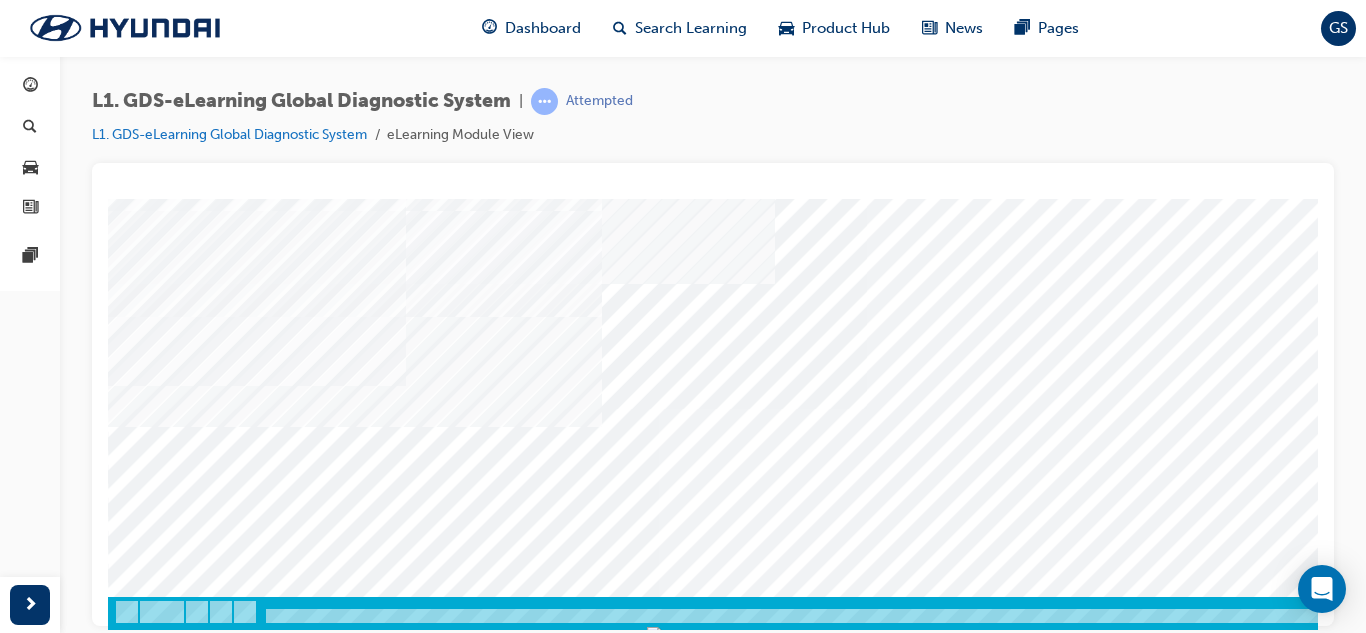 scroll, scrollTop: 334, scrollLeft: 0, axis: vertical 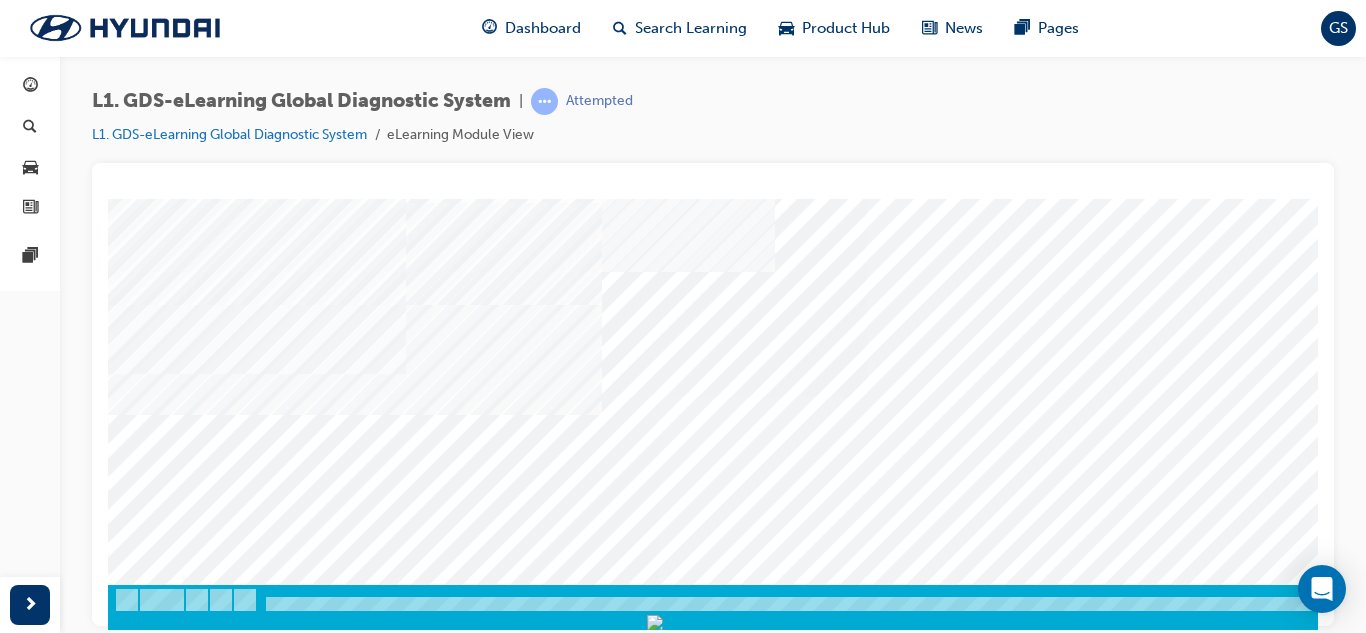 click at bounding box center (133, 8470) 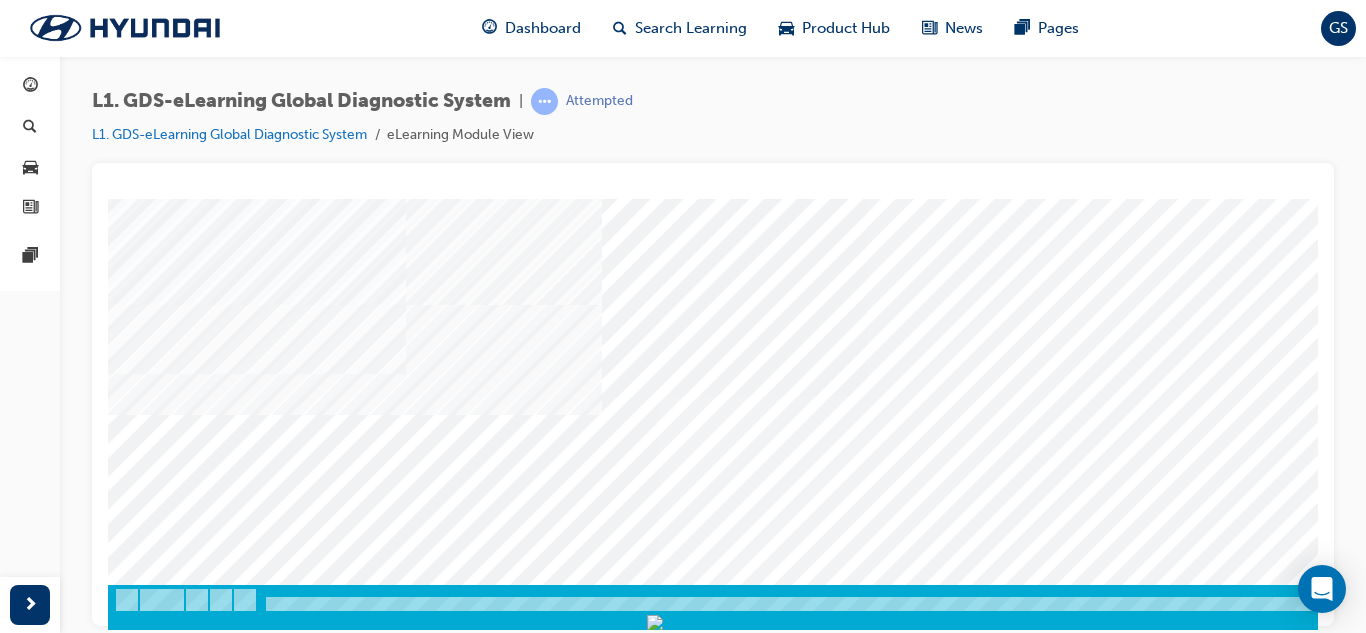 click at bounding box center [133, 8520] 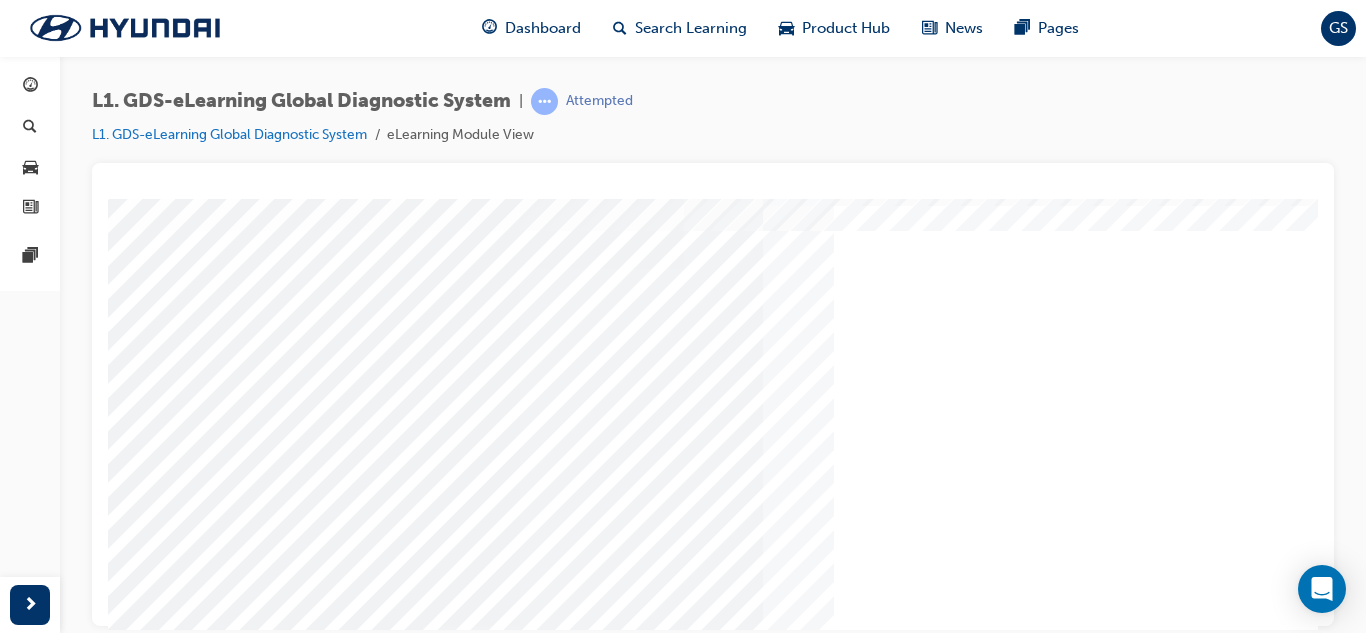 scroll, scrollTop: 100, scrollLeft: 0, axis: vertical 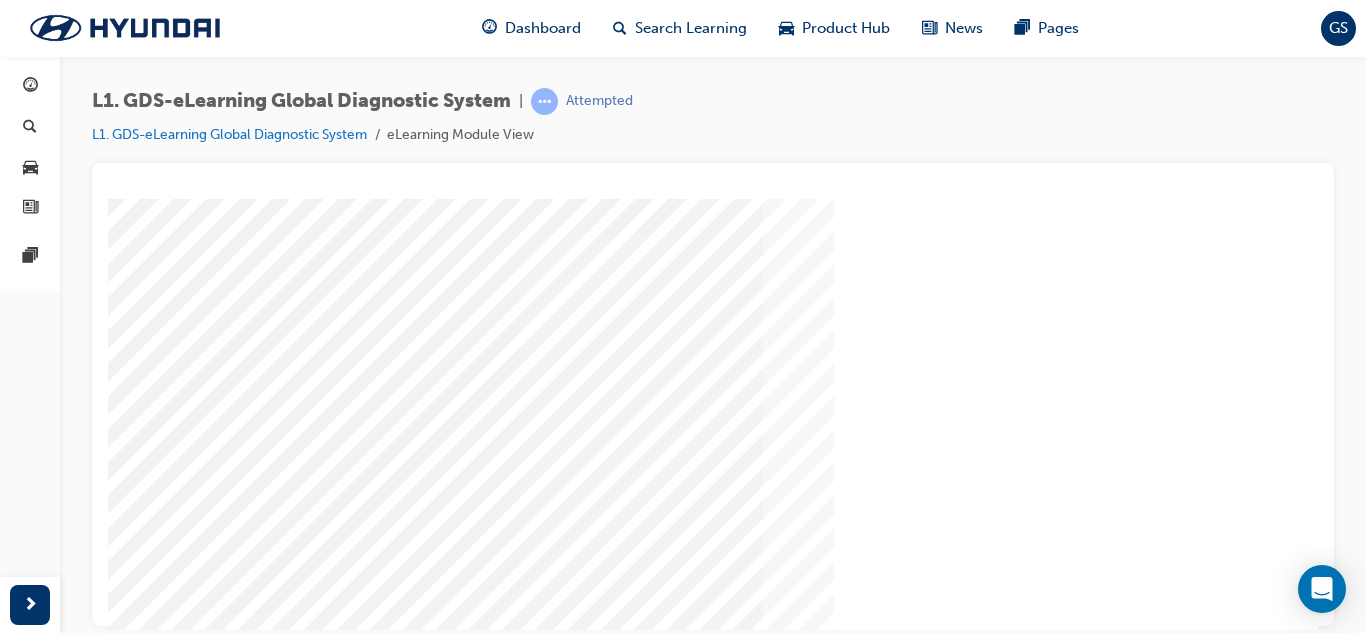 drag, startPoint x: 538, startPoint y: 346, endPoint x: 440, endPoint y: 376, distance: 102.48902 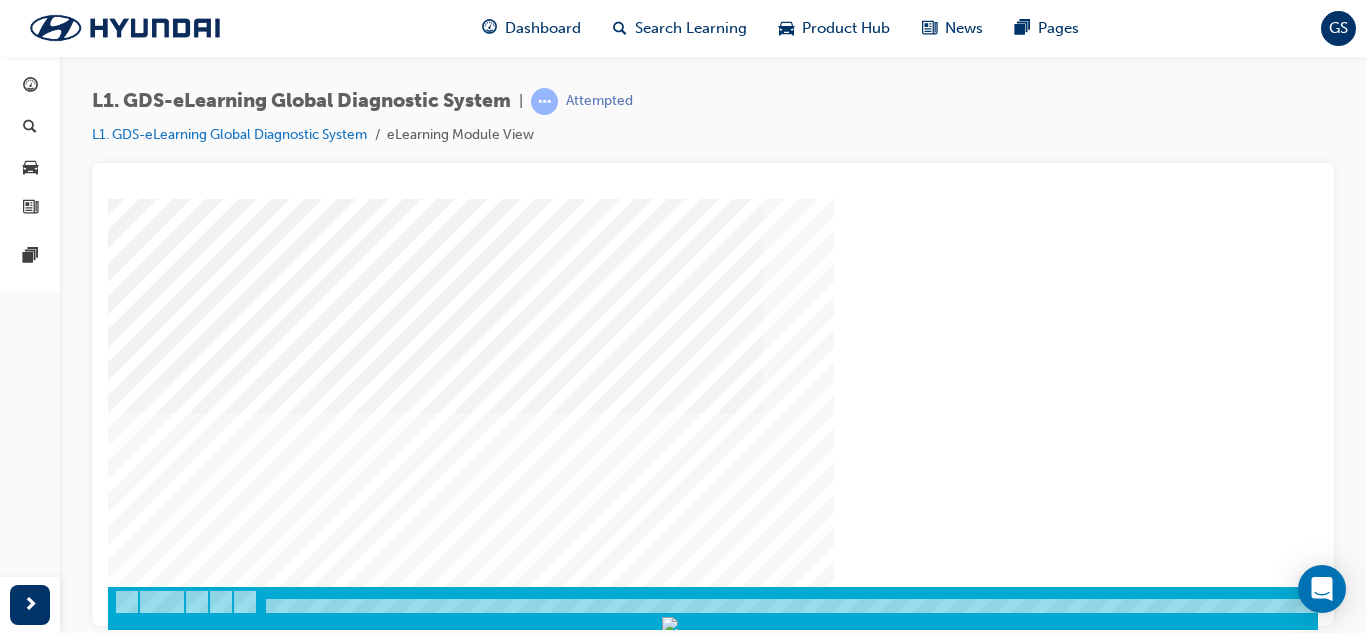scroll, scrollTop: 334, scrollLeft: 0, axis: vertical 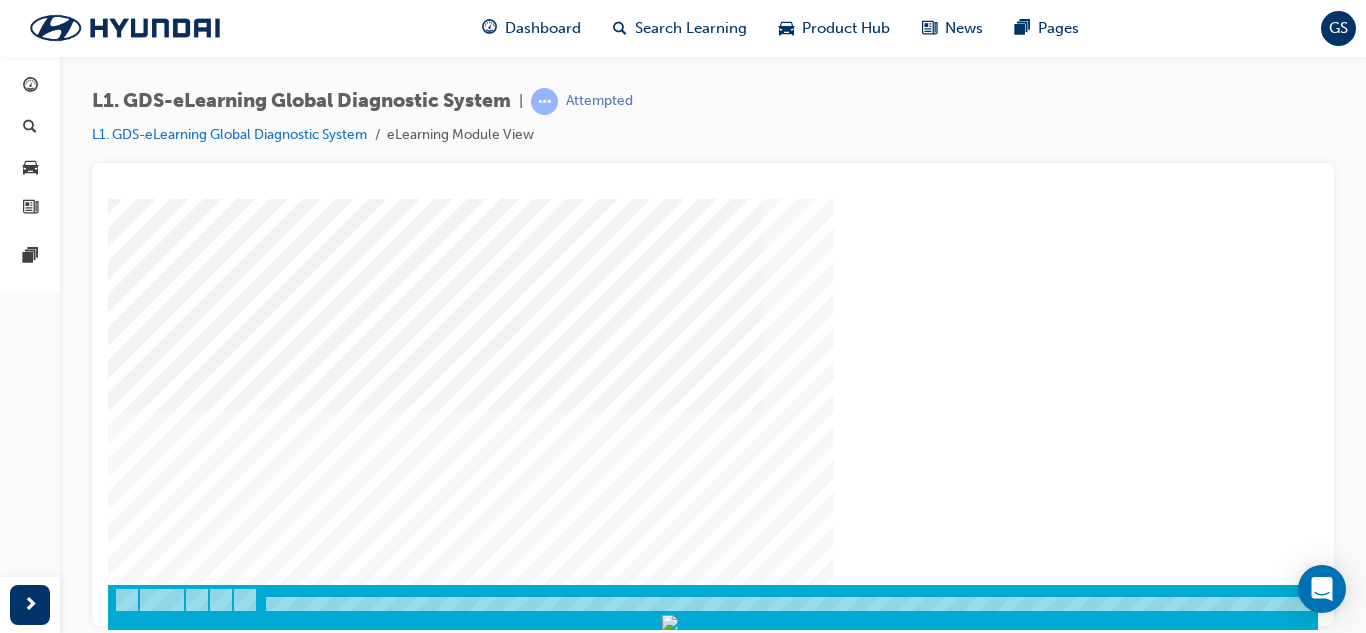 click at bounding box center (178, 2174) 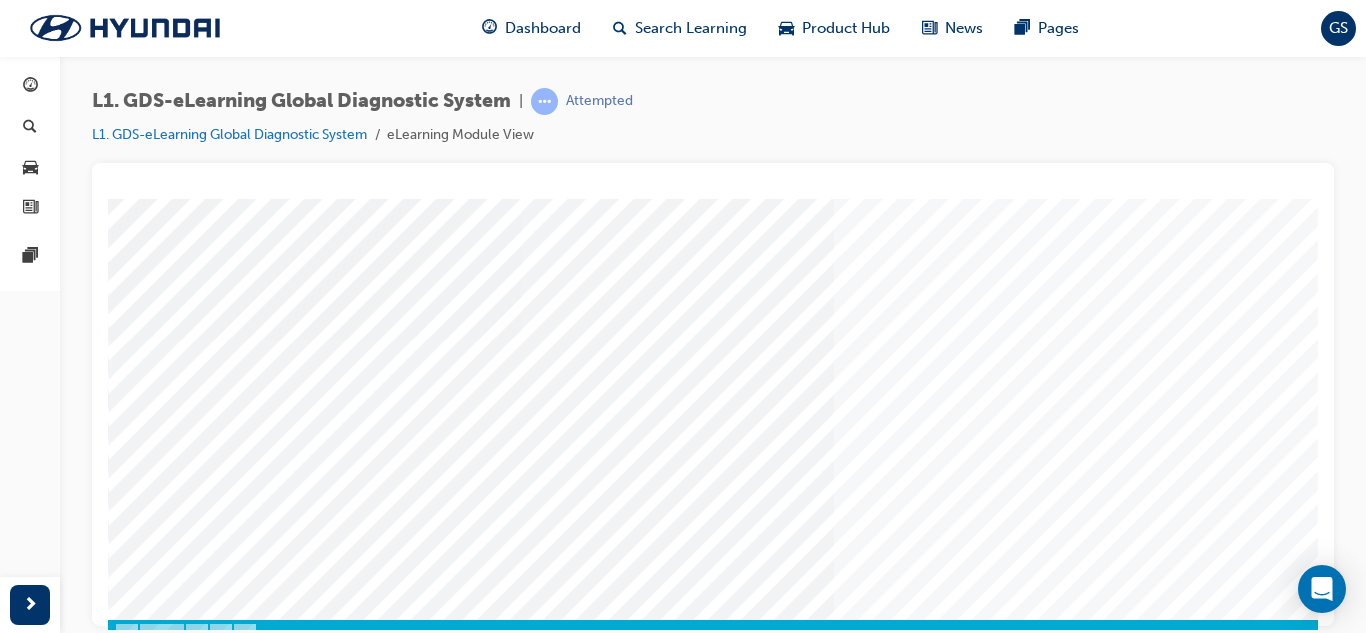 scroll, scrollTop: 334, scrollLeft: 0, axis: vertical 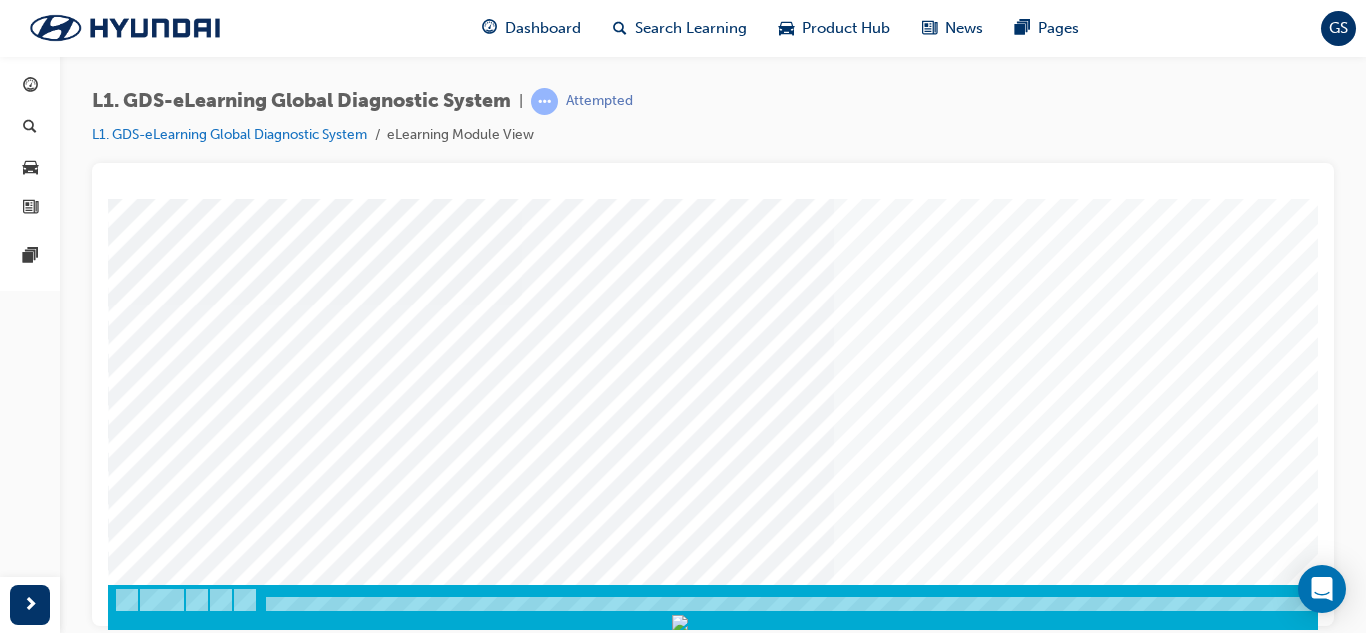 click at bounding box center (178, 2905) 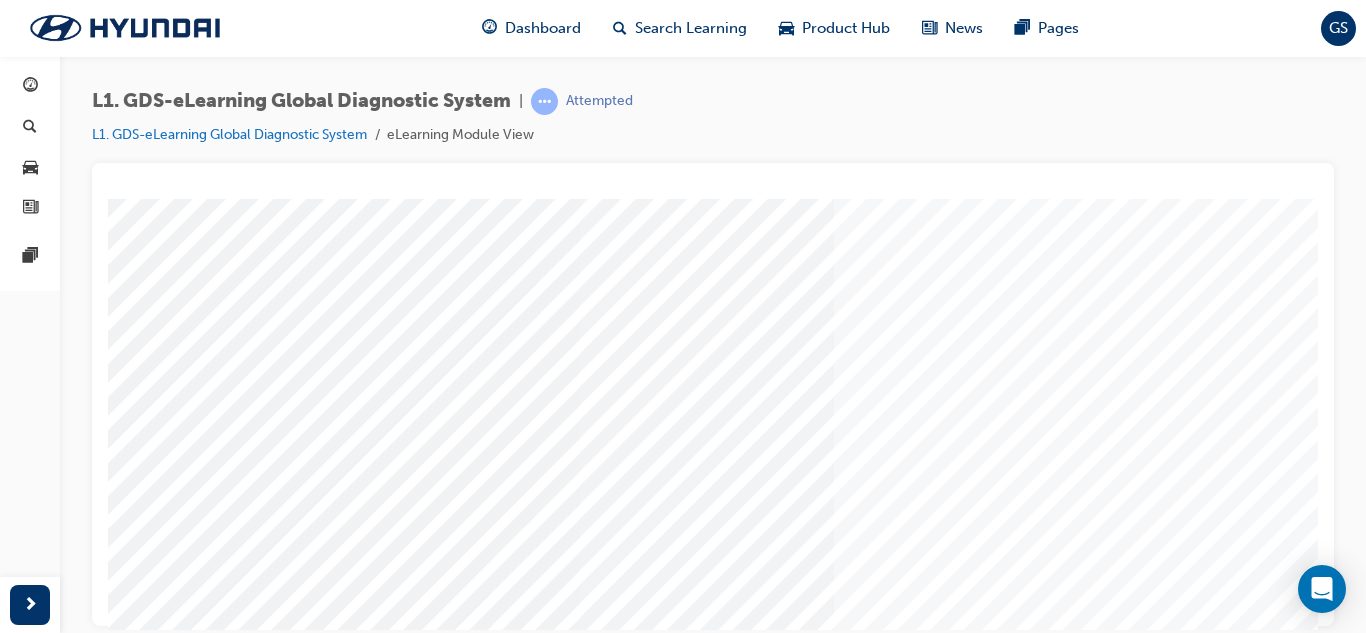 scroll, scrollTop: 300, scrollLeft: 0, axis: vertical 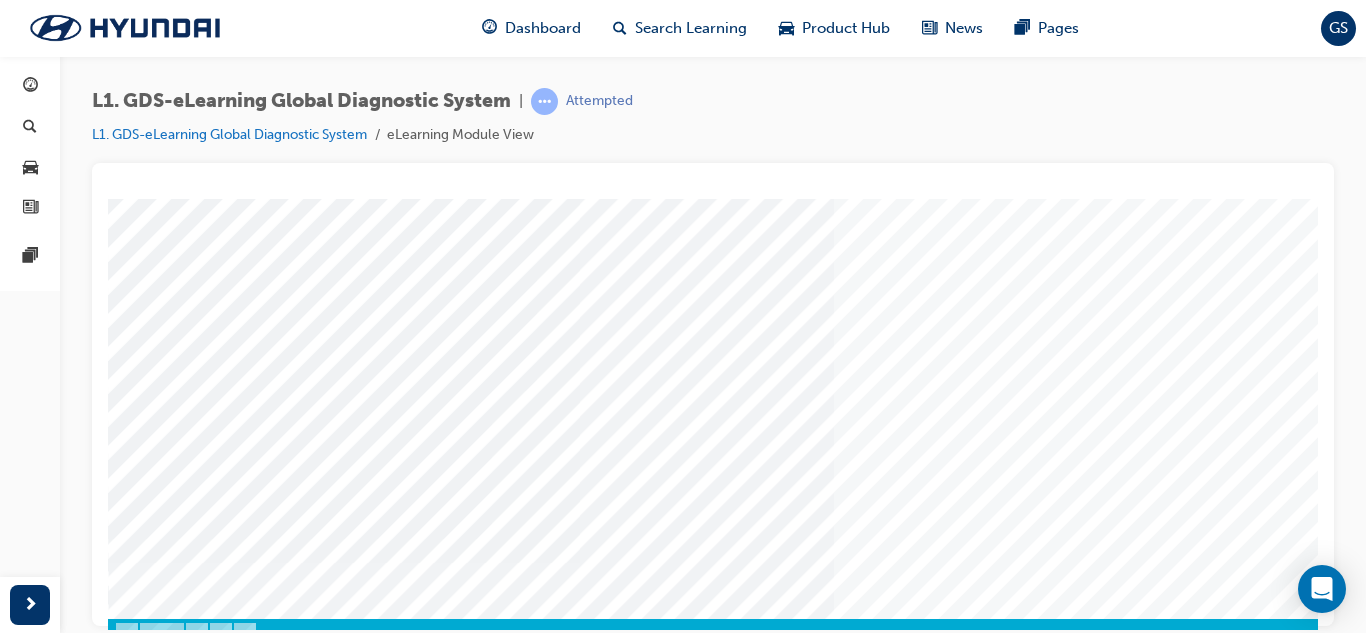 click at bounding box center (178, 2939) 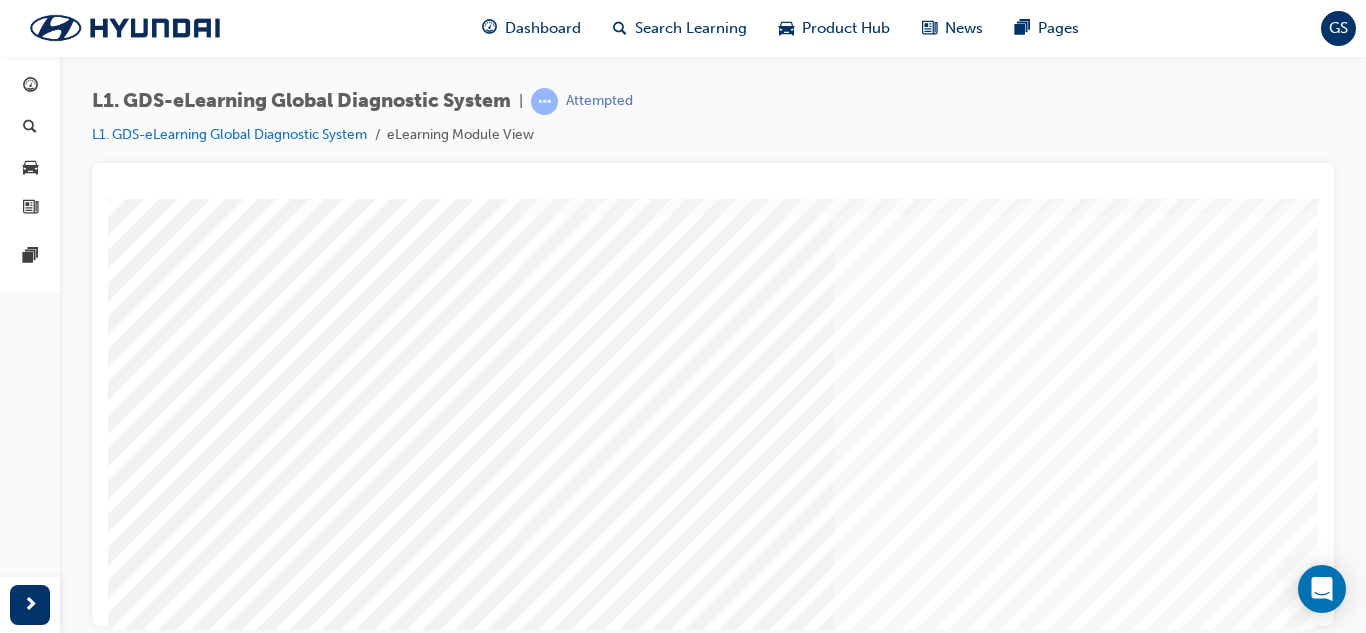 scroll, scrollTop: 34, scrollLeft: 0, axis: vertical 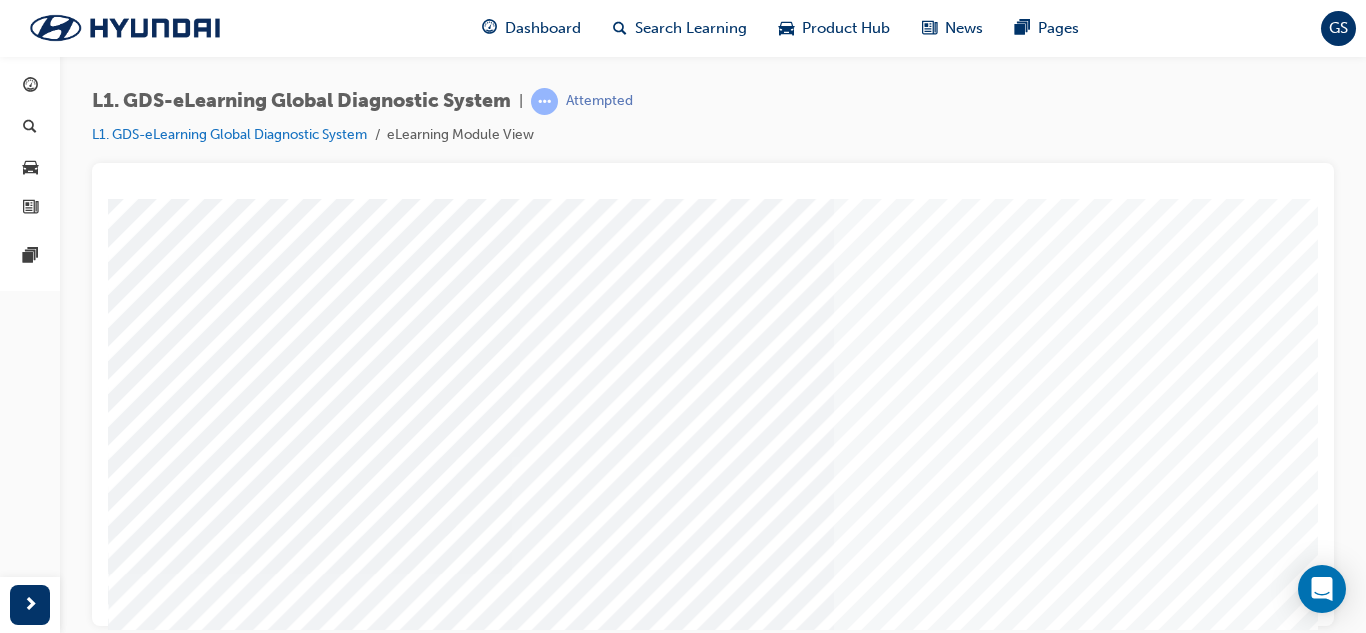 click at bounding box center [178, 3005] 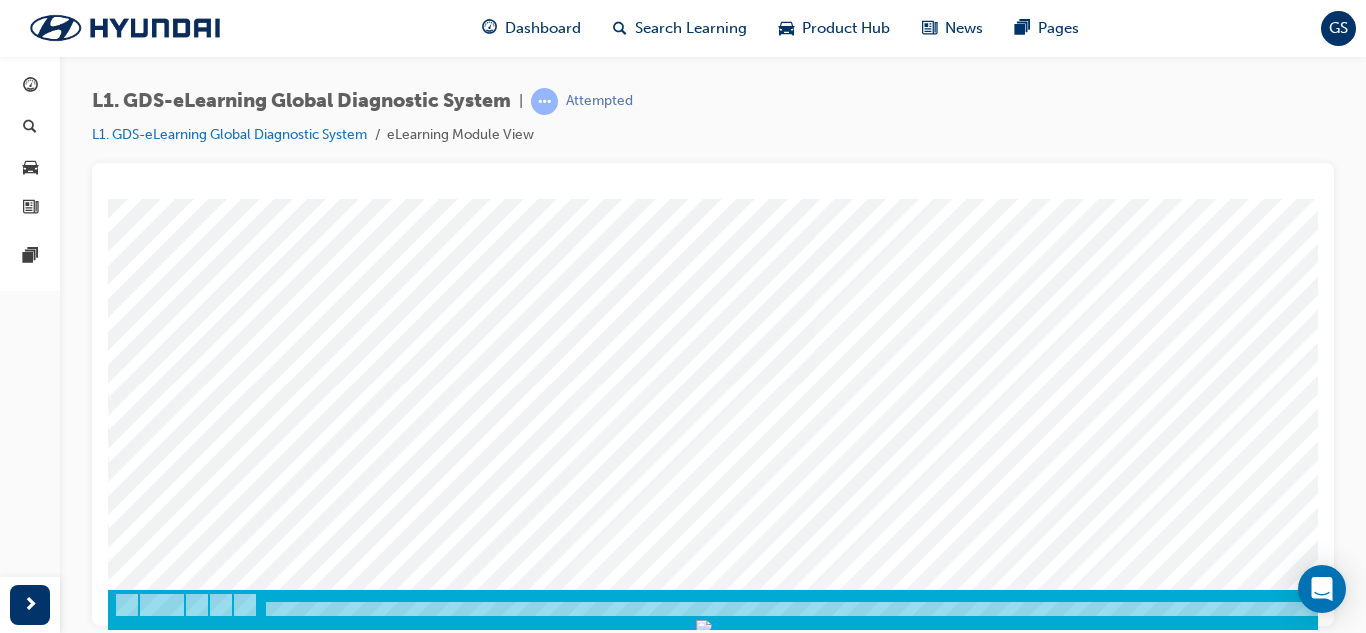 scroll, scrollTop: 334, scrollLeft: 0, axis: vertical 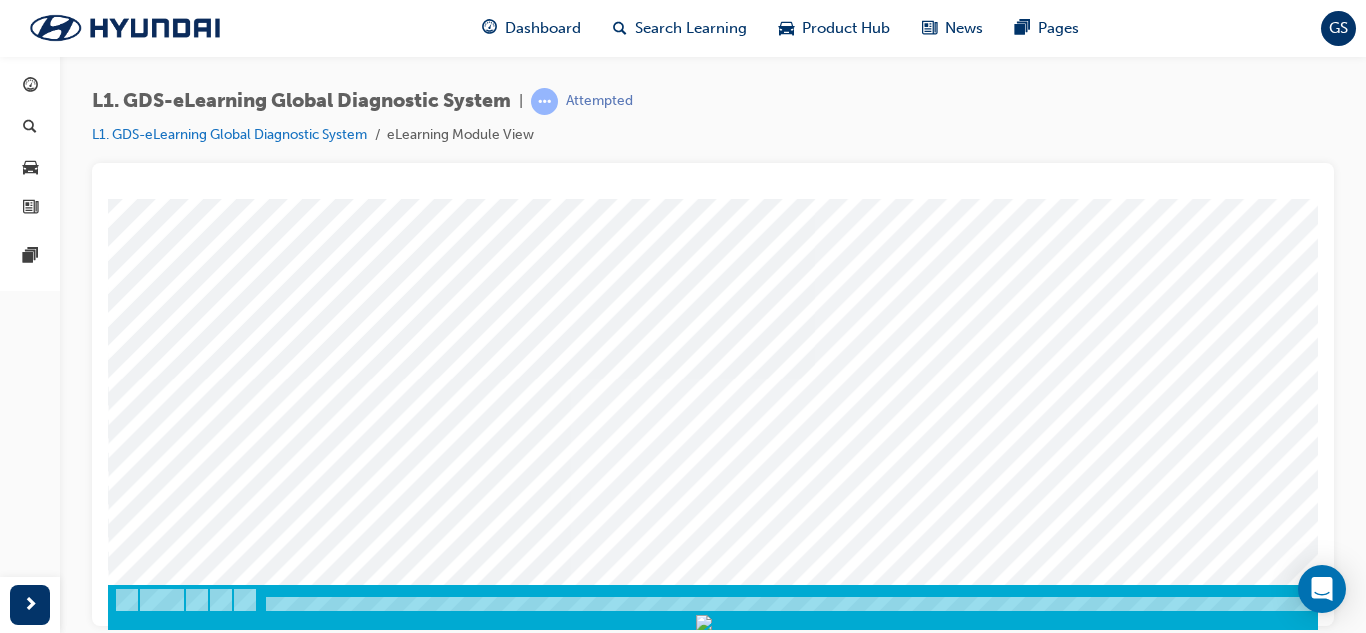 click at bounding box center (178, 3627) 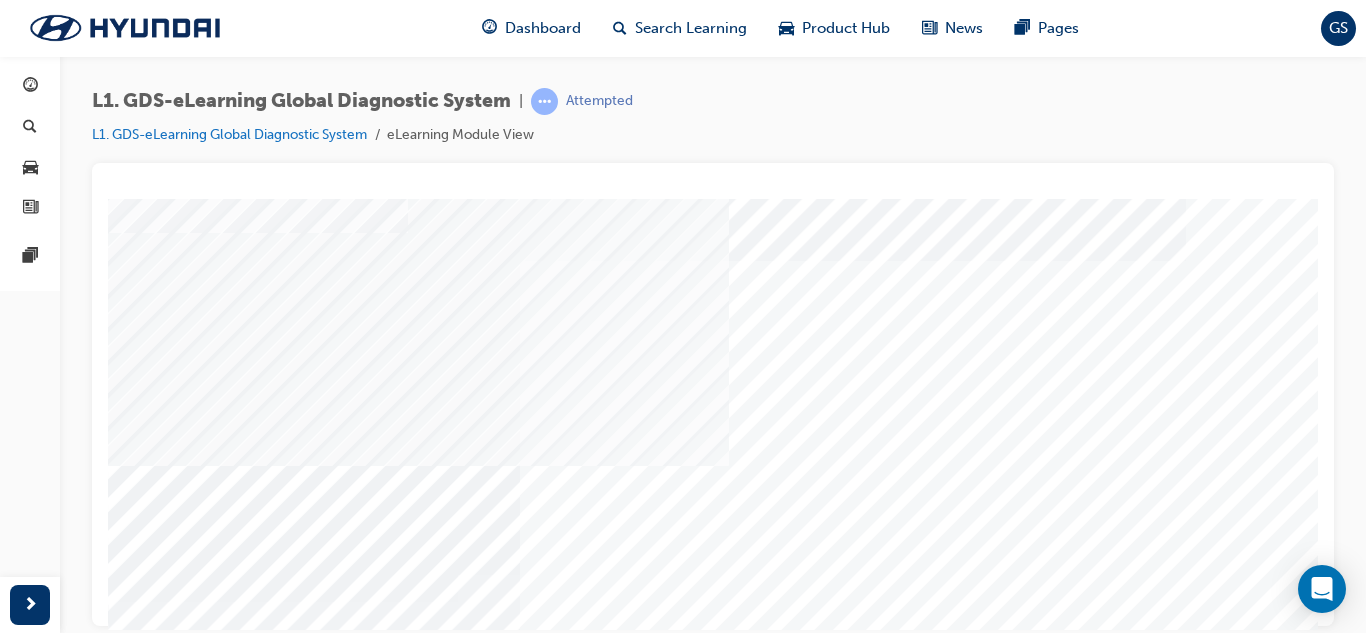 scroll, scrollTop: 200, scrollLeft: 0, axis: vertical 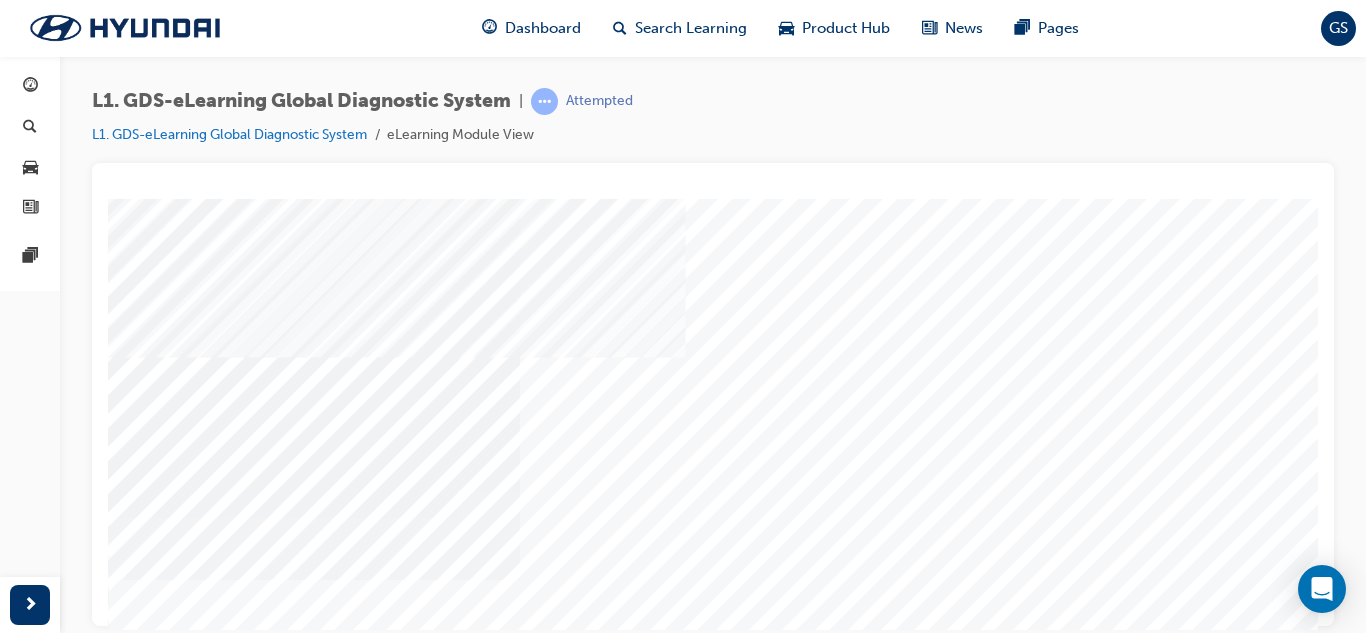 click at bounding box center [133, 4103] 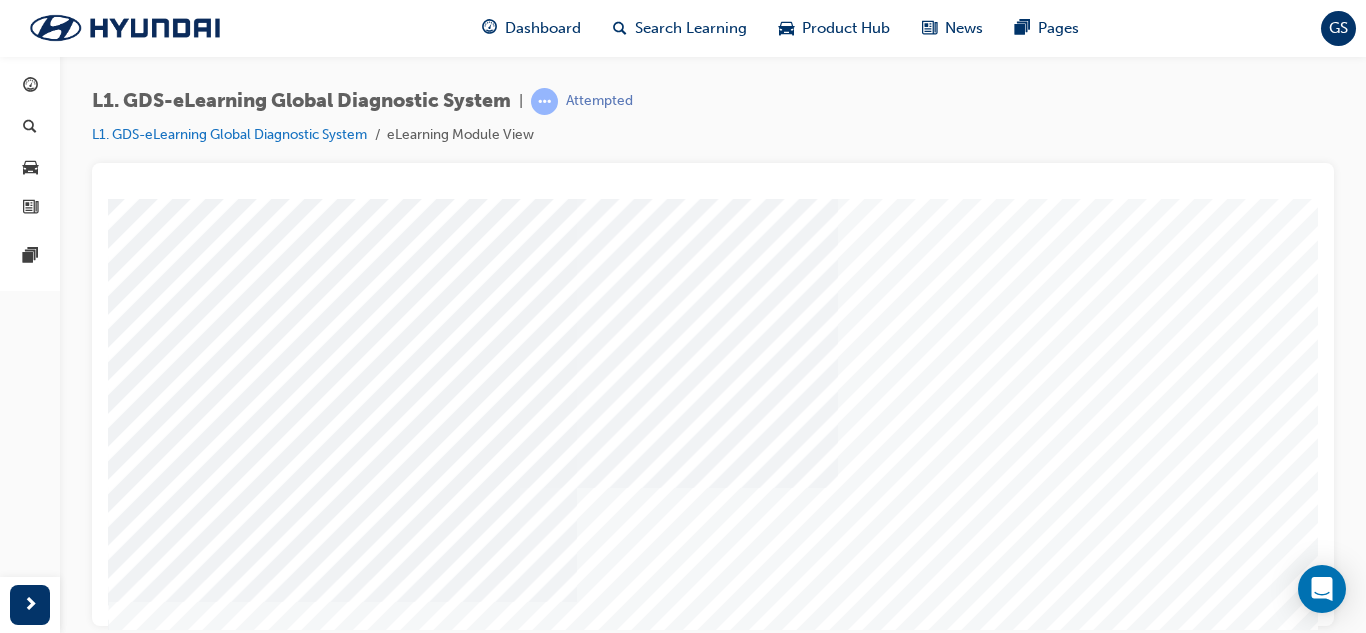 scroll, scrollTop: 0, scrollLeft: 0, axis: both 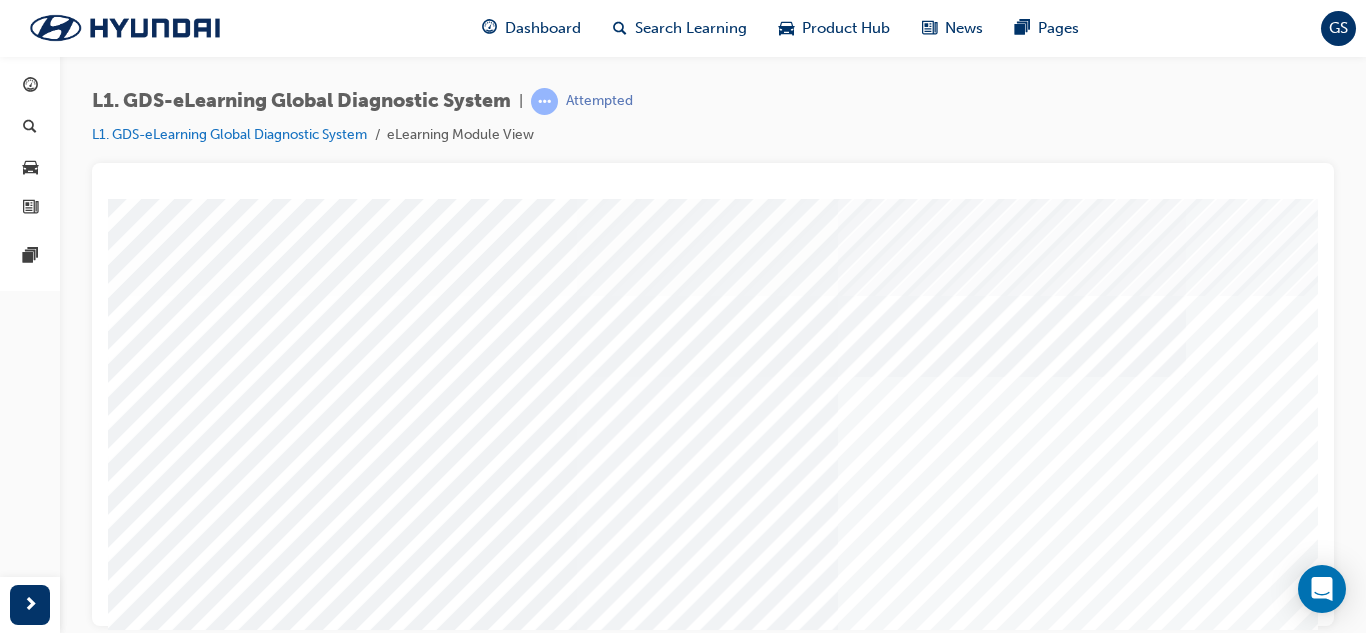 drag, startPoint x: 895, startPoint y: 360, endPoint x: 874, endPoint y: 387, distance: 34.20526 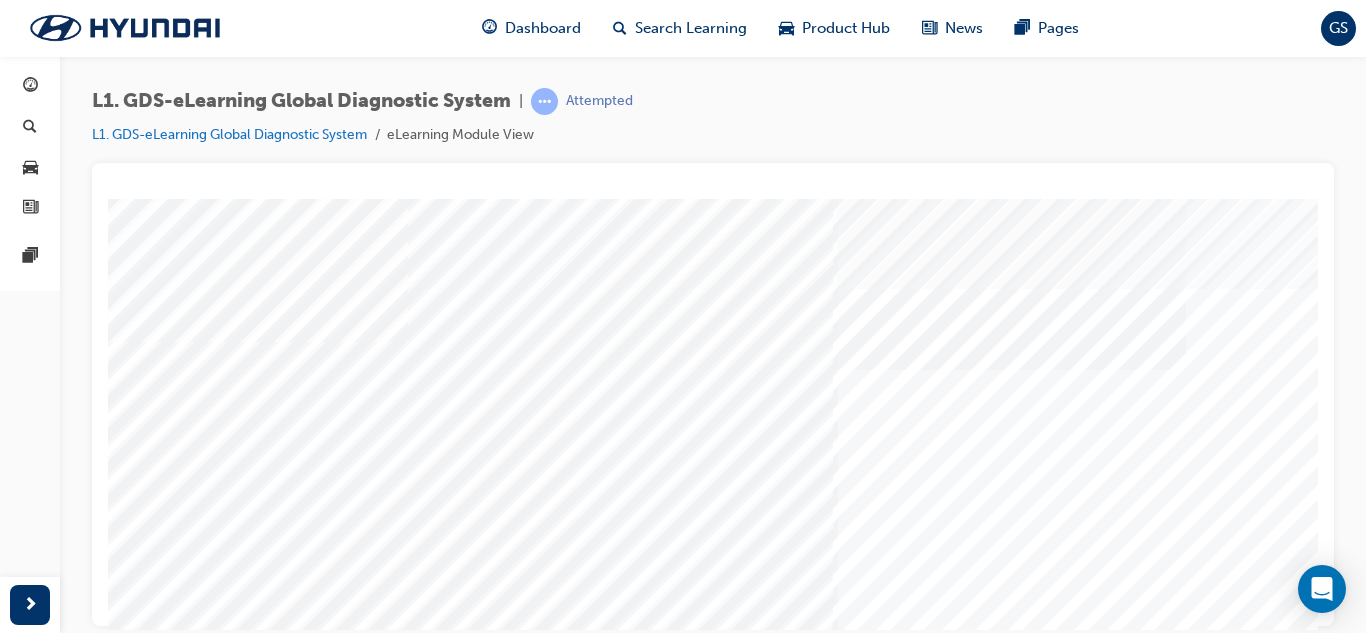 scroll, scrollTop: 0, scrollLeft: 0, axis: both 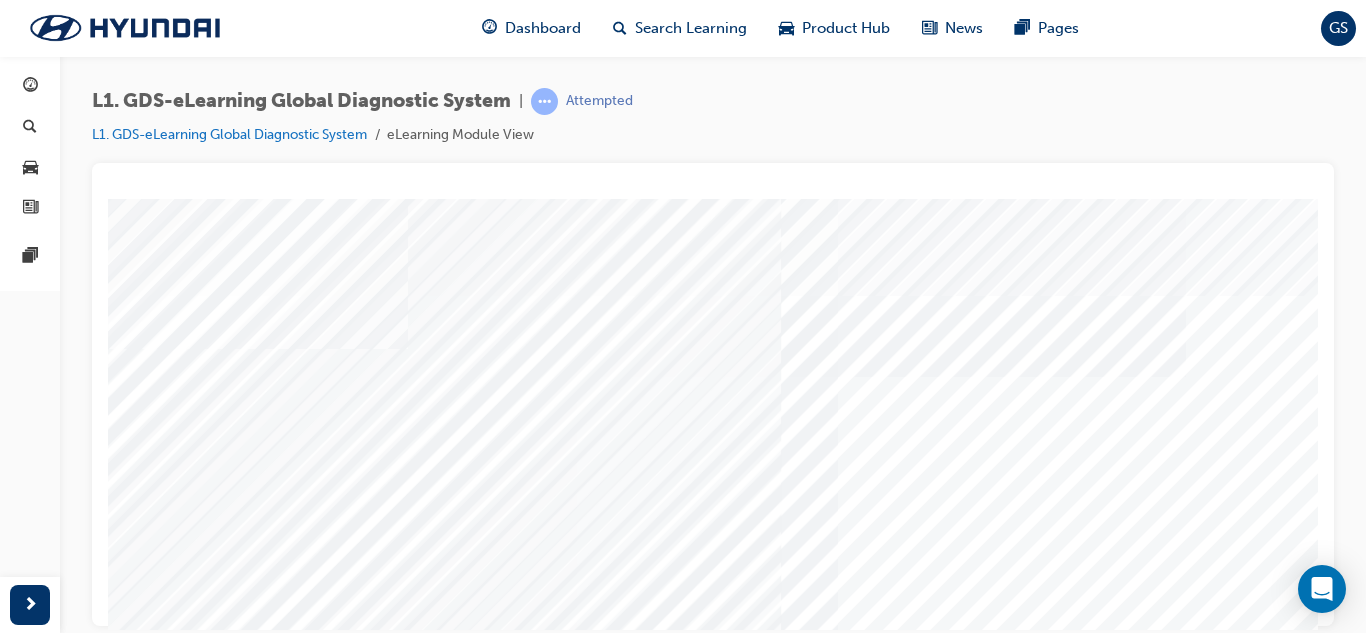 click at bounding box center (133, 7452) 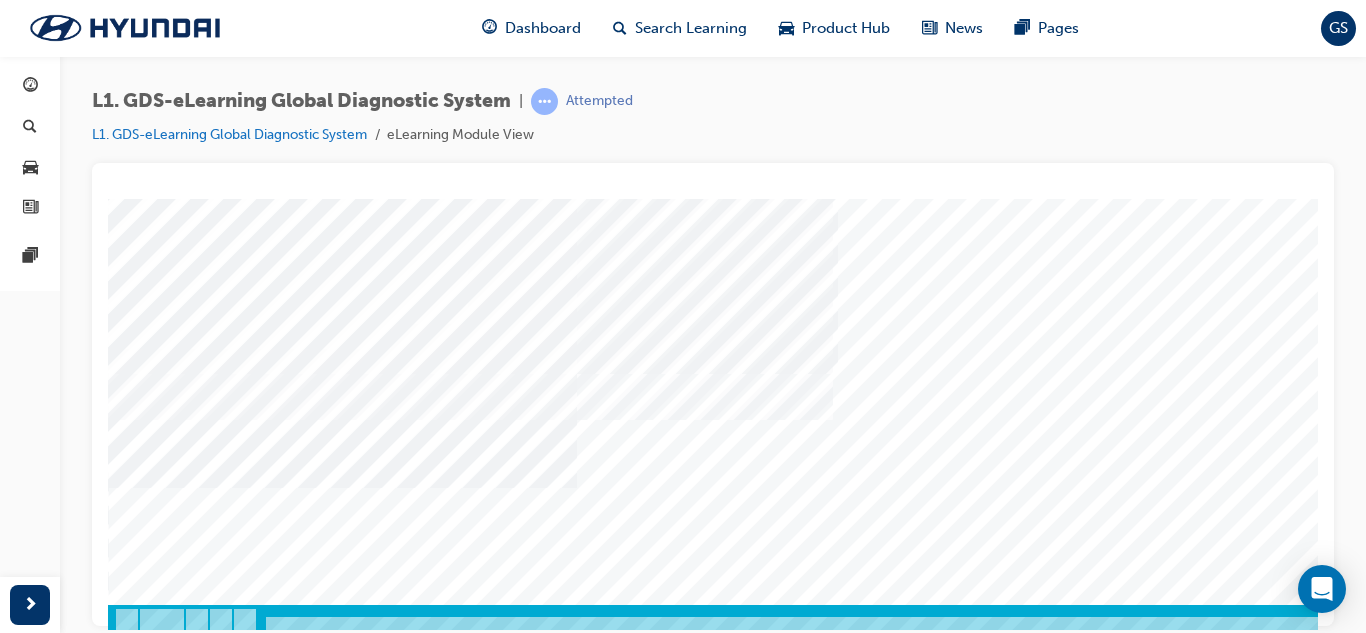 scroll, scrollTop: 334, scrollLeft: 0, axis: vertical 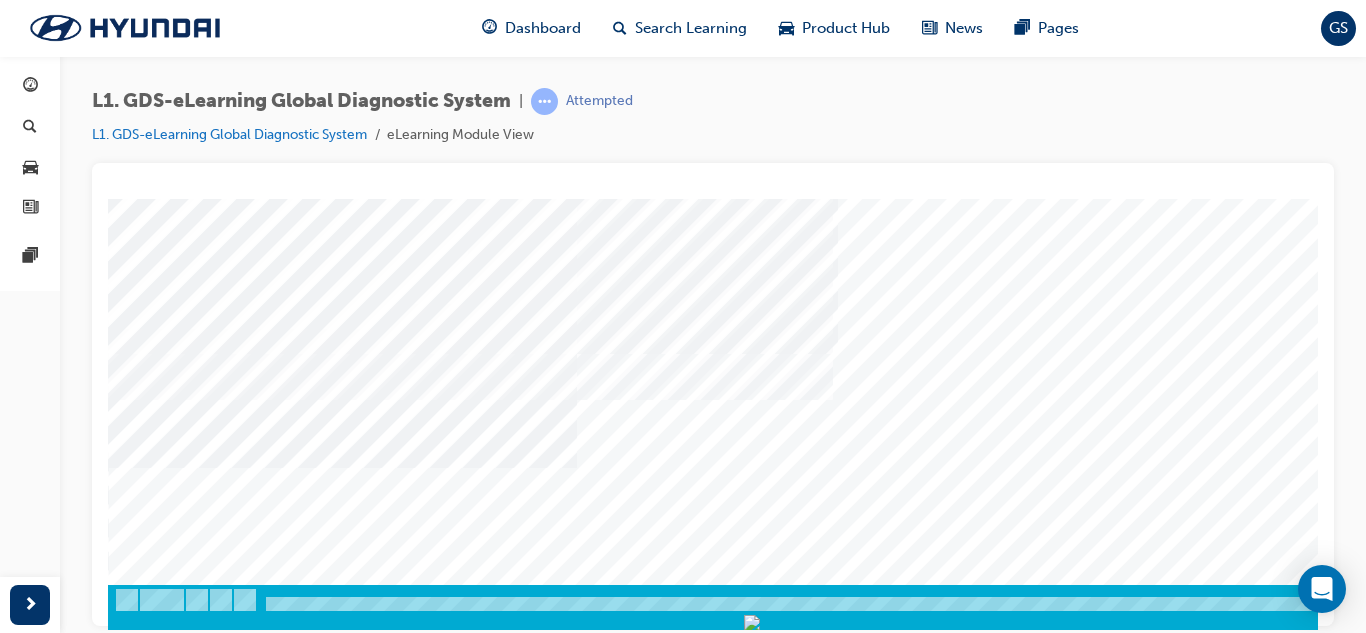 click at bounding box center [178, 9152] 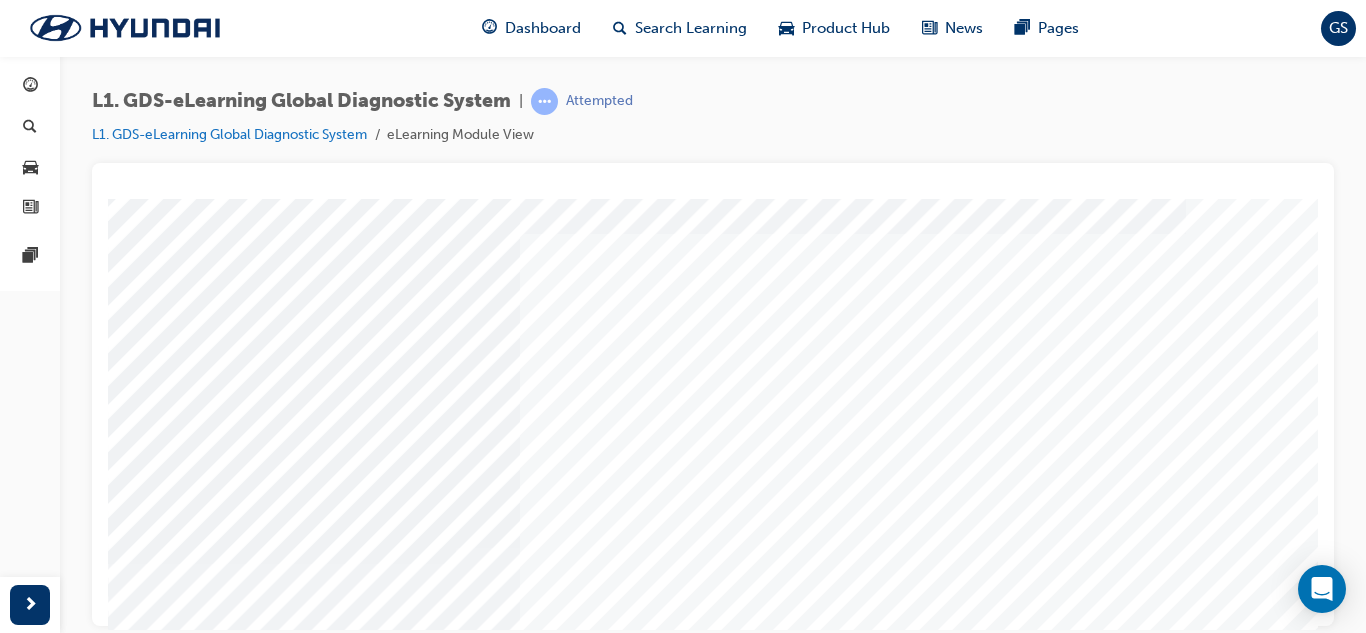 scroll, scrollTop: 200, scrollLeft: 0, axis: vertical 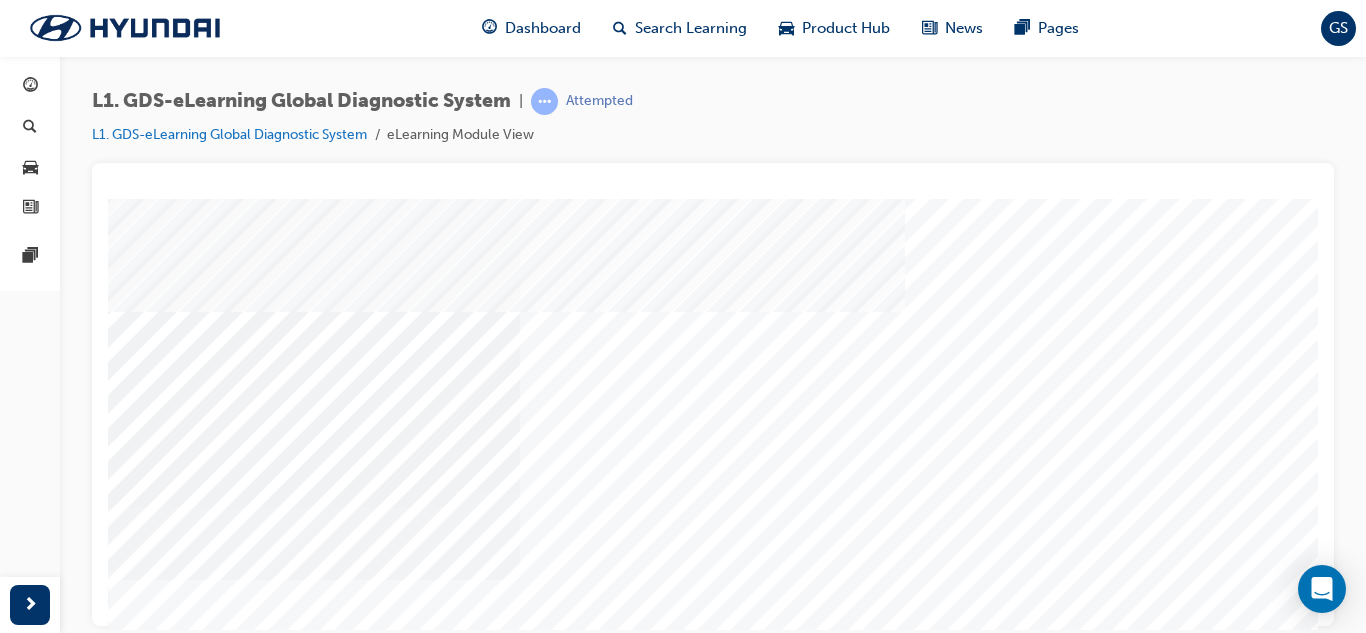 click at bounding box center [133, 4080] 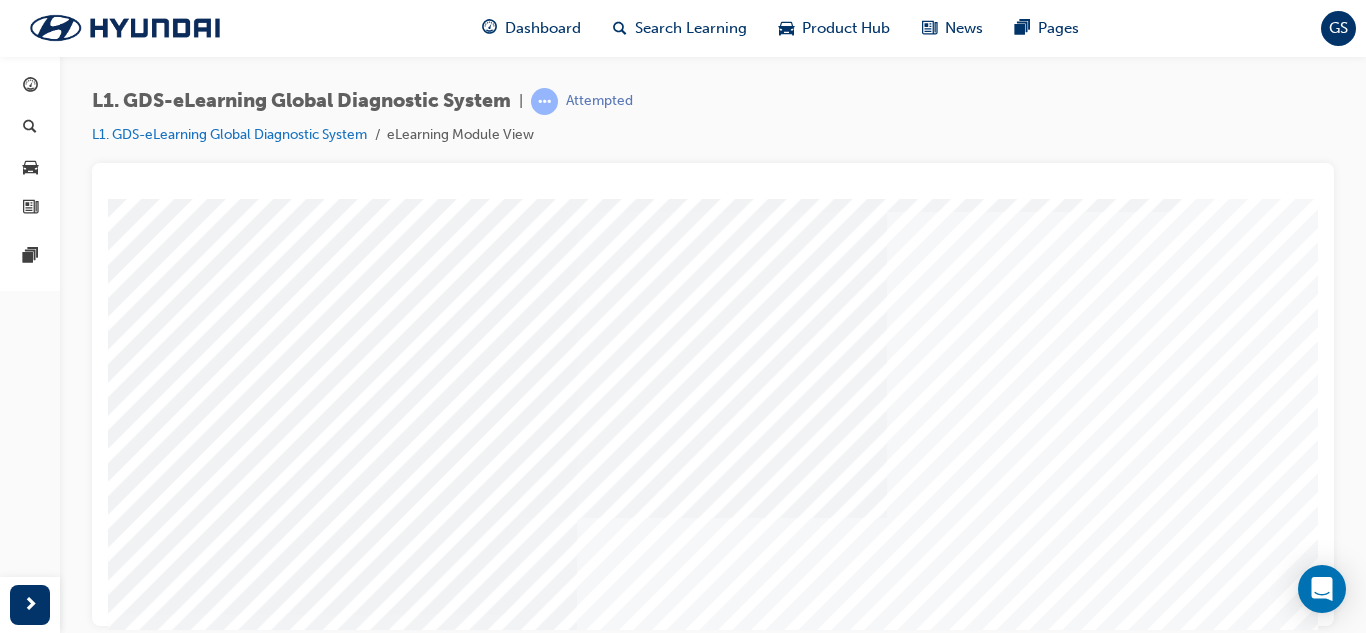 scroll, scrollTop: 200, scrollLeft: 0, axis: vertical 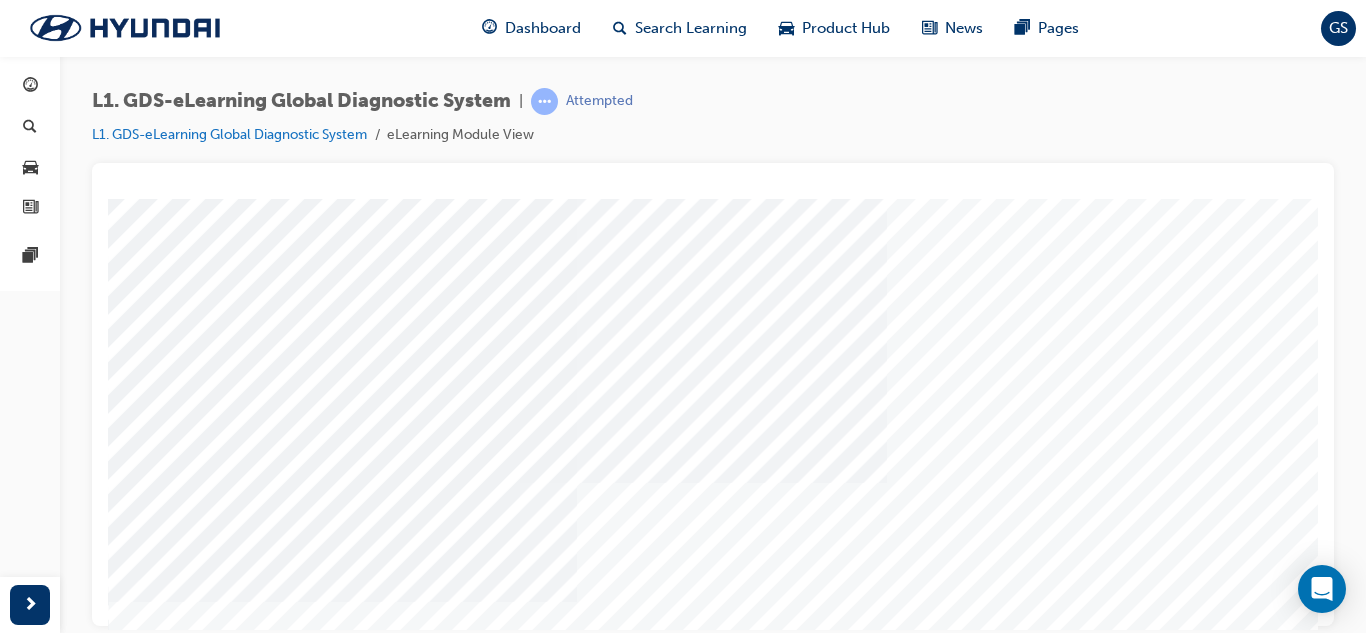 drag, startPoint x: 874, startPoint y: 380, endPoint x: 812, endPoint y: 321, distance: 85.58621 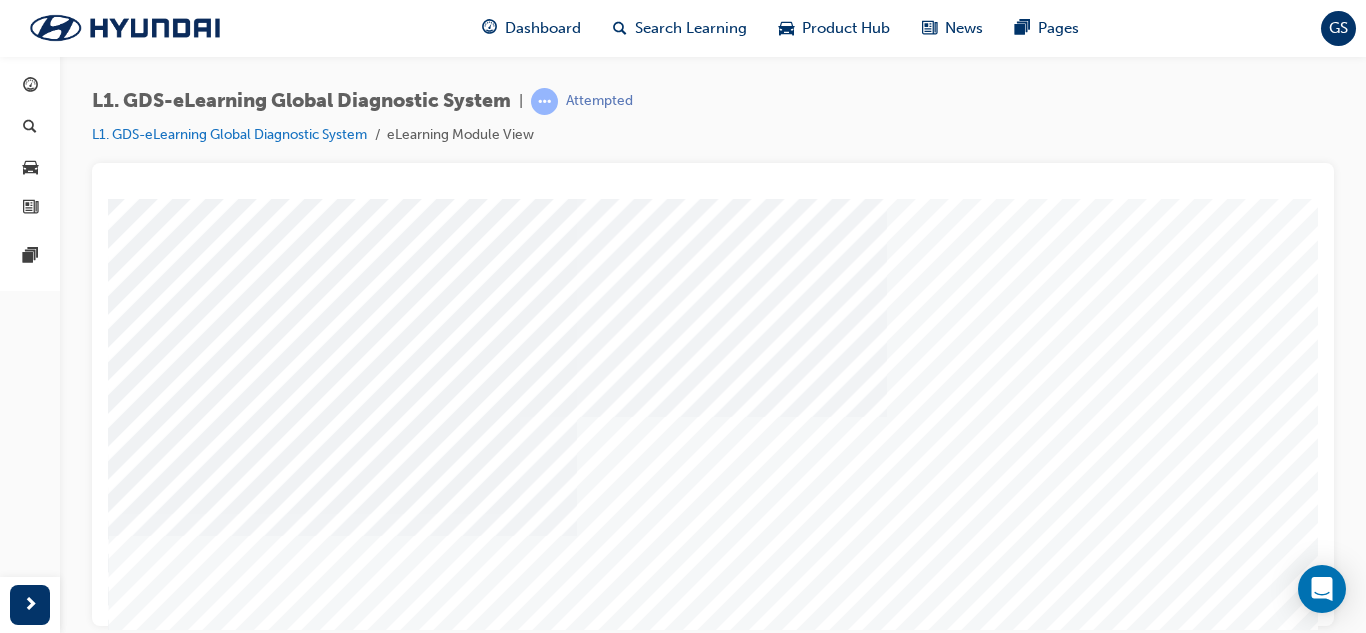 scroll, scrollTop: 334, scrollLeft: 0, axis: vertical 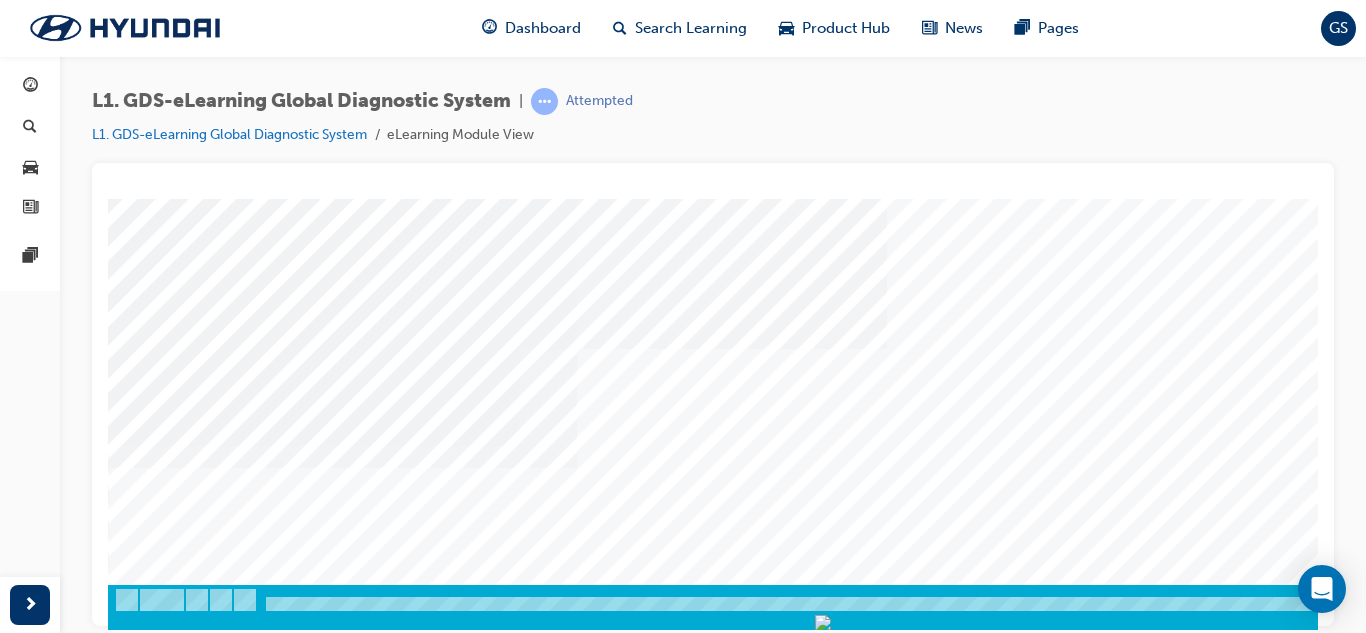 click at bounding box center [178, 7494] 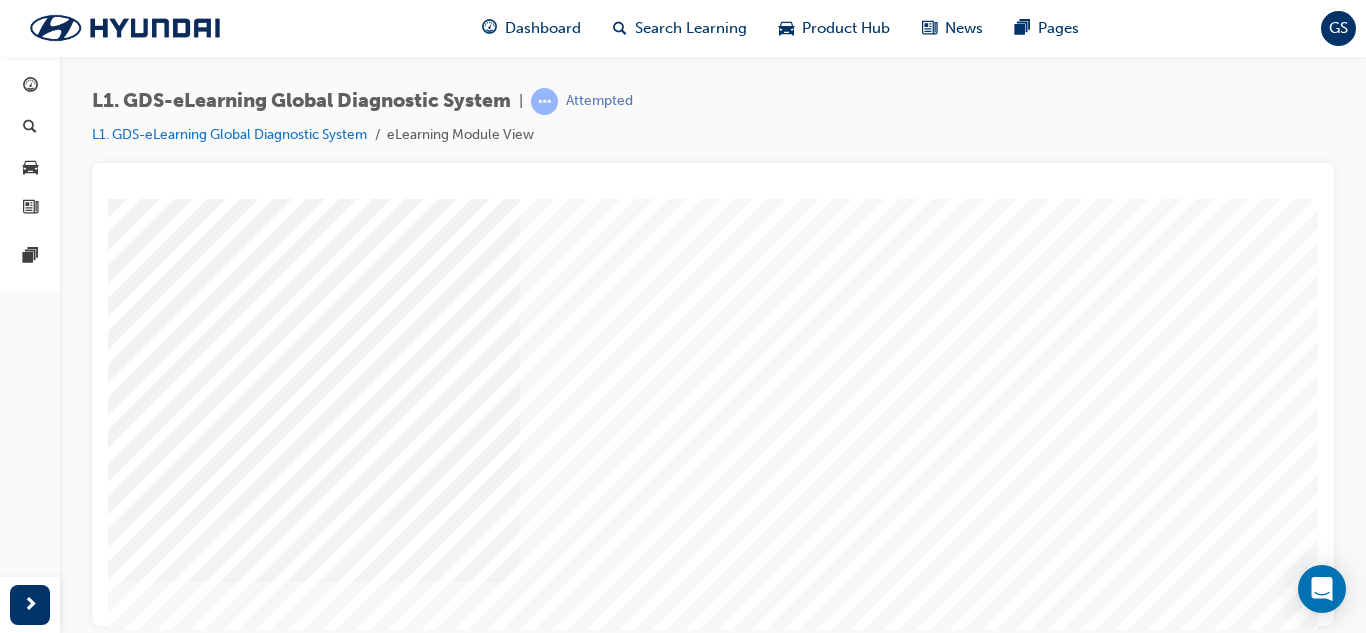 scroll, scrollTop: 200, scrollLeft: 0, axis: vertical 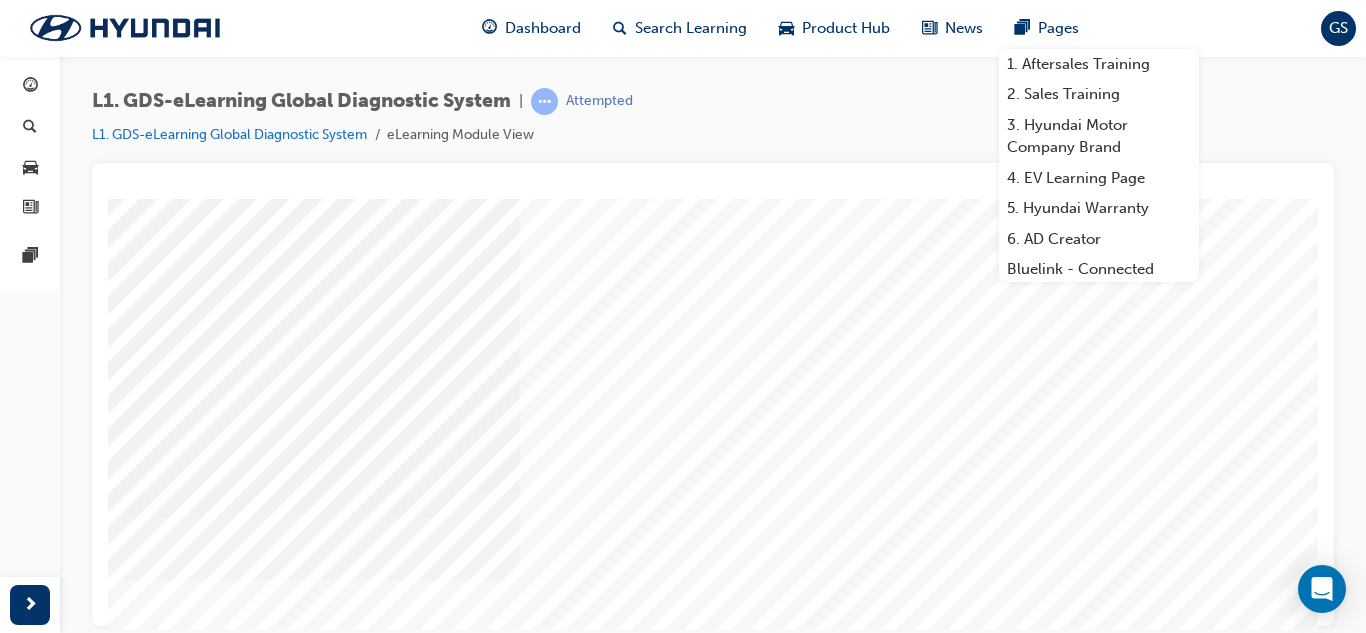click at bounding box center (314, 3185) 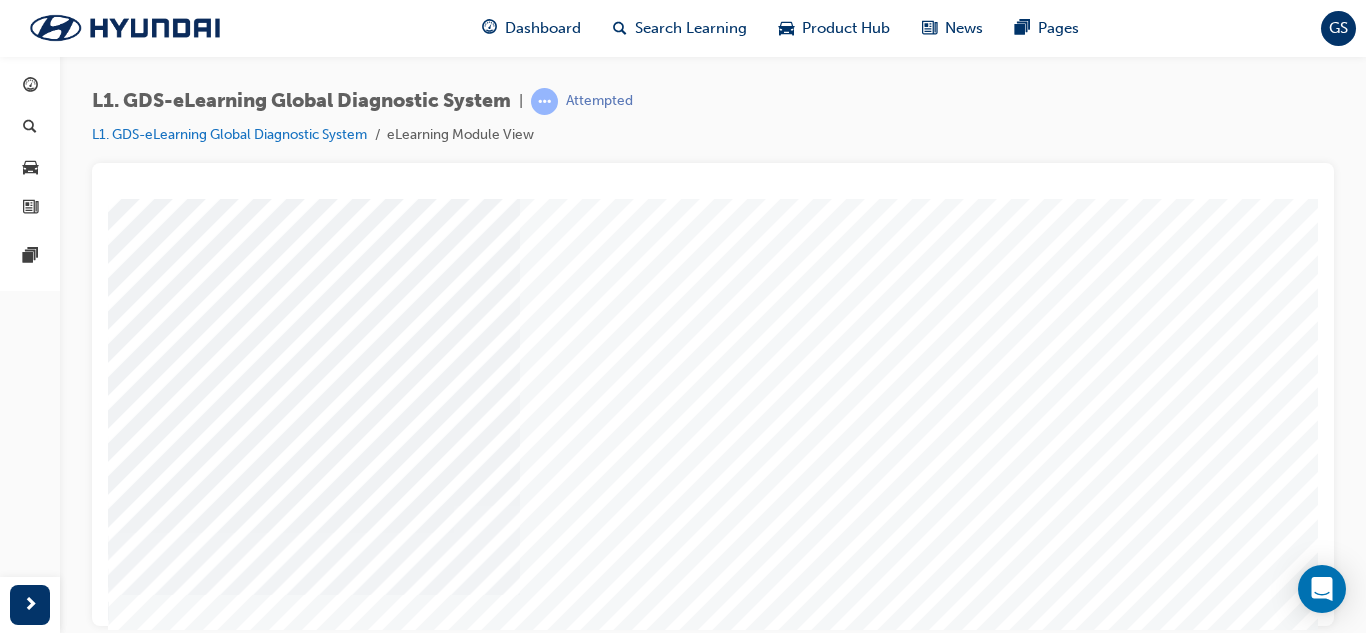 scroll, scrollTop: 234, scrollLeft: 0, axis: vertical 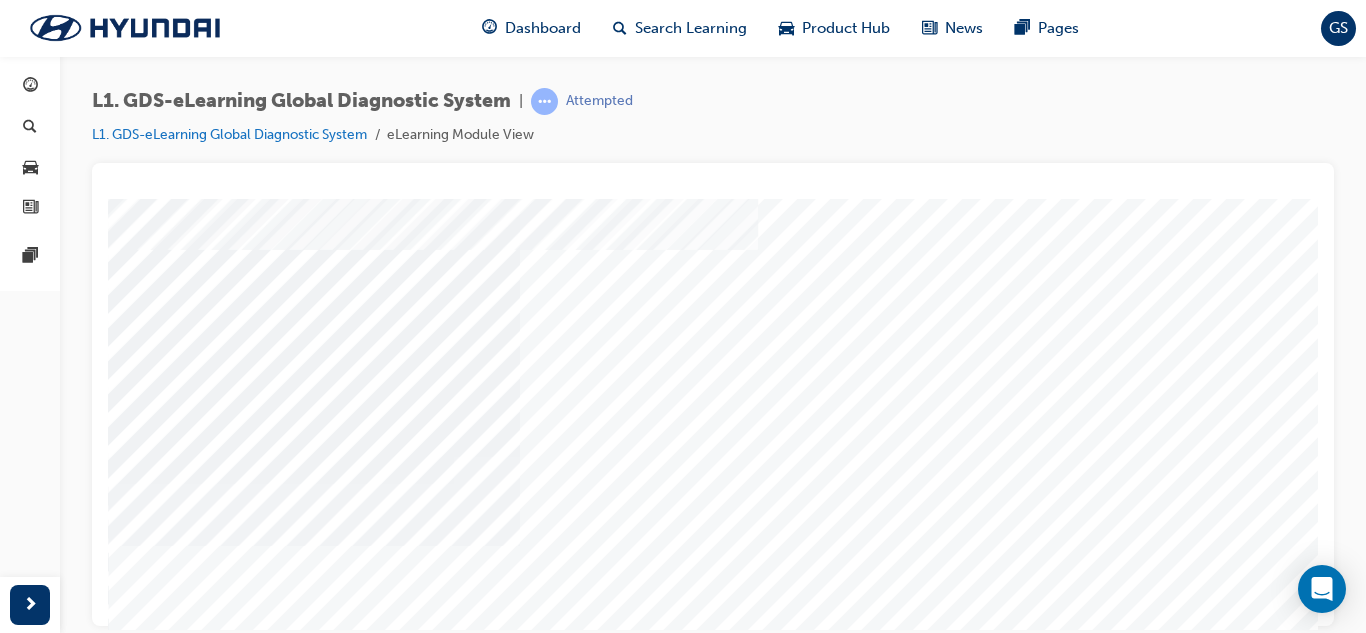 click at bounding box center (133, 4066) 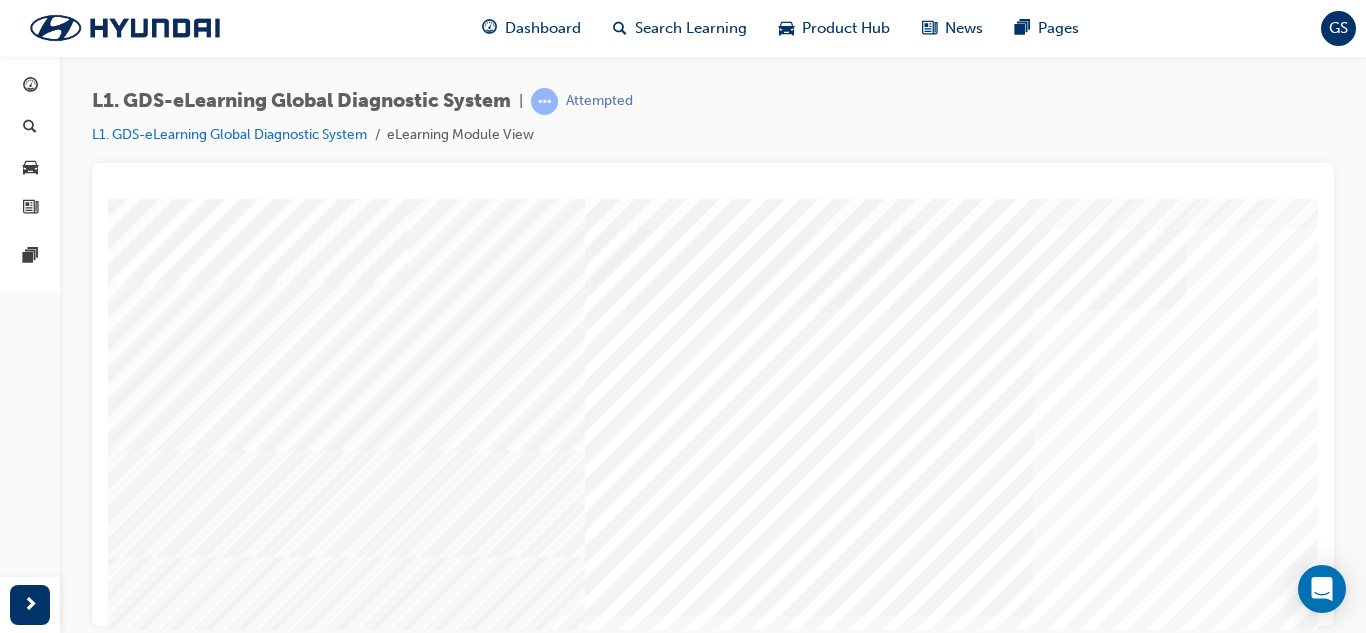 scroll, scrollTop: 100, scrollLeft: 0, axis: vertical 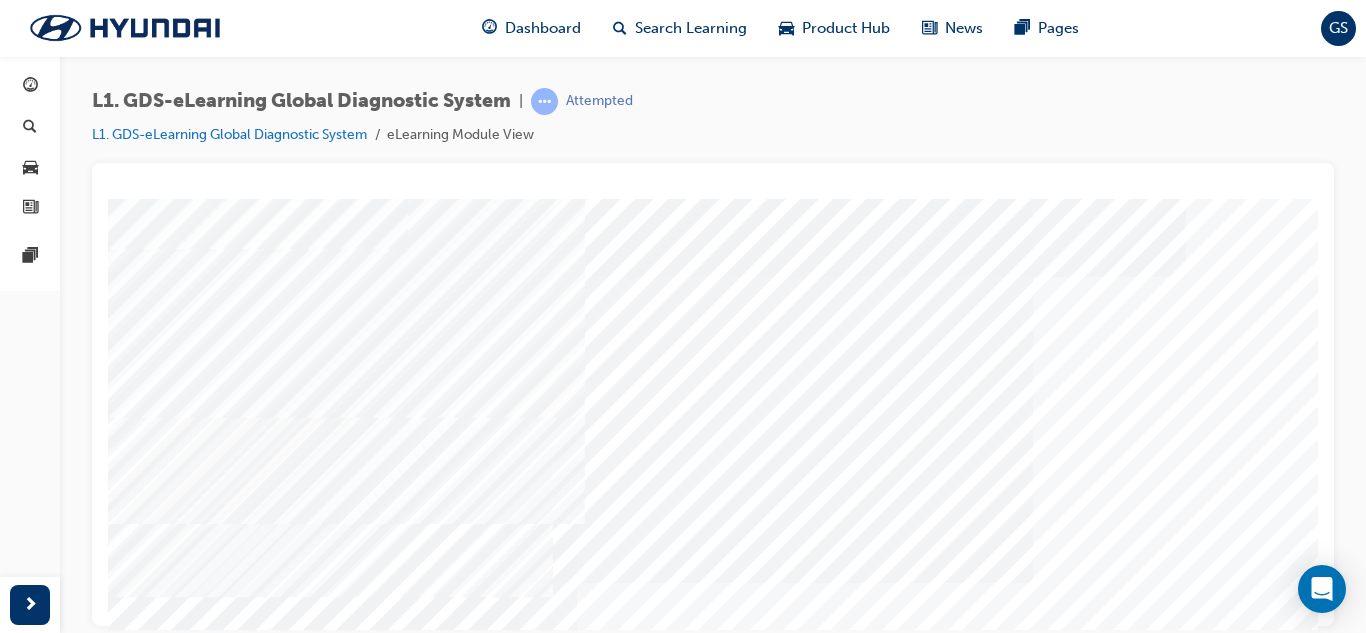 click at bounding box center (133, 8091) 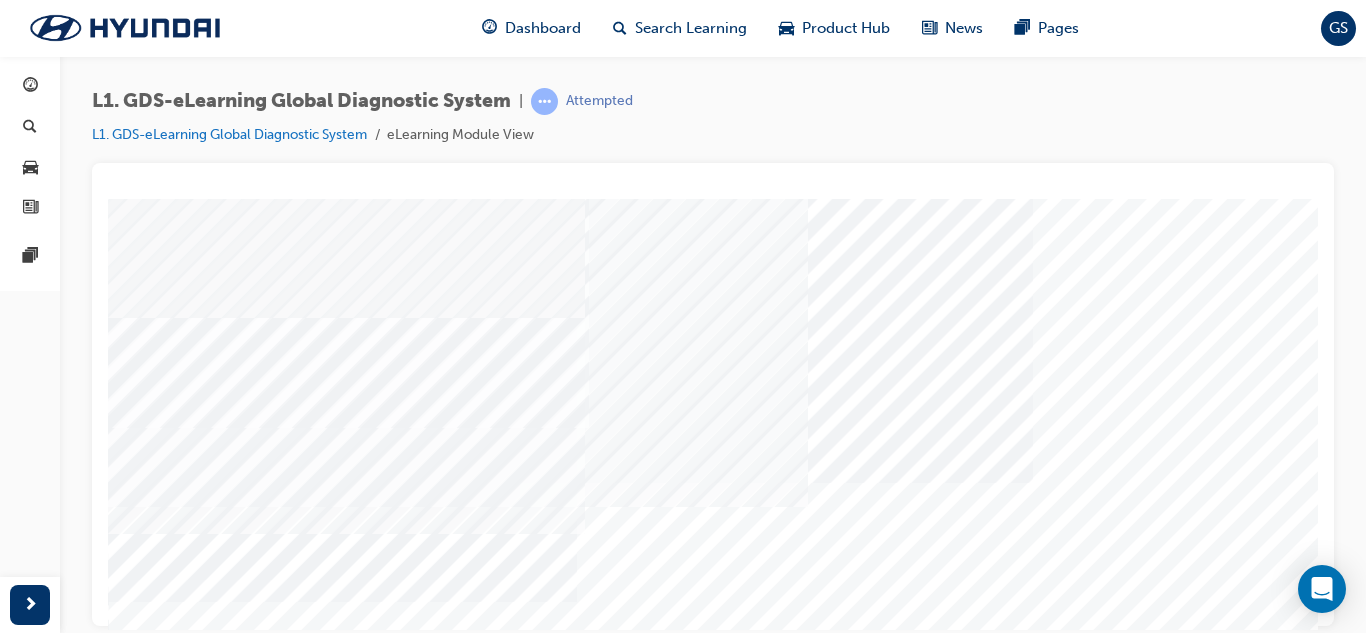 scroll, scrollTop: 100, scrollLeft: 0, axis: vertical 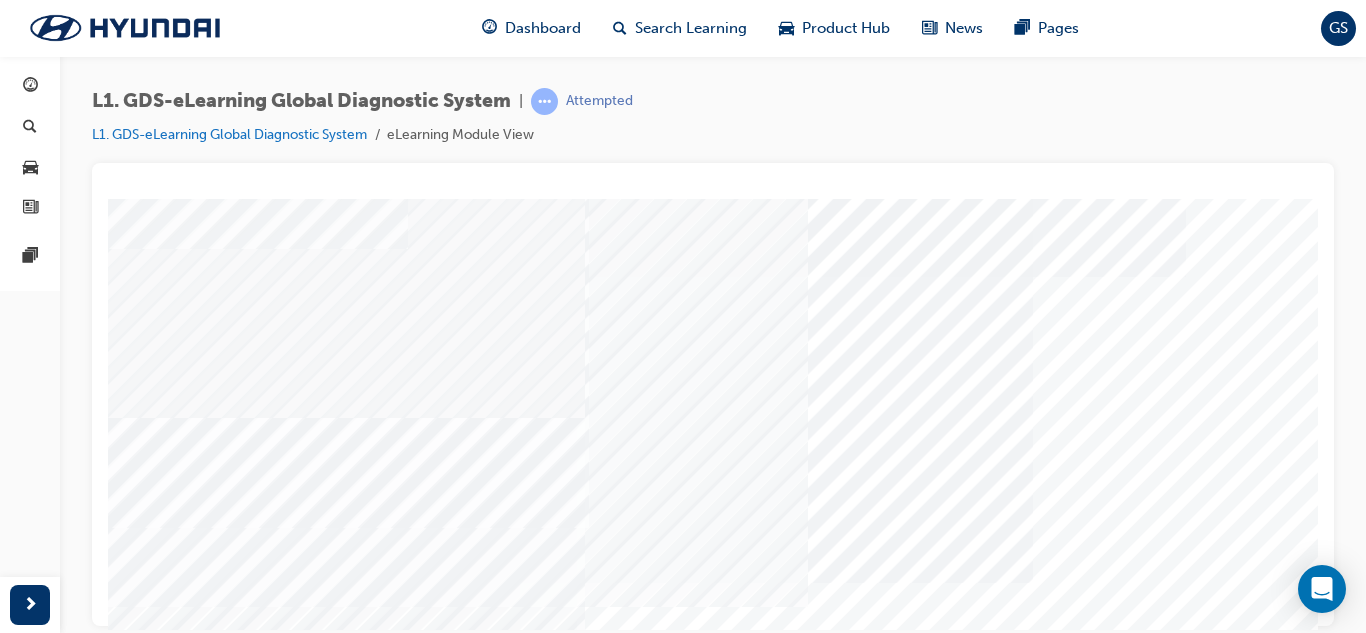 click at bounding box center (326, 7446) 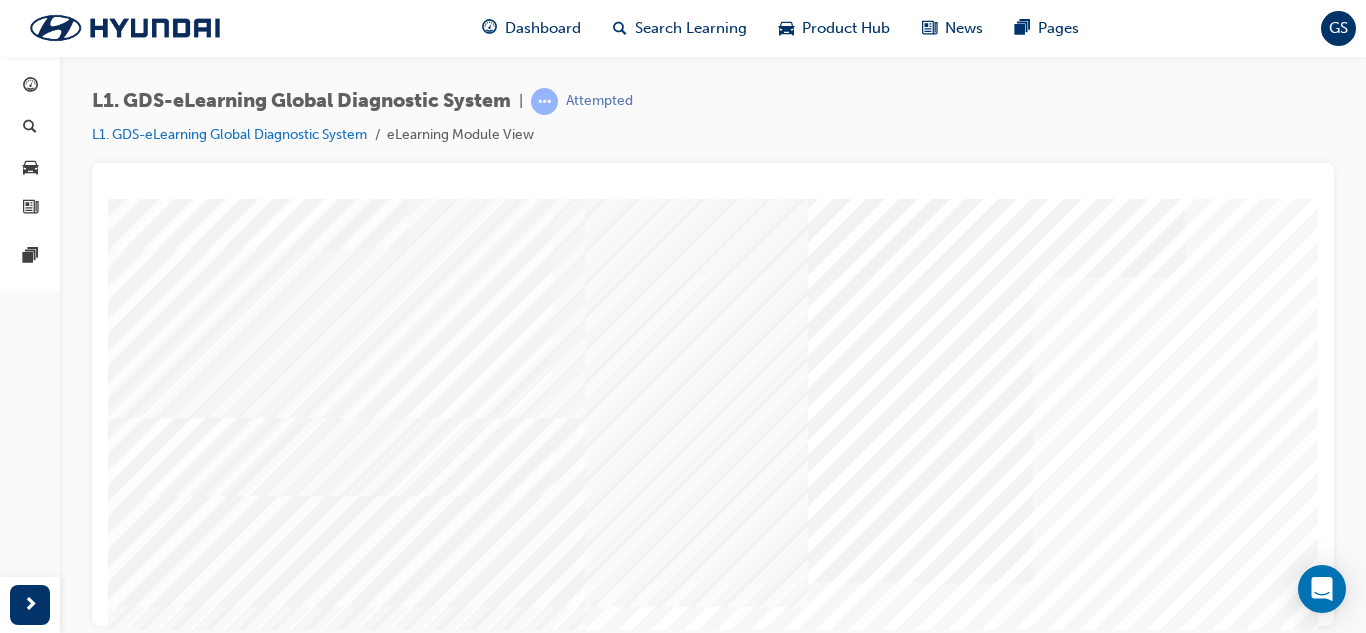 click at bounding box center (133, 8141) 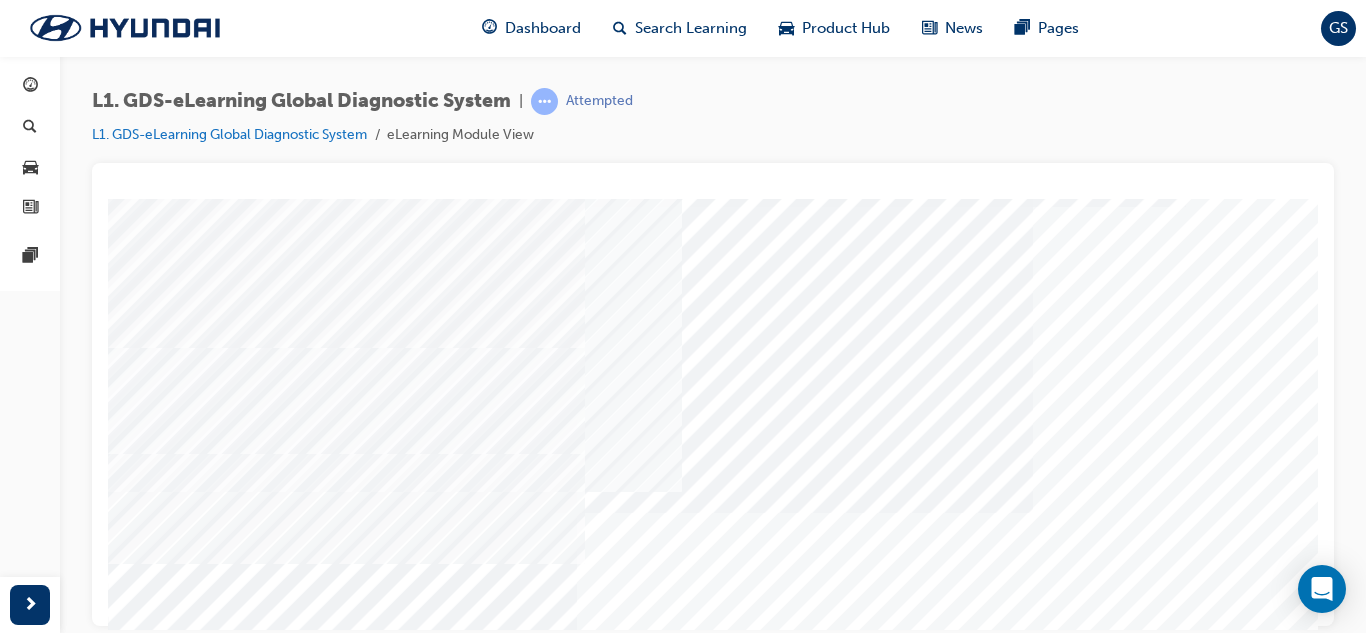 scroll, scrollTop: 200, scrollLeft: 0, axis: vertical 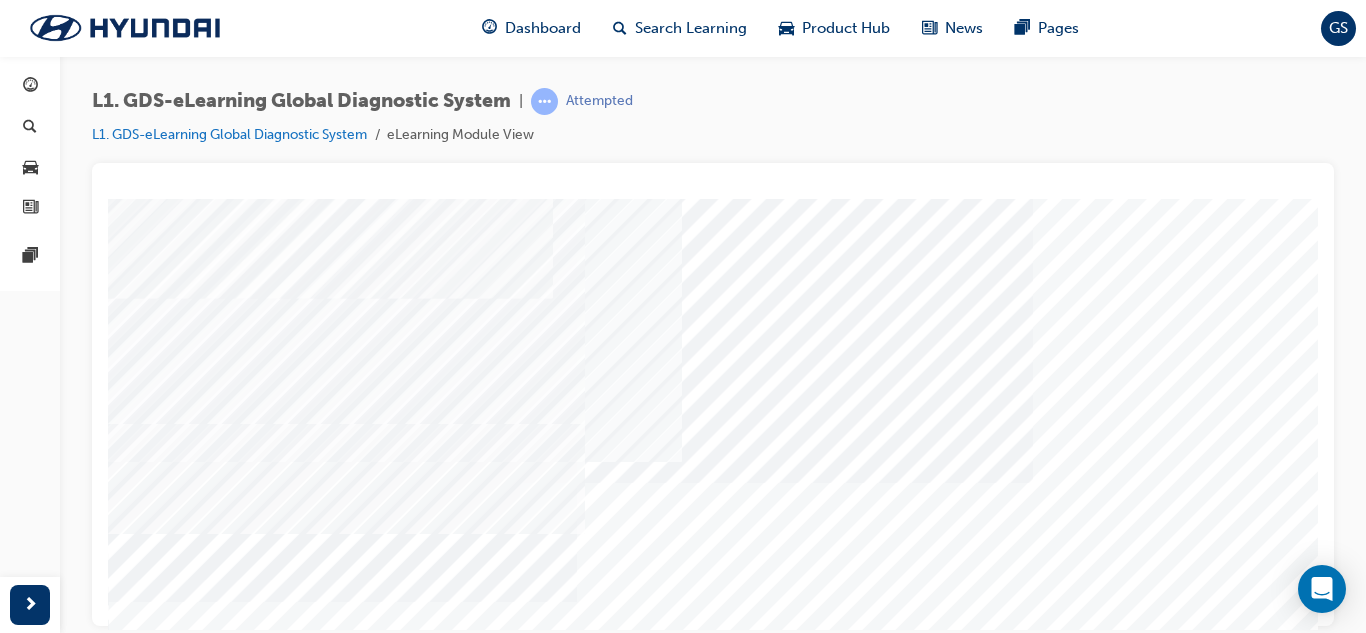 click at bounding box center [133, 8091] 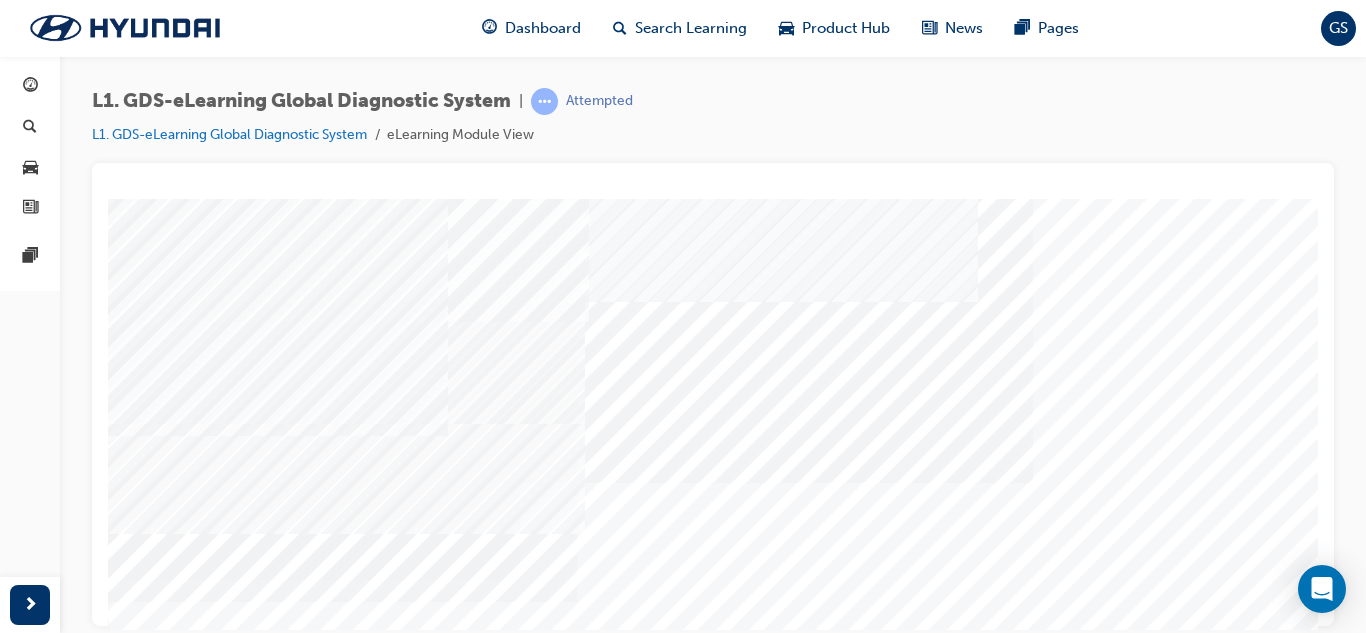 drag, startPoint x: 992, startPoint y: 441, endPoint x: 969, endPoint y: 475, distance: 41.04875 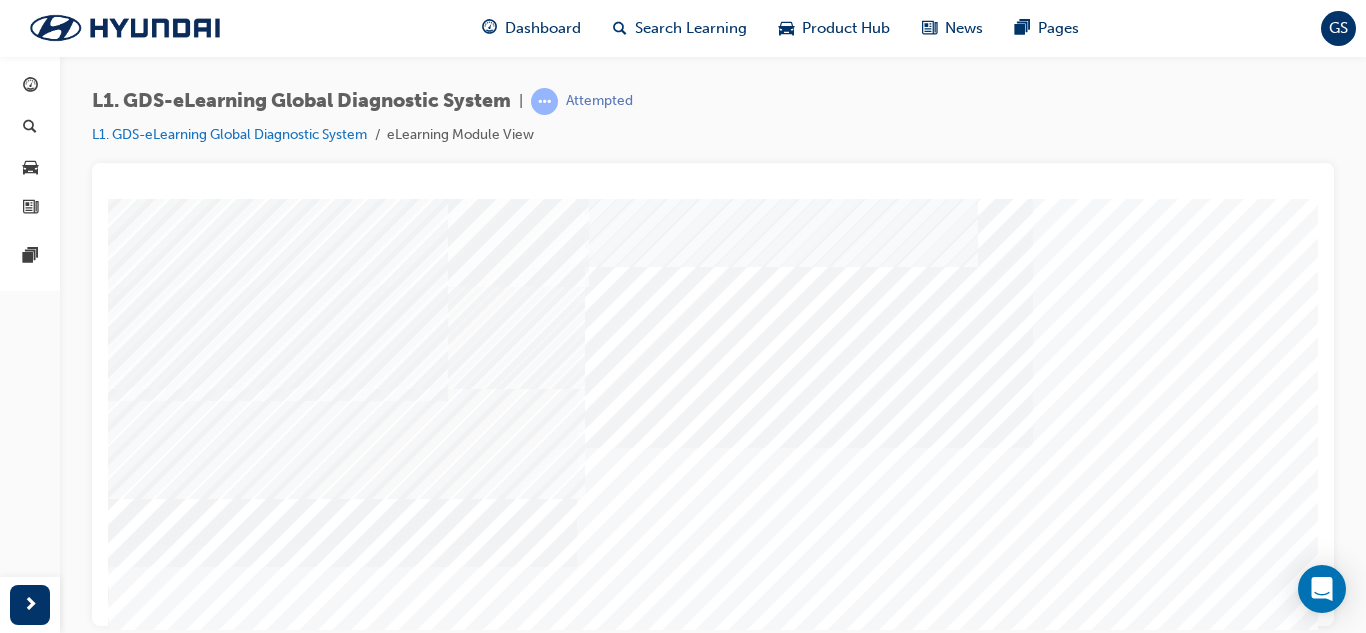 scroll, scrollTop: 200, scrollLeft: 0, axis: vertical 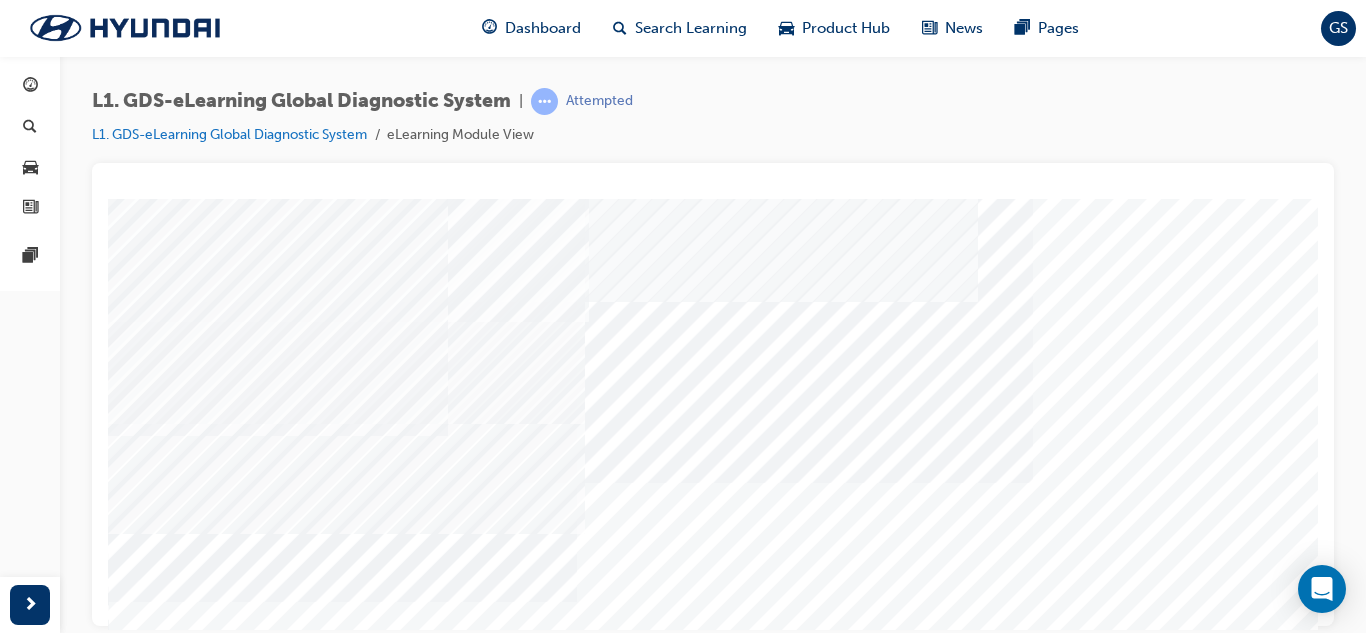 click at bounding box center [133, 8091] 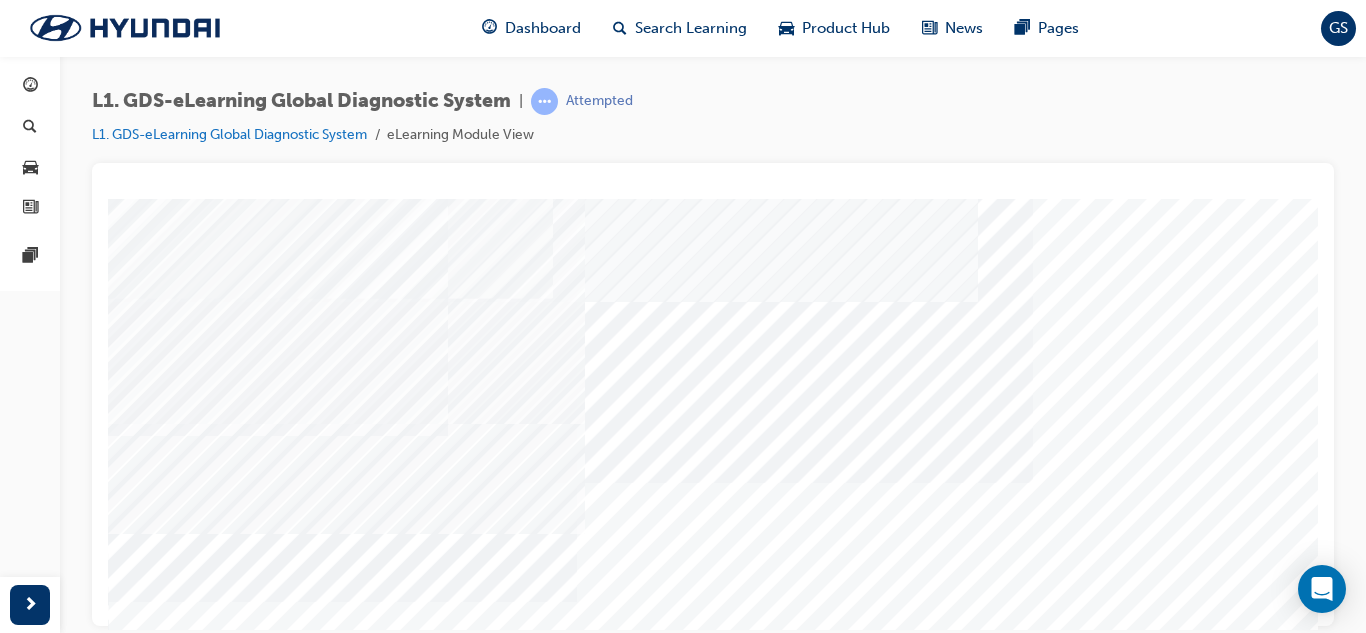 click at bounding box center (133, 8091) 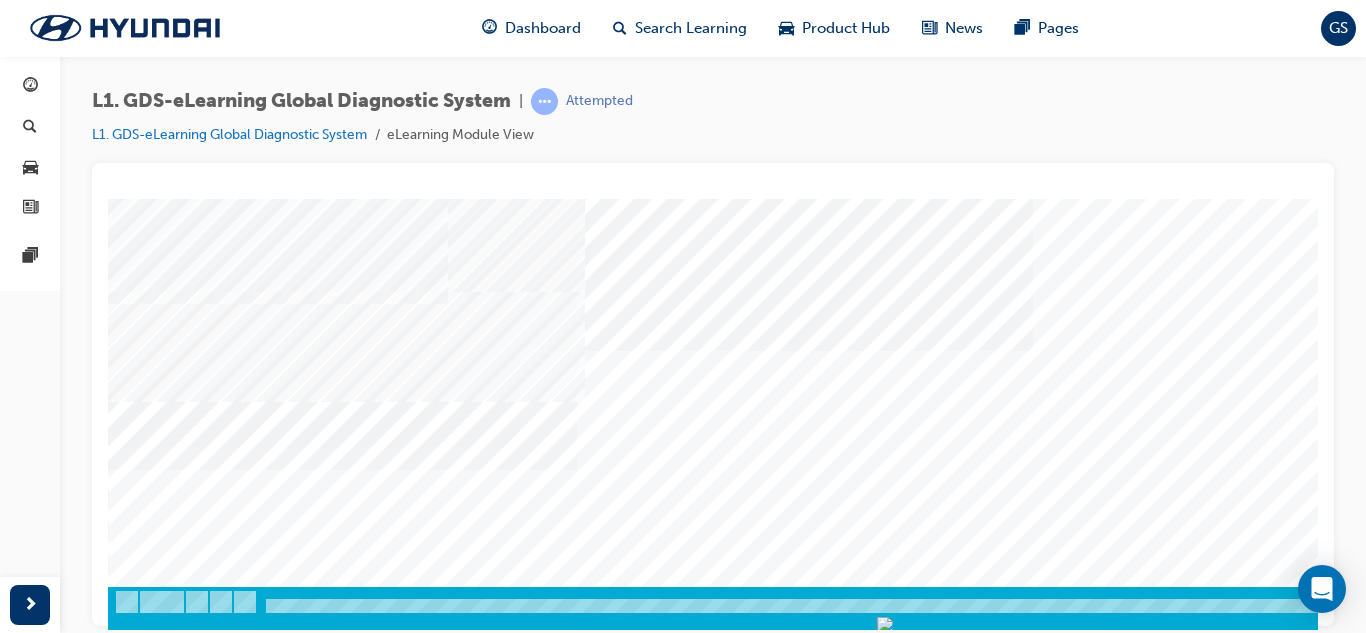scroll, scrollTop: 334, scrollLeft: 0, axis: vertical 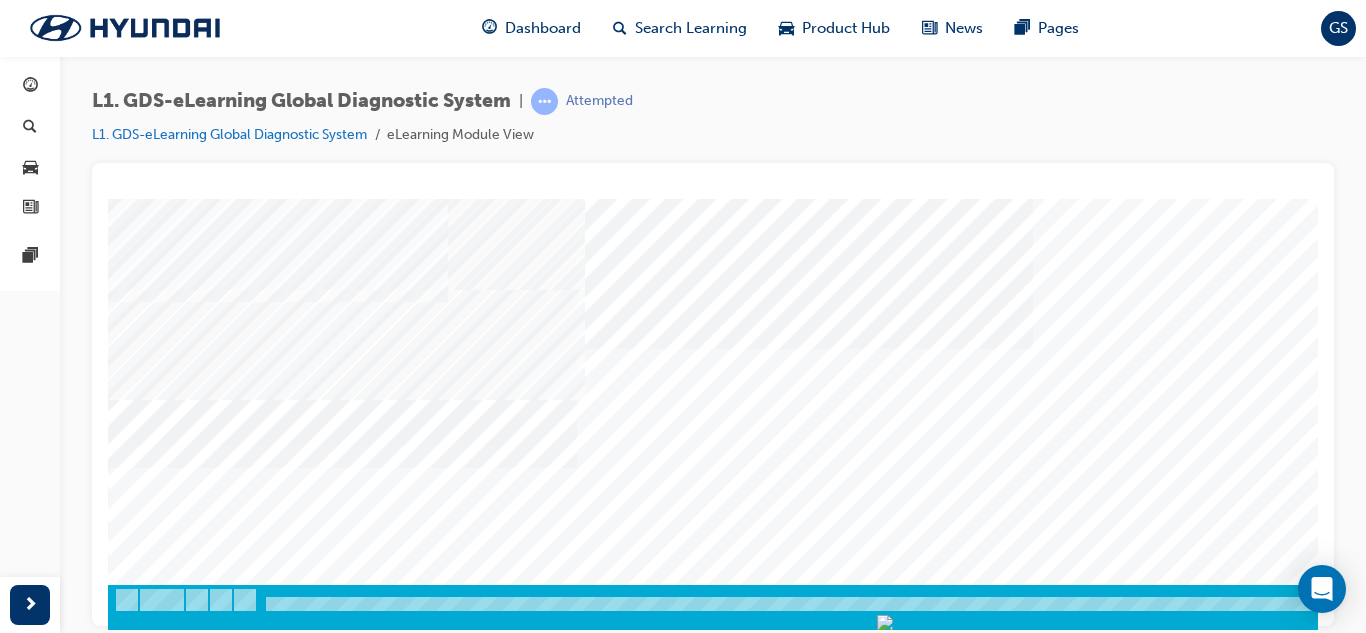 click at bounding box center (178, 6496) 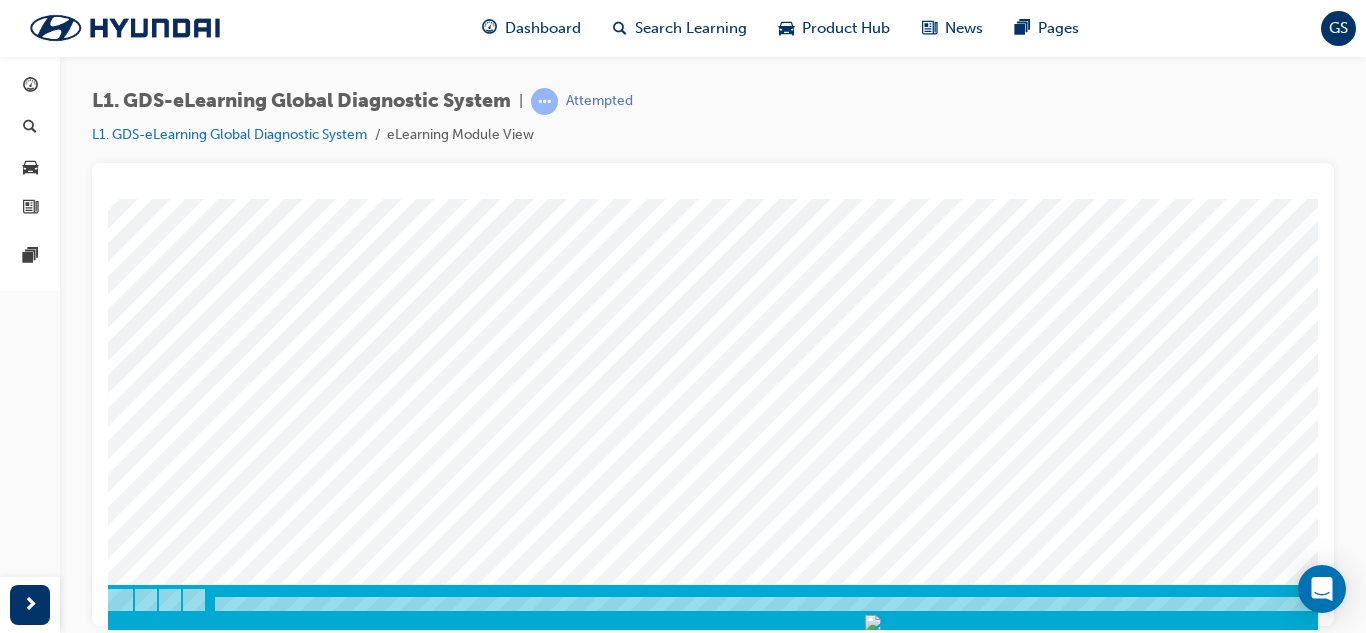 scroll, scrollTop: 334, scrollLeft: 50, axis: both 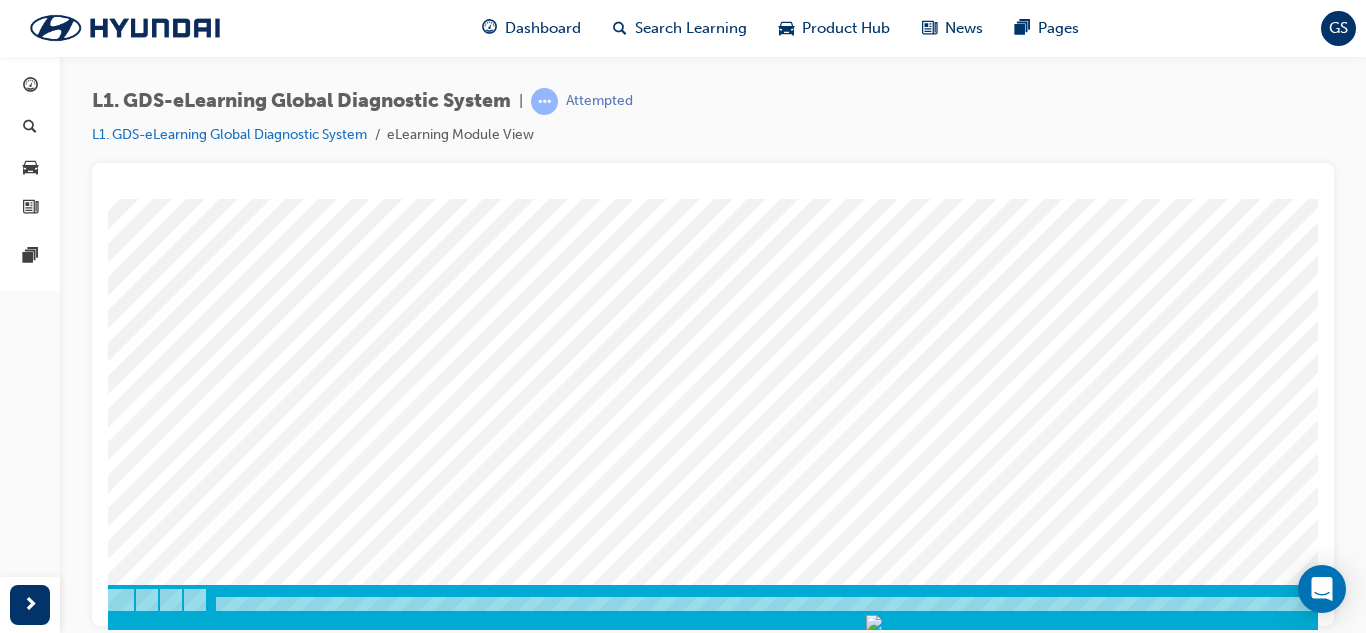 click at bounding box center (128, 4002) 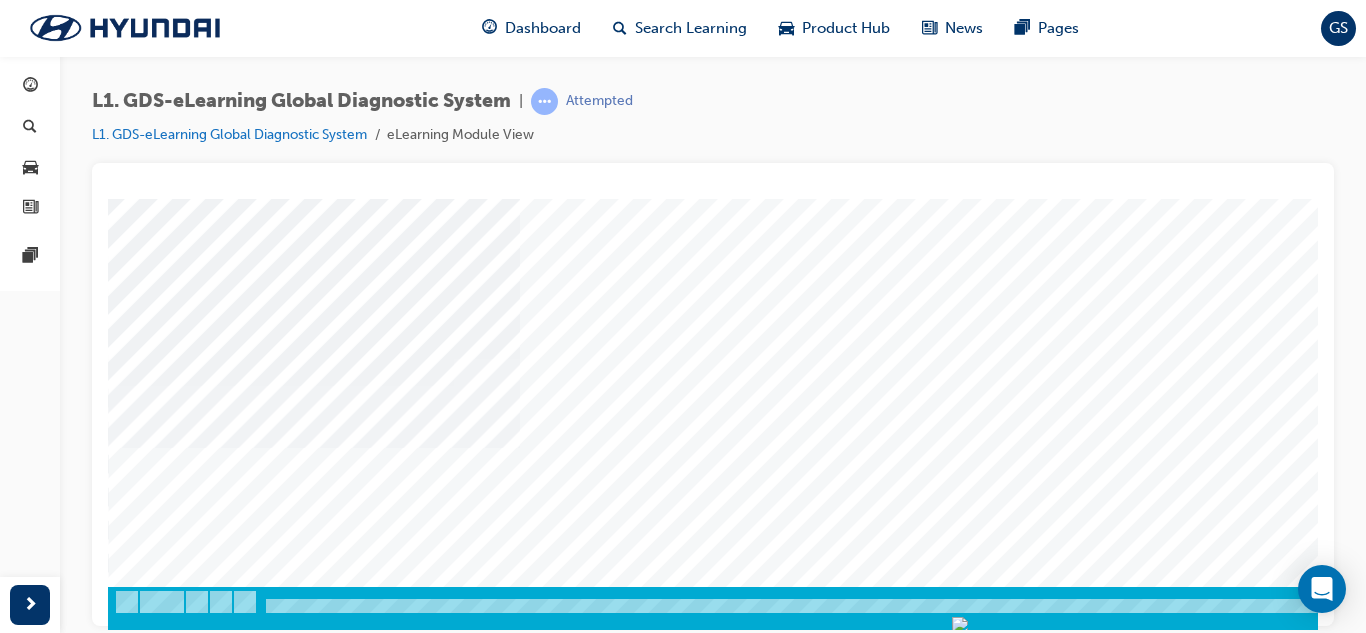 scroll, scrollTop: 334, scrollLeft: 0, axis: vertical 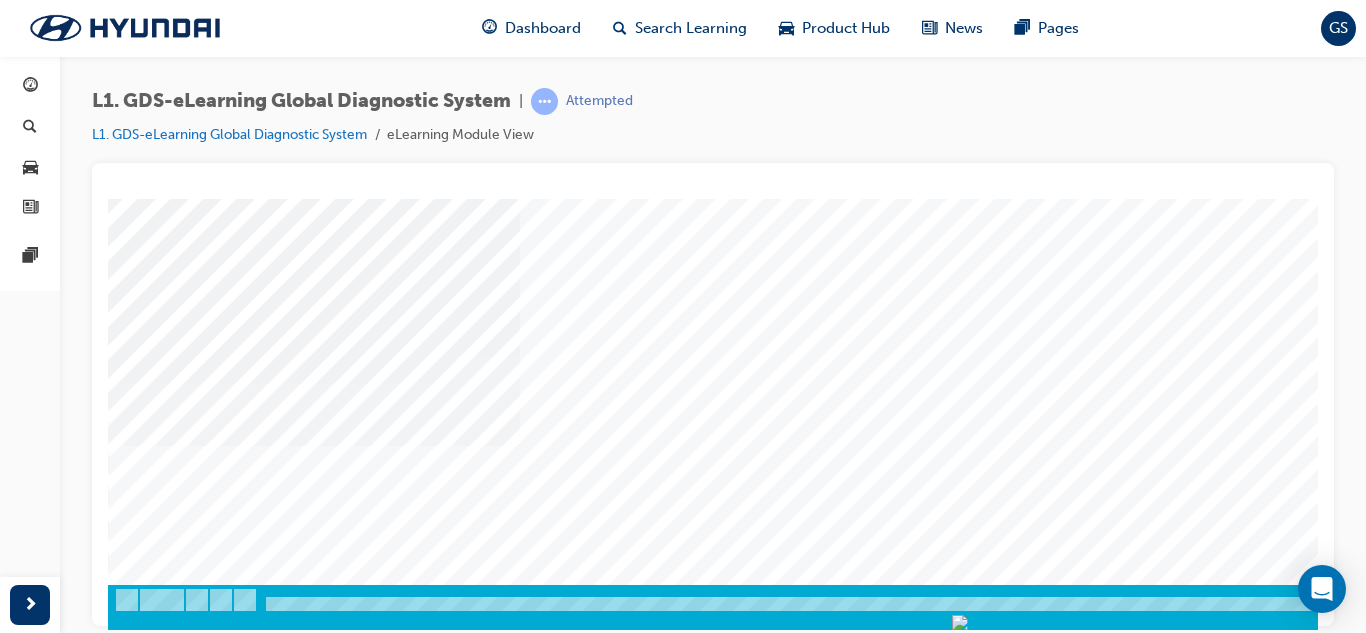 click at bounding box center (133, 3958) 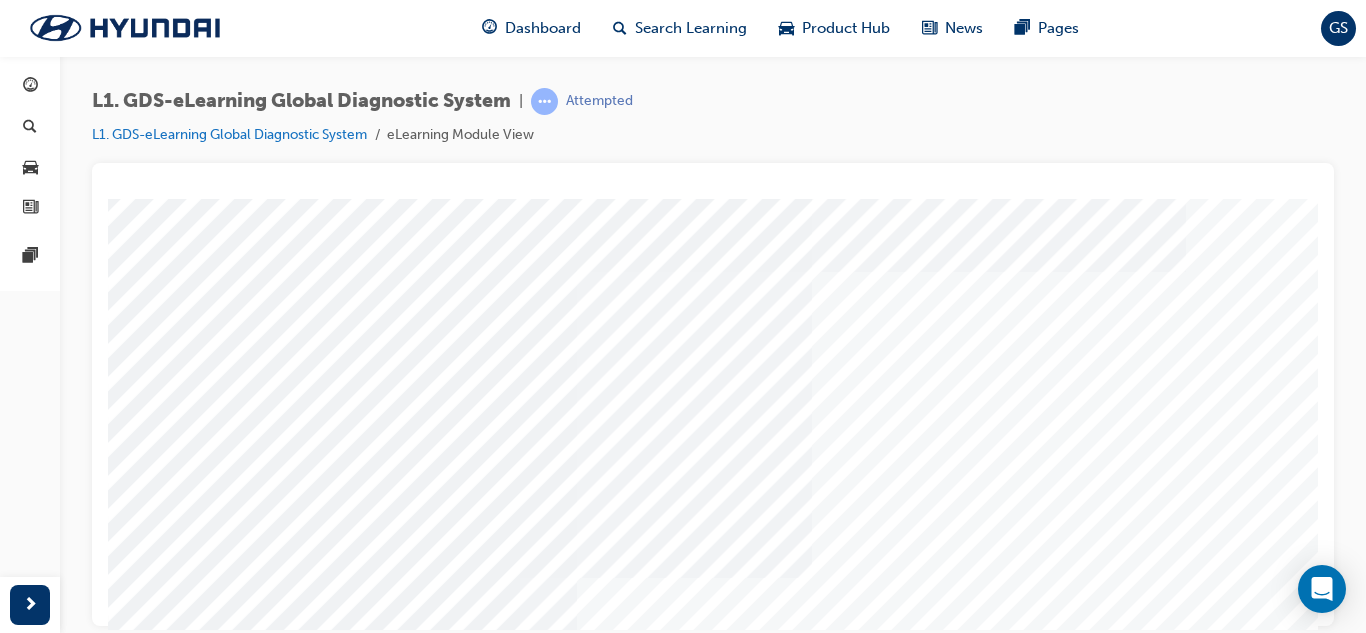 scroll, scrollTop: 334, scrollLeft: 0, axis: vertical 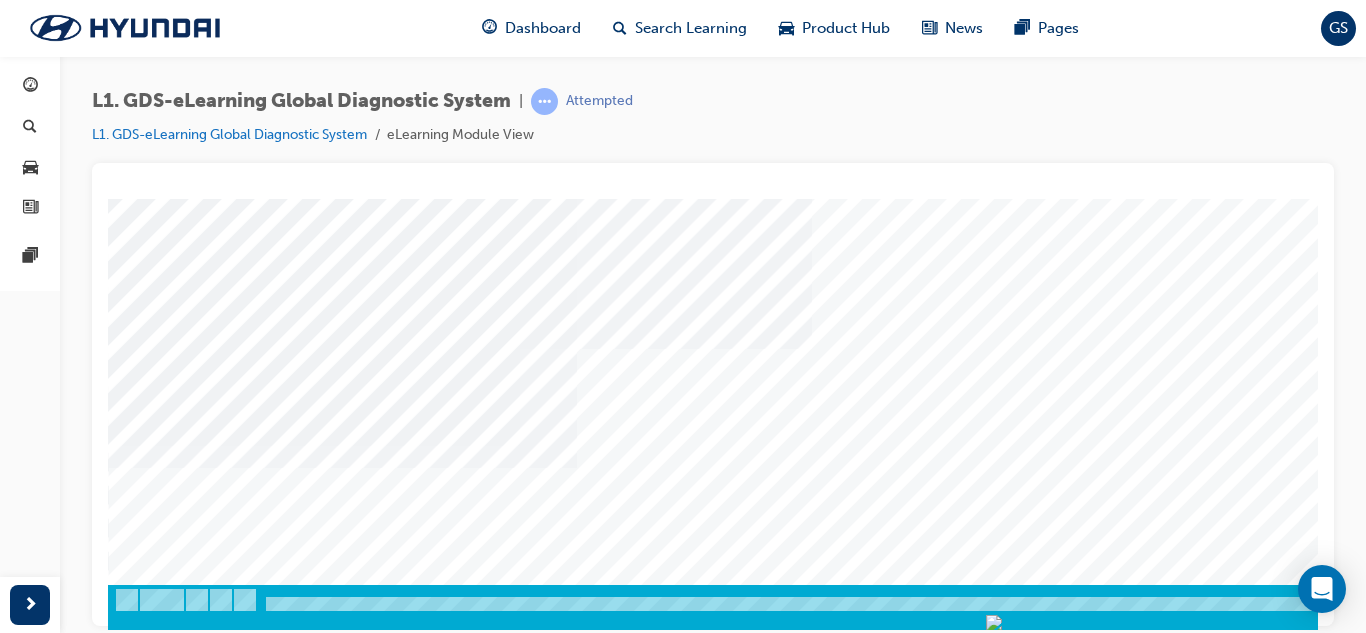 click at bounding box center (178, 7178) 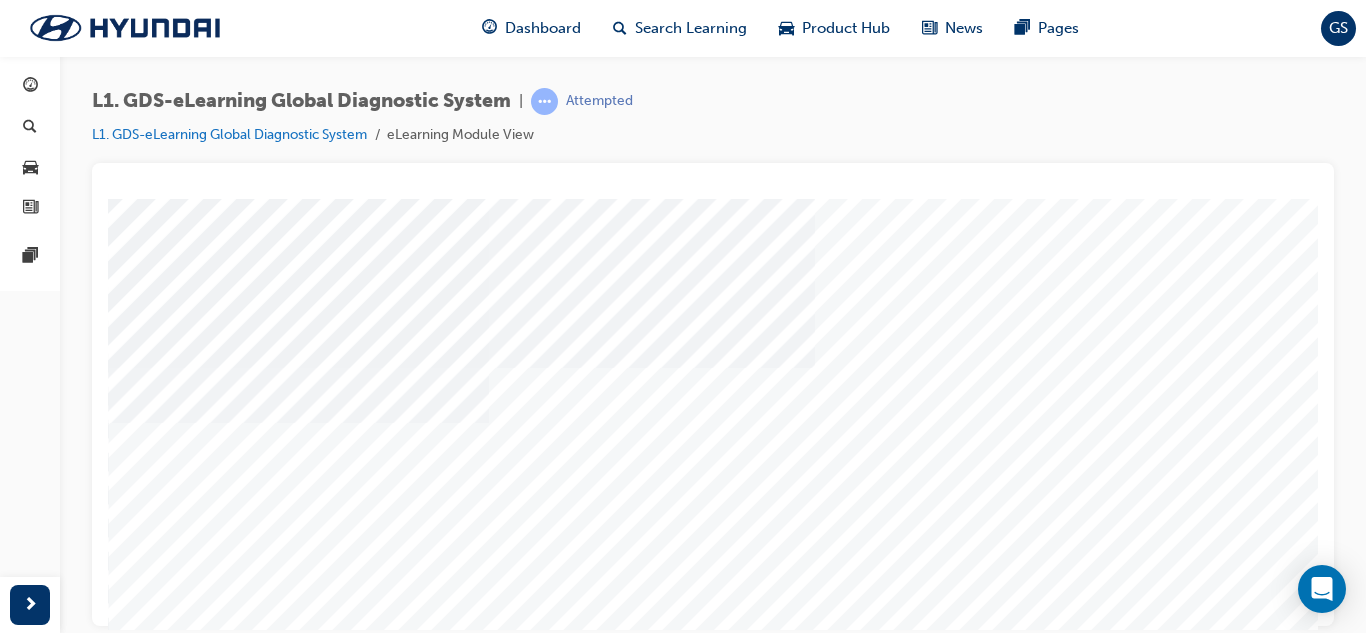 scroll, scrollTop: 300, scrollLeft: 0, axis: vertical 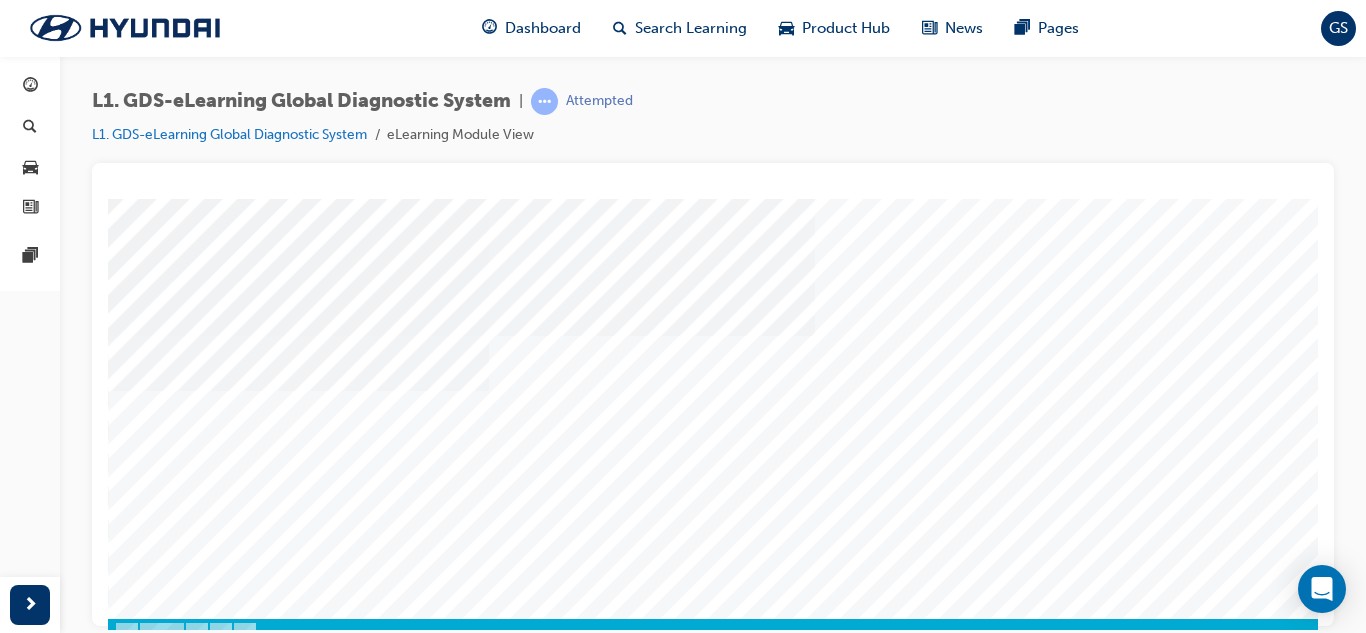 click at bounding box center (207, 5607) 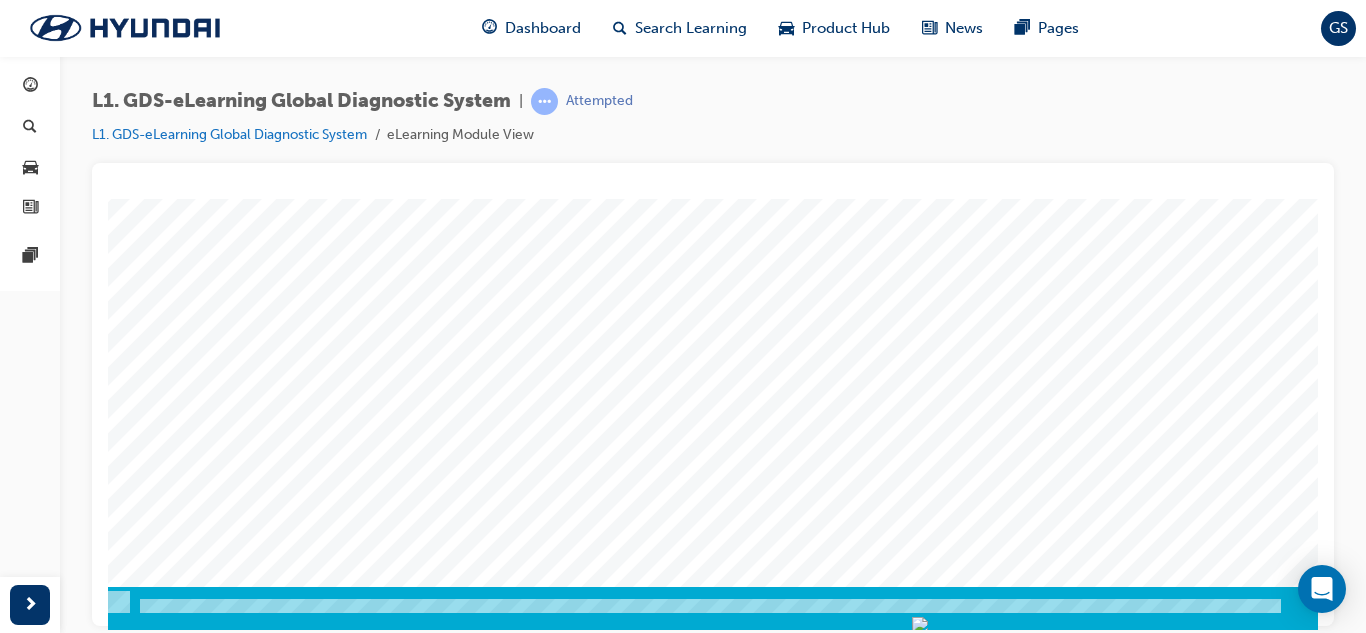 scroll, scrollTop: 334, scrollLeft: 126, axis: both 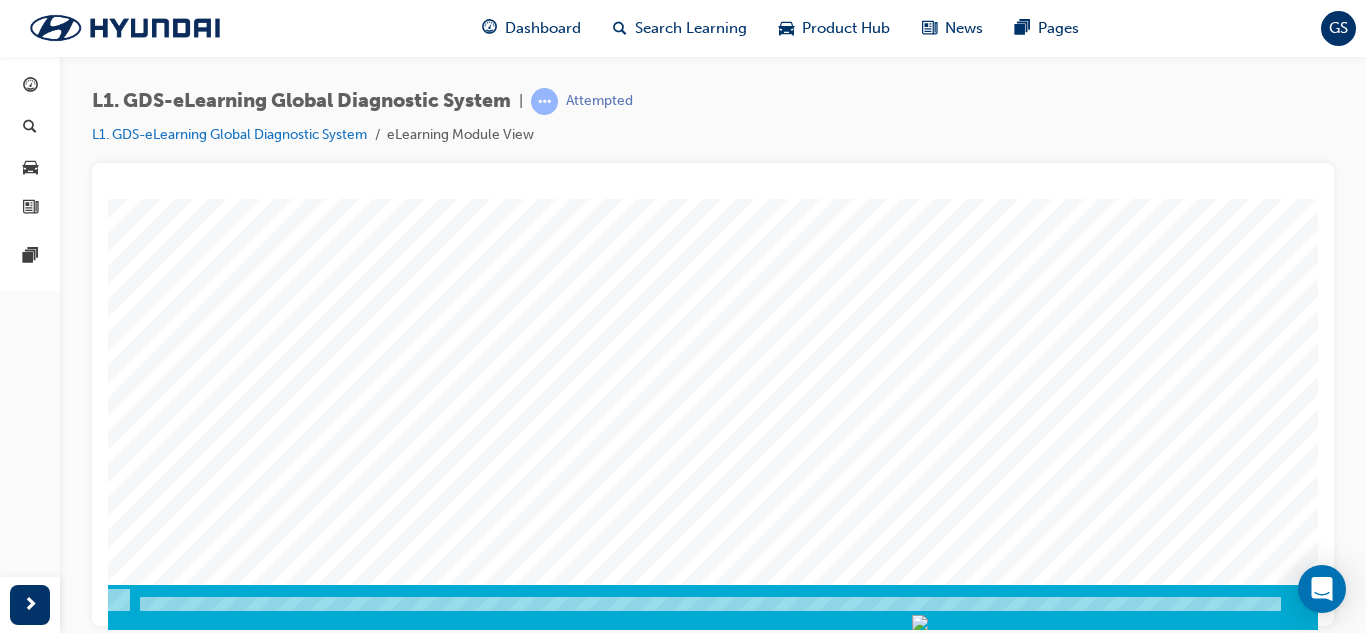 click at bounding box center [52, 711] 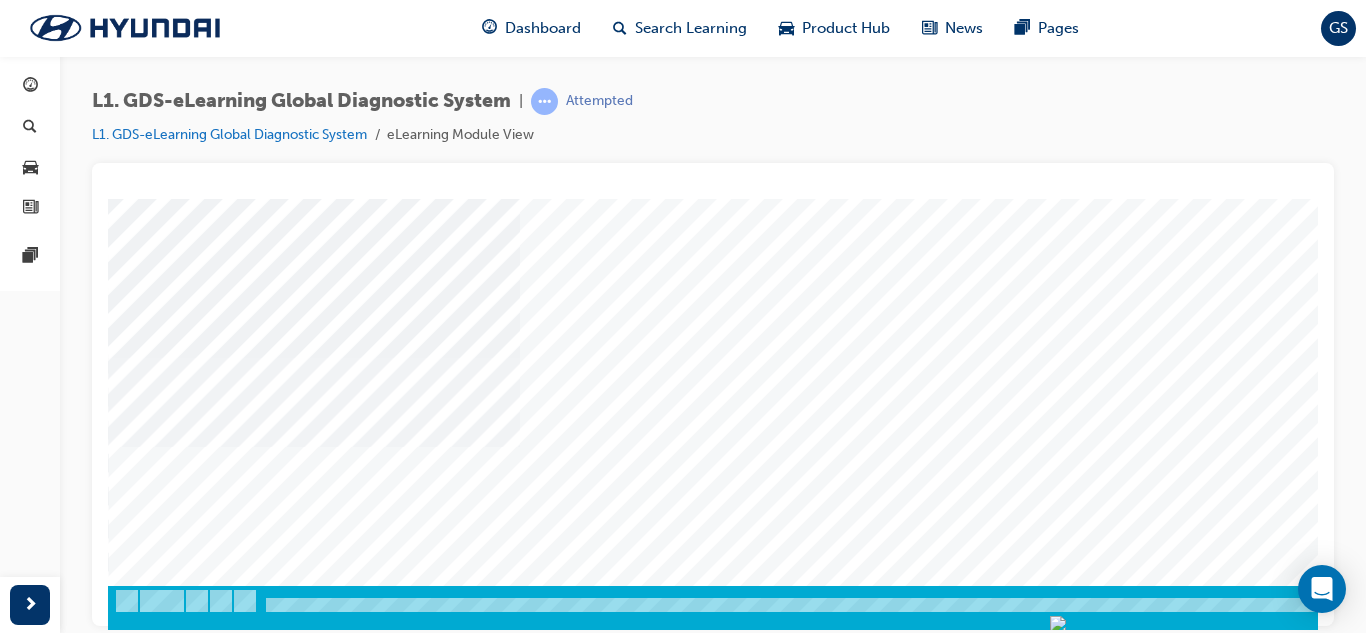 scroll, scrollTop: 334, scrollLeft: 0, axis: vertical 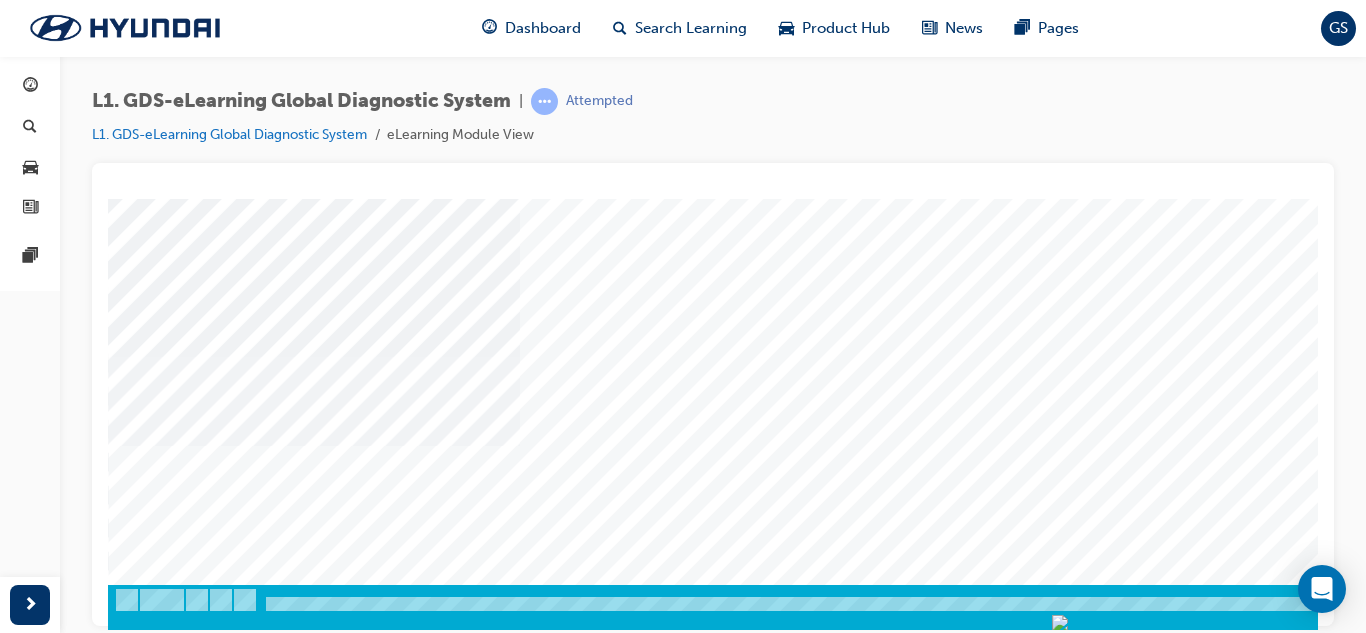 click at bounding box center (133, 3949) 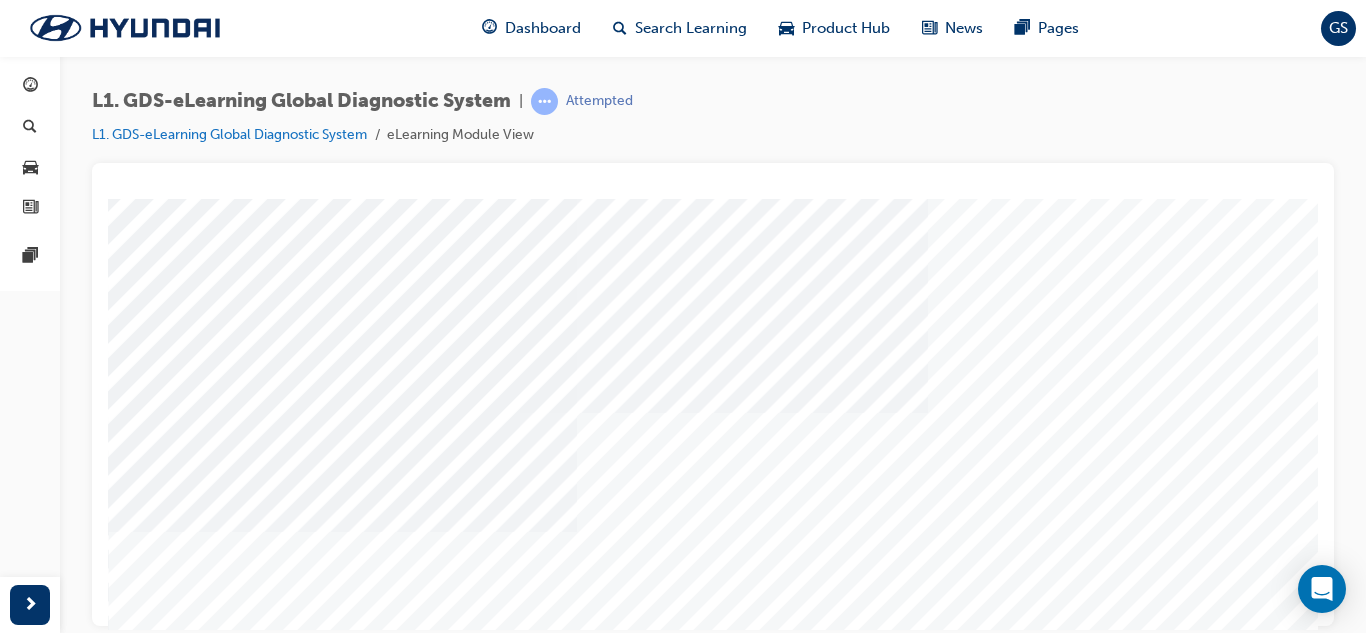 scroll, scrollTop: 334, scrollLeft: 0, axis: vertical 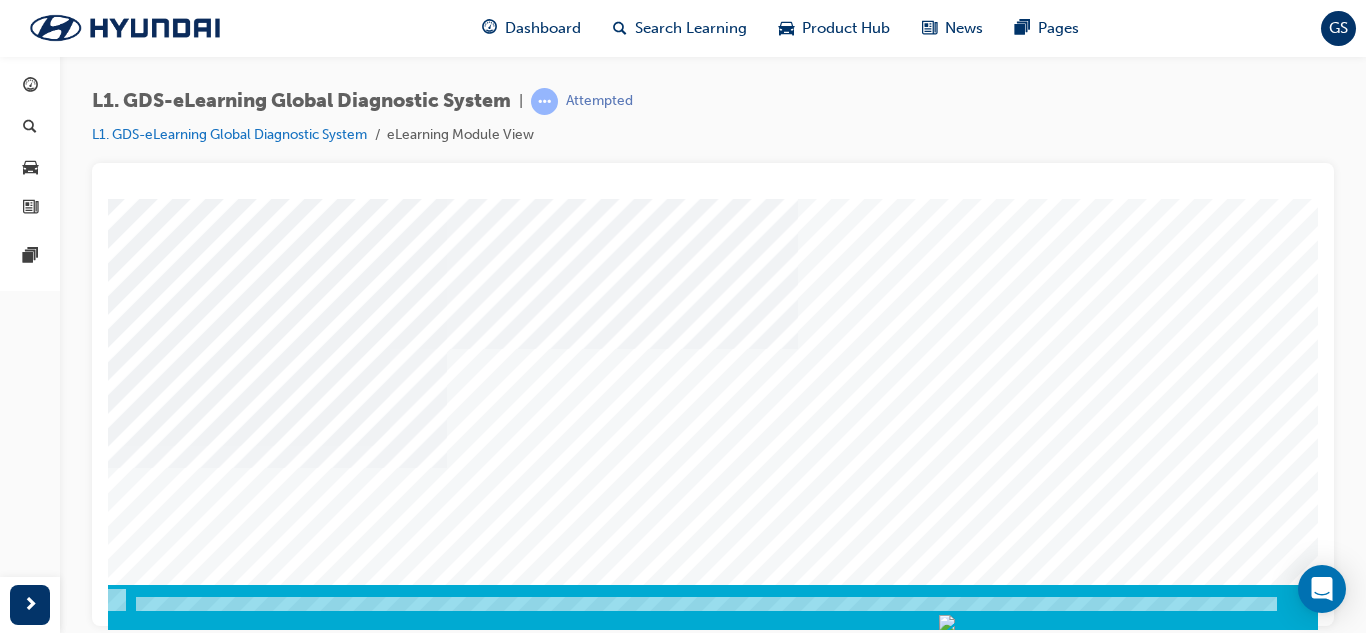 click on "Content Image Right  			 		 		 			 			 		 		 			 			 			 			 			 		 	 	 	 	 	 	 	 		 	 	 	 	 	 	 		 			 				 				 Loading..." at bounding box center [583, -132] 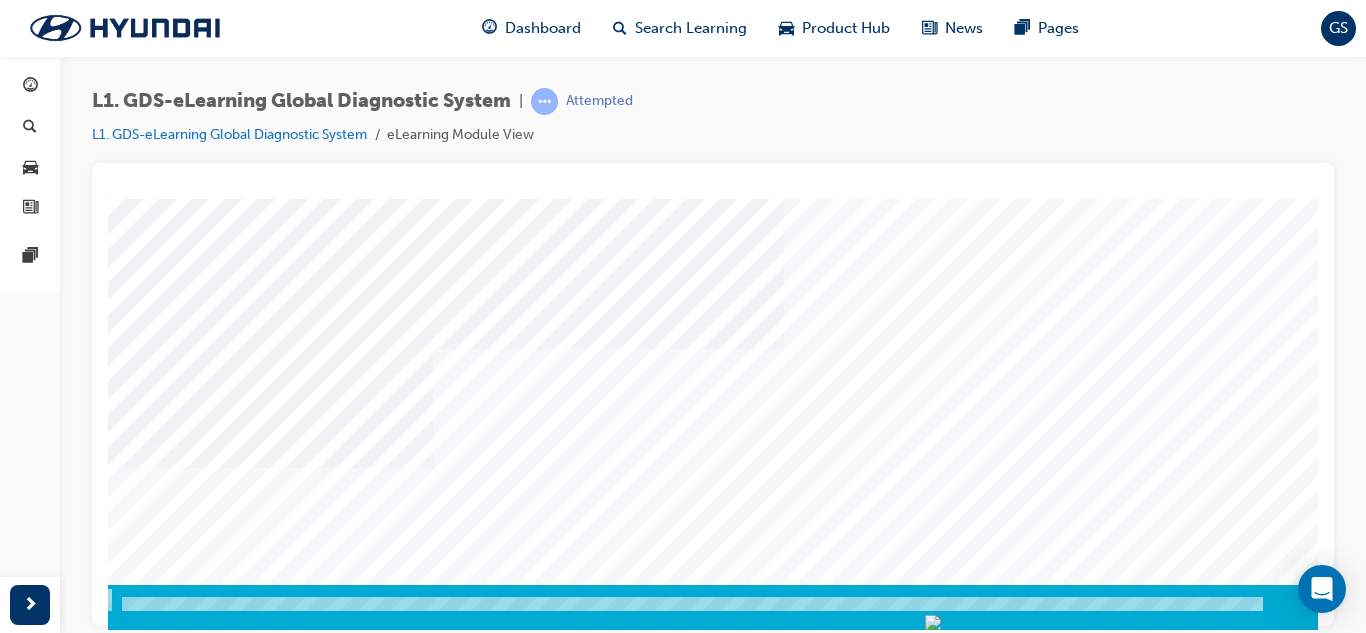 click at bounding box center [34, 4549] 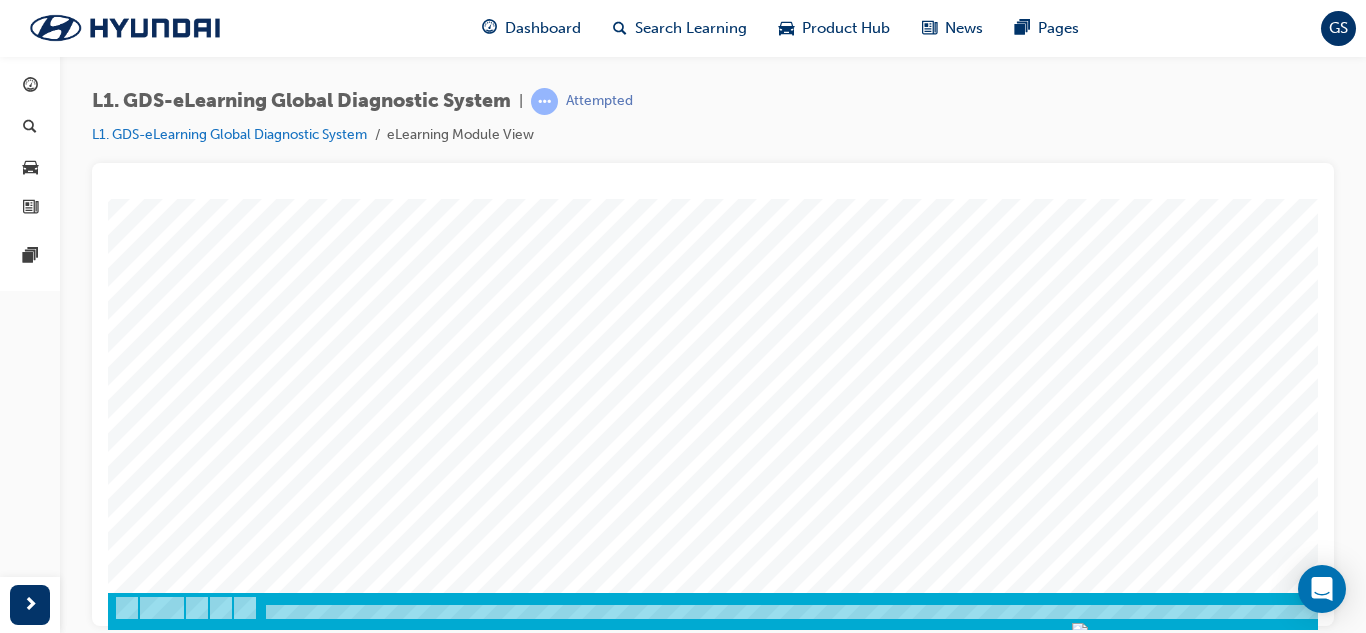 scroll, scrollTop: 334, scrollLeft: 0, axis: vertical 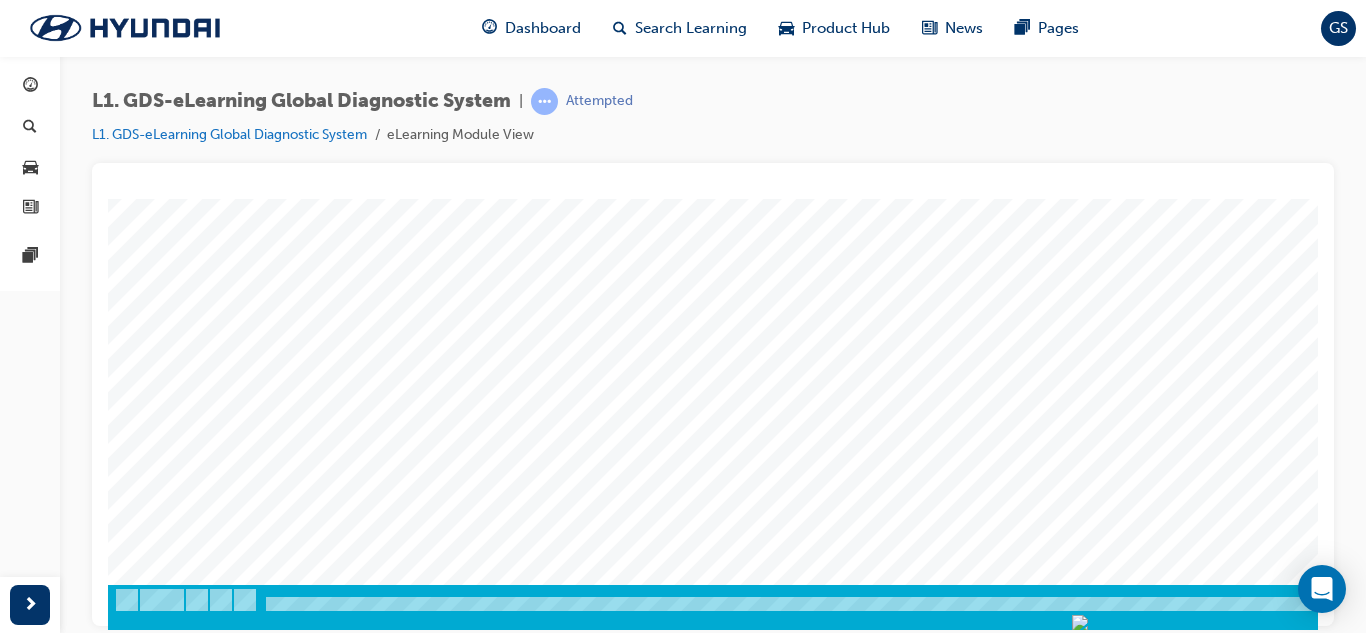 click at bounding box center [178, 711] 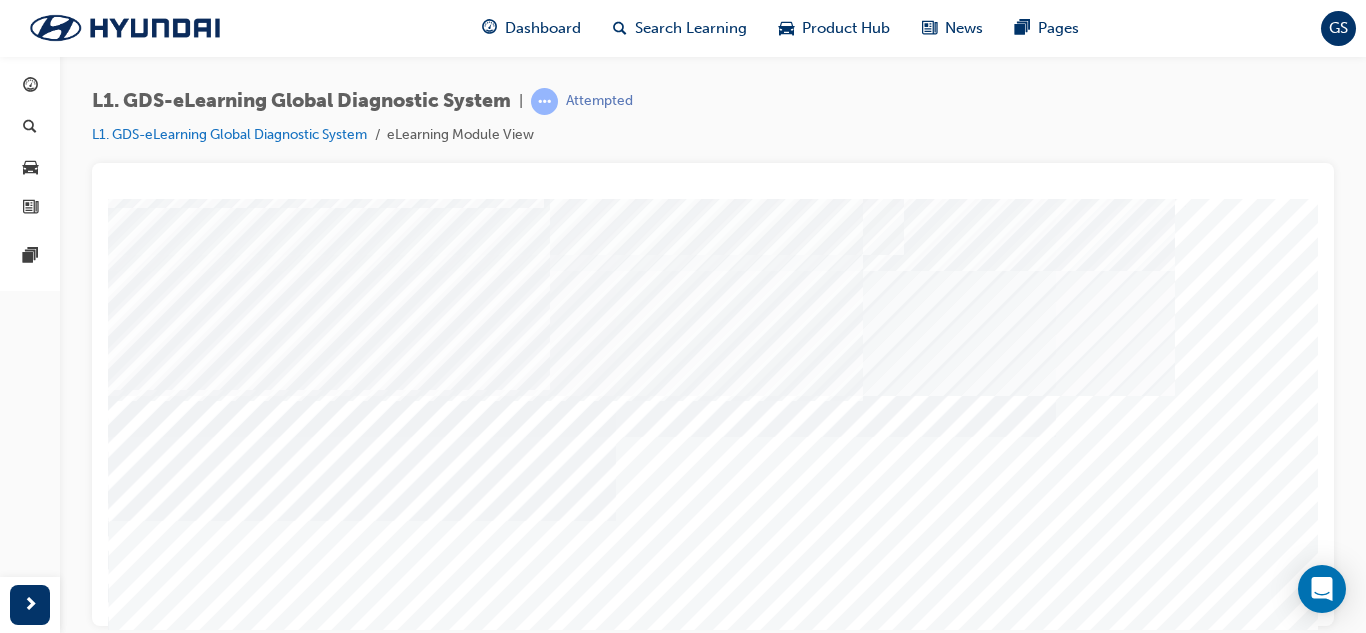 scroll, scrollTop: 200, scrollLeft: 0, axis: vertical 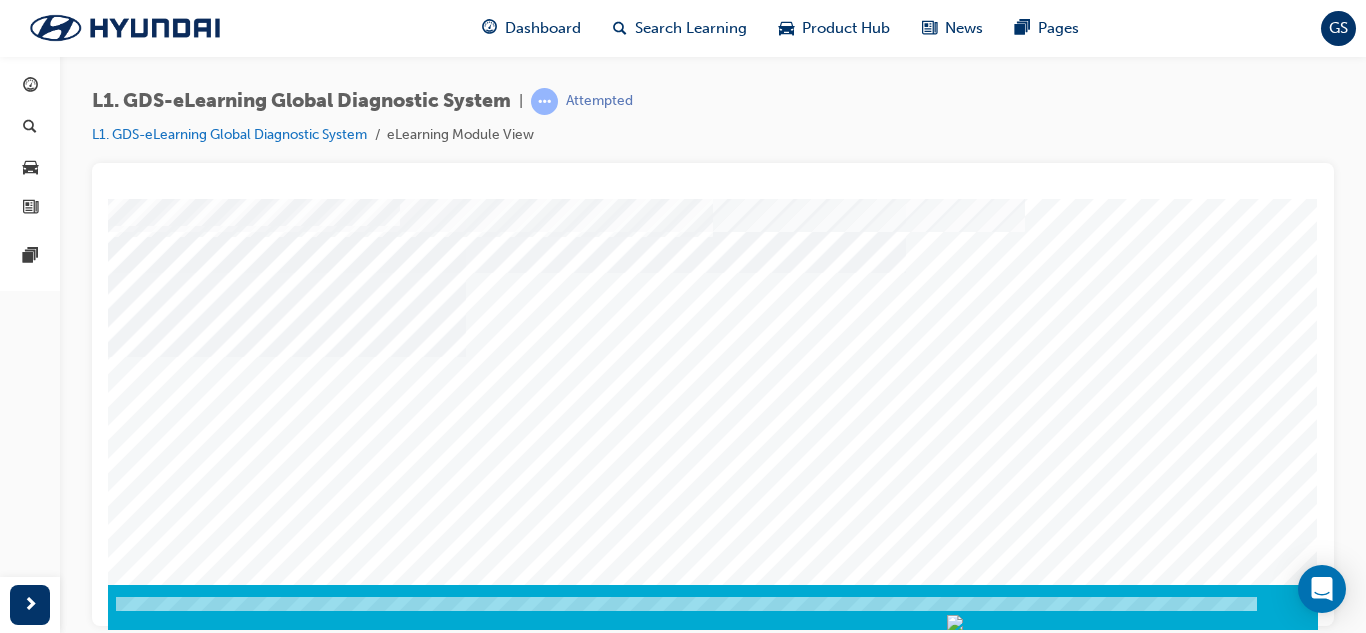 click at bounding box center [28, 2291] 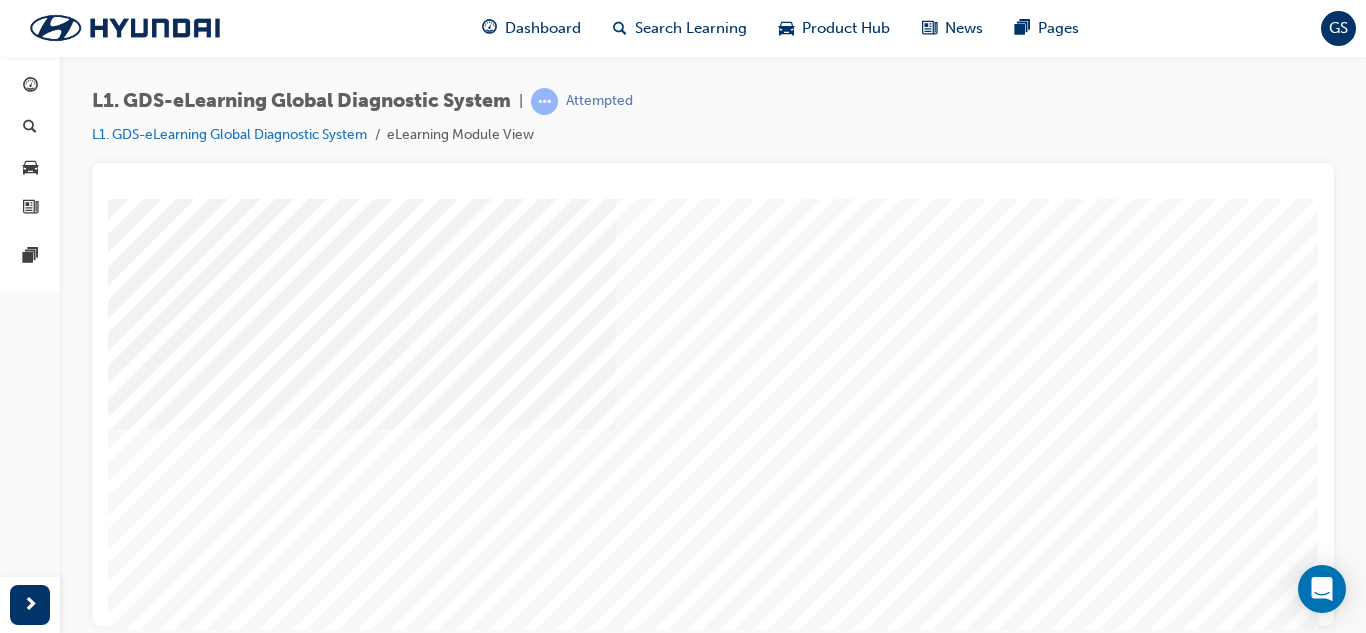 scroll, scrollTop: 334, scrollLeft: 0, axis: vertical 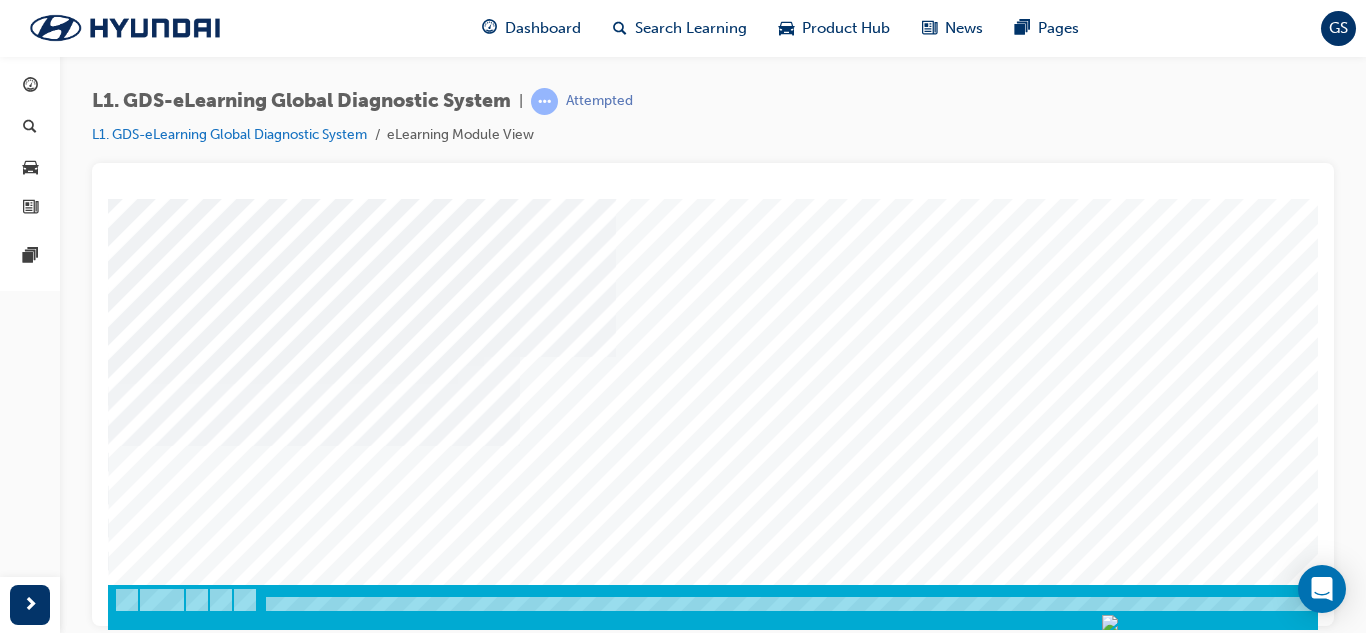 click at bounding box center (178, 5223) 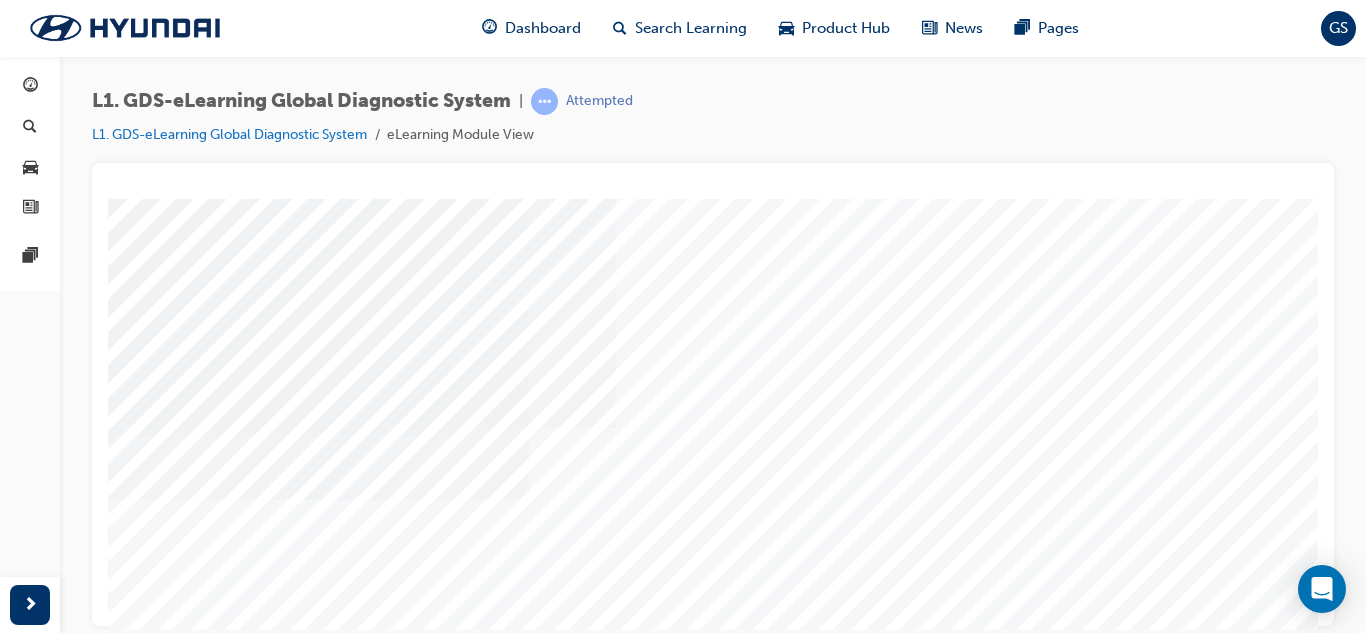 scroll, scrollTop: 334, scrollLeft: 0, axis: vertical 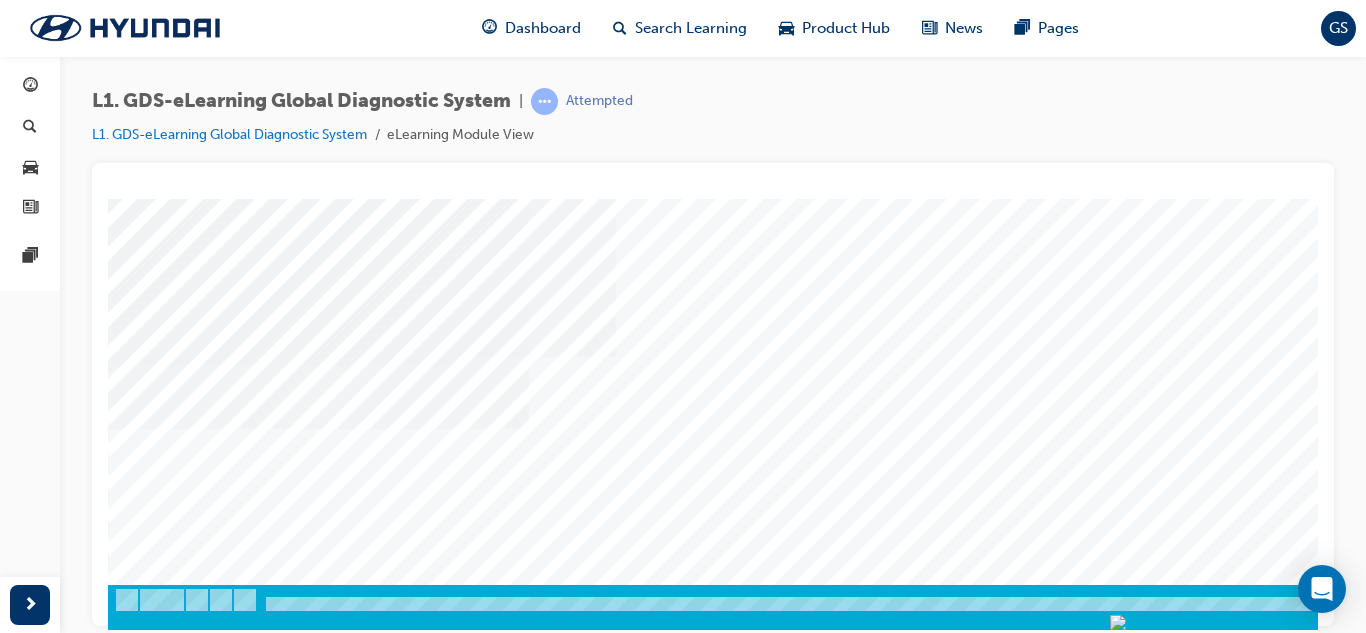 click at bounding box center (178, 2783) 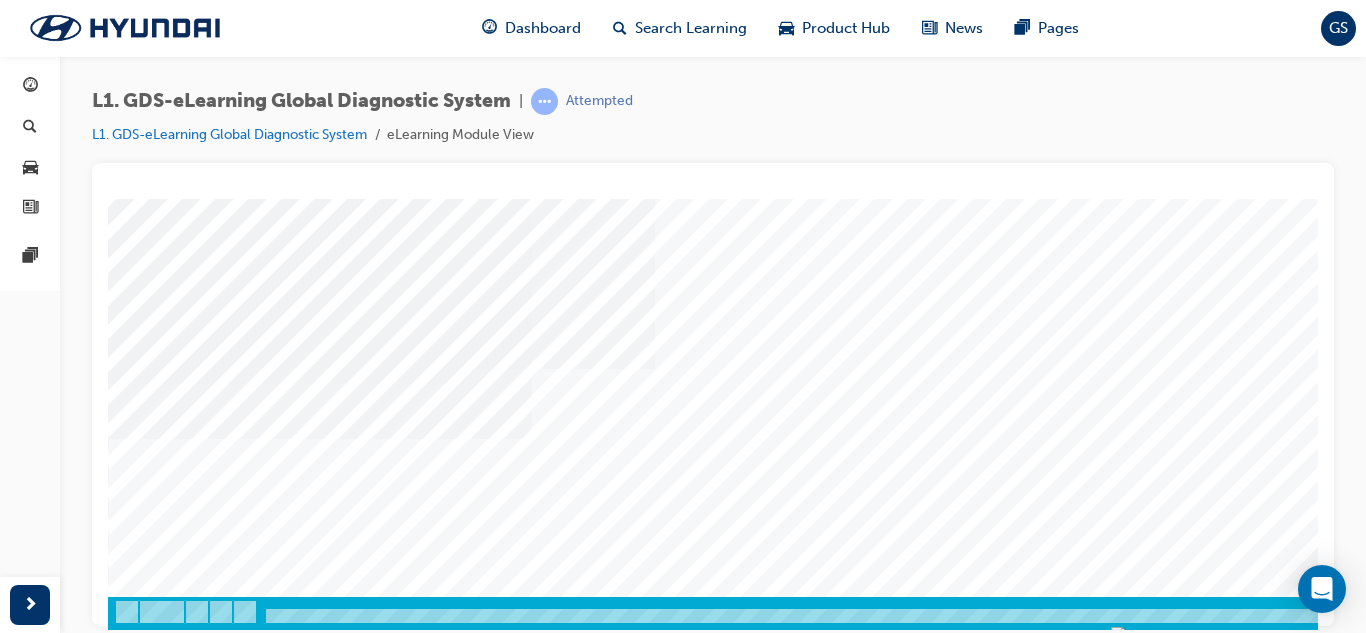 scroll, scrollTop: 334, scrollLeft: 0, axis: vertical 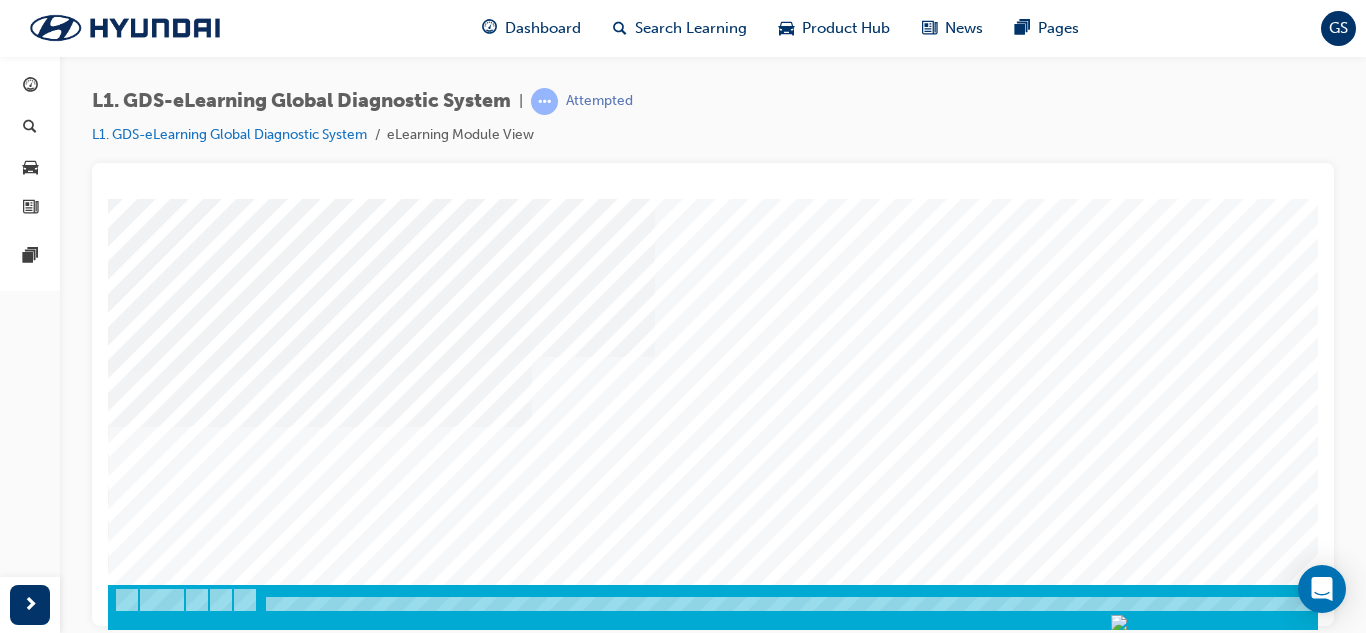 click at bounding box center [178, 2291] 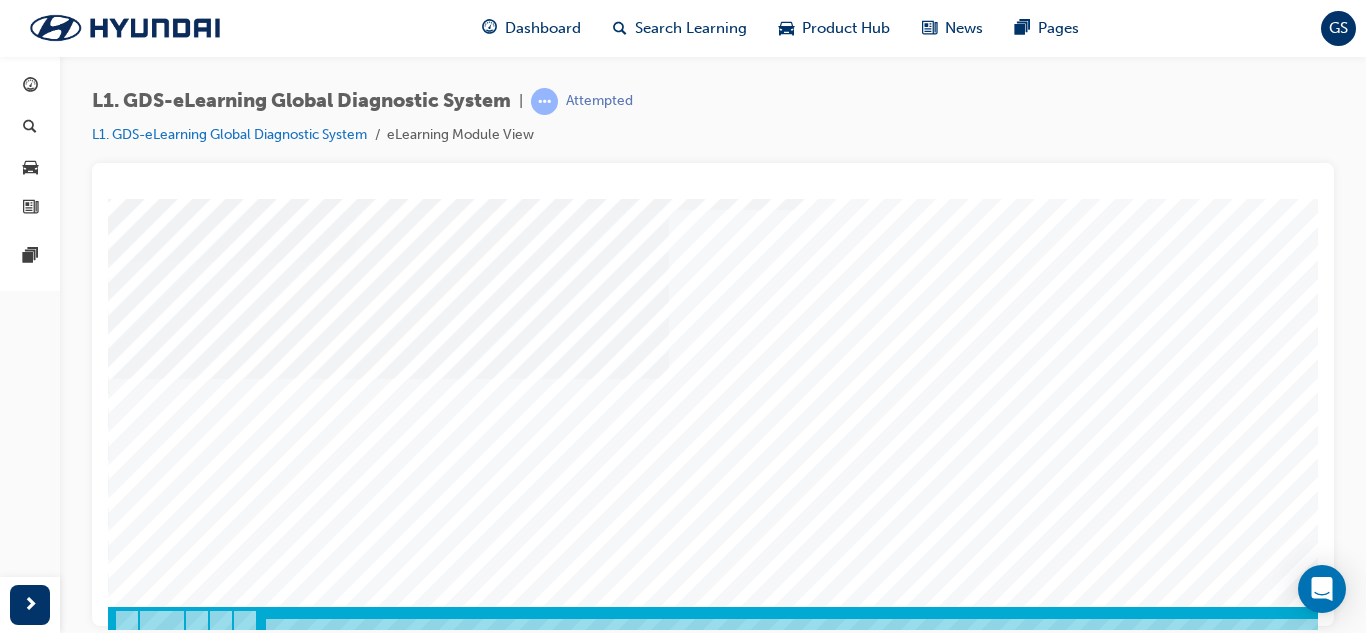scroll, scrollTop: 334, scrollLeft: 0, axis: vertical 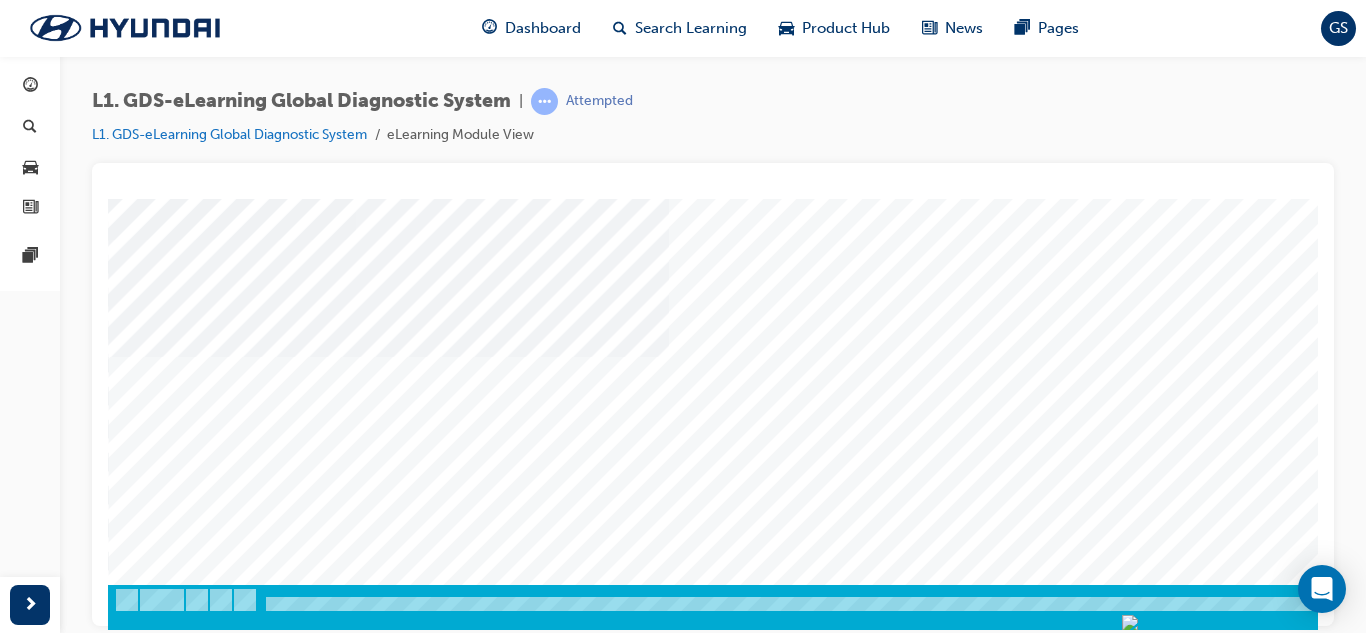 click at bounding box center [178, 2783] 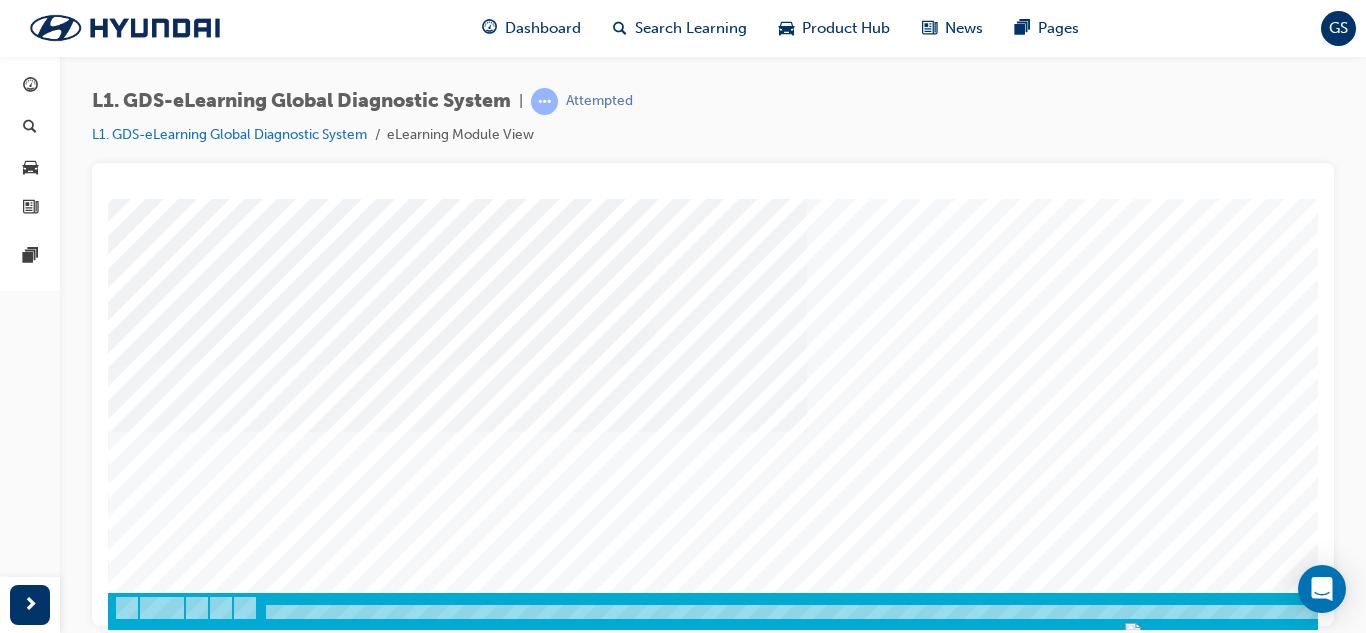 scroll, scrollTop: 334, scrollLeft: 0, axis: vertical 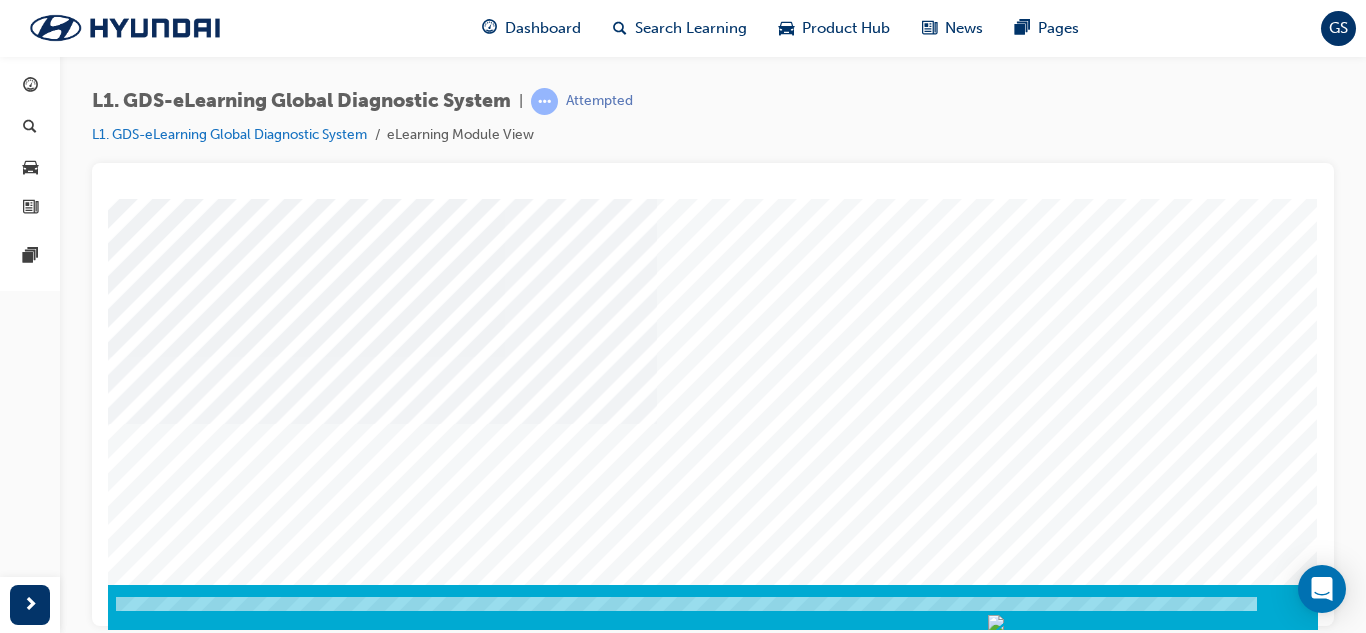 click at bounding box center [28, 3334] 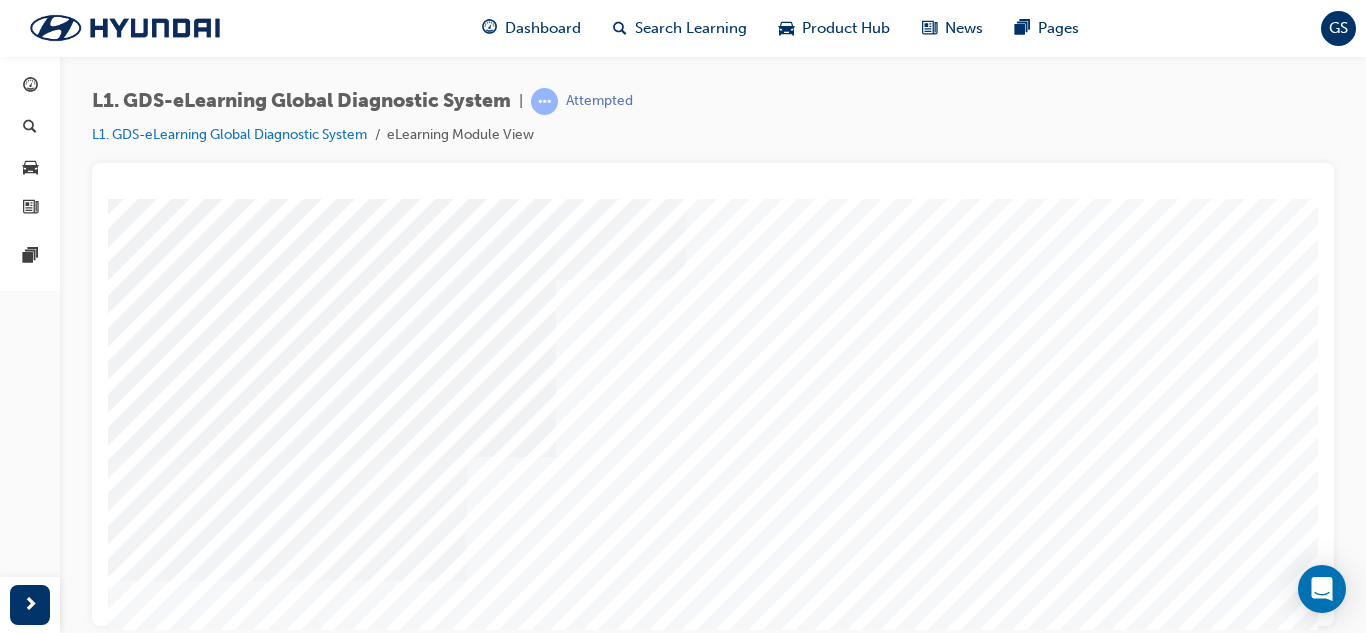 scroll, scrollTop: 334, scrollLeft: 0, axis: vertical 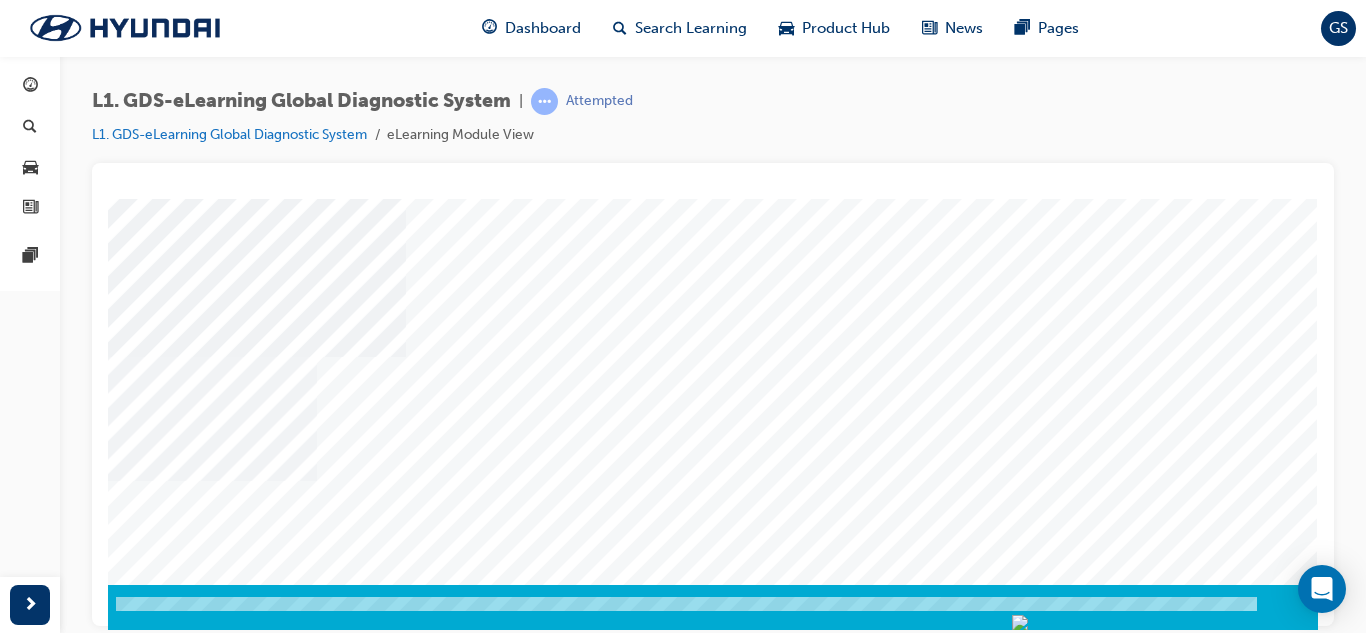 click at bounding box center [28, 2783] 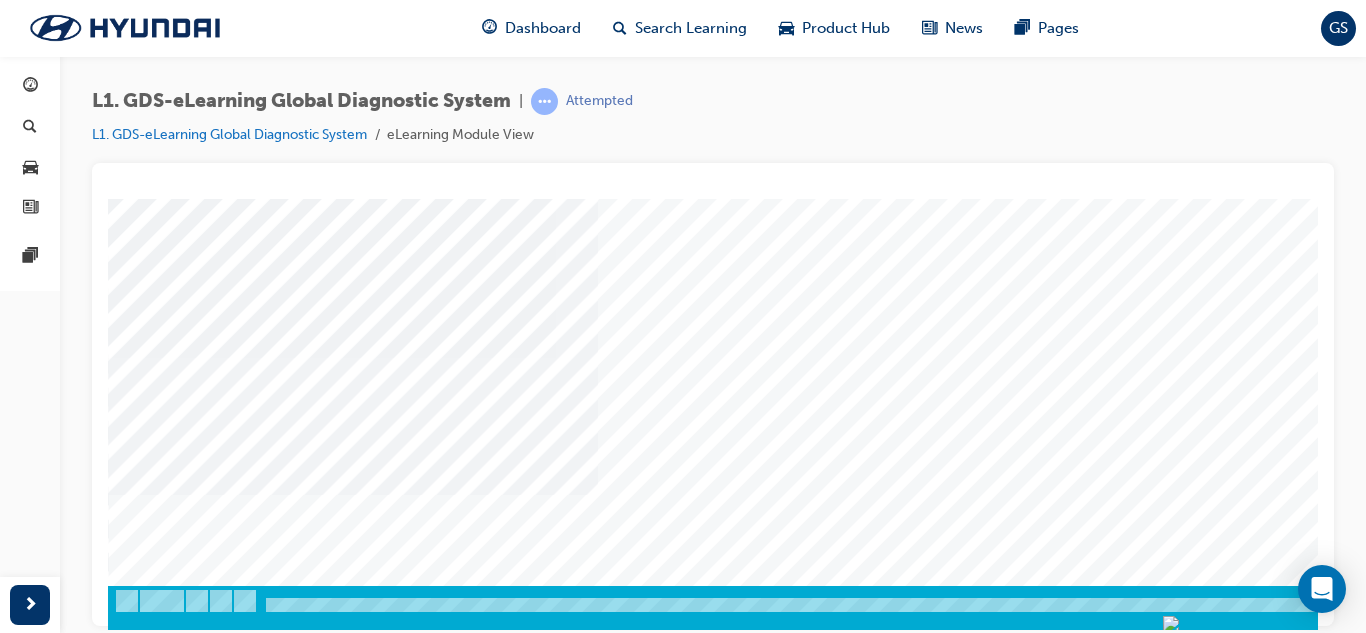 scroll, scrollTop: 334, scrollLeft: 0, axis: vertical 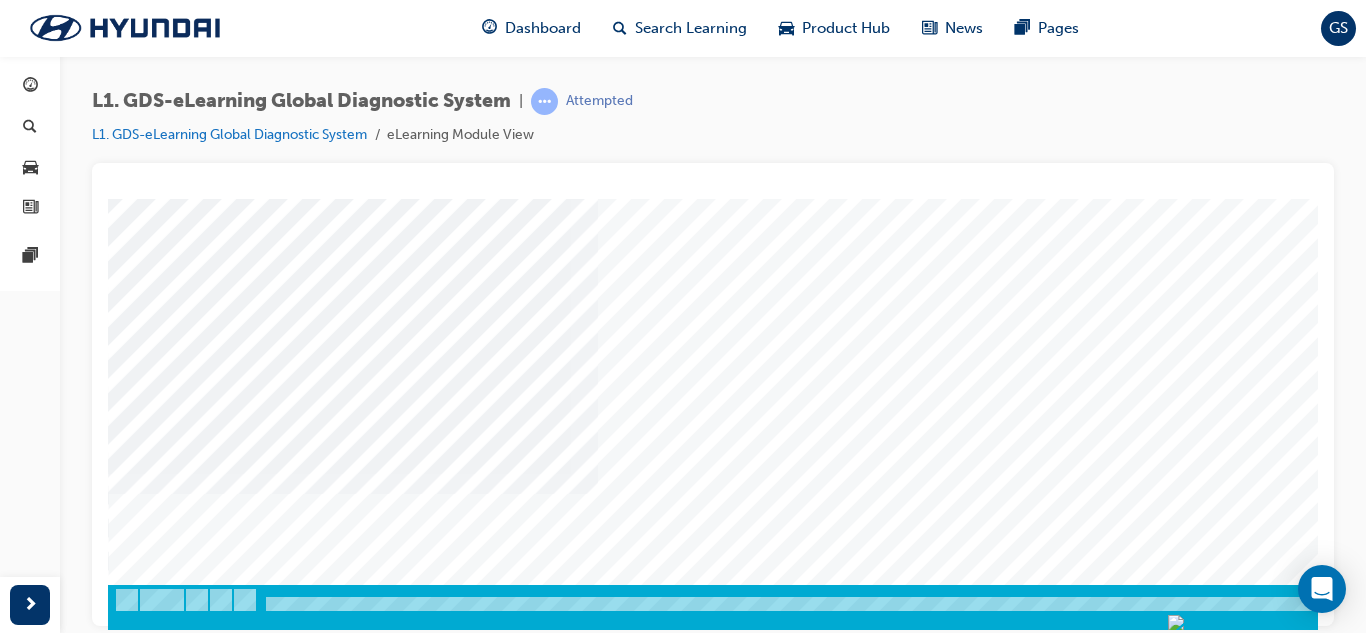 click at bounding box center [178, 2783] 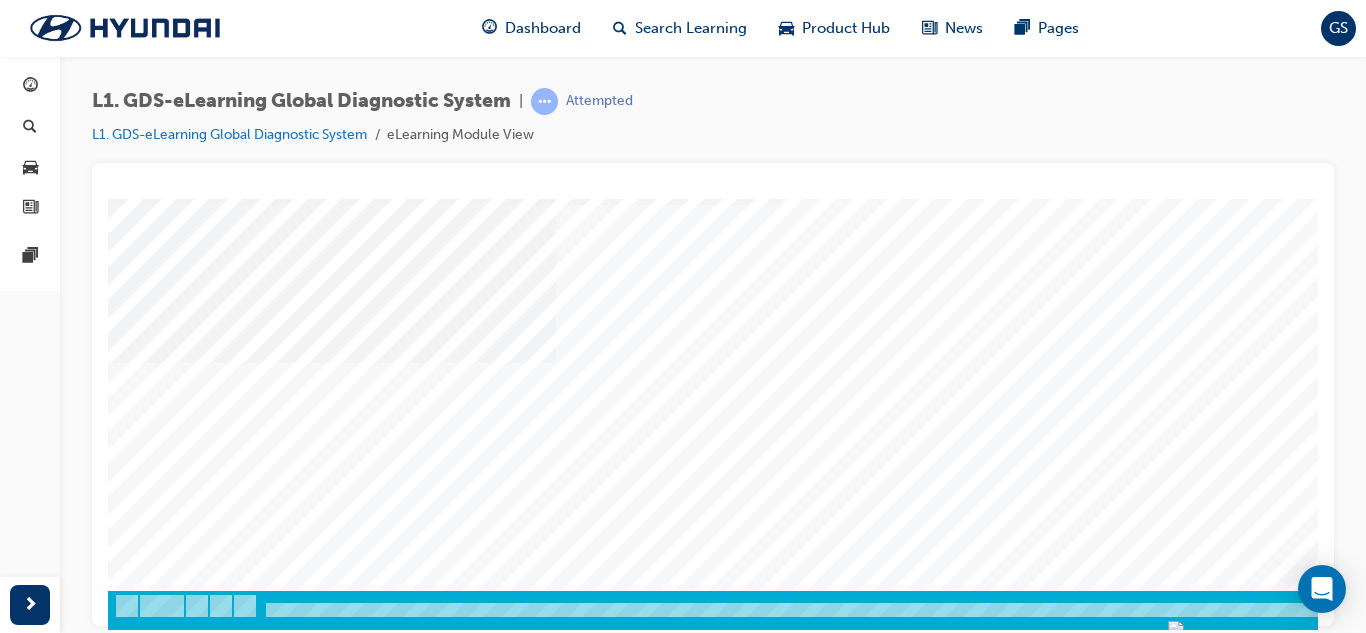 scroll, scrollTop: 334, scrollLeft: 0, axis: vertical 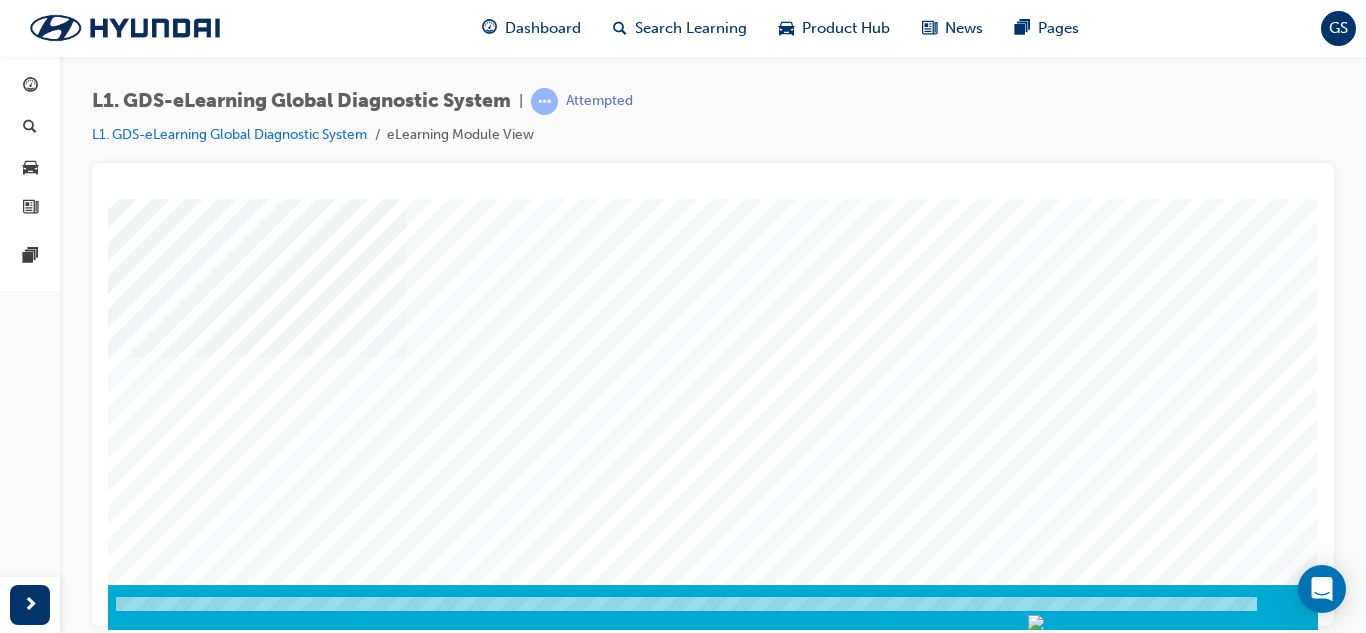 click at bounding box center [28, 2783] 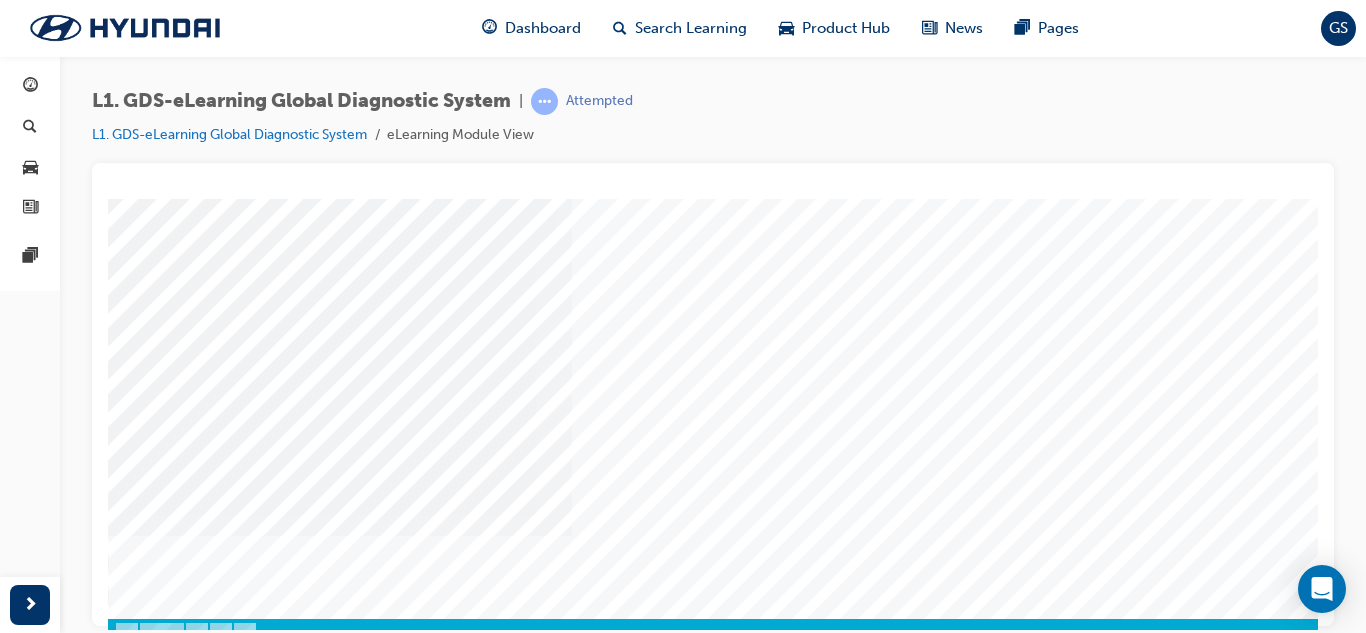 scroll, scrollTop: 334, scrollLeft: 0, axis: vertical 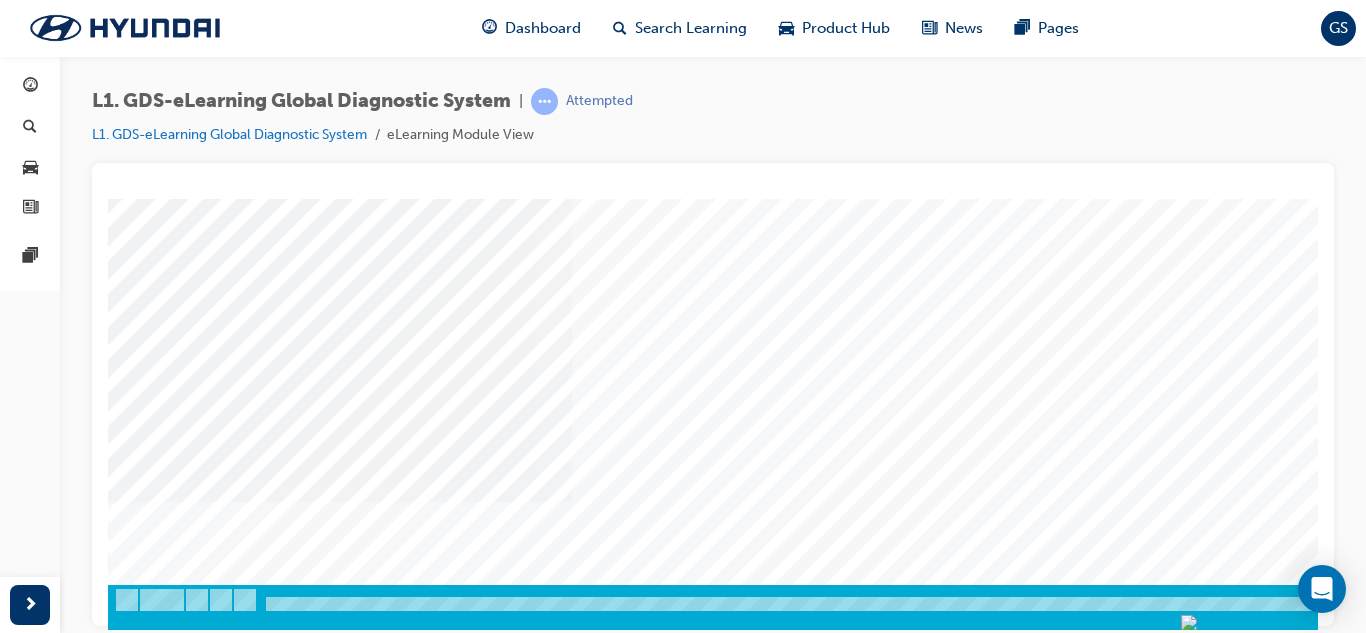 click at bounding box center (178, 2783) 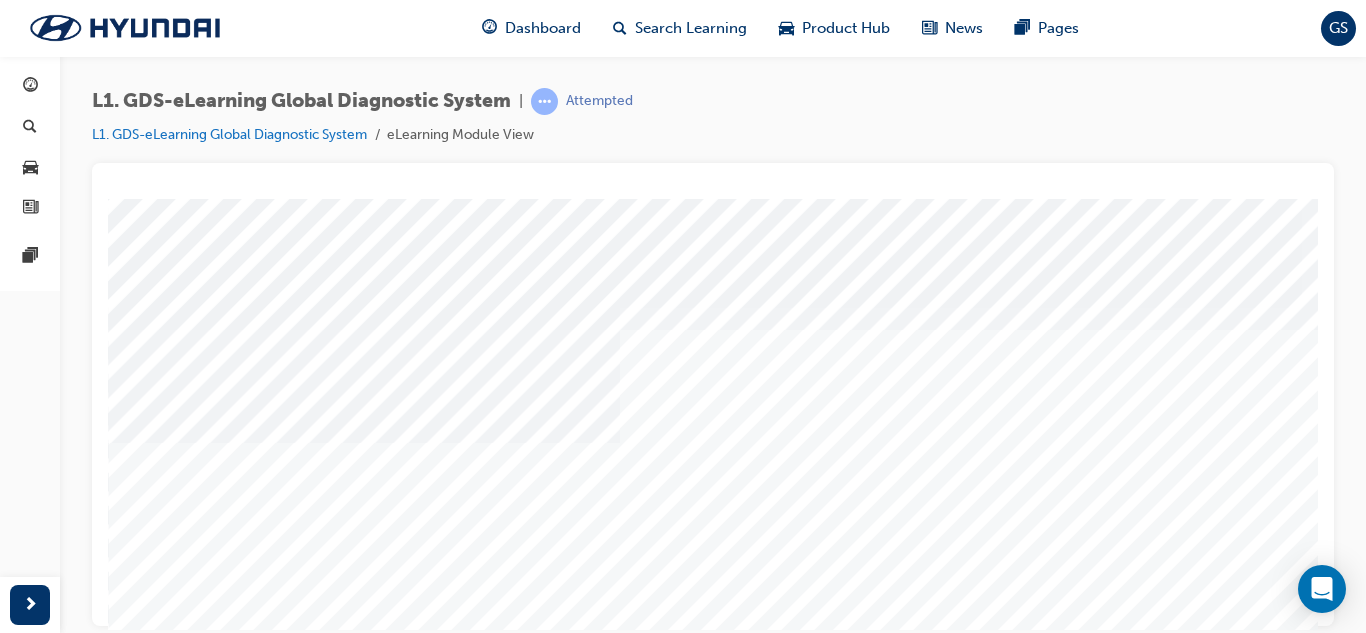 scroll, scrollTop: 334, scrollLeft: 0, axis: vertical 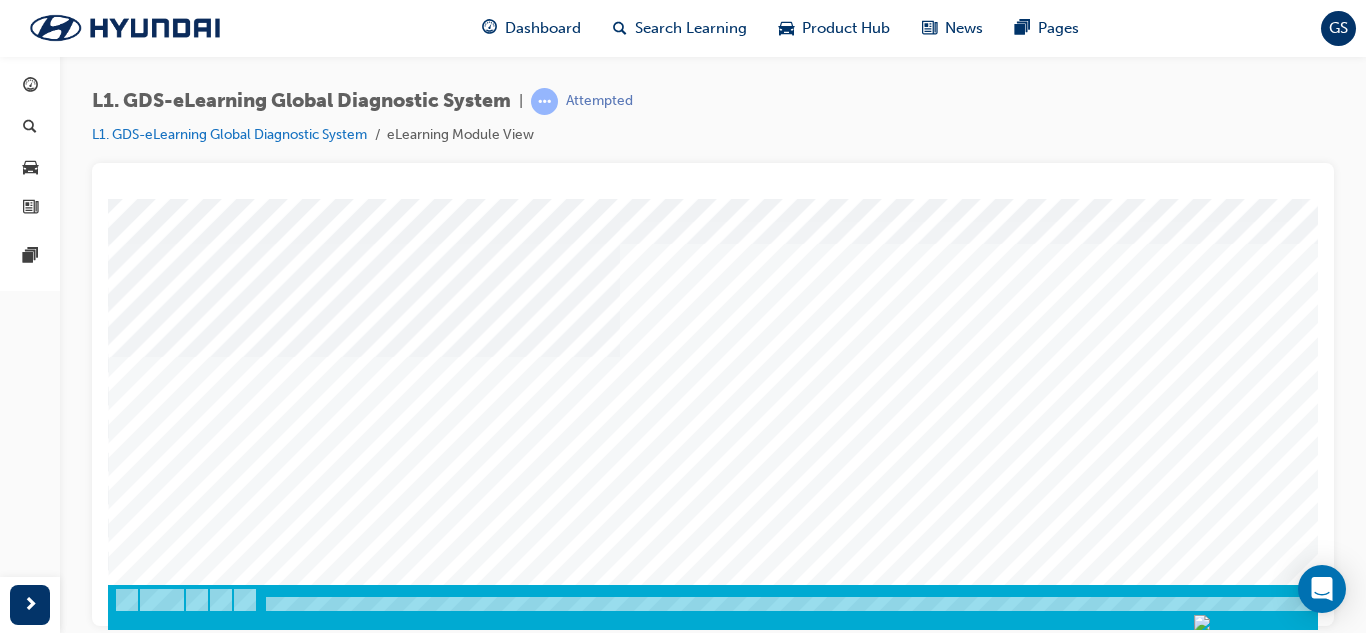 click at bounding box center [178, 2783] 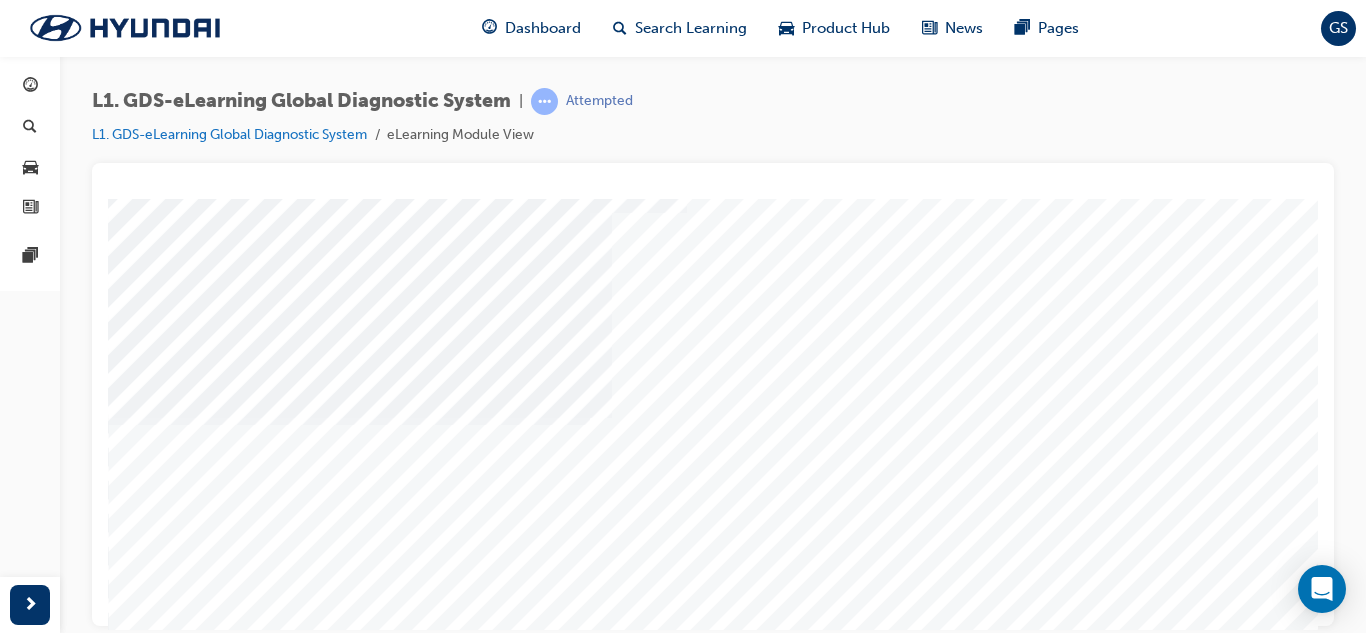 scroll, scrollTop: 334, scrollLeft: 0, axis: vertical 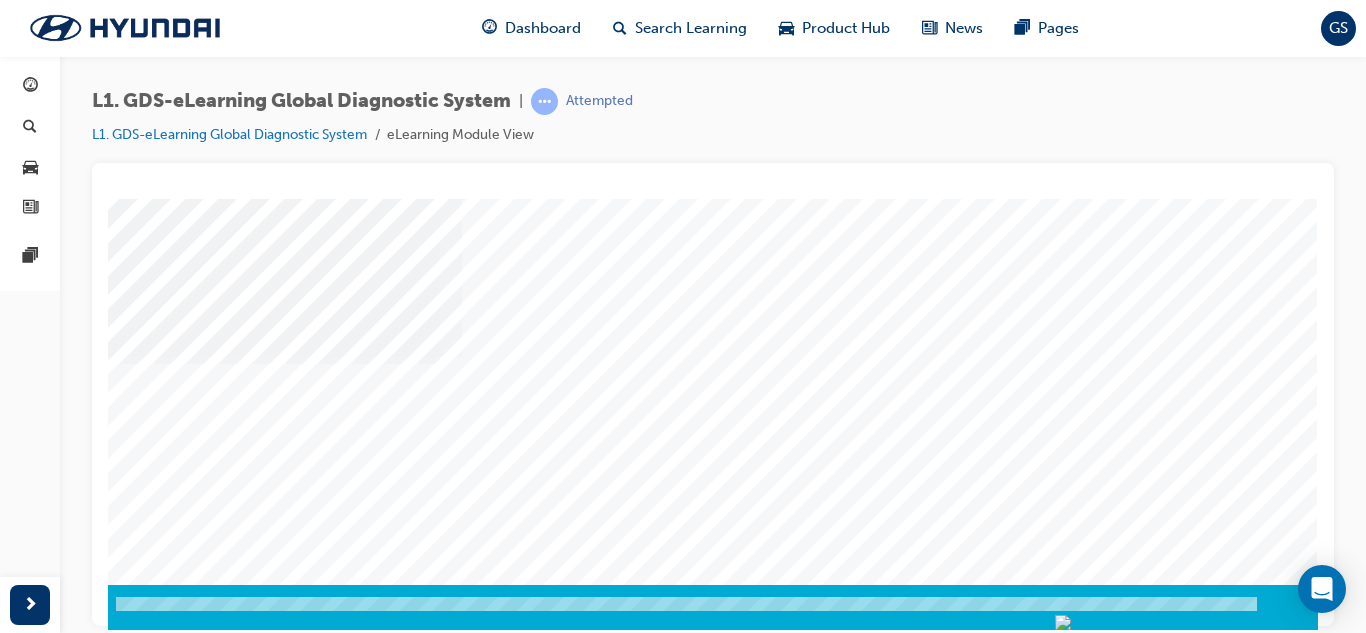 click at bounding box center (28, 2783) 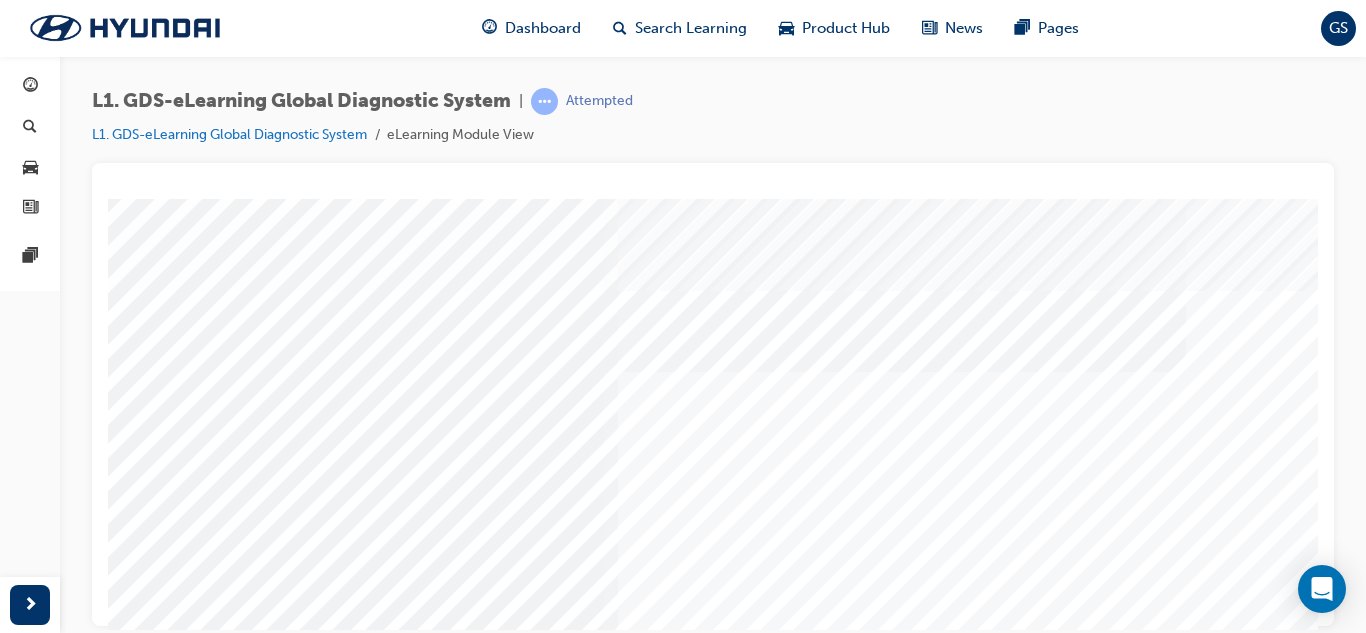 scroll, scrollTop: 0, scrollLeft: 0, axis: both 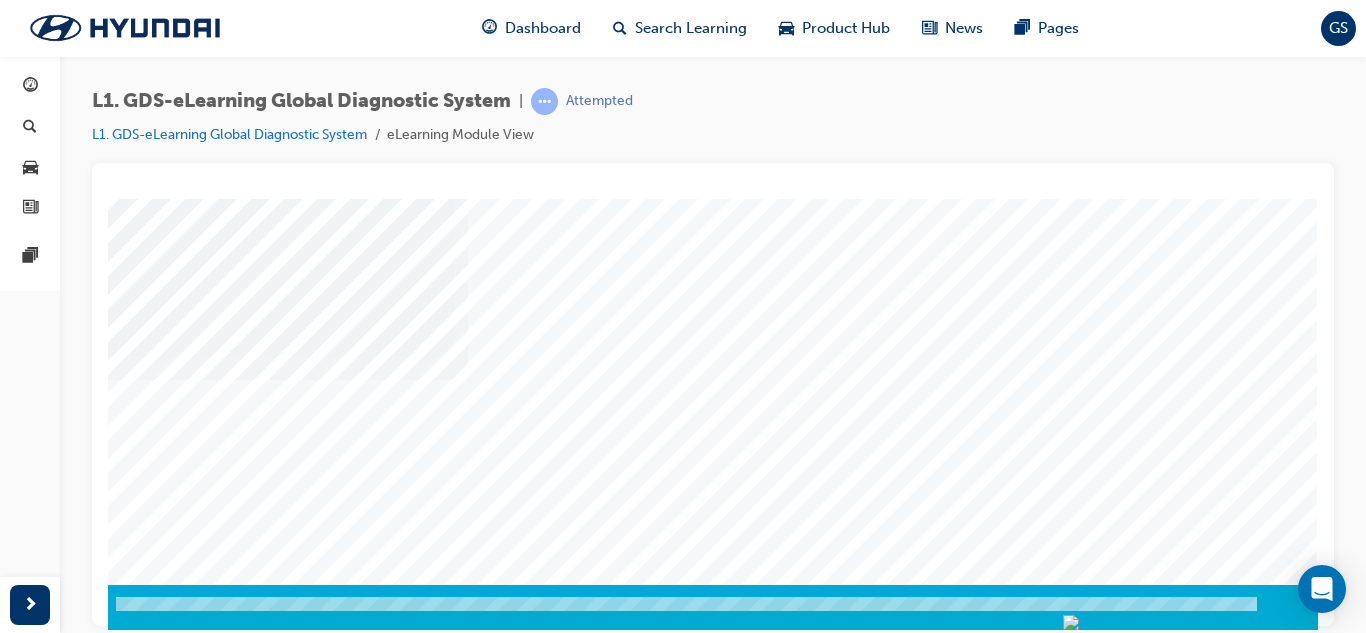 click at bounding box center [28, 2783] 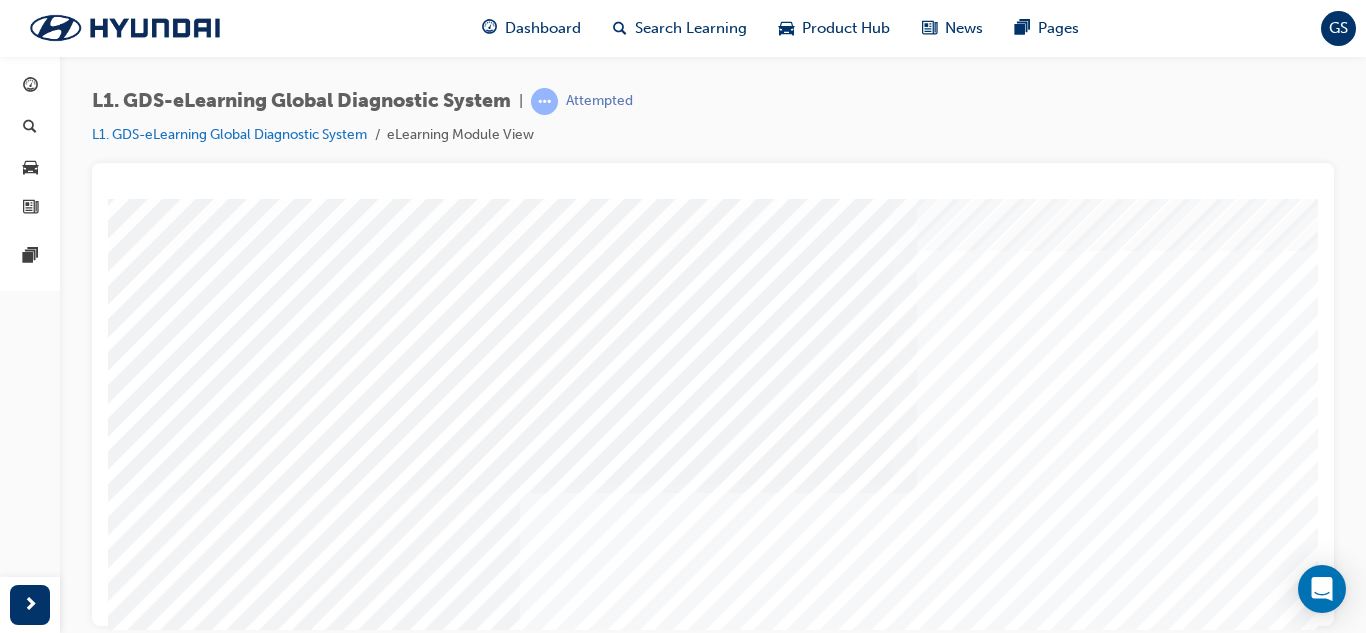 scroll, scrollTop: 34, scrollLeft: 0, axis: vertical 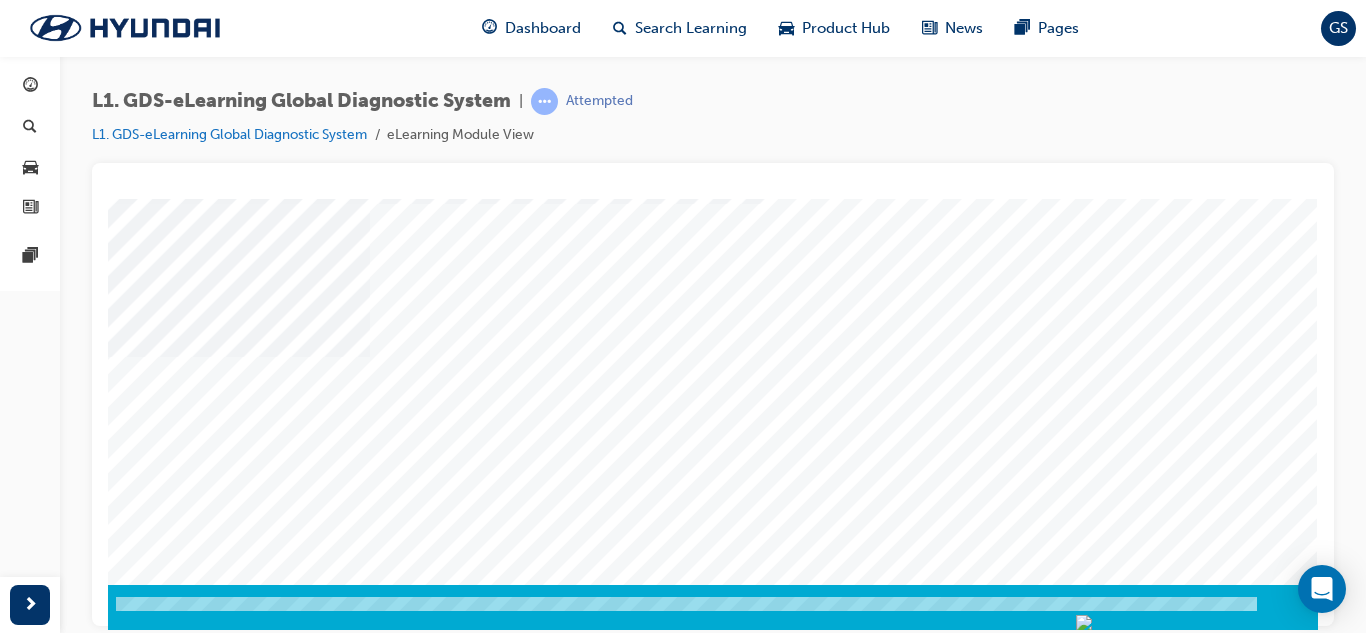 click at bounding box center (28, 2783) 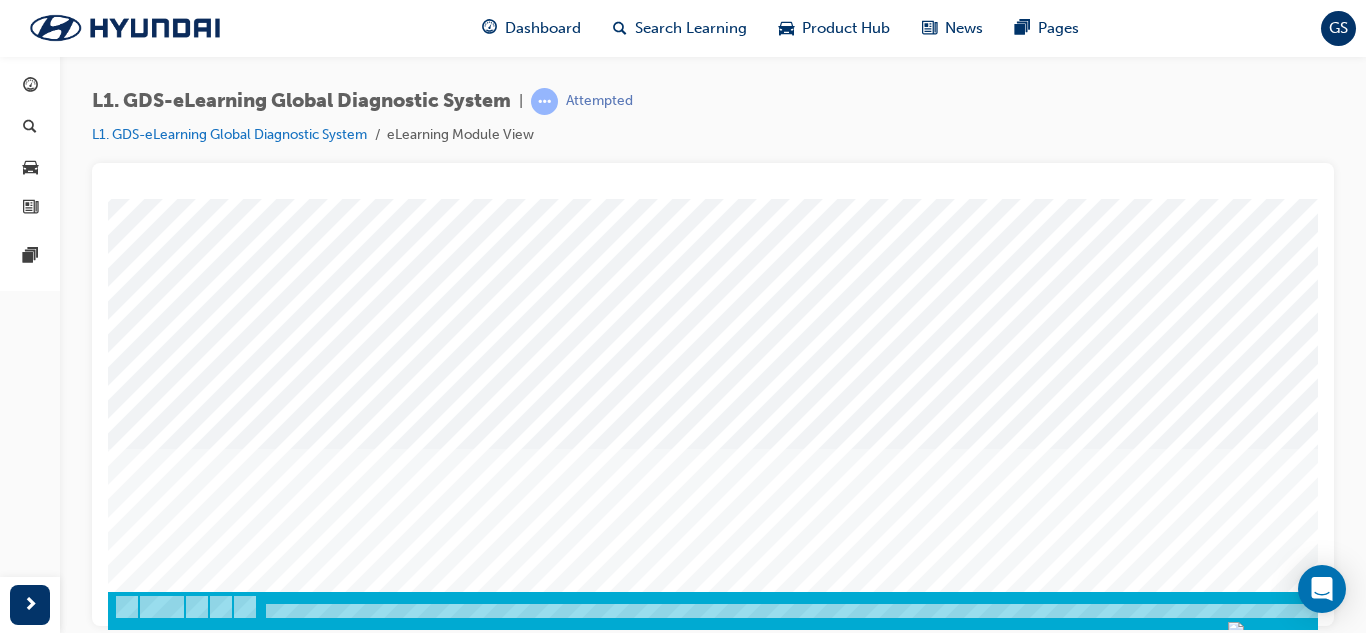 scroll, scrollTop: 334, scrollLeft: 0, axis: vertical 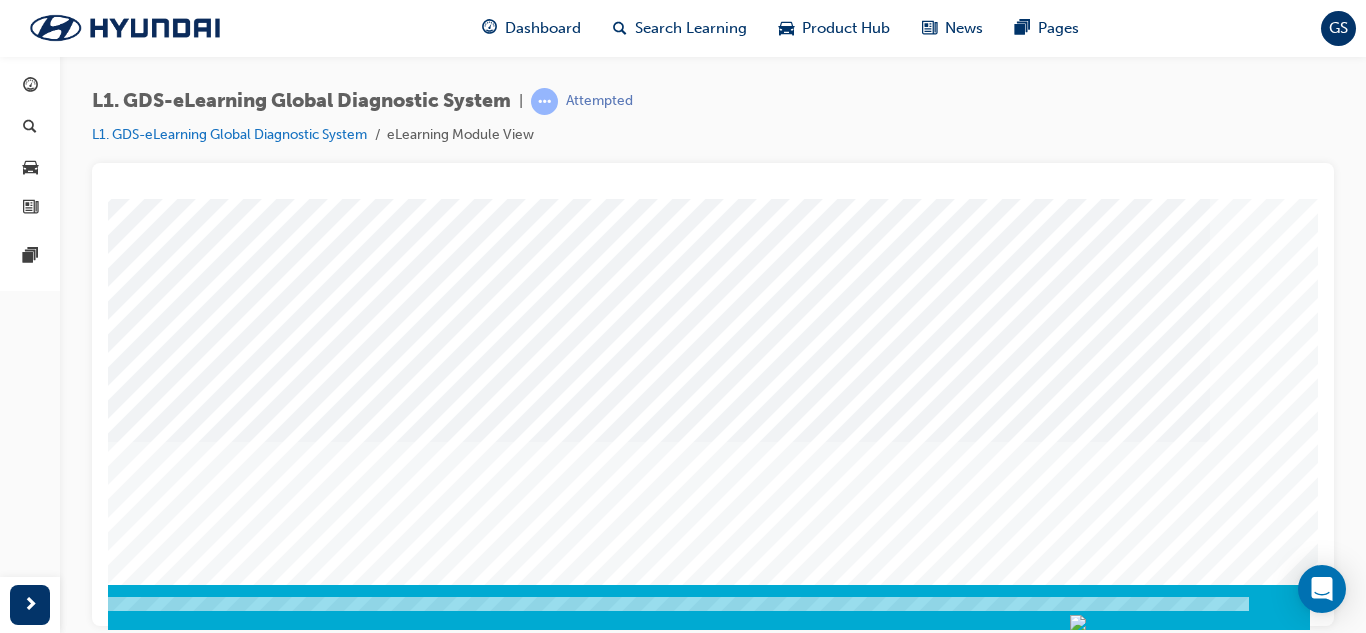 click at bounding box center [20, 2302] 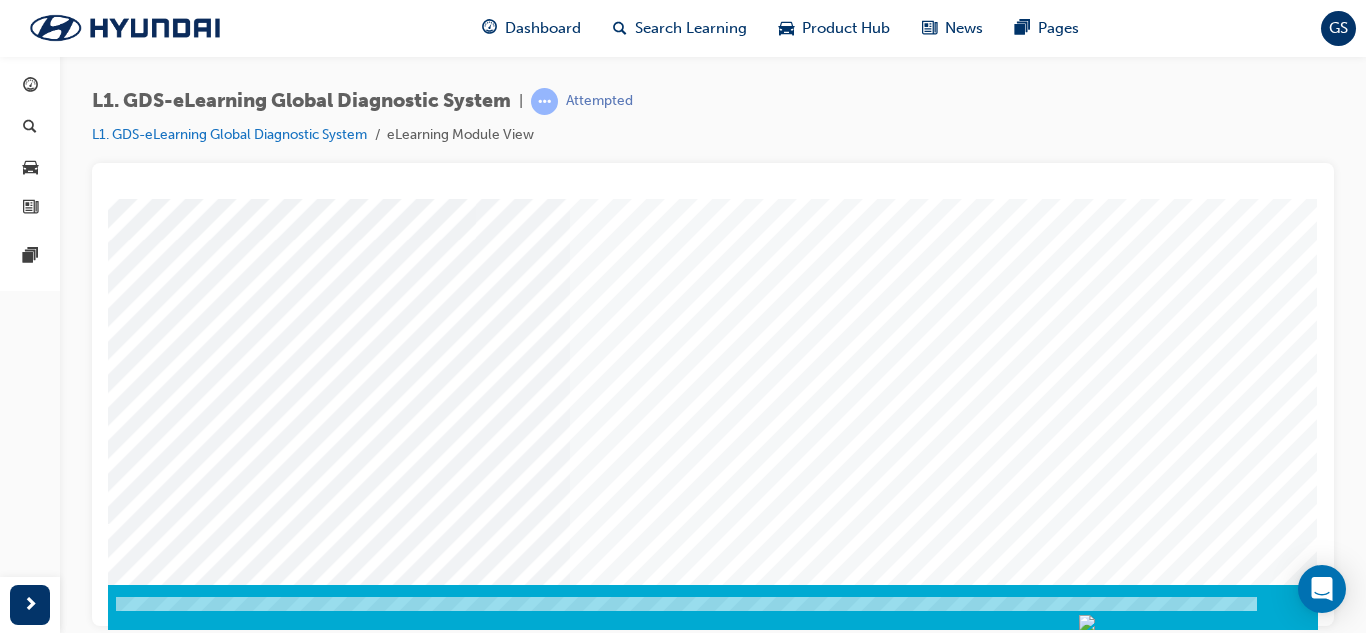 scroll, scrollTop: 0, scrollLeft: 0, axis: both 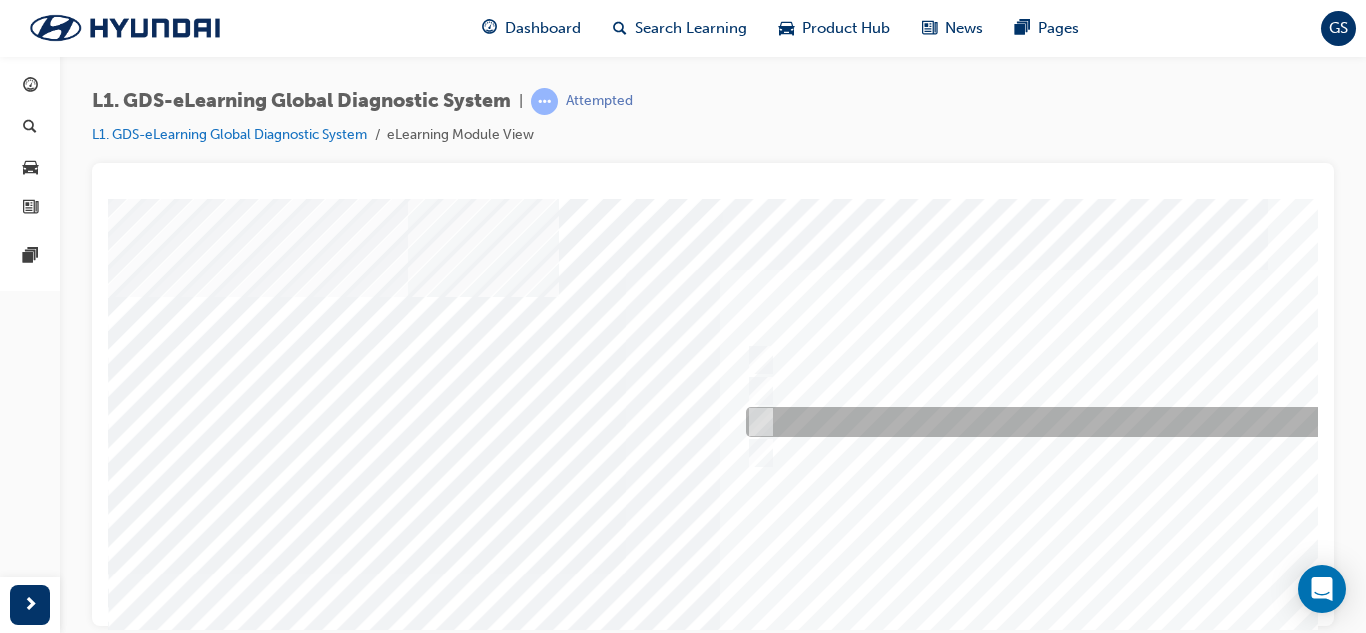 click at bounding box center [1073, 422] 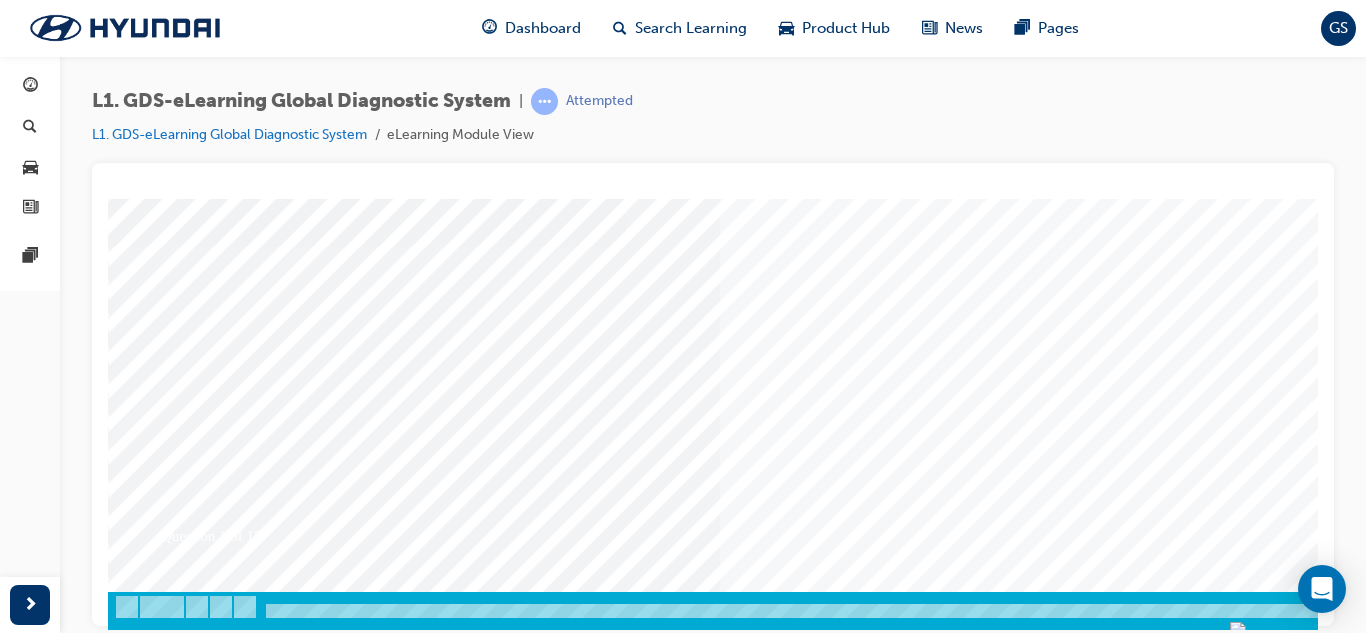 scroll, scrollTop: 334, scrollLeft: 0, axis: vertical 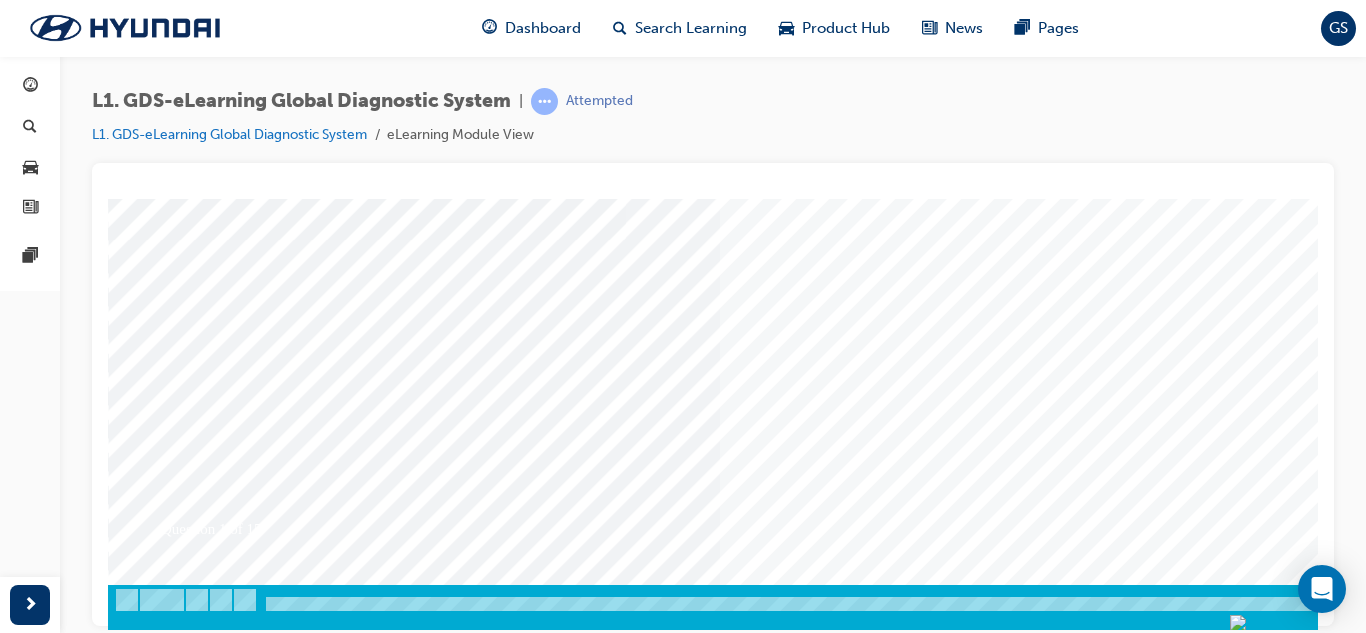 click at bounding box center (178, 3321) 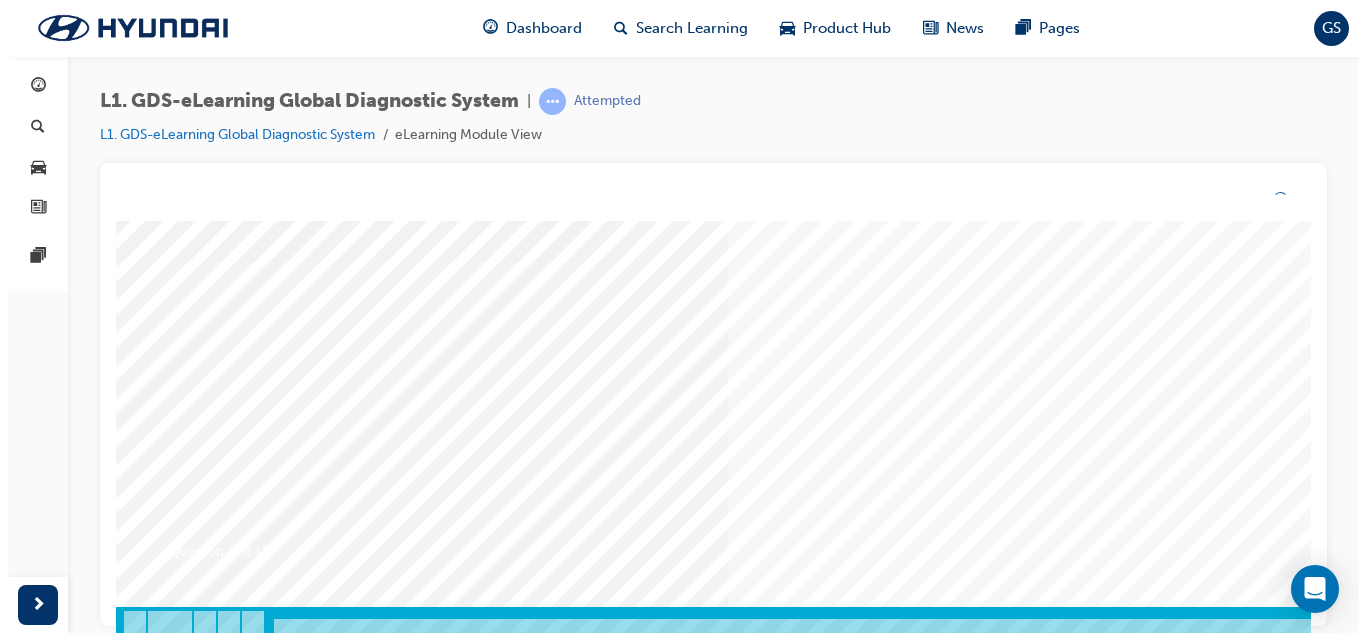 scroll, scrollTop: 0, scrollLeft: 0, axis: both 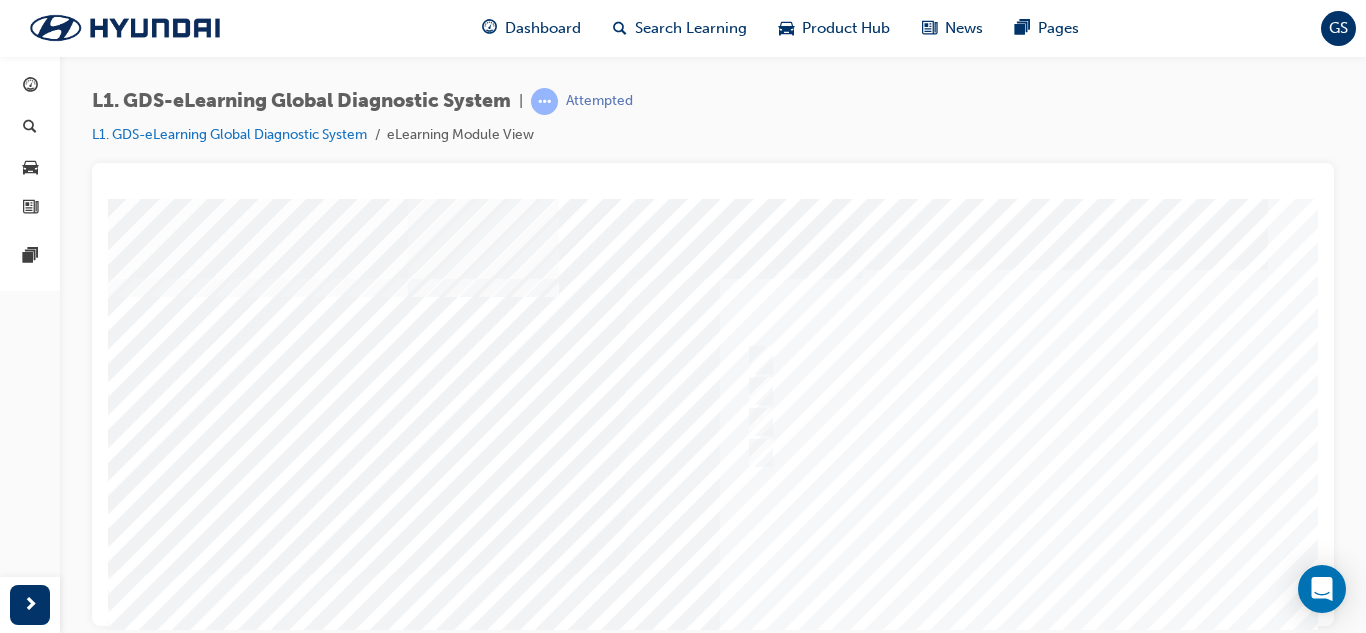 click at bounding box center (788, 573) 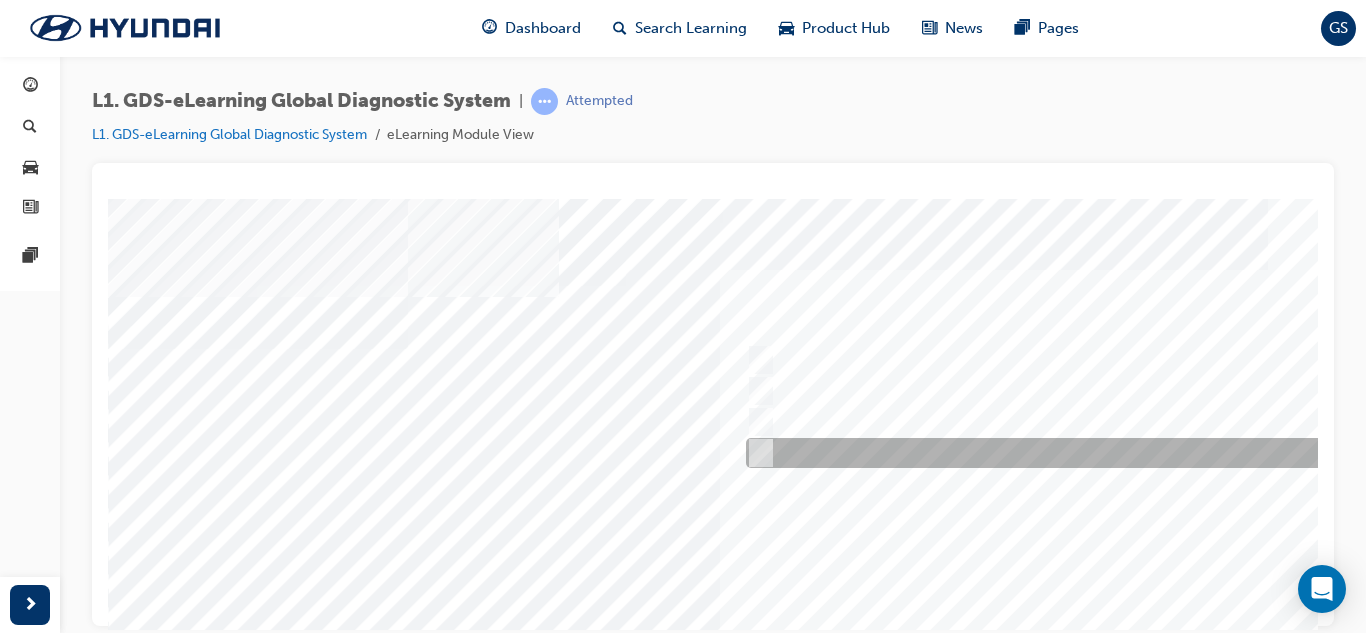 click at bounding box center [1073, 453] 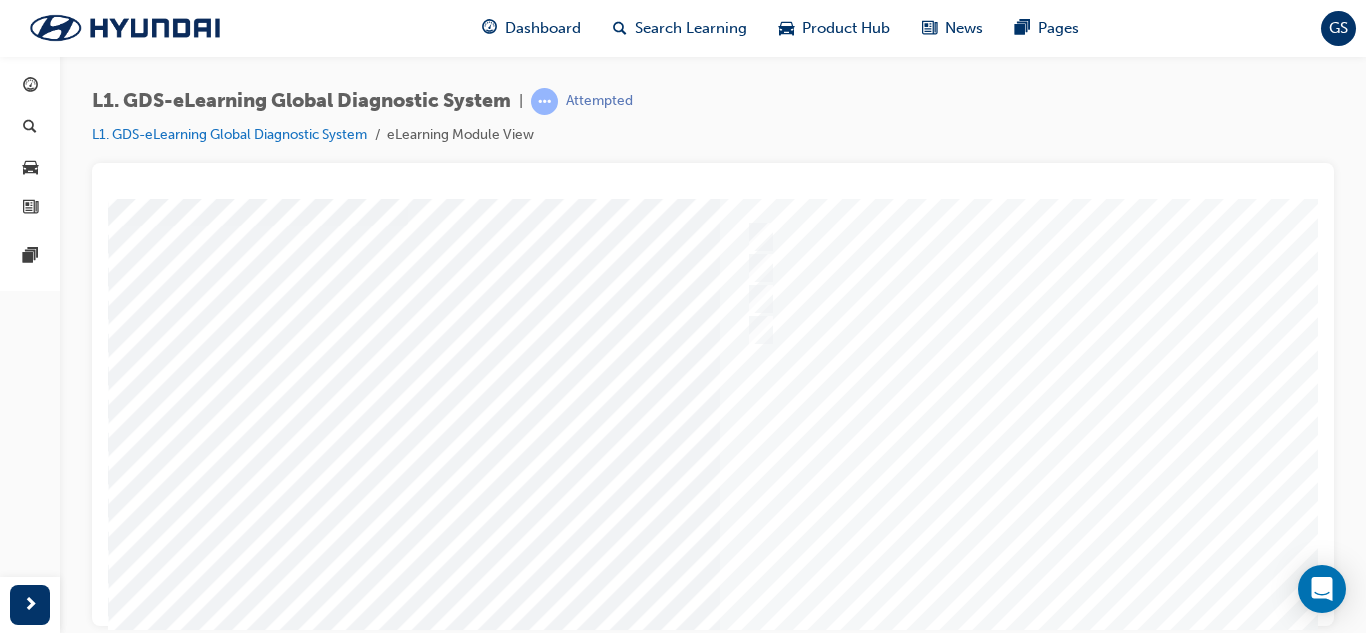 scroll, scrollTop: 300, scrollLeft: 0, axis: vertical 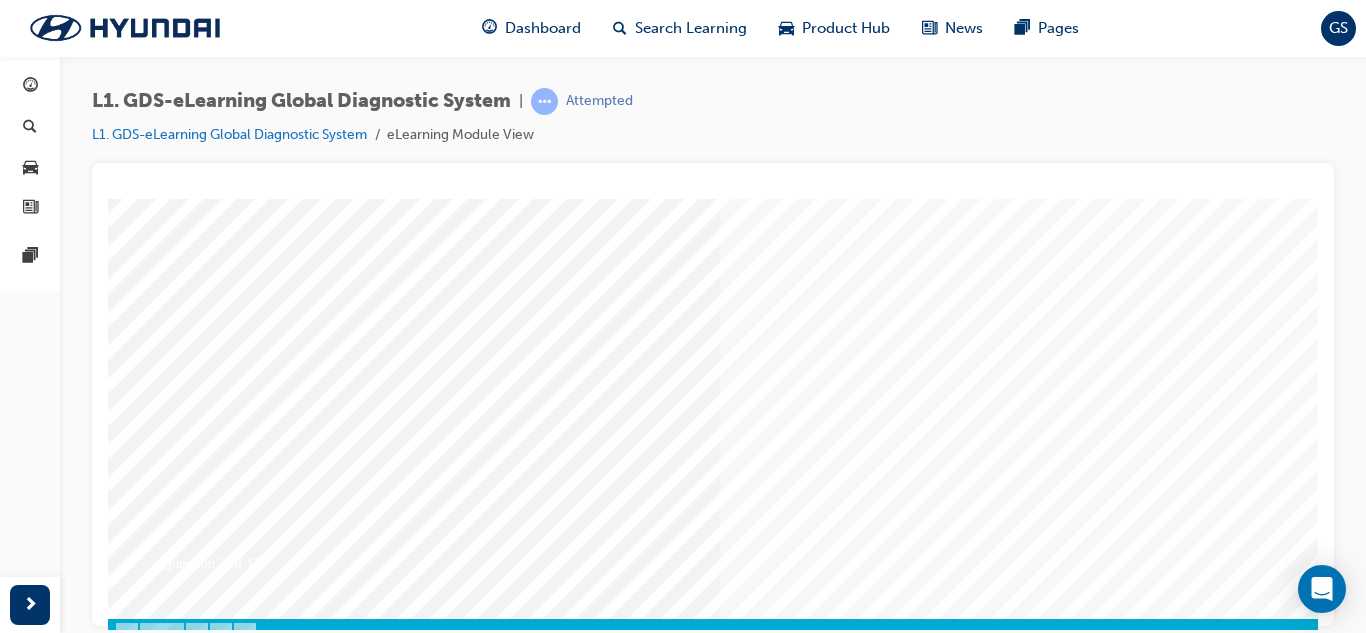 click at bounding box center [178, 3194] 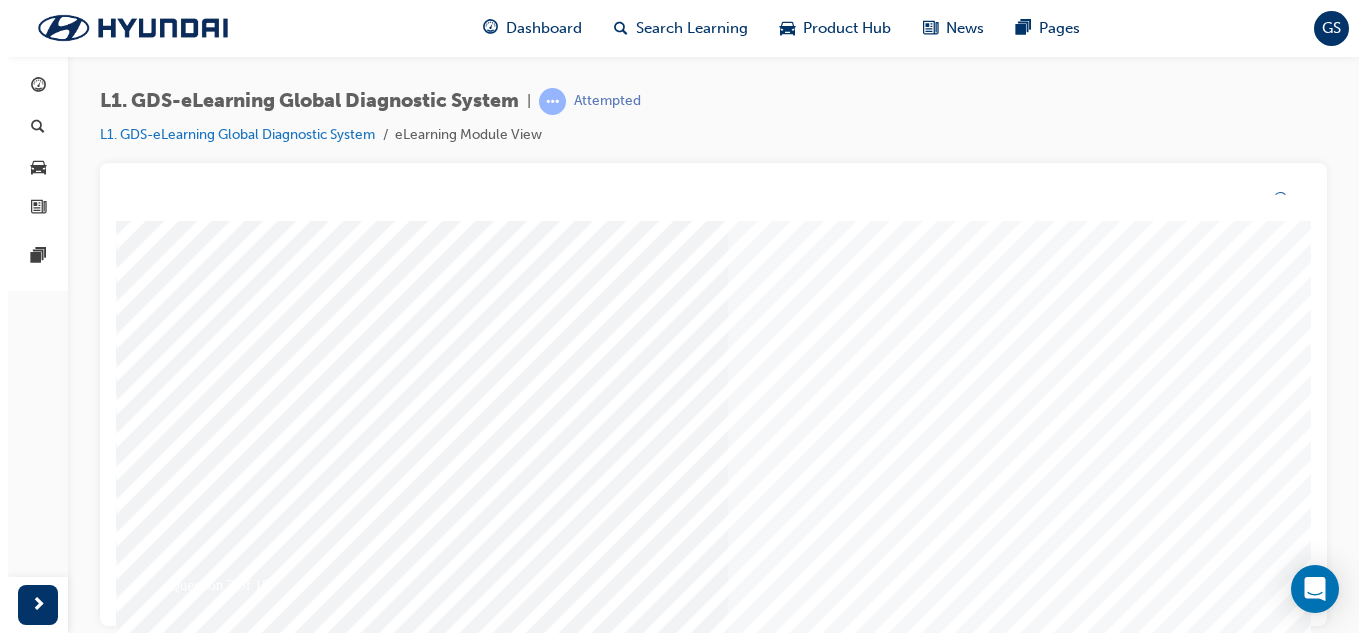 scroll, scrollTop: 0, scrollLeft: 0, axis: both 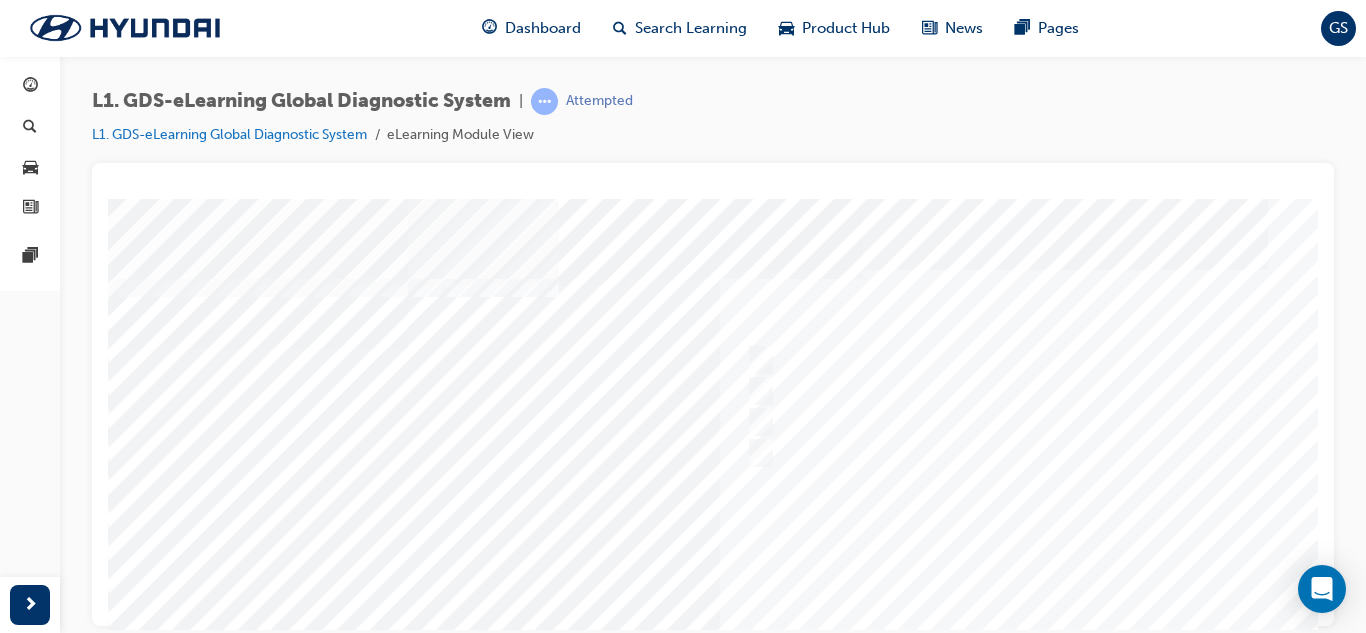 click at bounding box center [788, 573] 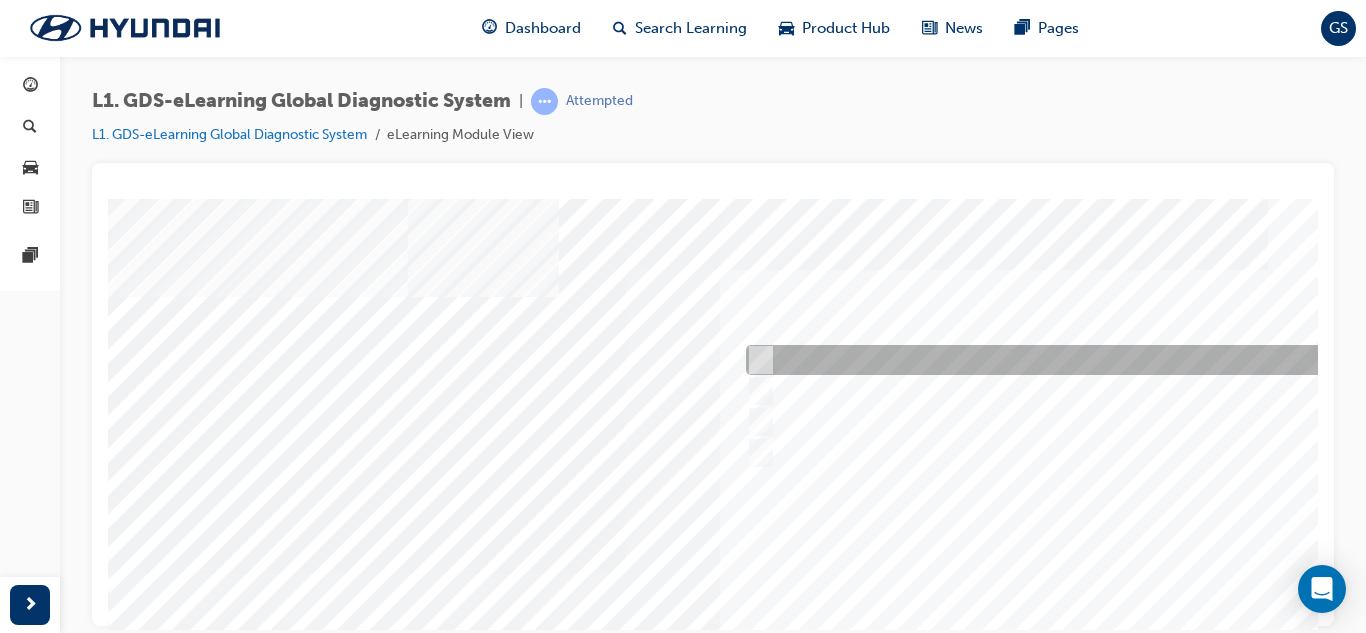 click at bounding box center (1073, 360) 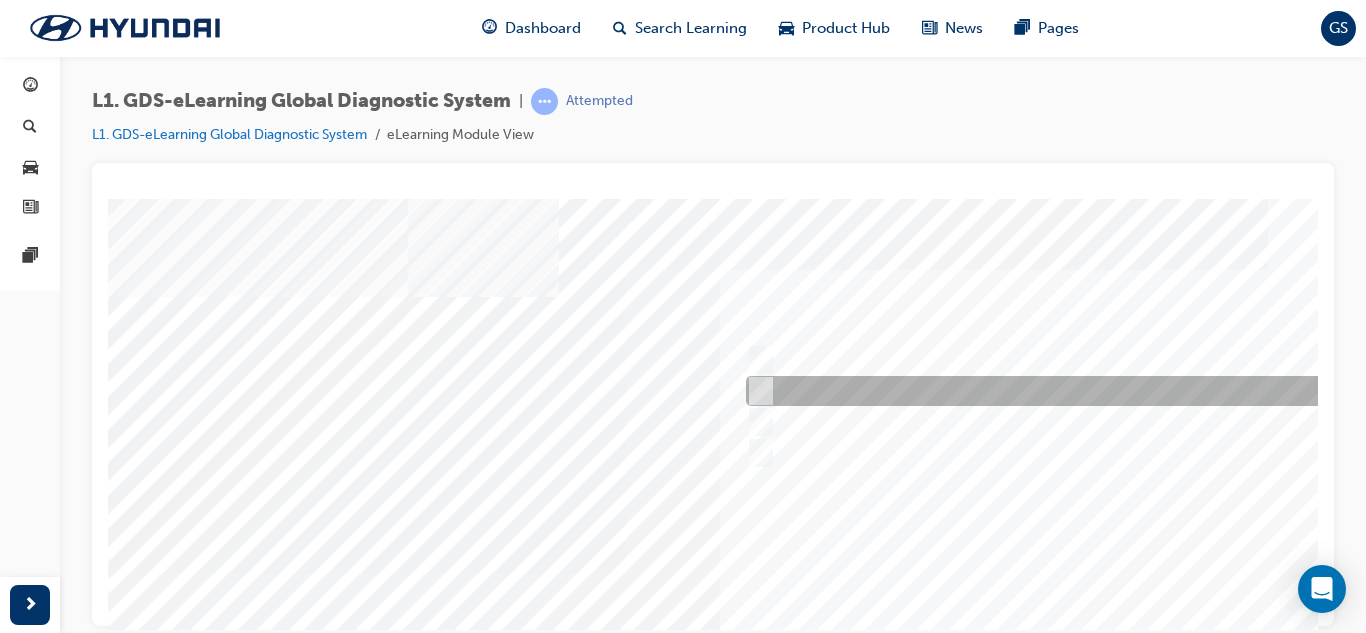 click at bounding box center [1073, 391] 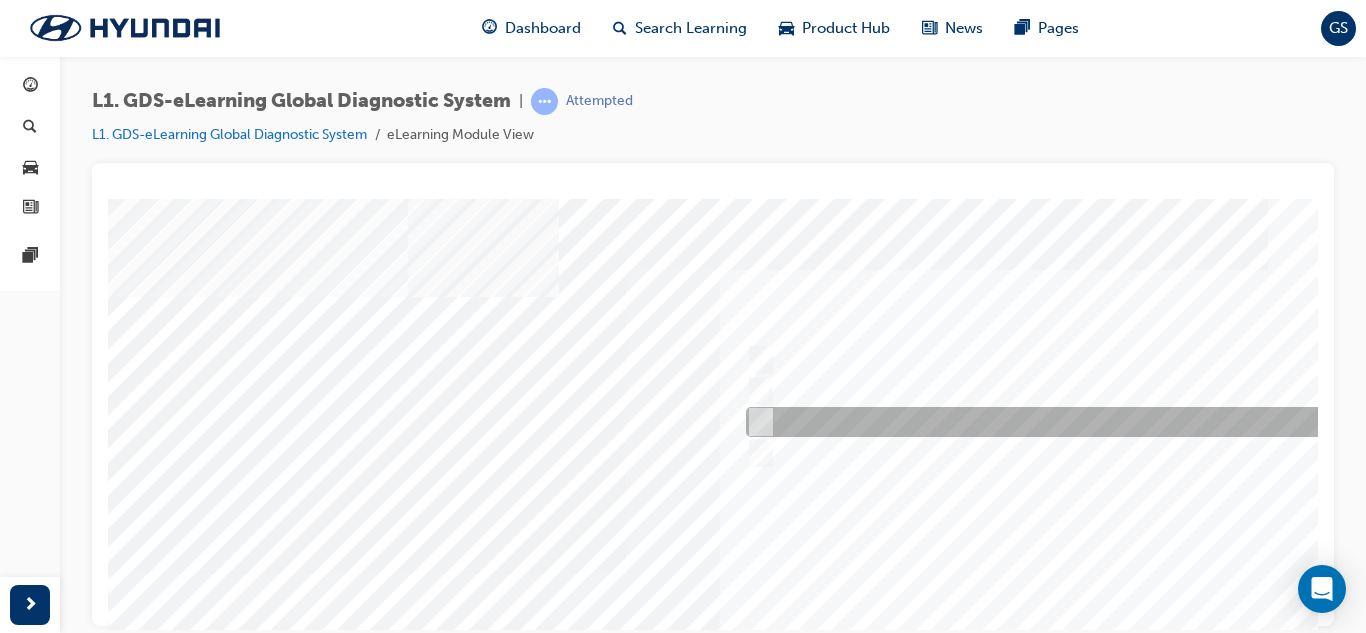 drag, startPoint x: 851, startPoint y: 420, endPoint x: 850, endPoint y: 435, distance: 15.033297 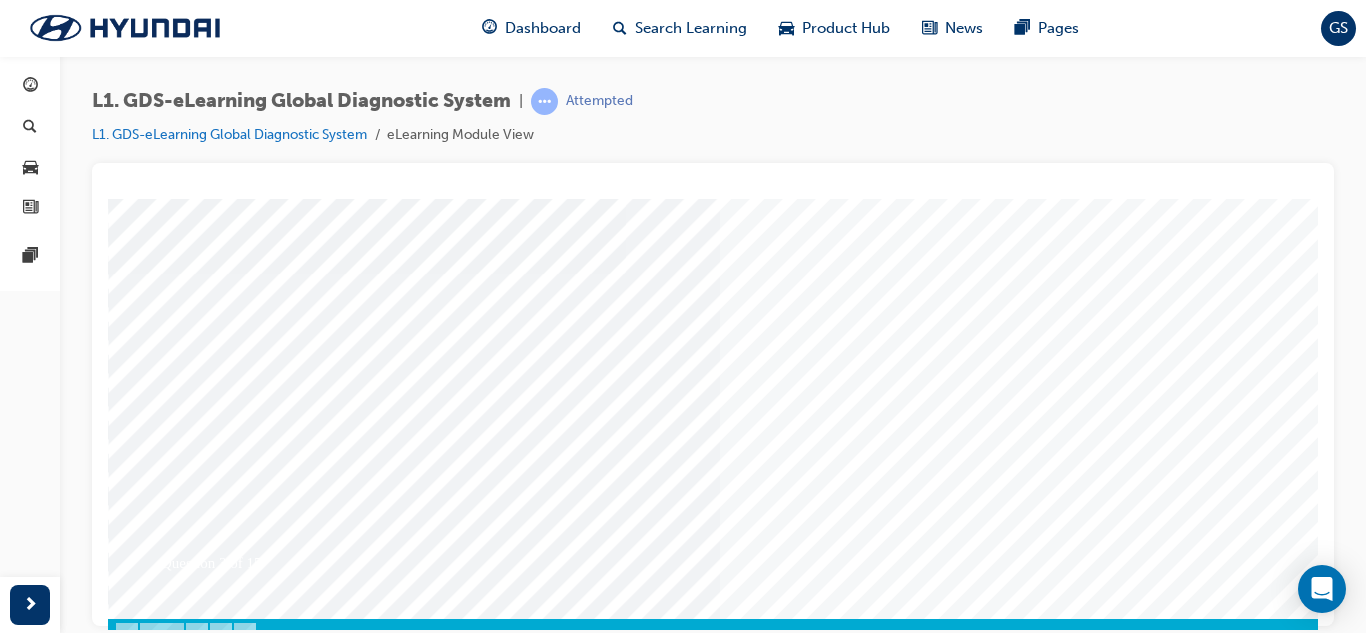 click at bounding box center [178, 3355] 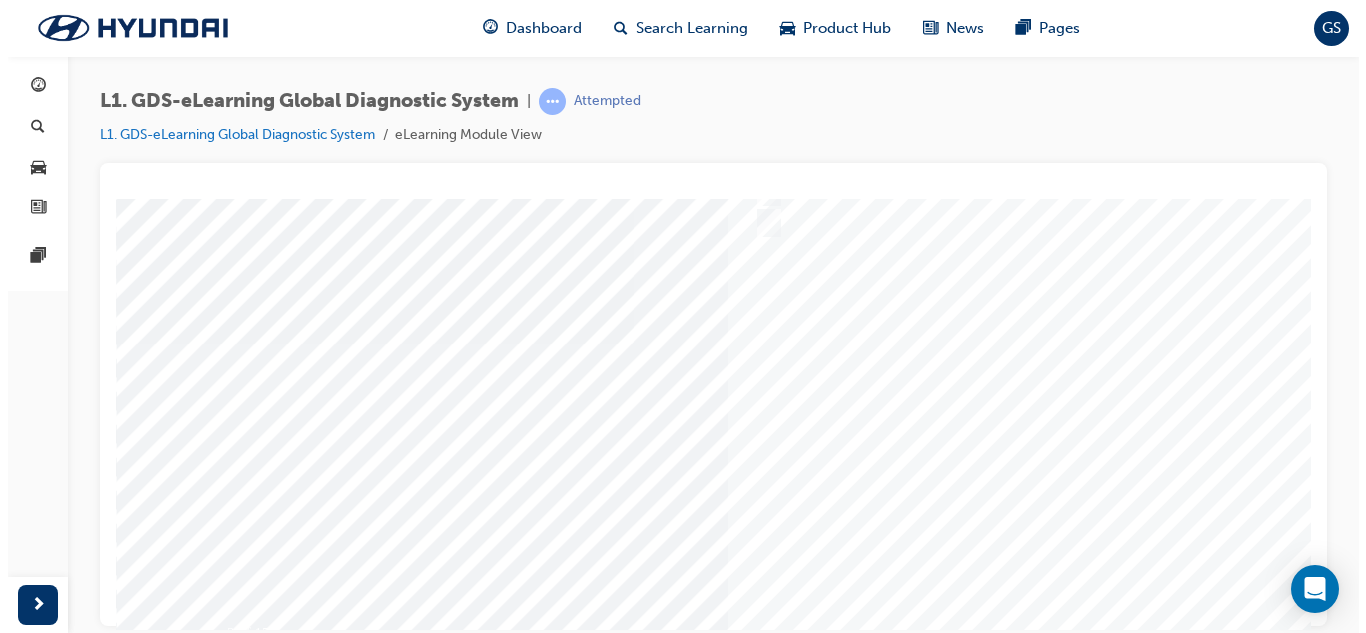 scroll, scrollTop: 0, scrollLeft: 0, axis: both 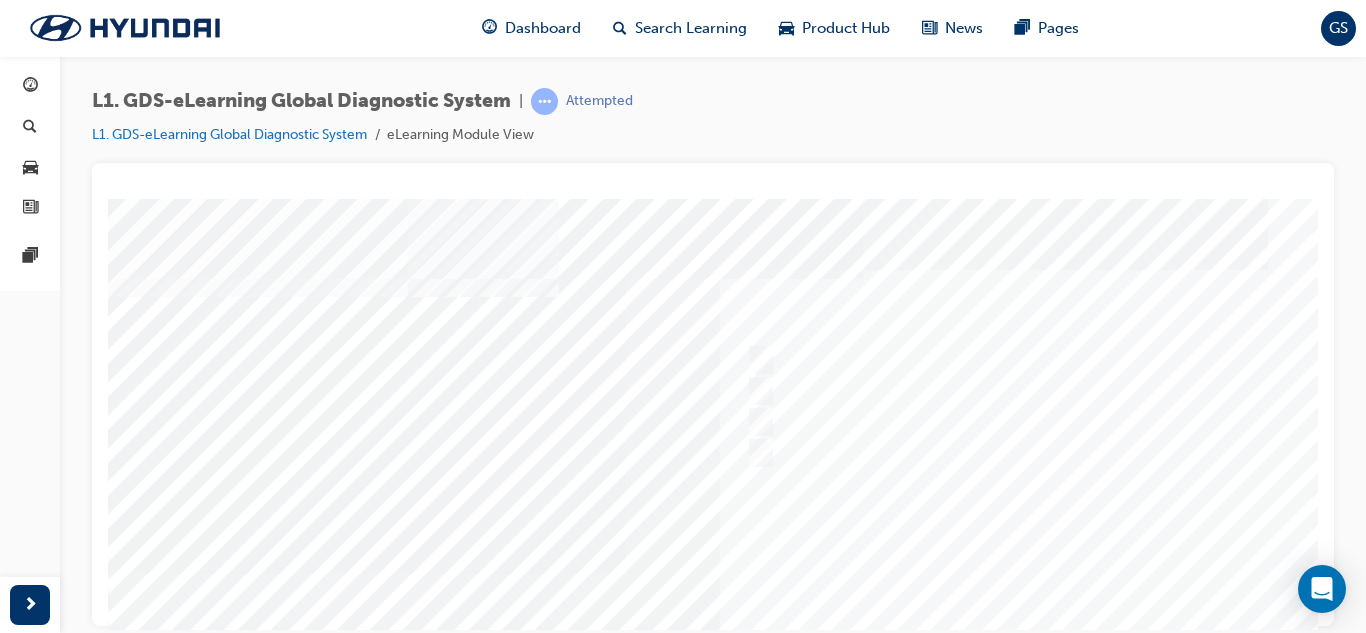 click at bounding box center [788, 573] 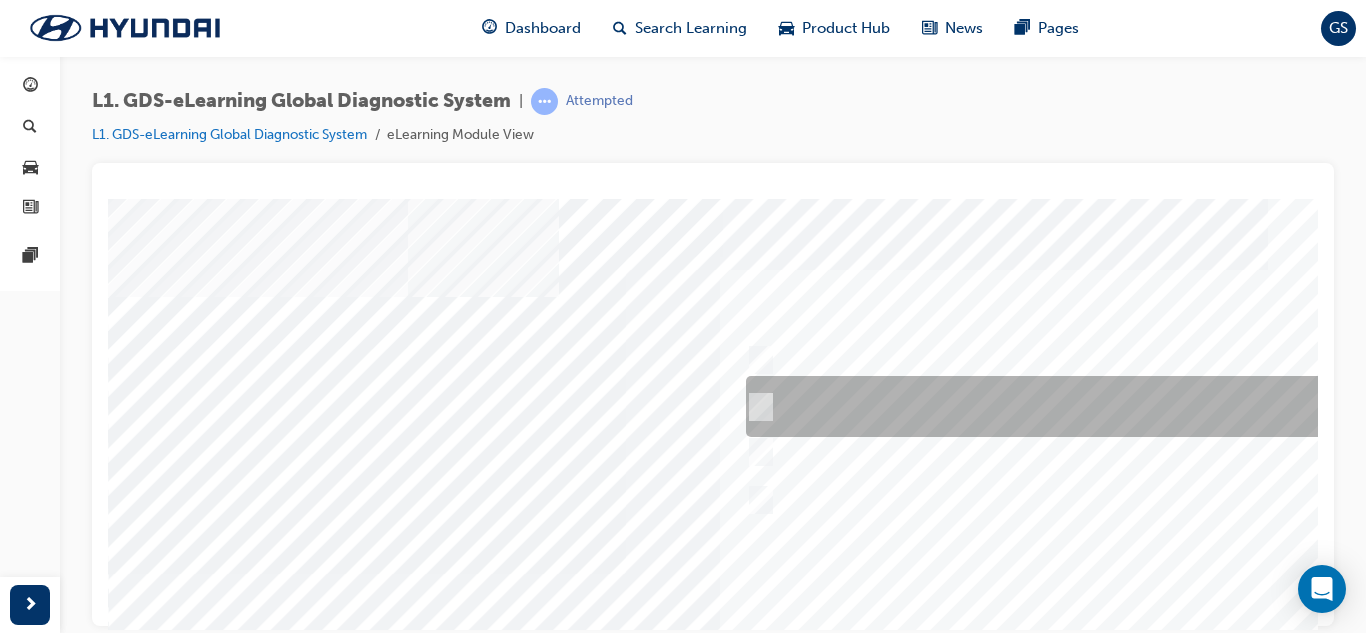 click at bounding box center (1073, 406) 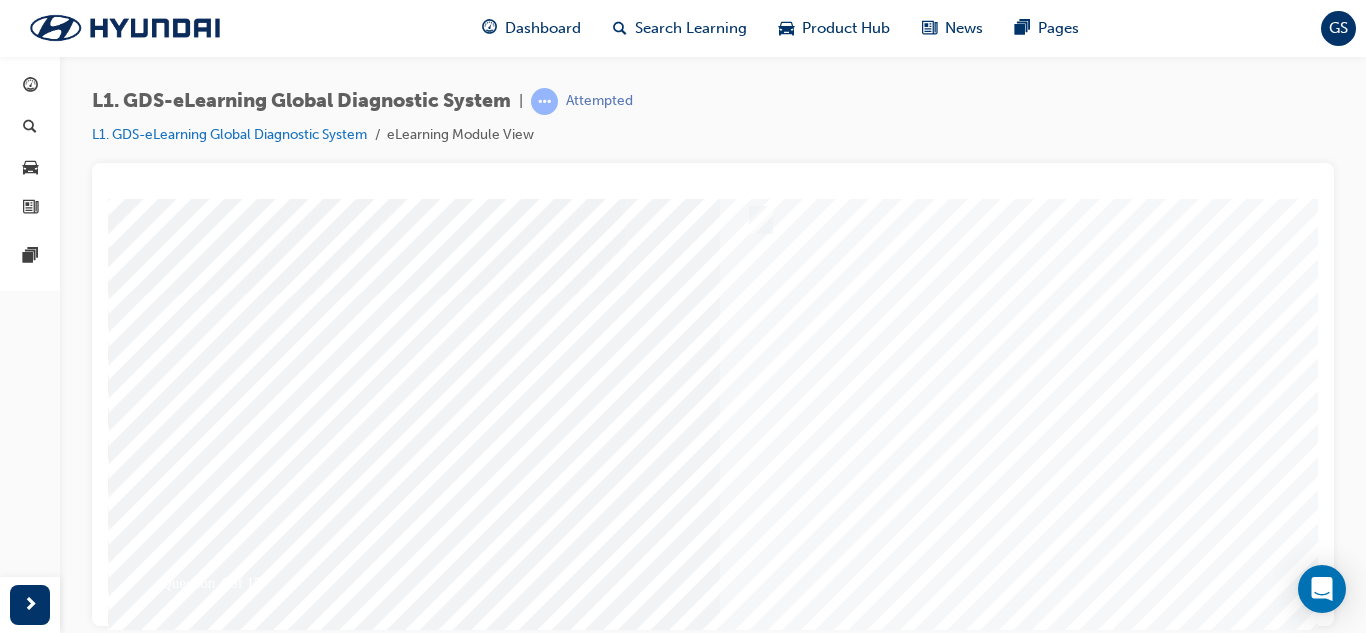scroll, scrollTop: 300, scrollLeft: 0, axis: vertical 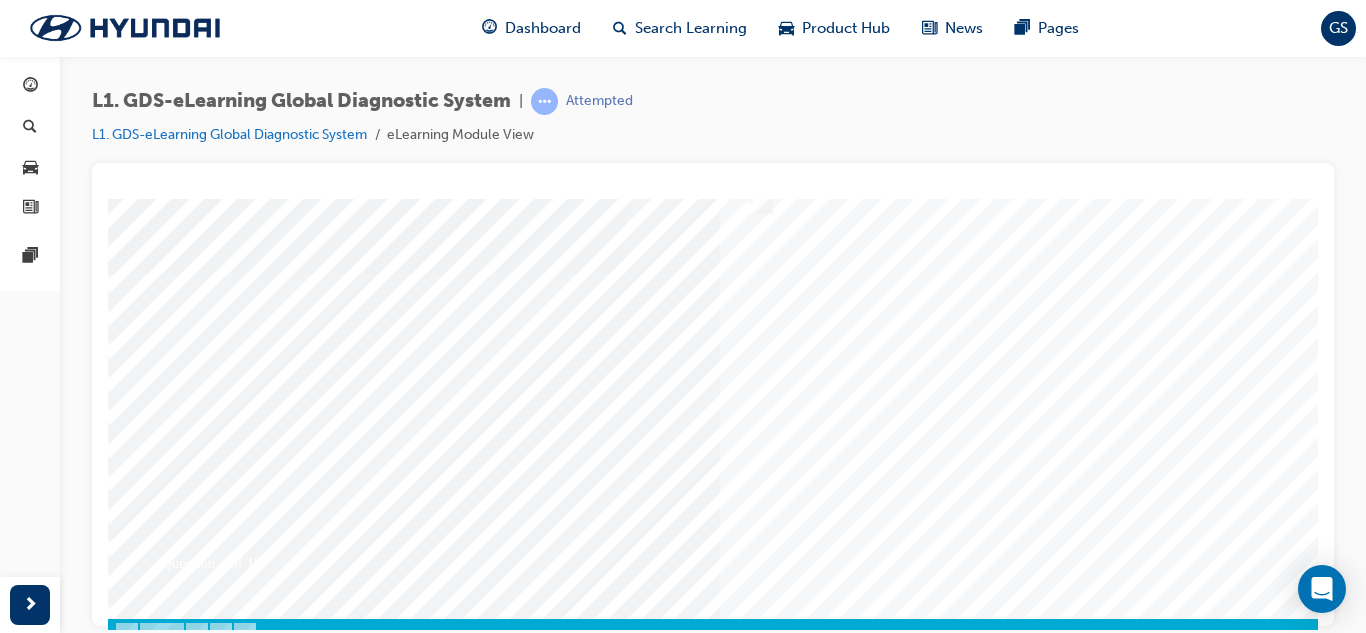click at bounding box center (178, 3355) 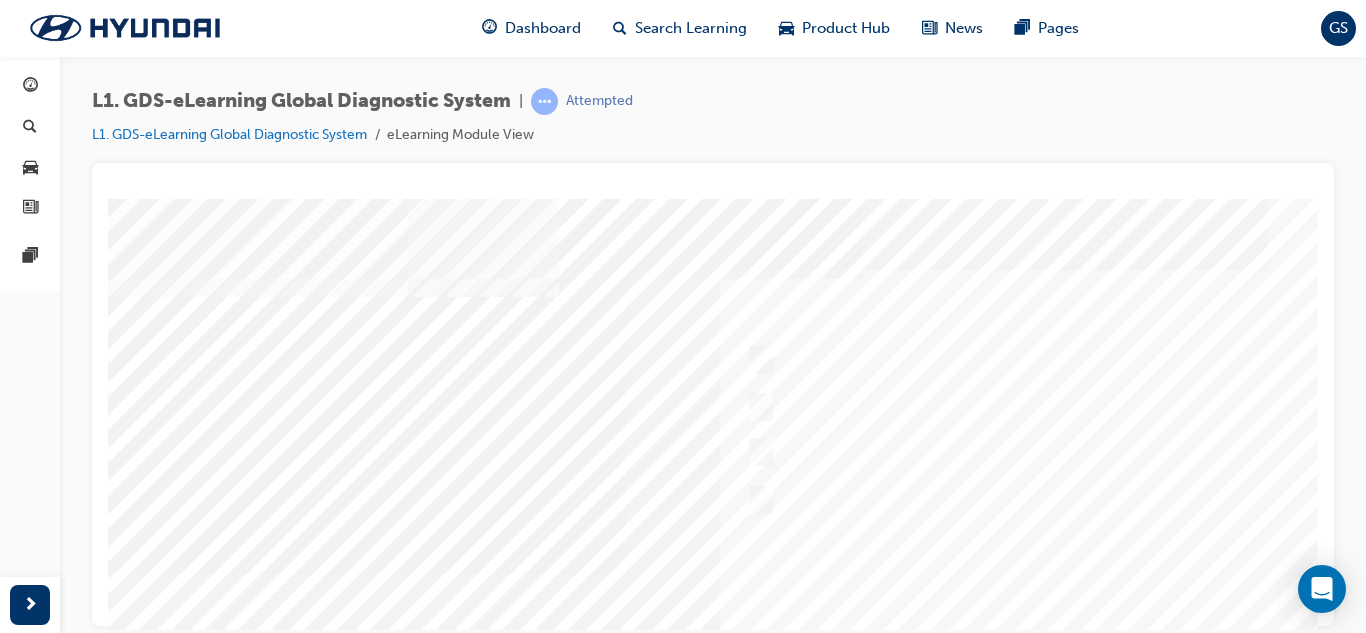 click at bounding box center (788, 573) 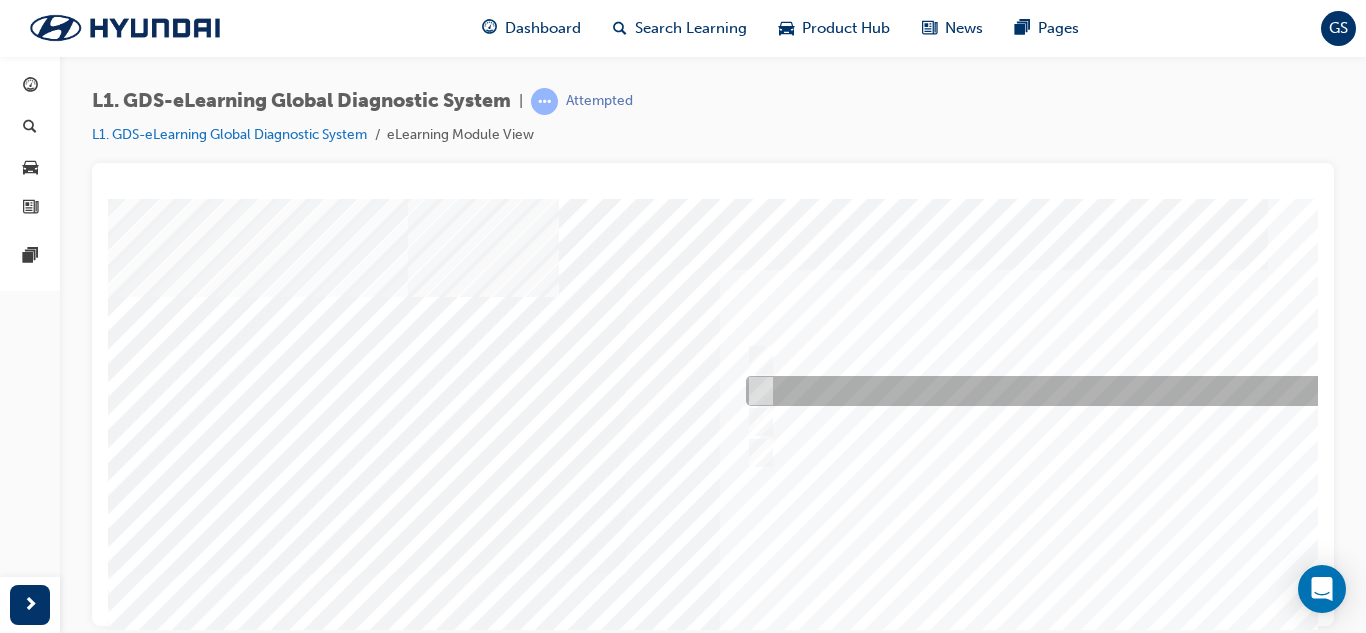 click at bounding box center [1073, 391] 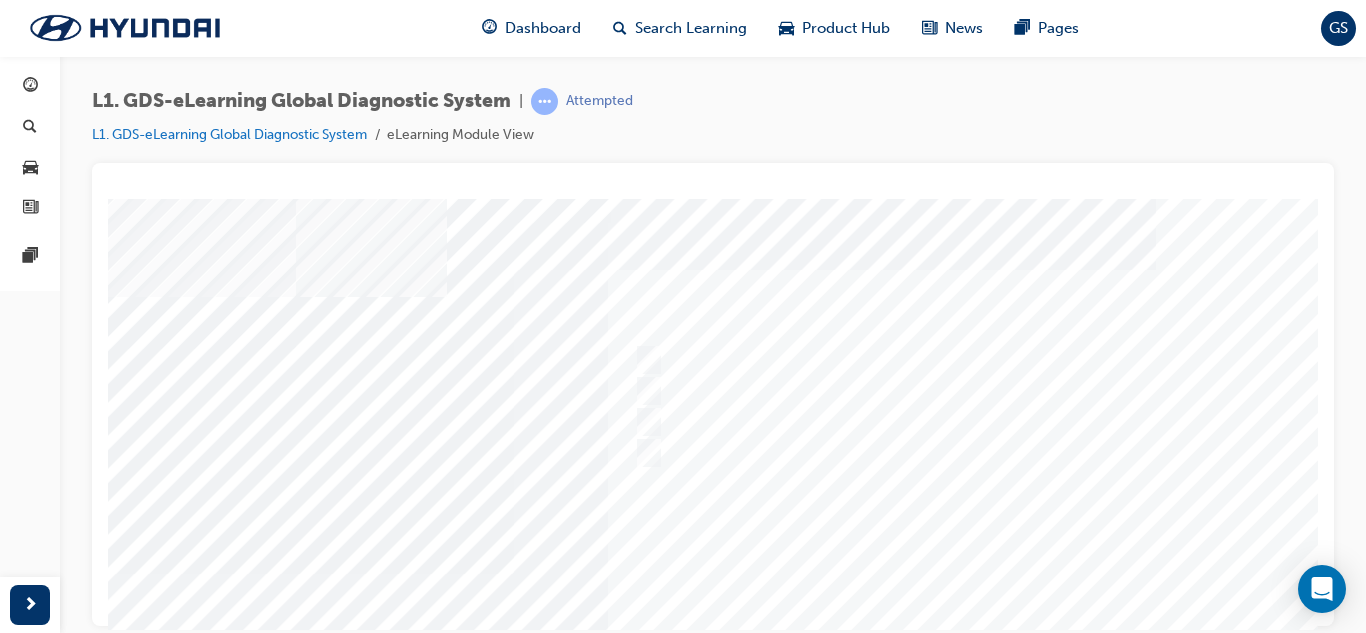 scroll, scrollTop: 0, scrollLeft: 116, axis: horizontal 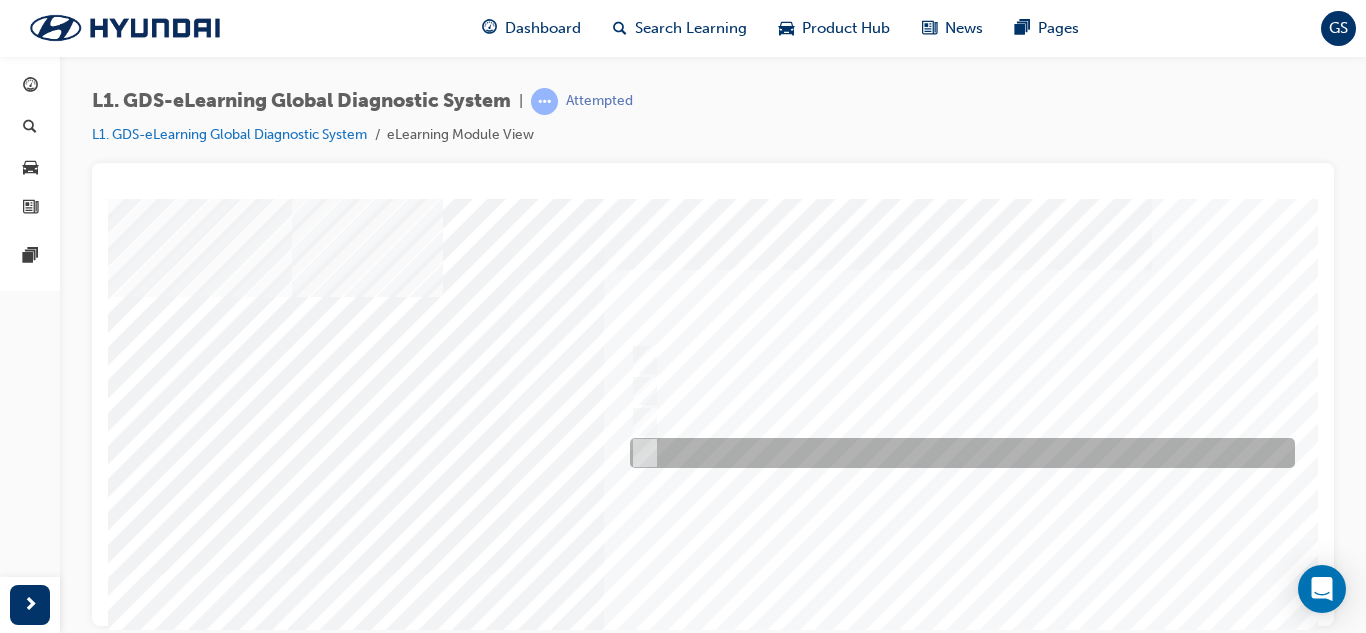 click at bounding box center [957, 453] 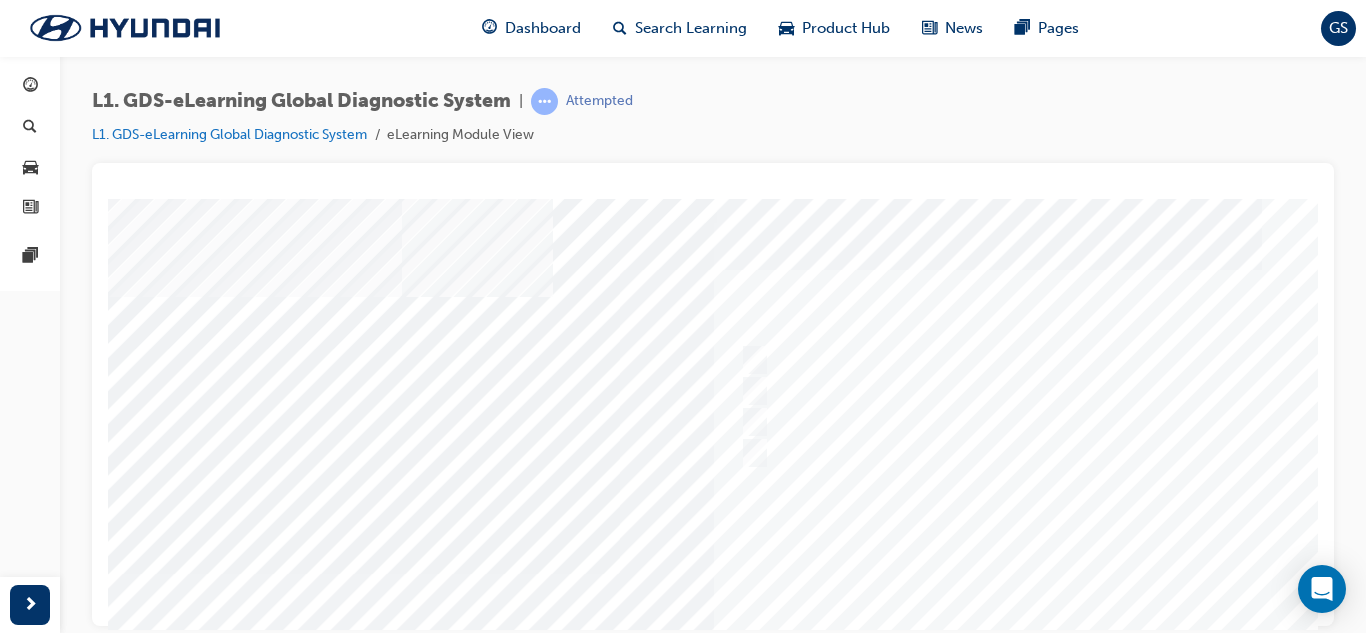 scroll, scrollTop: 0, scrollLeft: 0, axis: both 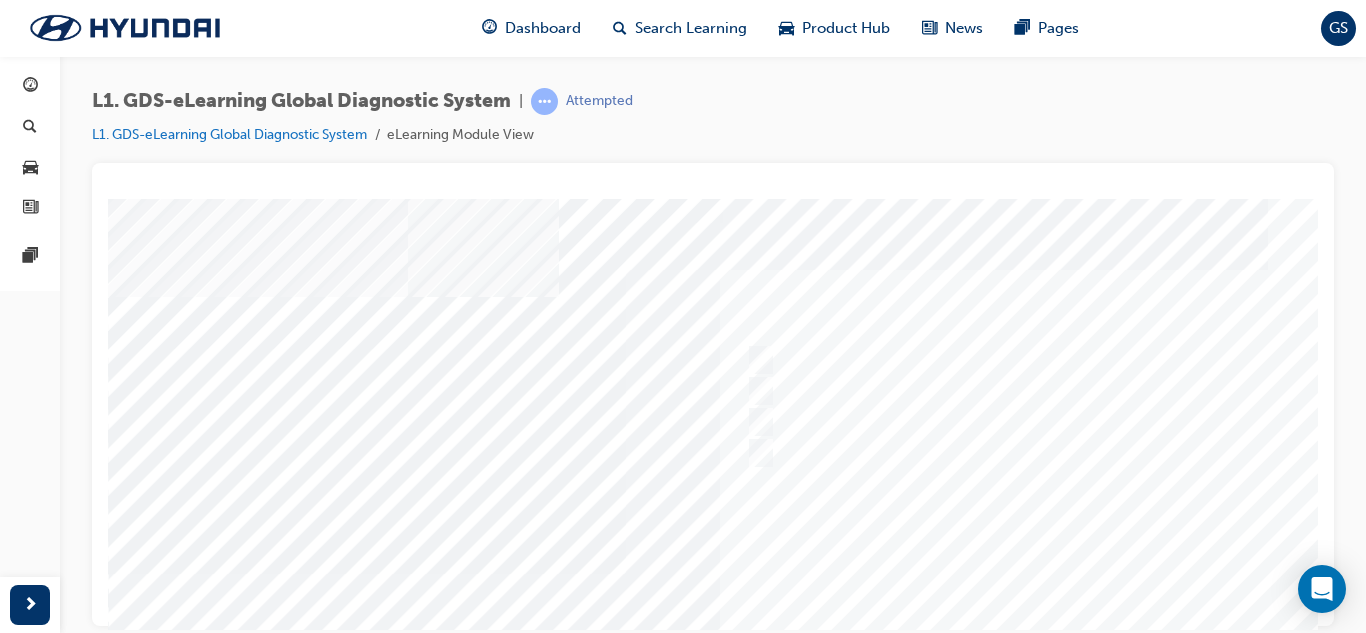 drag, startPoint x: 746, startPoint y: 622, endPoint x: 745, endPoint y: 830, distance: 208.00241 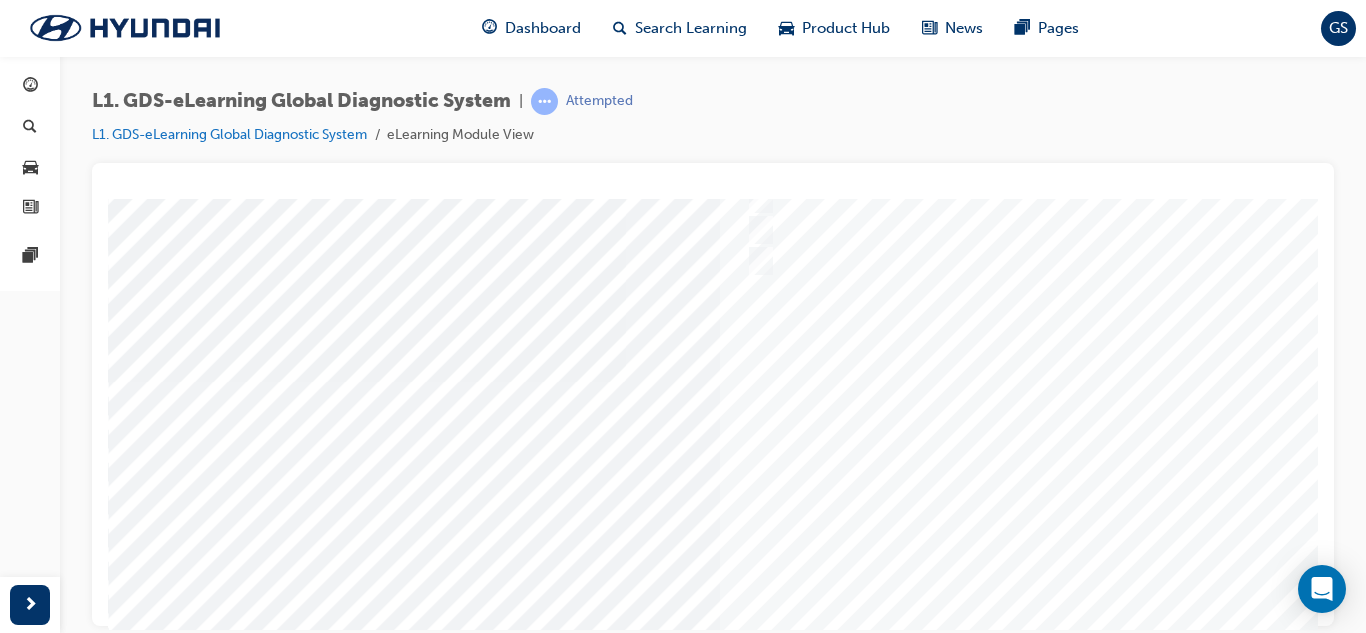 scroll, scrollTop: 300, scrollLeft: 0, axis: vertical 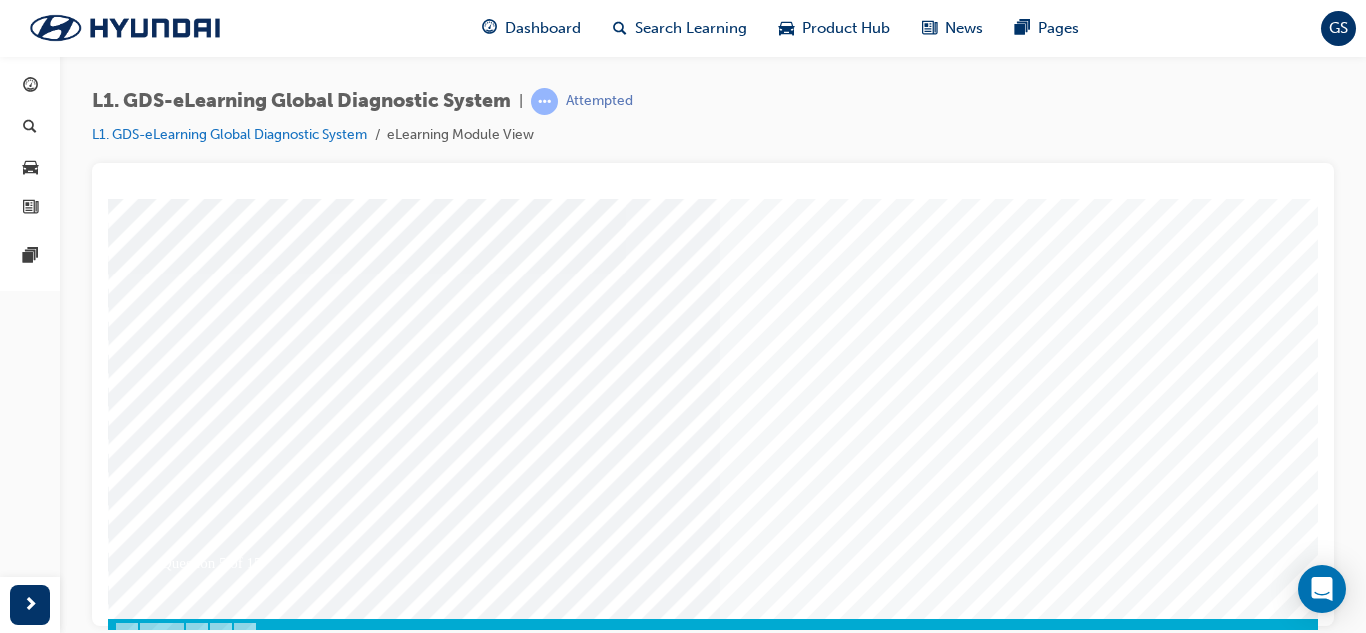 click at bounding box center (178, 3355) 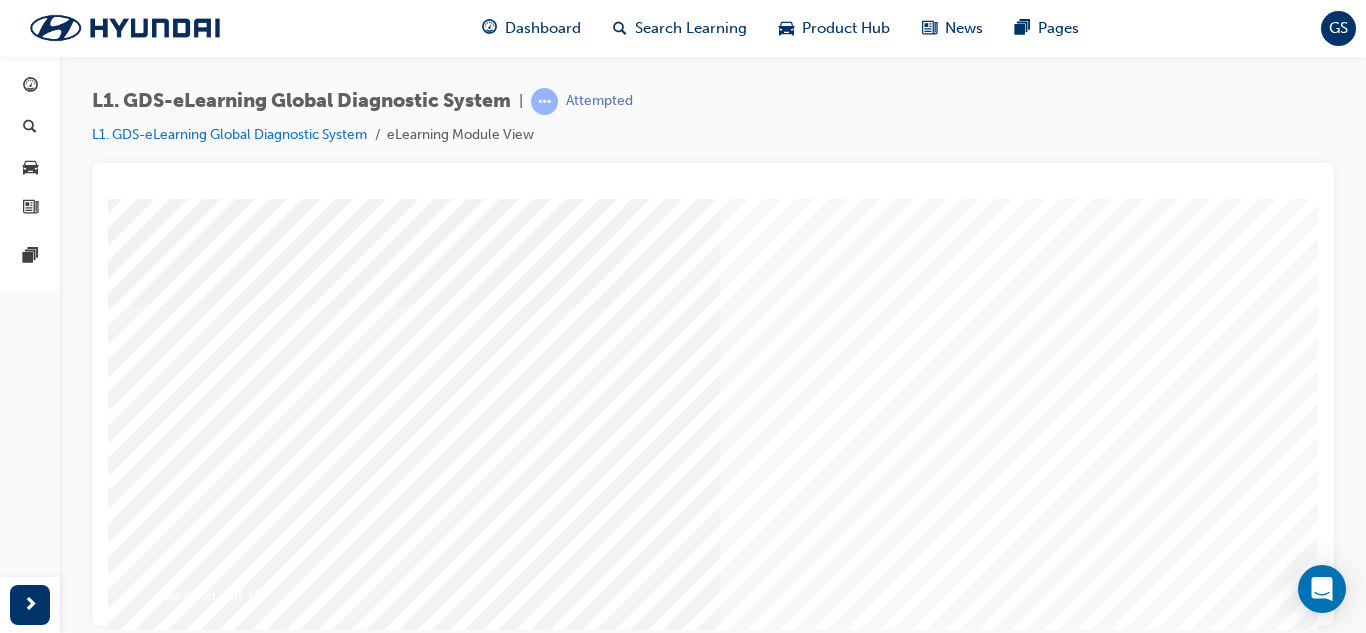 scroll, scrollTop: 300, scrollLeft: 0, axis: vertical 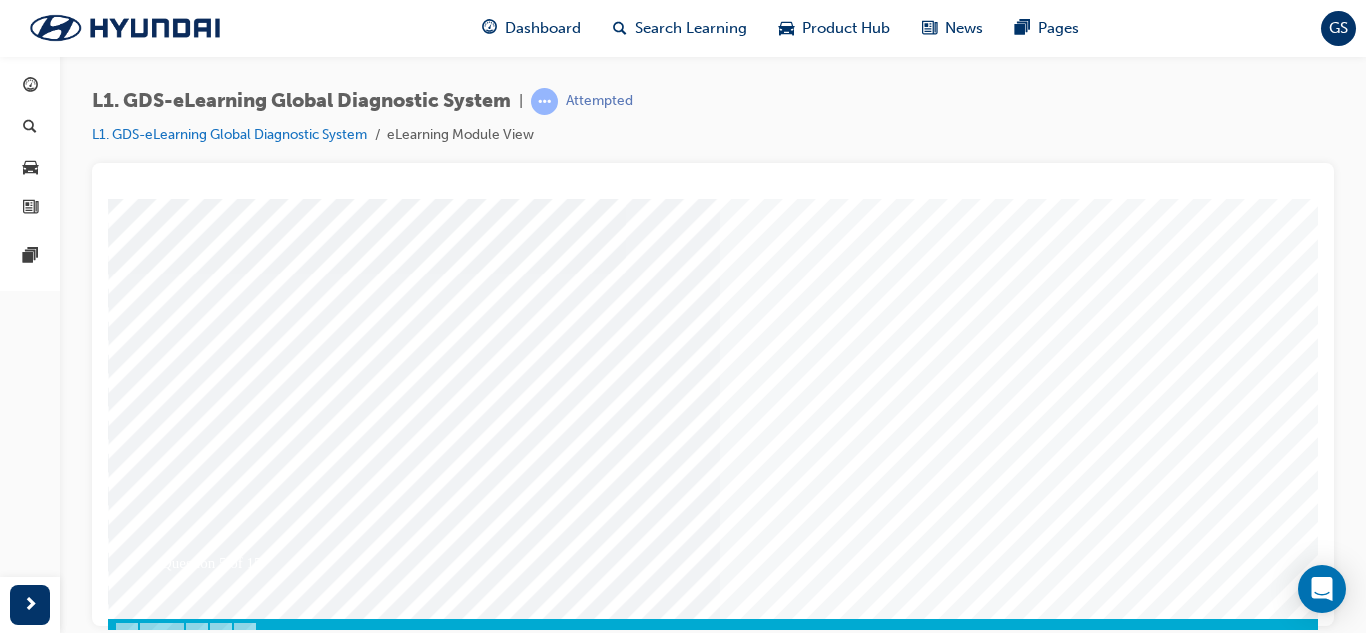 click at bounding box center [788, 273] 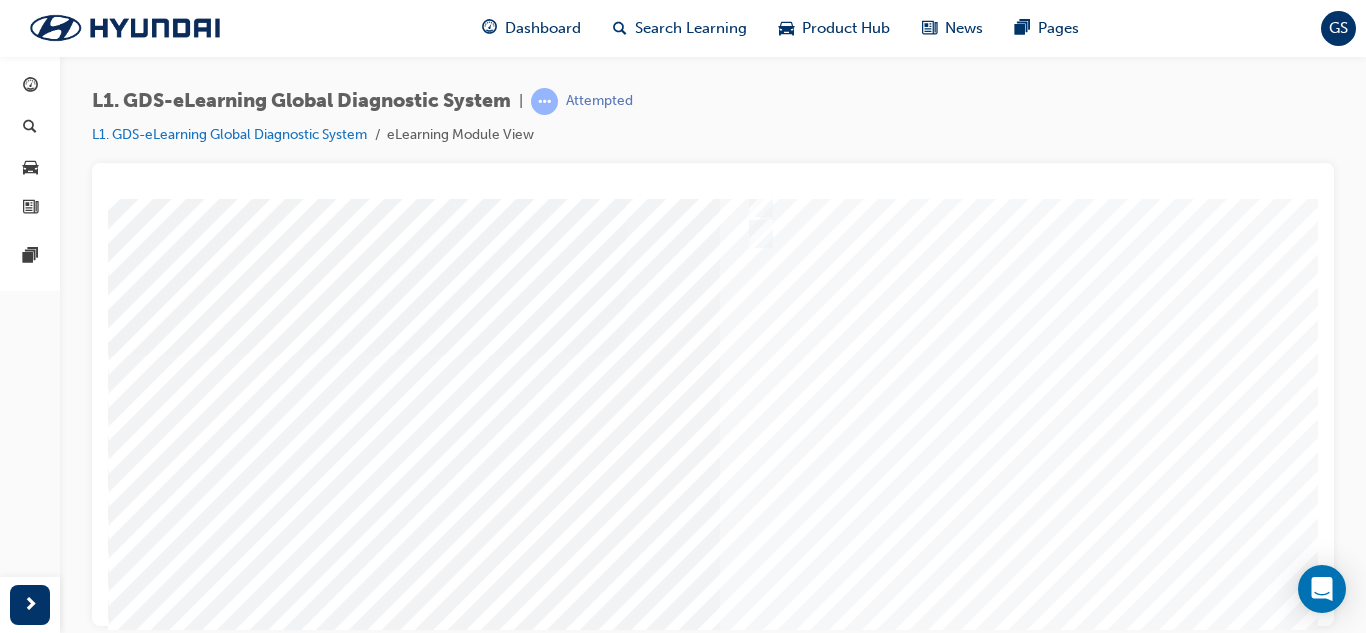 scroll, scrollTop: 0, scrollLeft: 0, axis: both 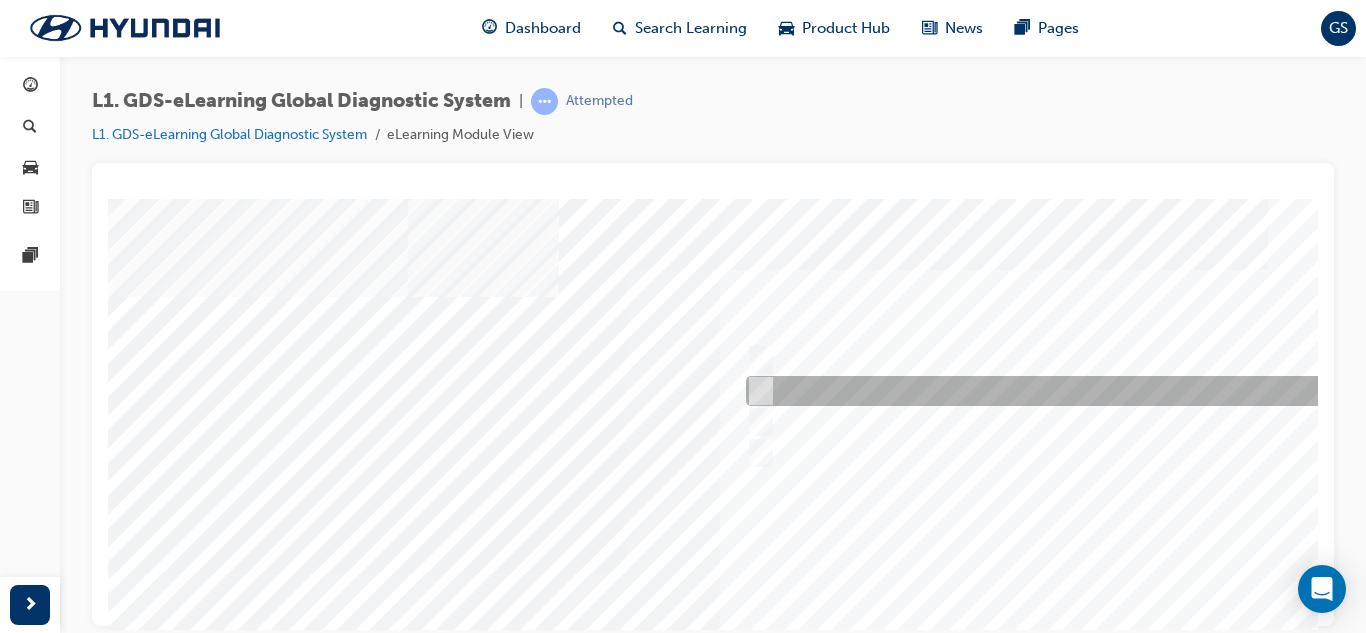 click at bounding box center [1073, 391] 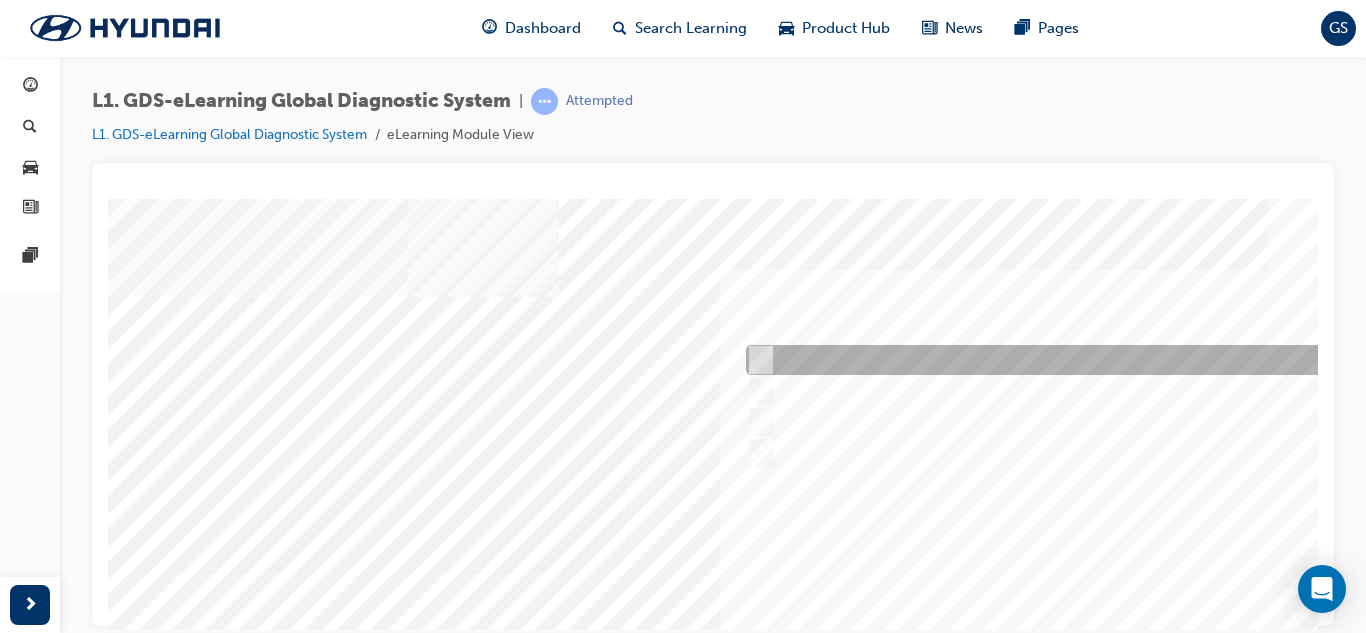 click at bounding box center [1073, 360] 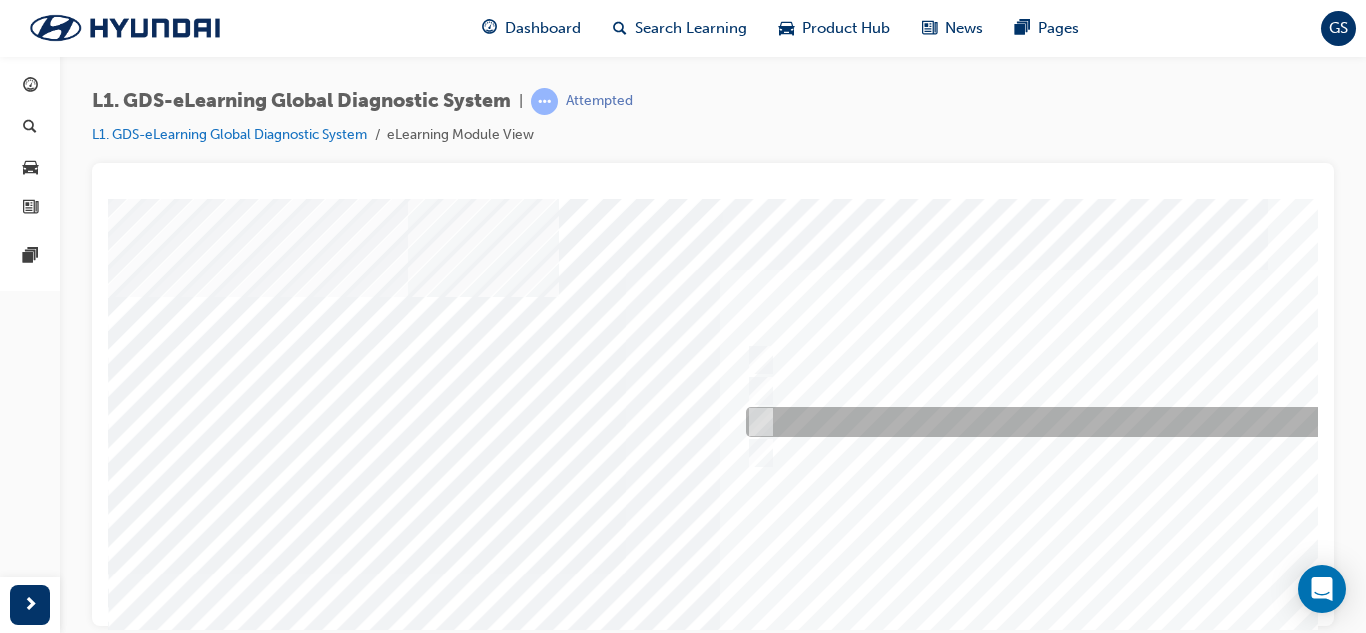 click at bounding box center [1073, 422] 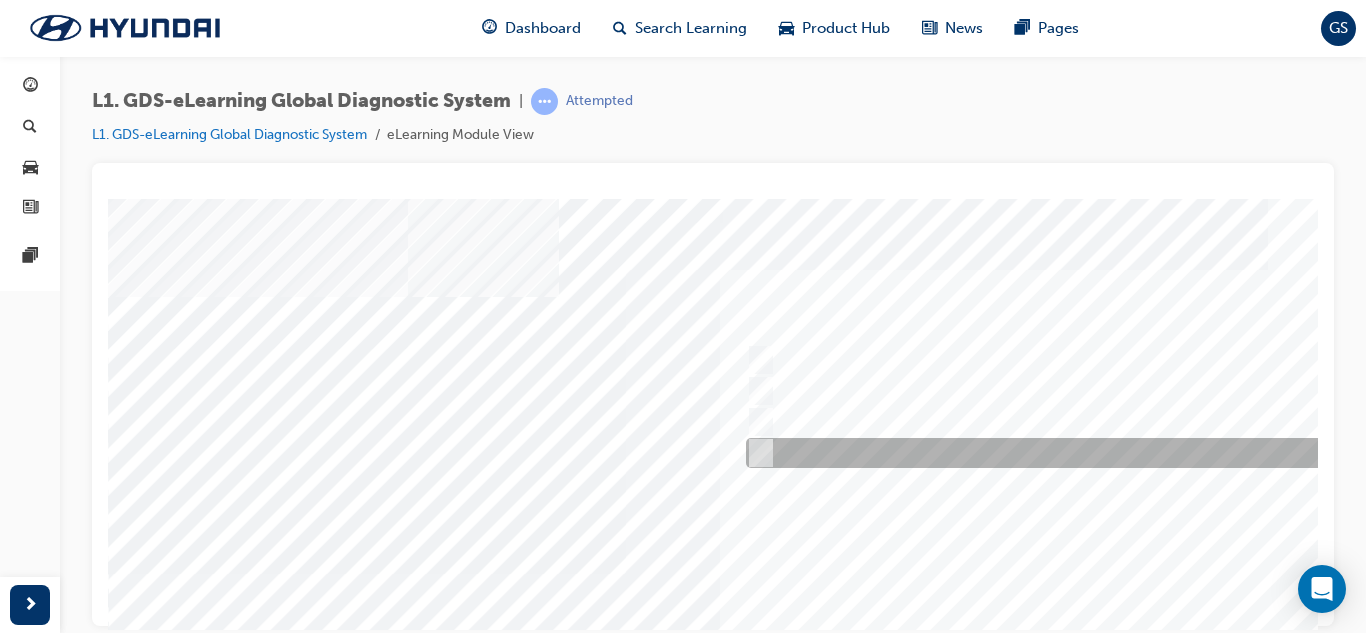 click at bounding box center (1073, 453) 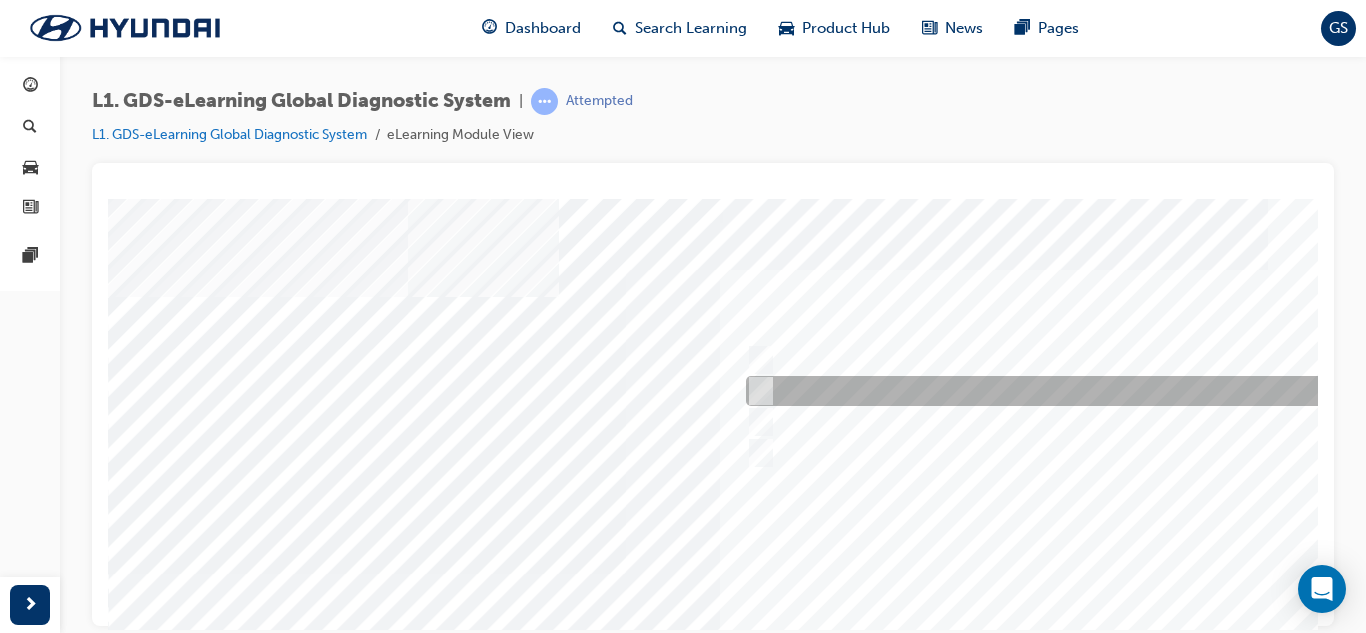 click at bounding box center (1073, 391) 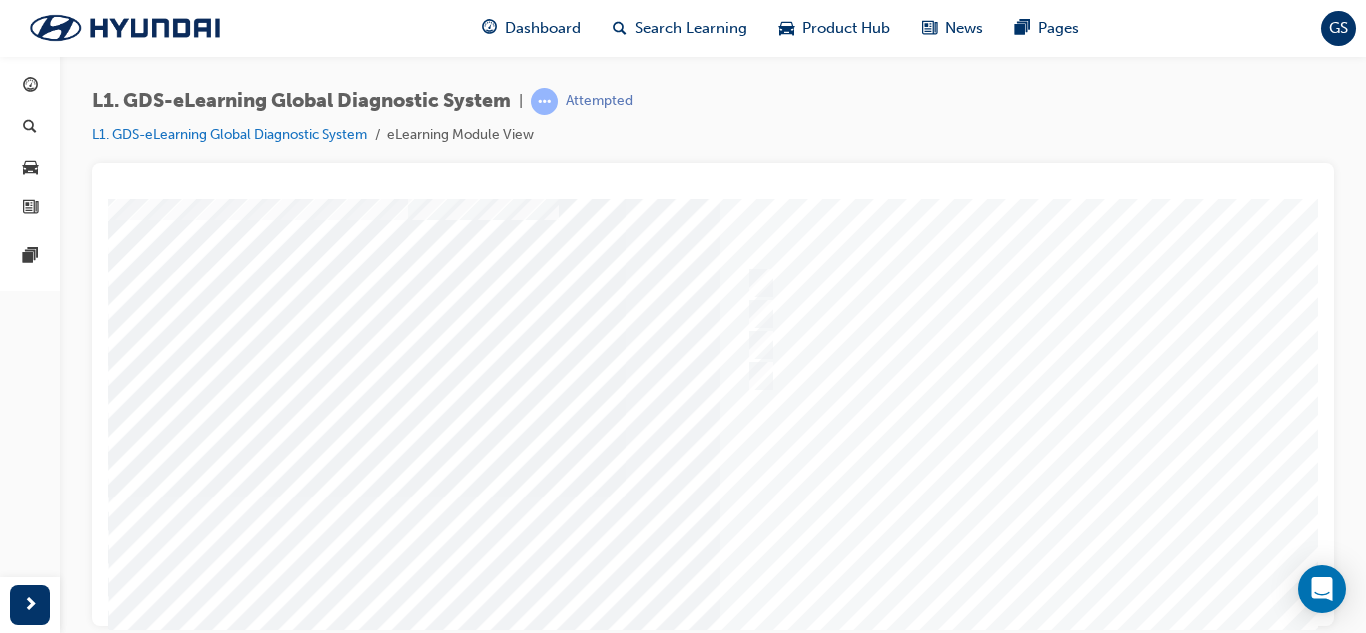 scroll, scrollTop: 300, scrollLeft: 0, axis: vertical 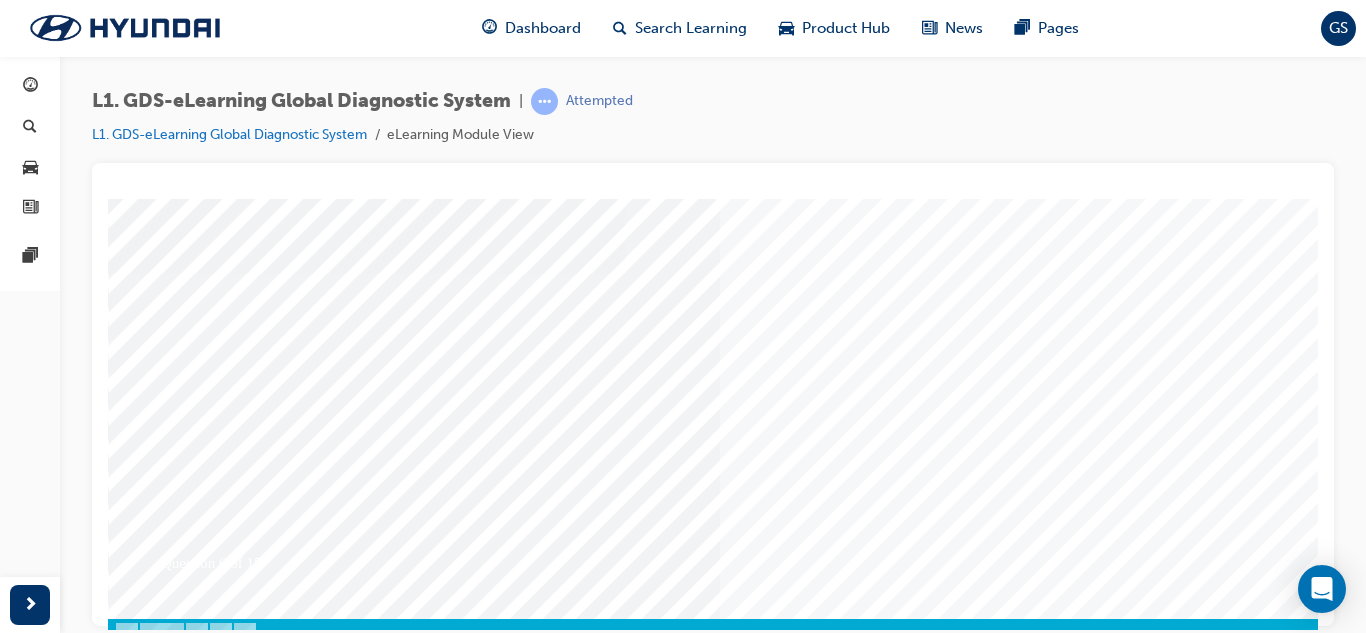 click at bounding box center (178, 3355) 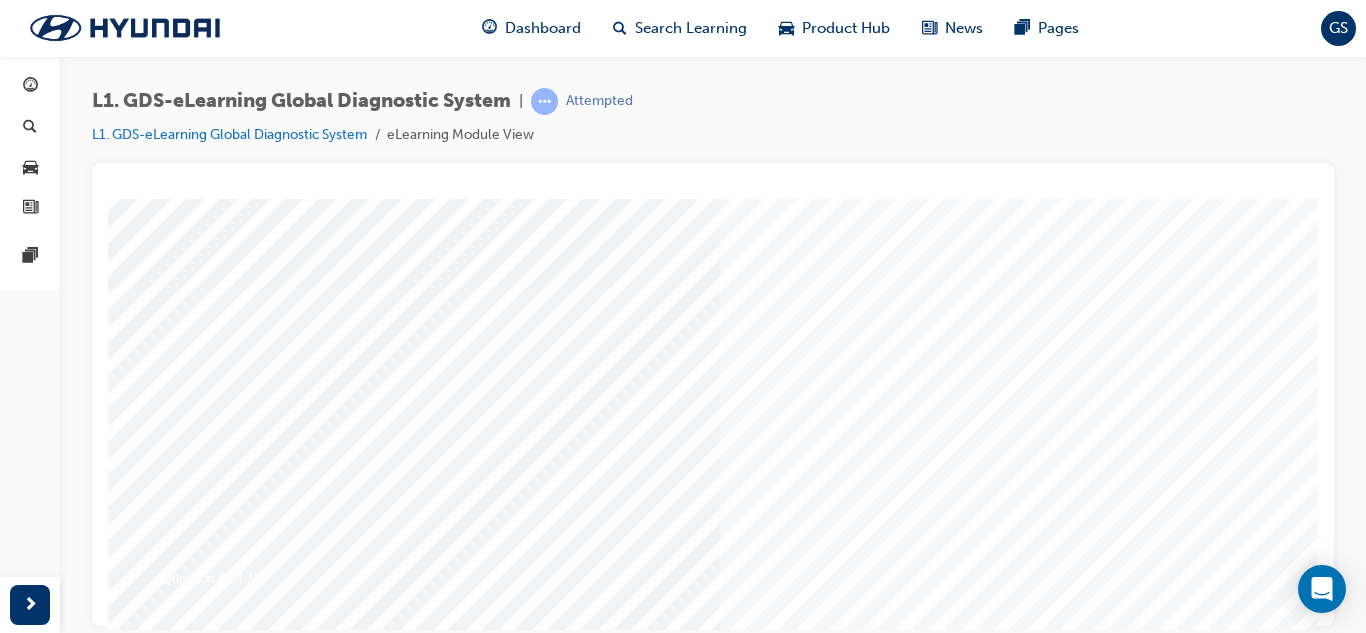 scroll, scrollTop: 0, scrollLeft: 0, axis: both 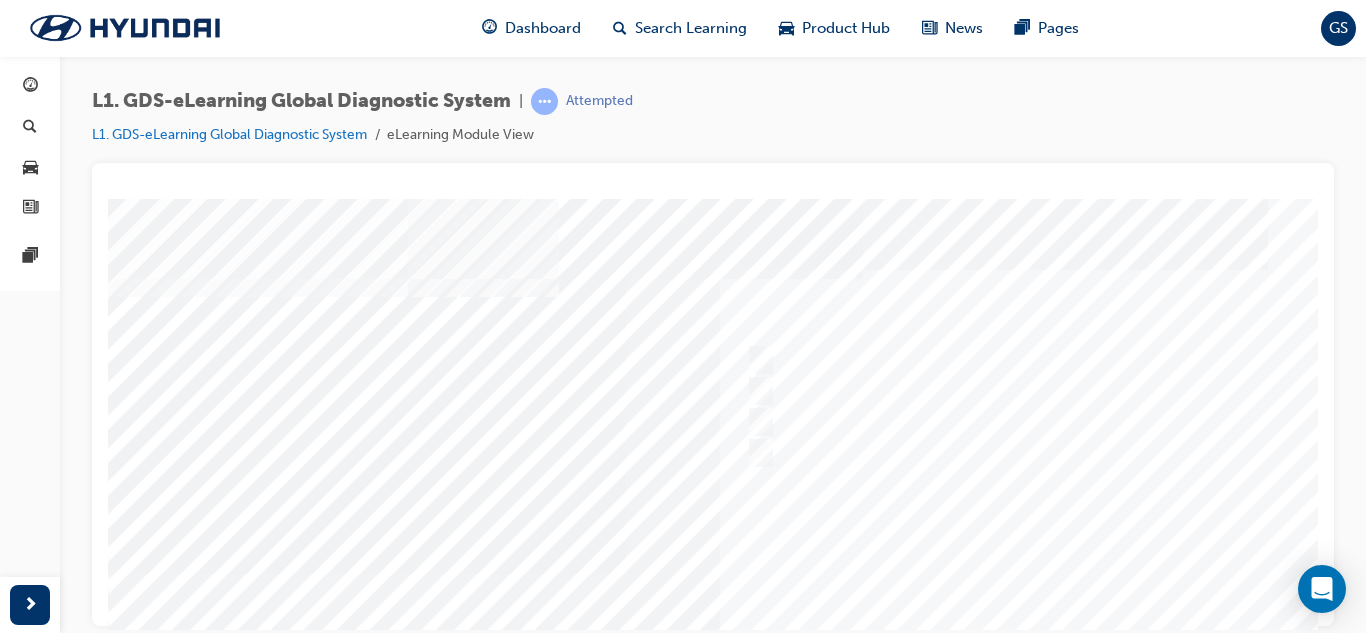 click at bounding box center (788, 573) 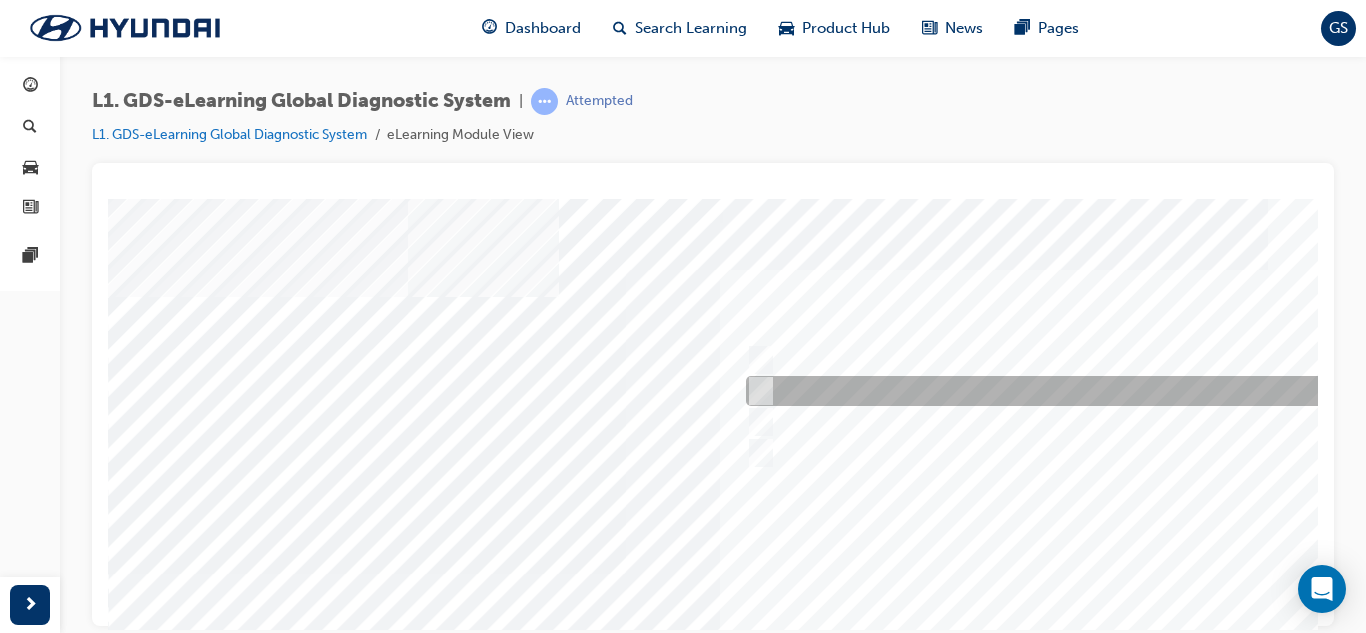 click at bounding box center (1073, 391) 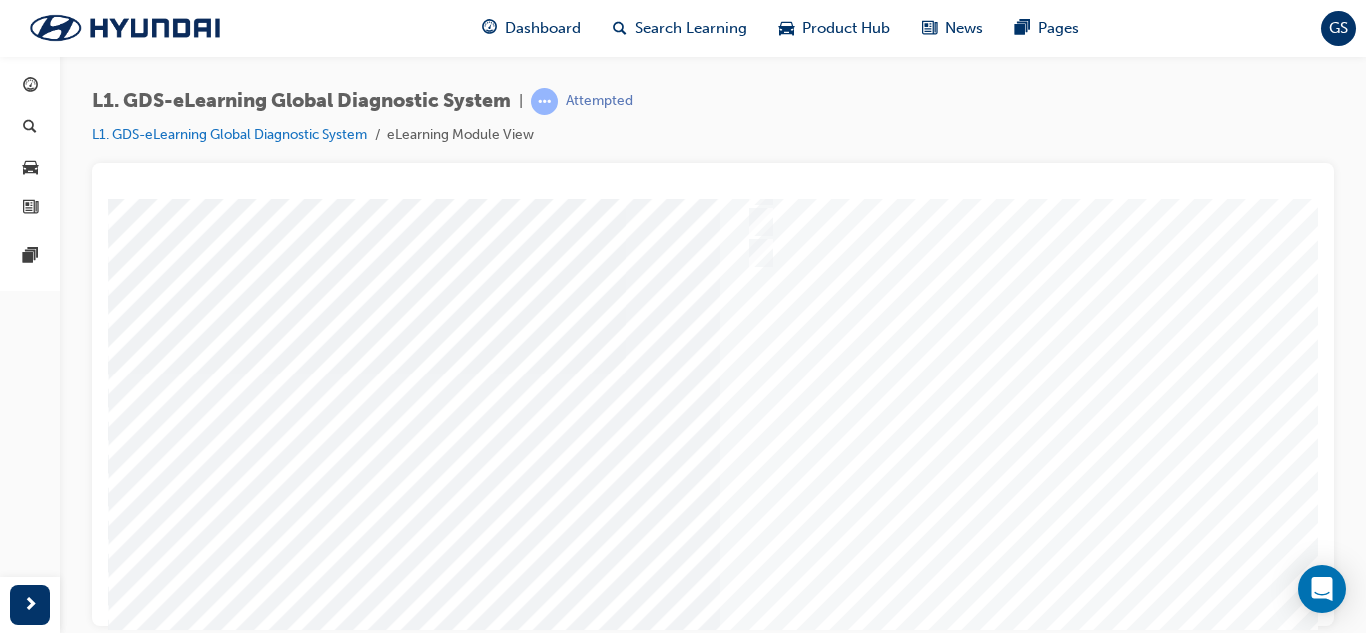 scroll, scrollTop: 334, scrollLeft: 0, axis: vertical 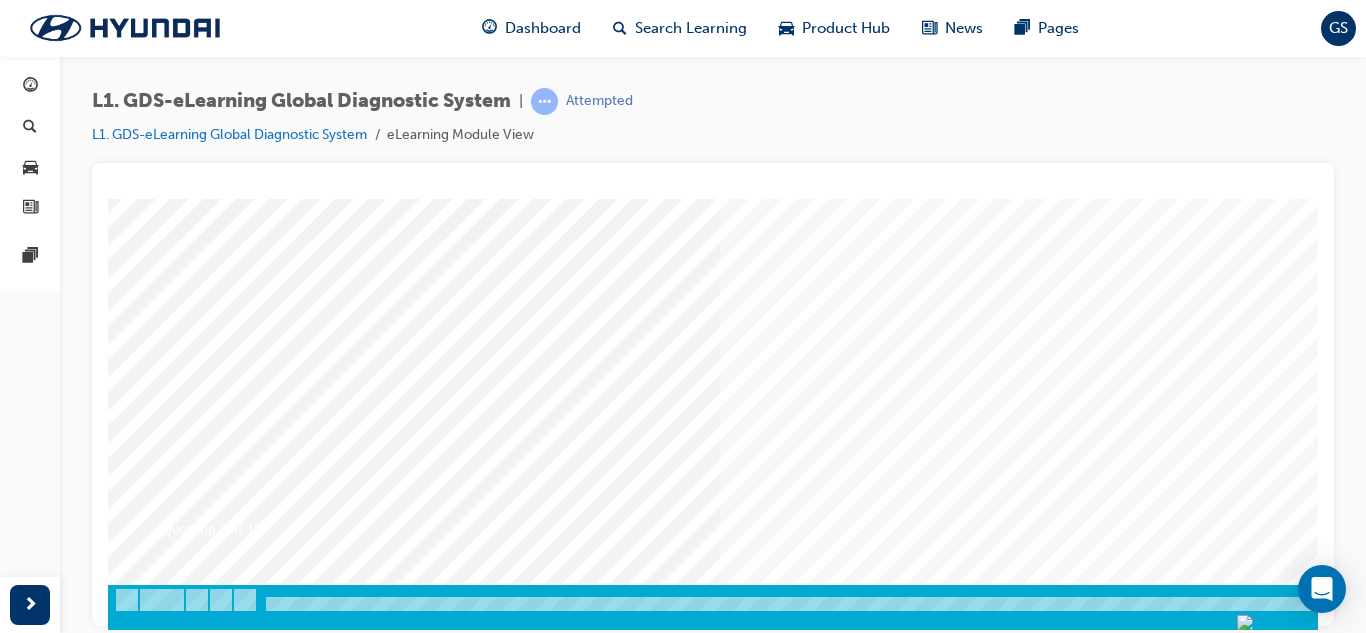 click at bounding box center [178, 3321] 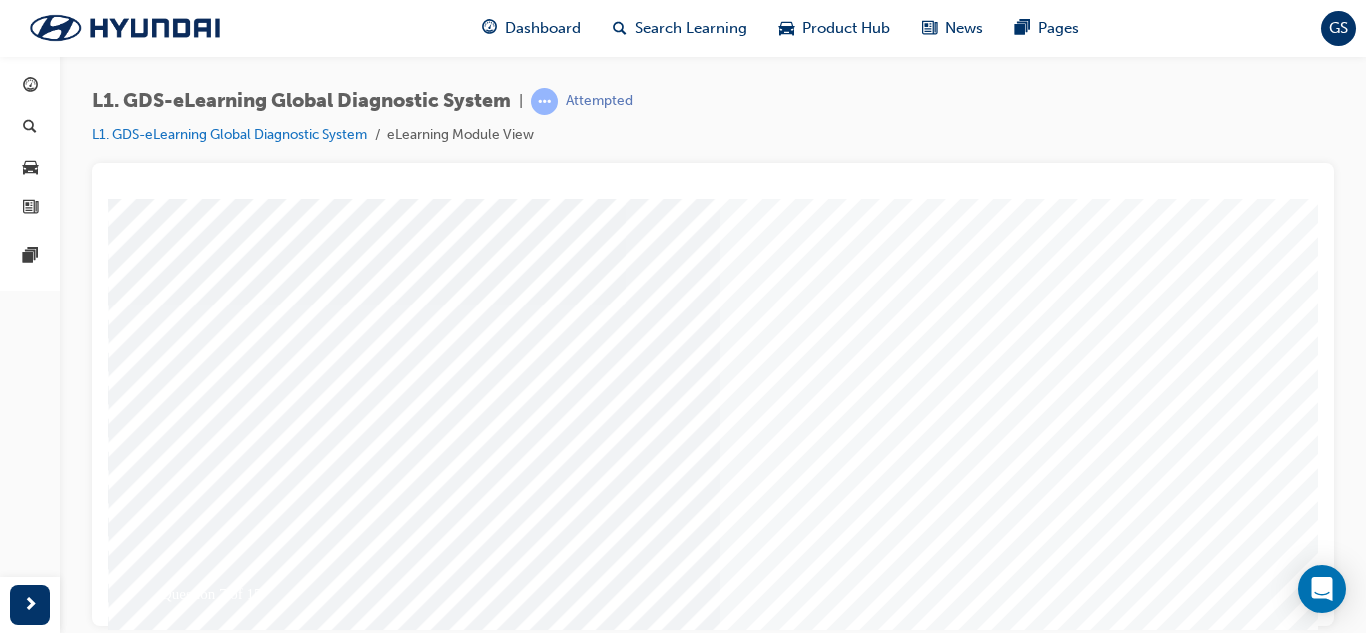 scroll, scrollTop: 0, scrollLeft: 0, axis: both 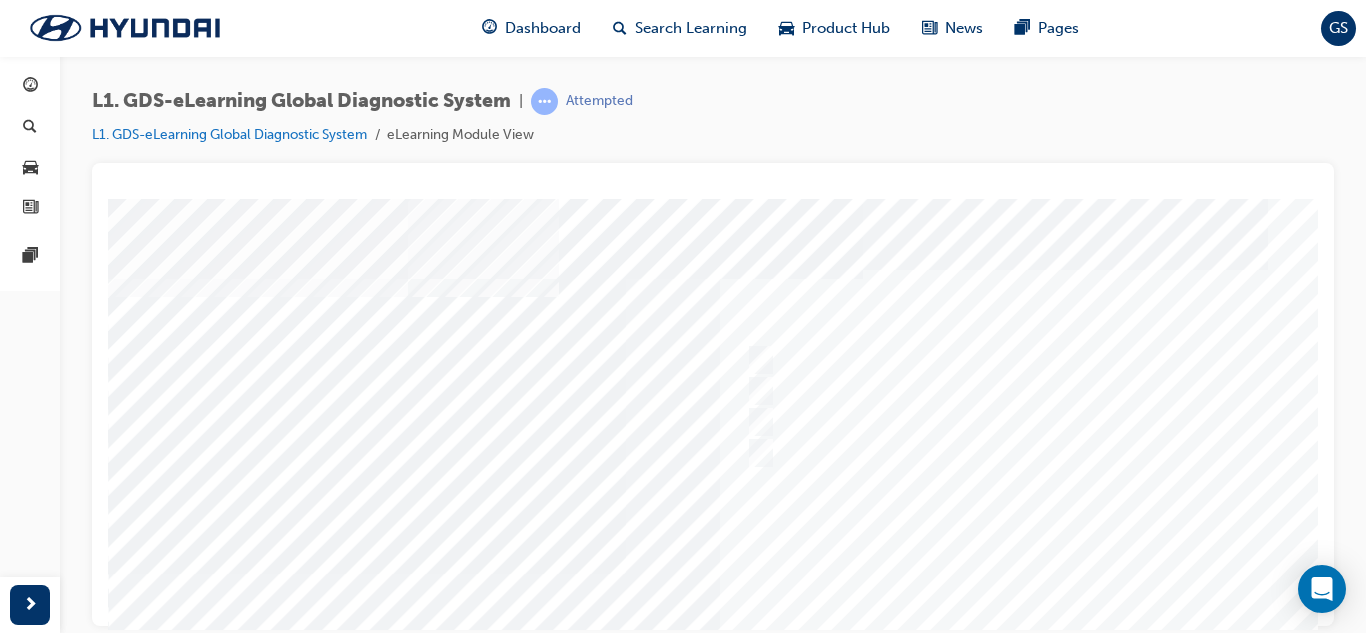 click at bounding box center (788, 573) 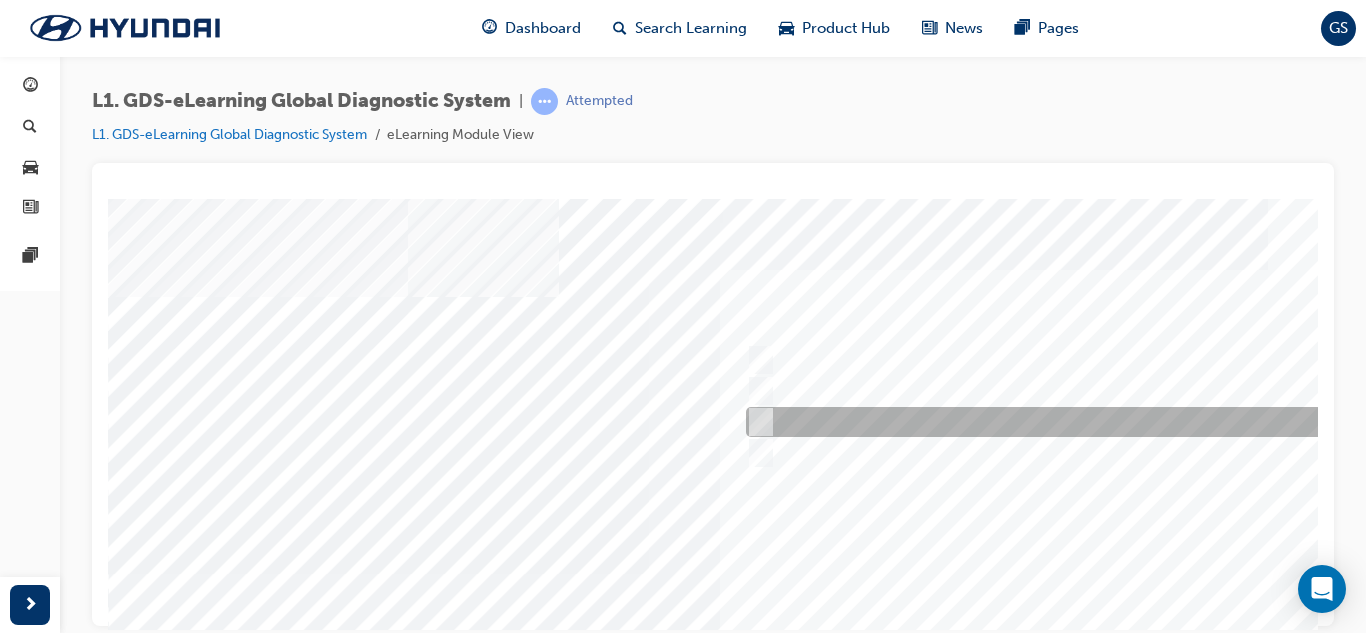 click at bounding box center (1073, 422) 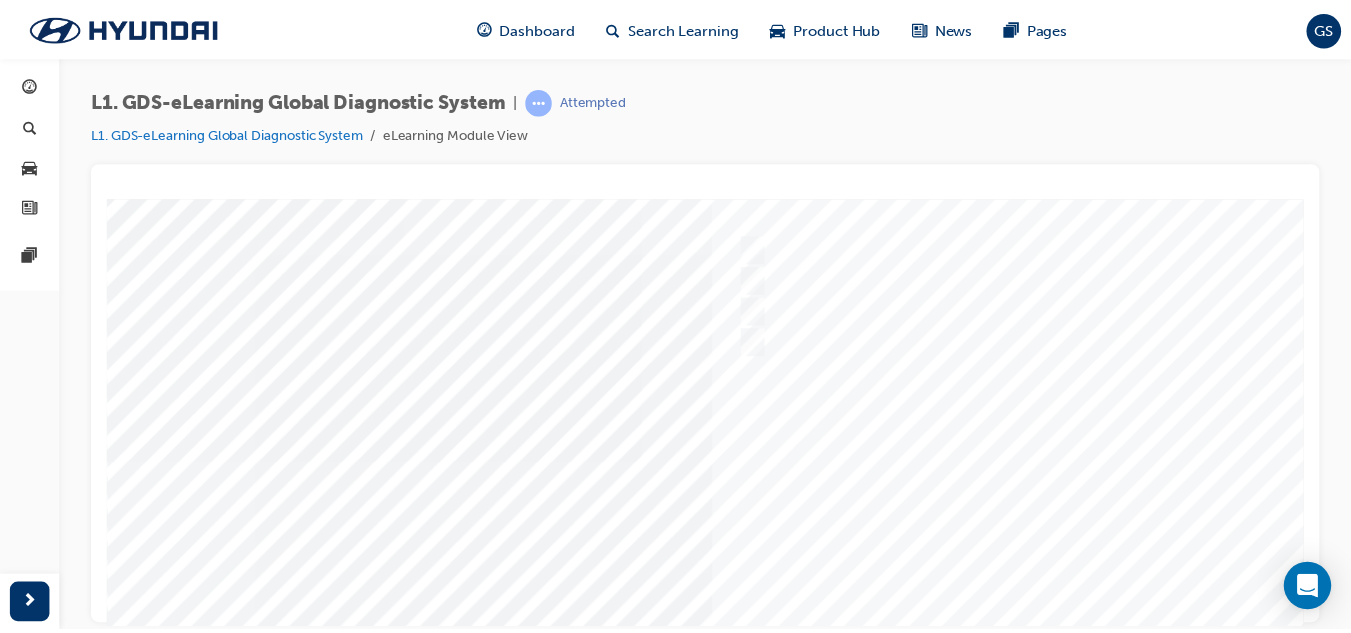 scroll, scrollTop: 300, scrollLeft: 0, axis: vertical 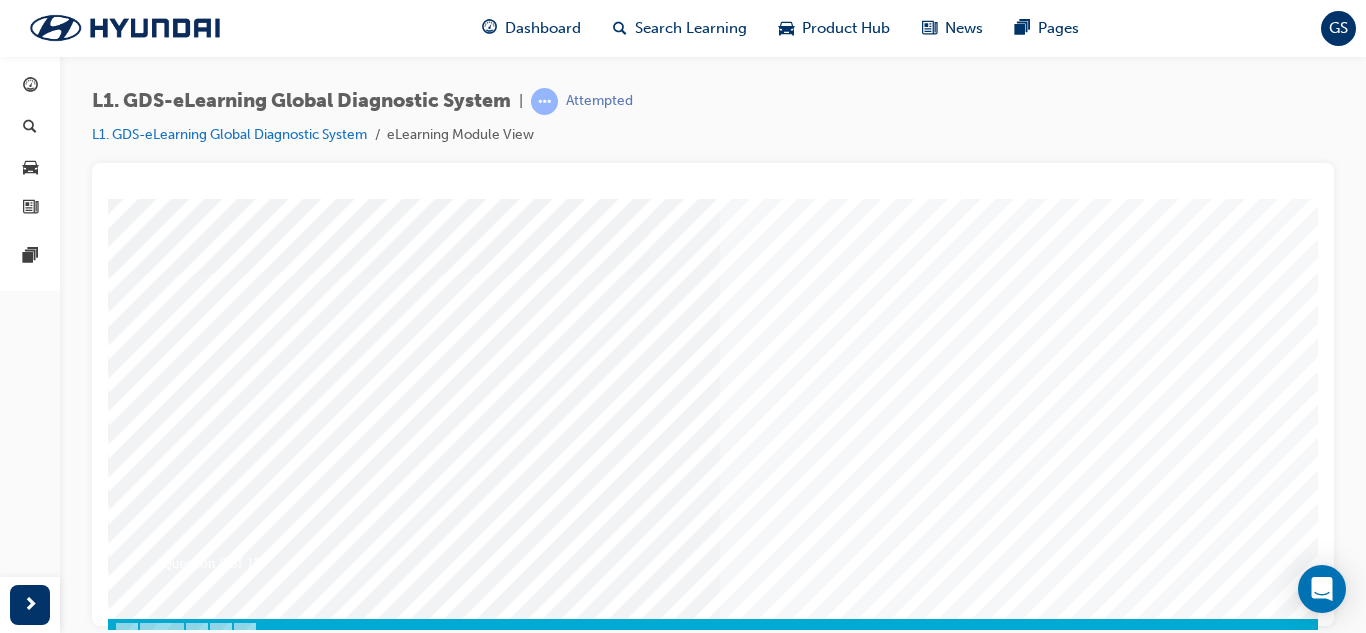 click at bounding box center [178, 3355] 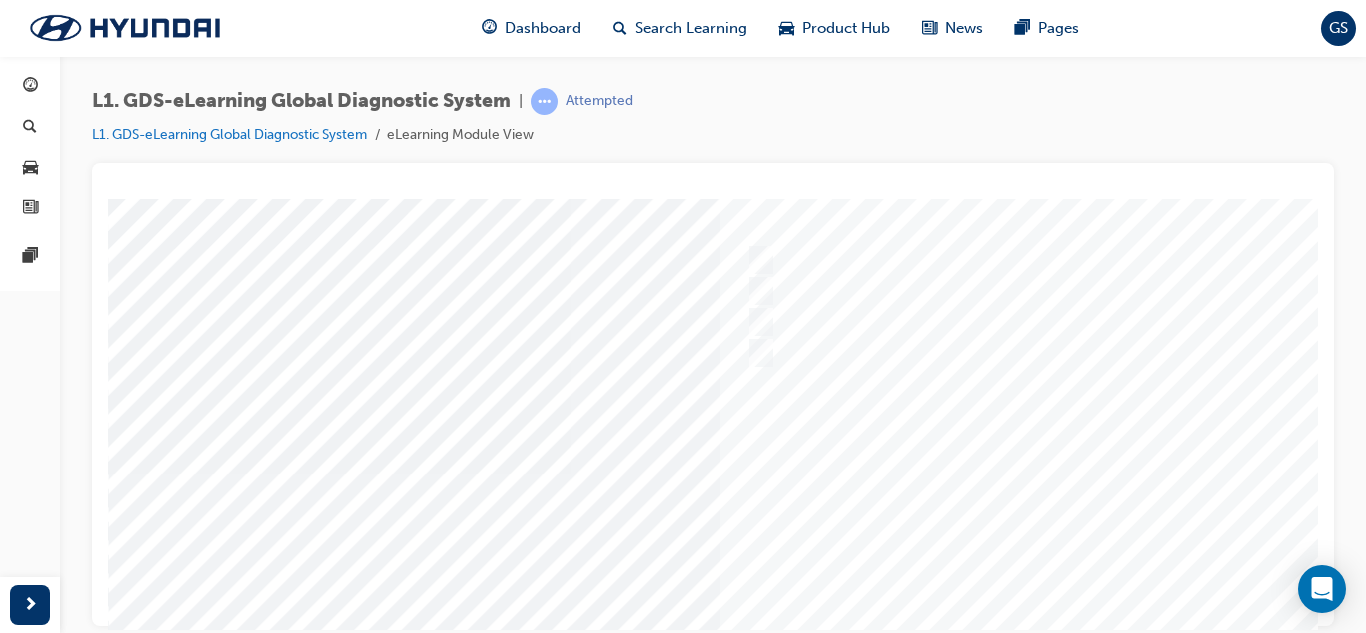 scroll, scrollTop: 0, scrollLeft: 0, axis: both 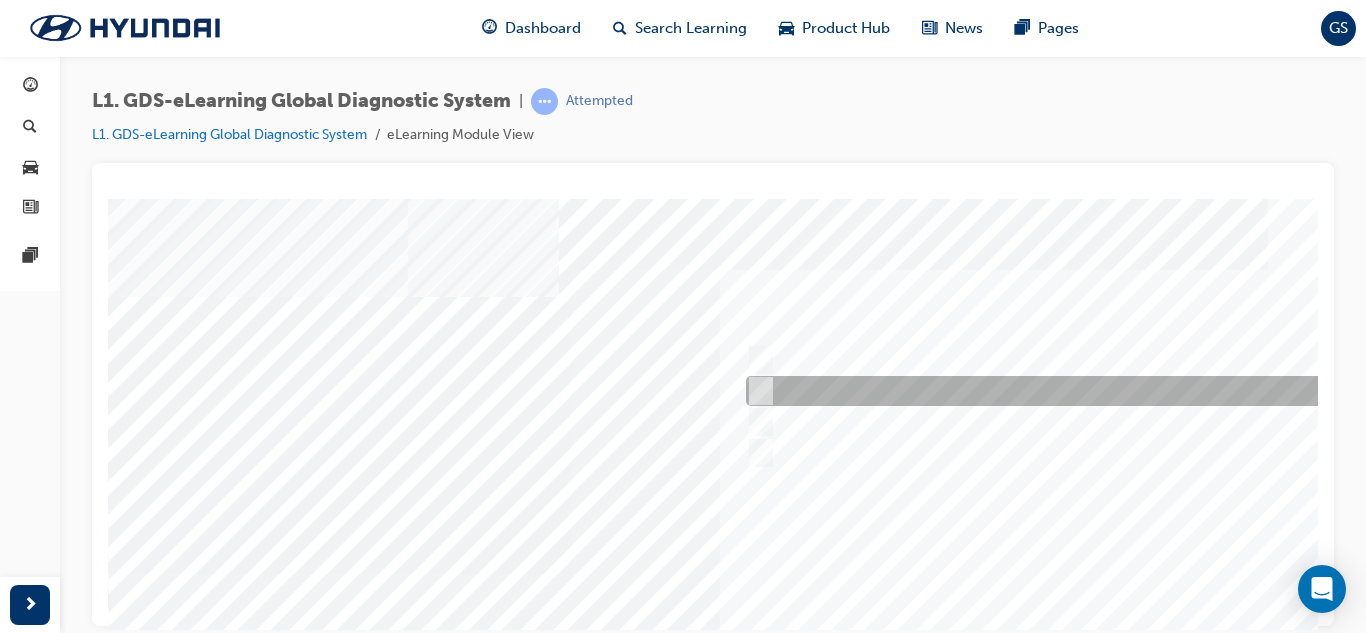 click at bounding box center (1073, 391) 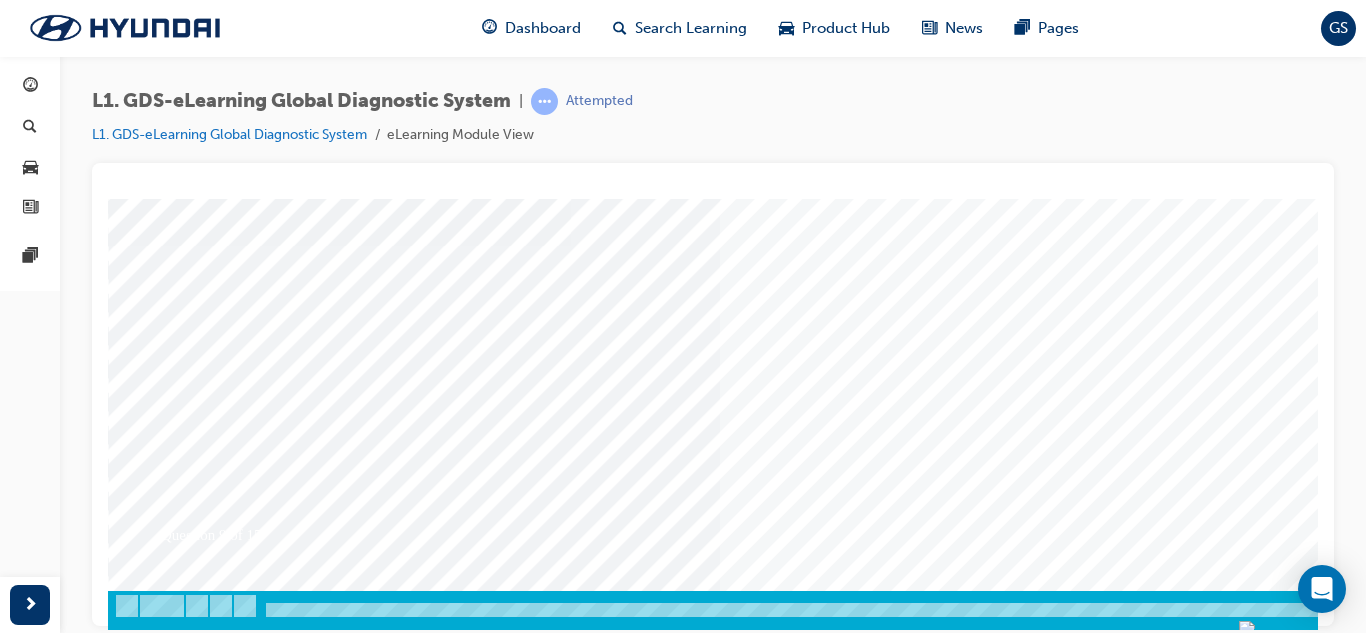 scroll, scrollTop: 334, scrollLeft: 0, axis: vertical 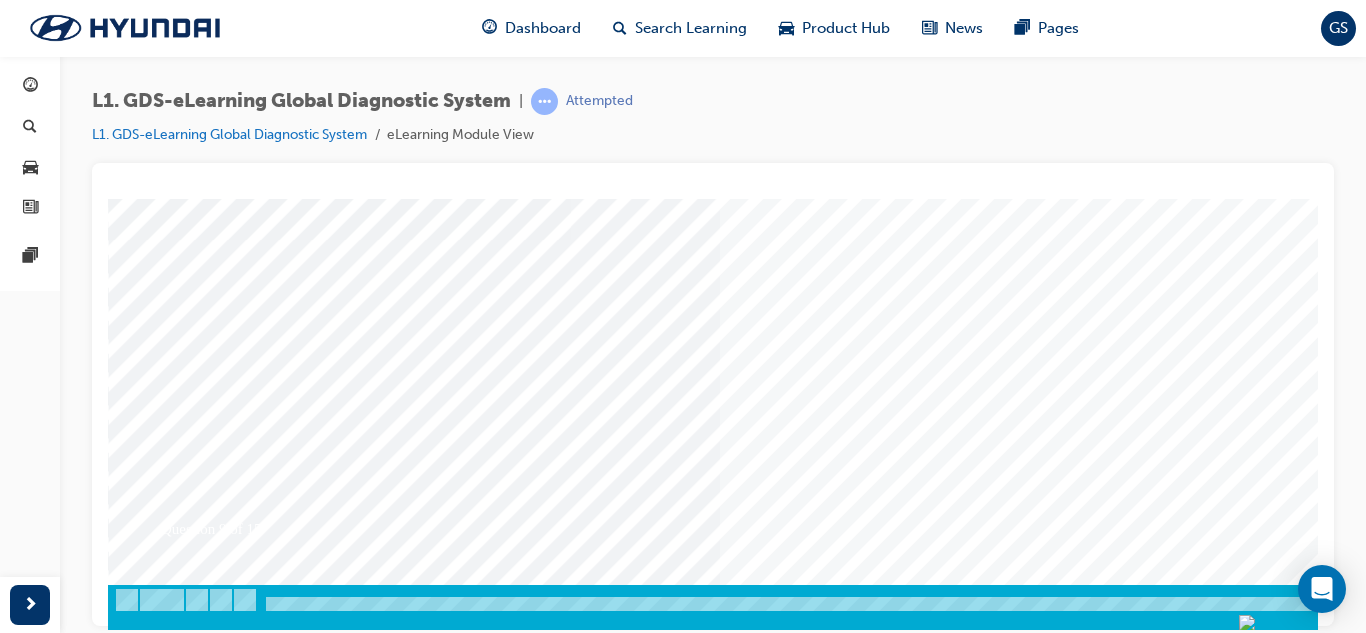 click at bounding box center (178, 3321) 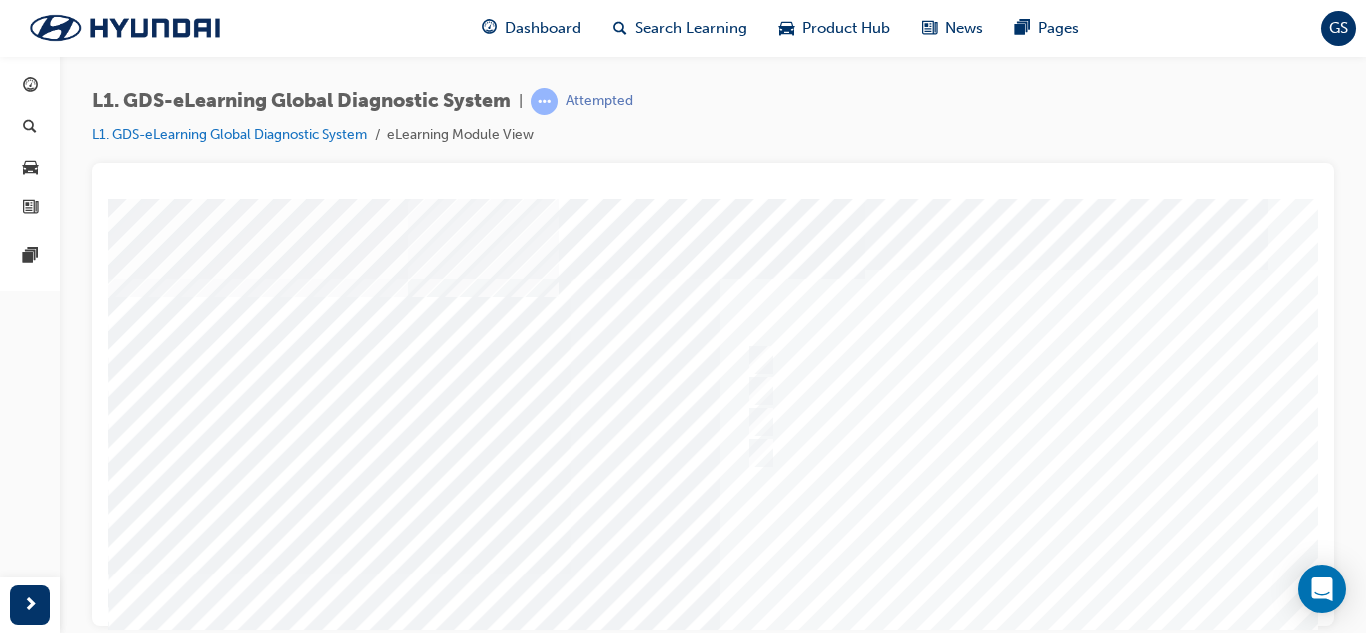 click at bounding box center (788, 573) 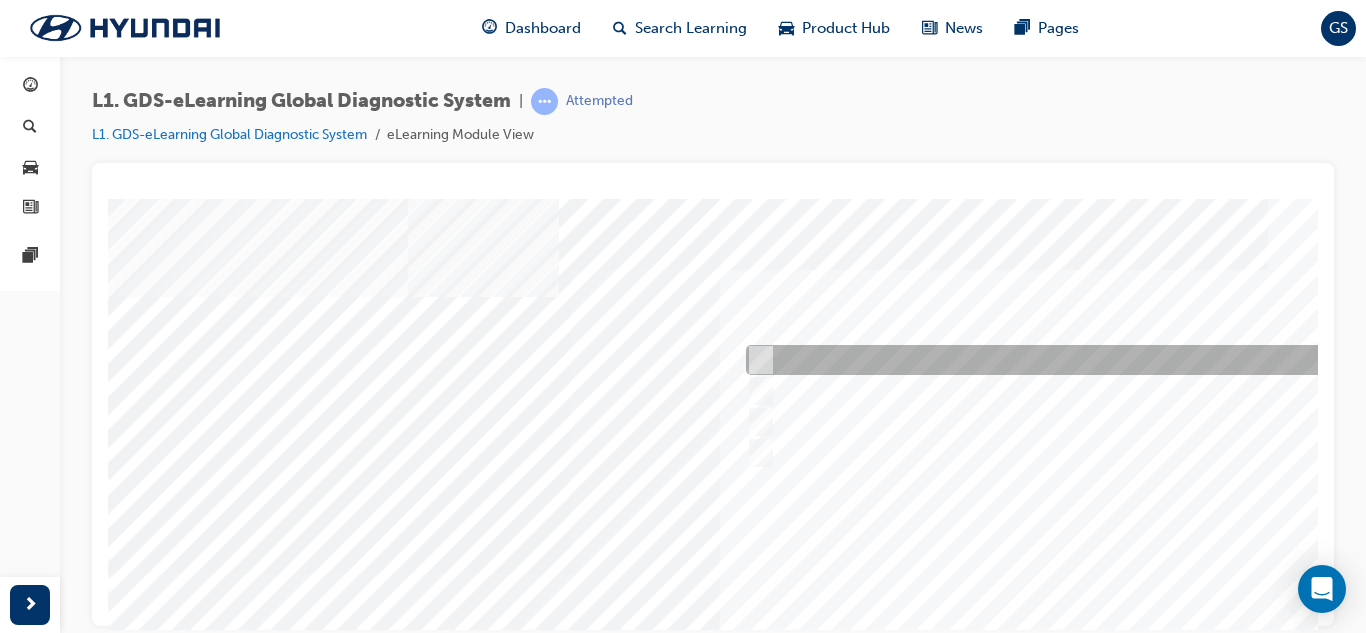 click at bounding box center [1073, 360] 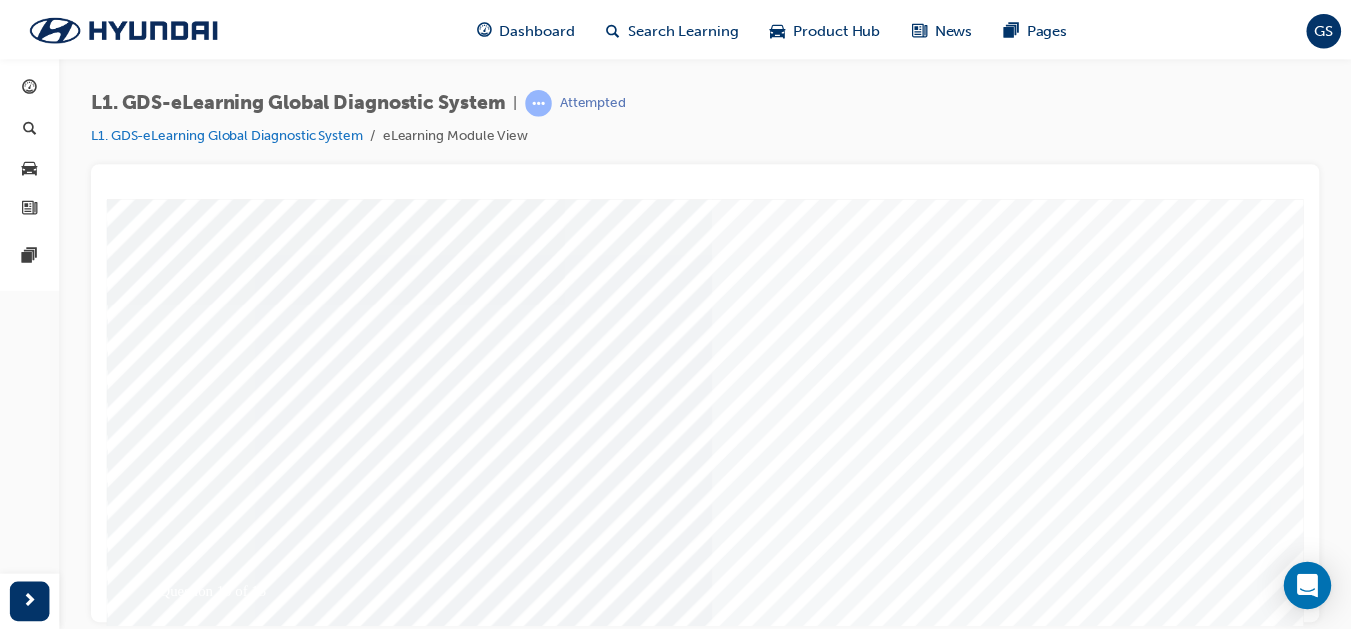 scroll, scrollTop: 300, scrollLeft: 0, axis: vertical 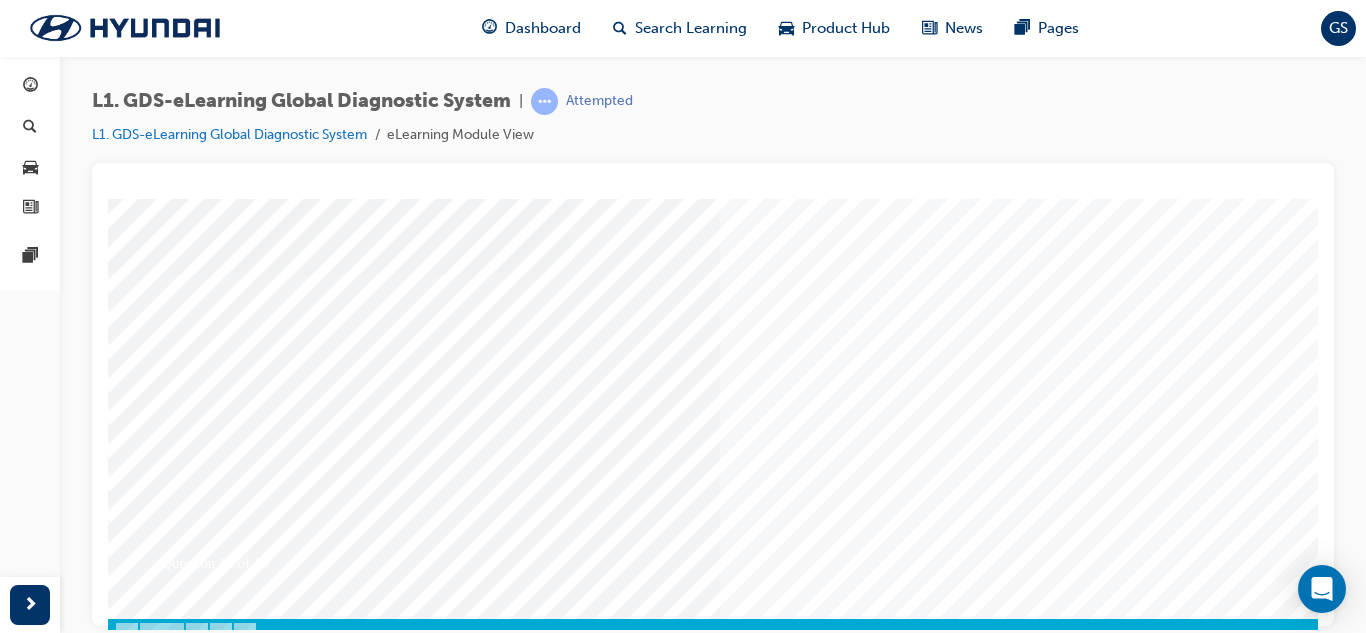 click at bounding box center (178, 3355) 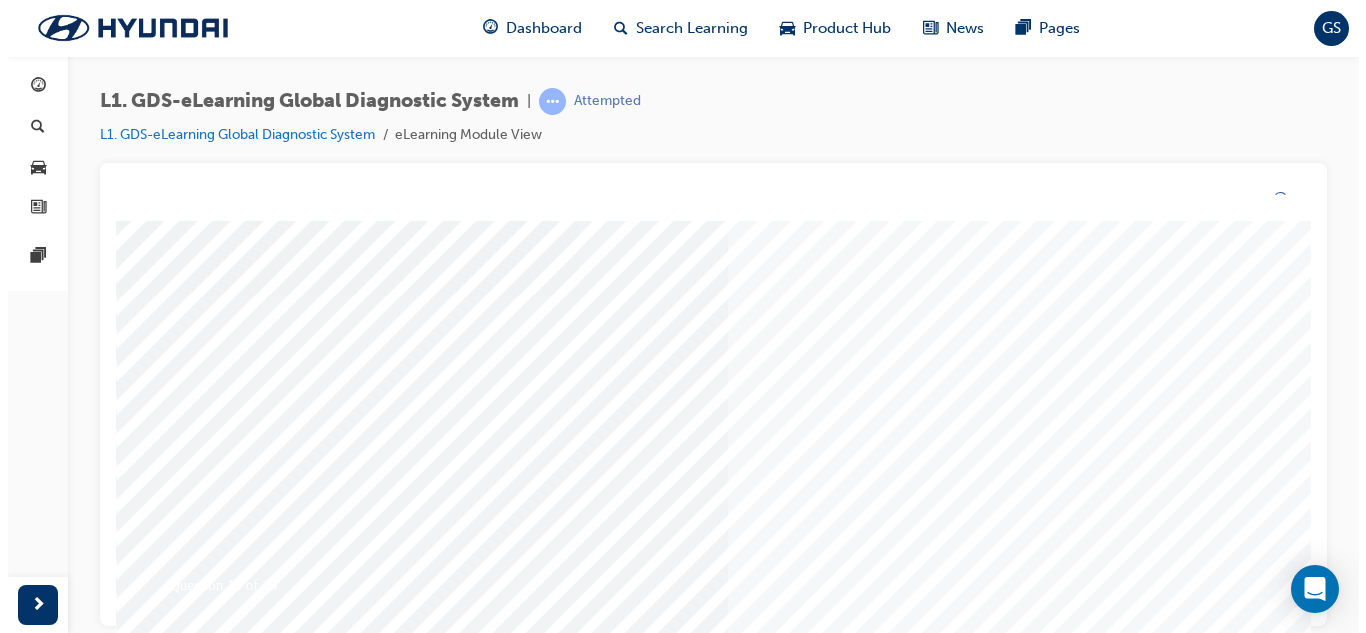 scroll, scrollTop: 0, scrollLeft: 0, axis: both 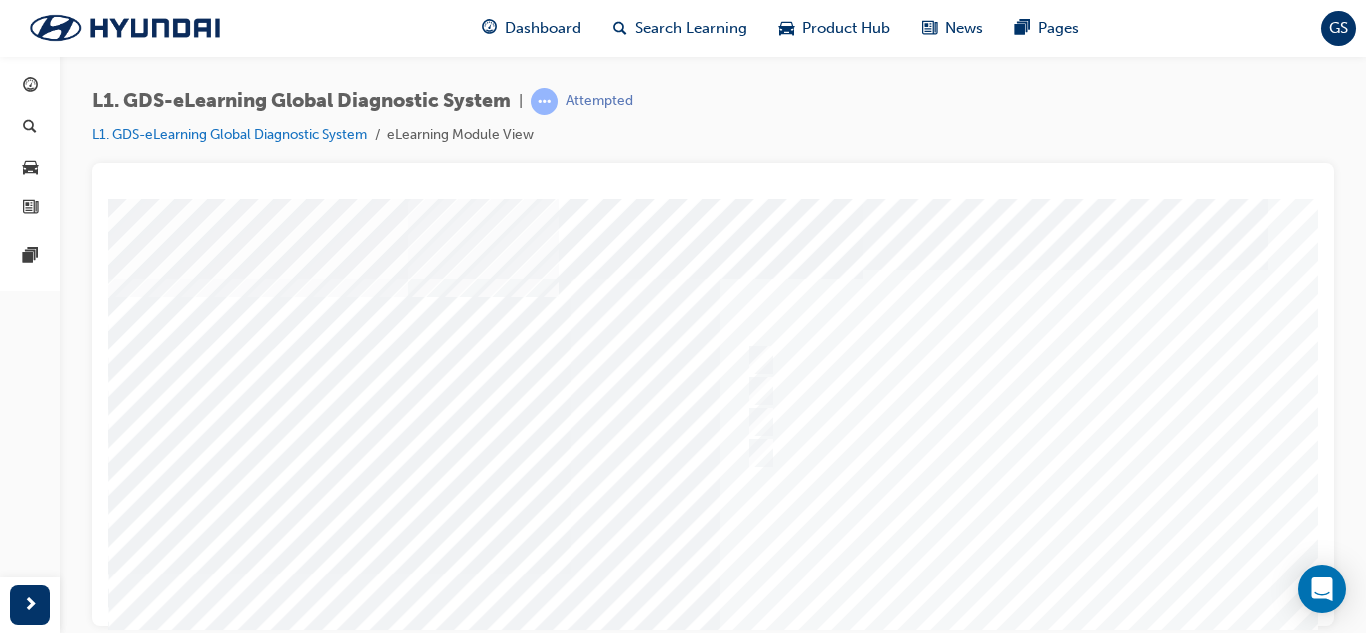 click at bounding box center (788, 573) 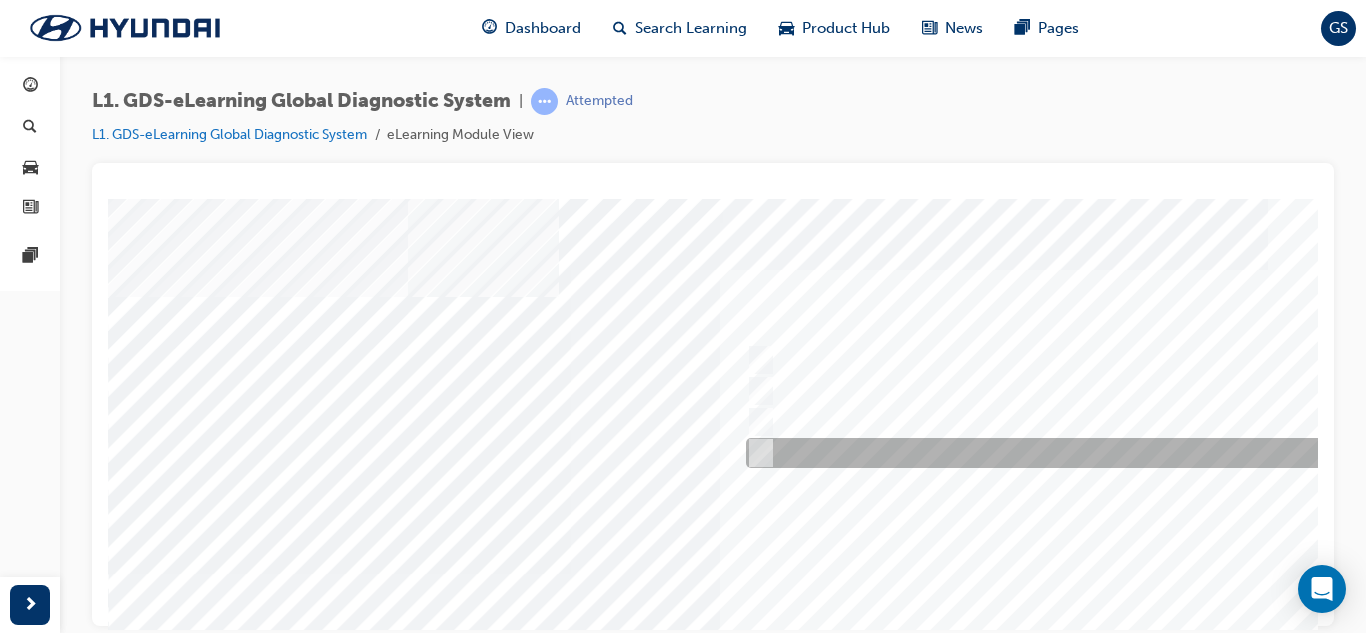 click at bounding box center [1073, 453] 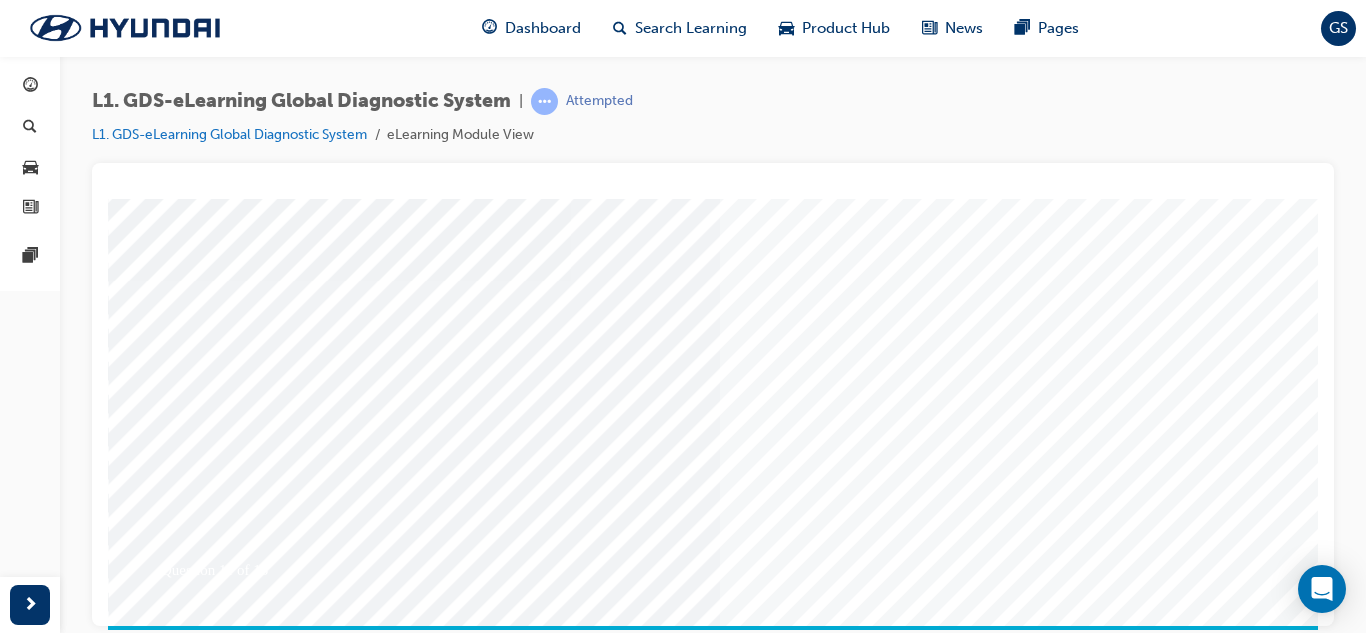 scroll, scrollTop: 300, scrollLeft: 0, axis: vertical 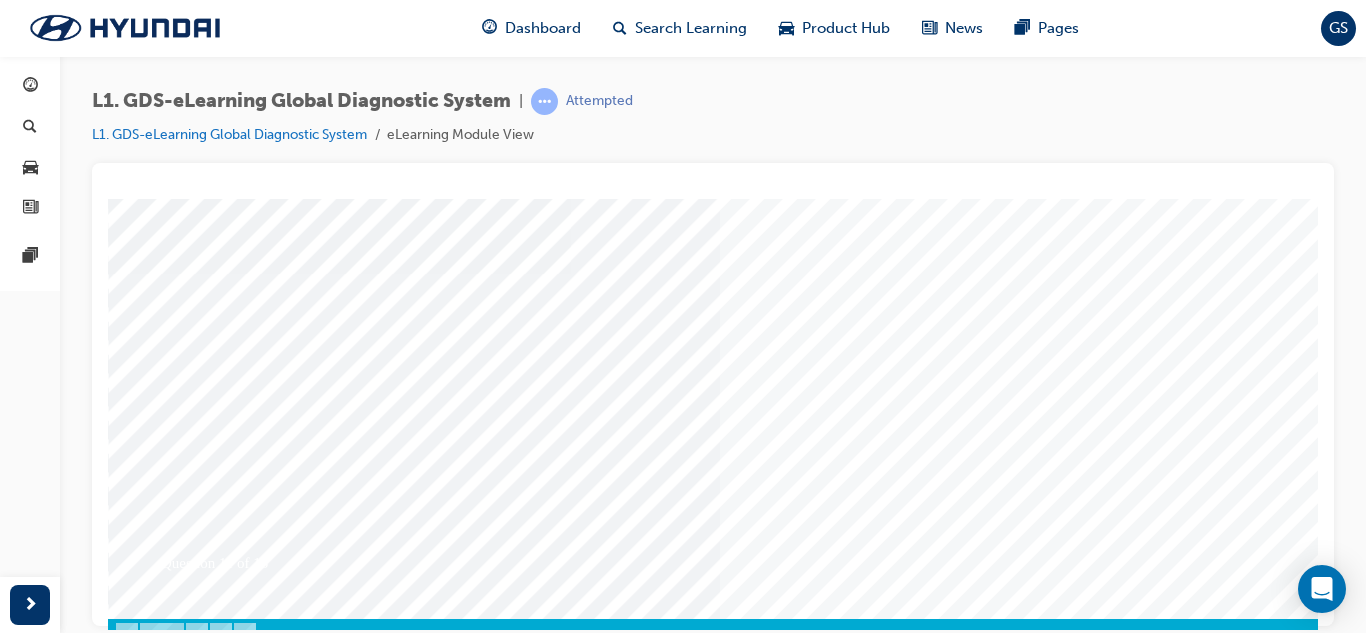 click at bounding box center (178, 3355) 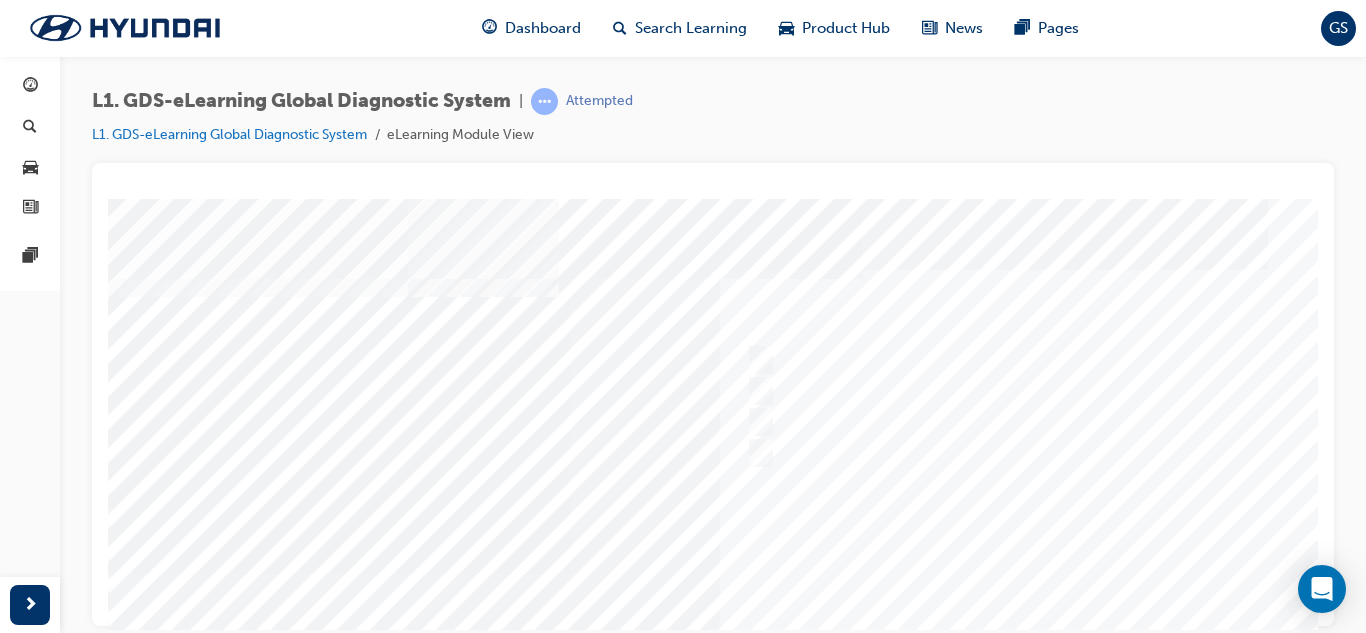 click at bounding box center [788, 573] 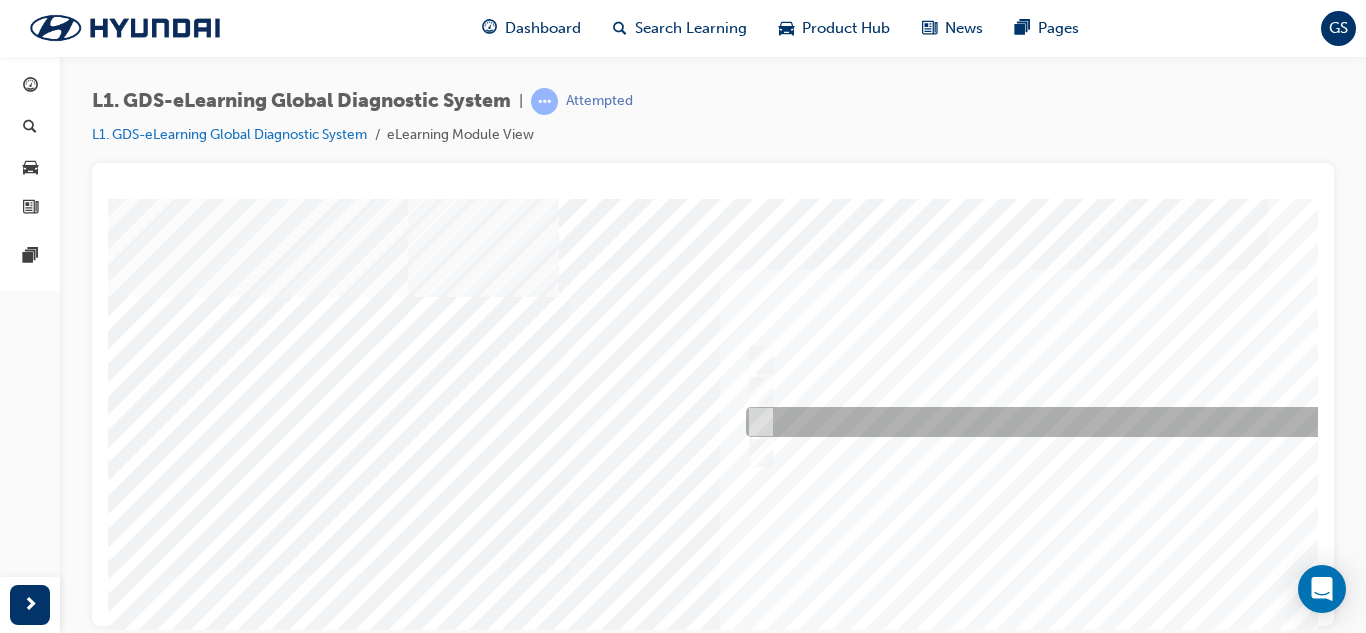 click at bounding box center (1073, 422) 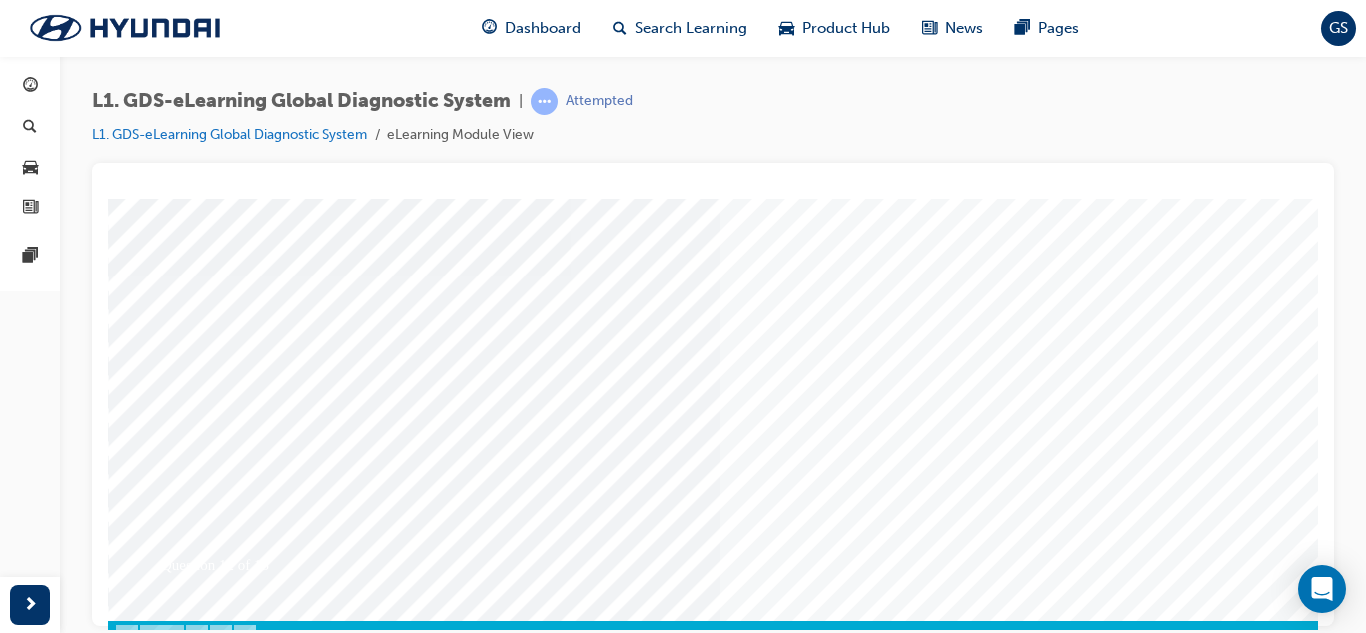 scroll, scrollTop: 300, scrollLeft: 0, axis: vertical 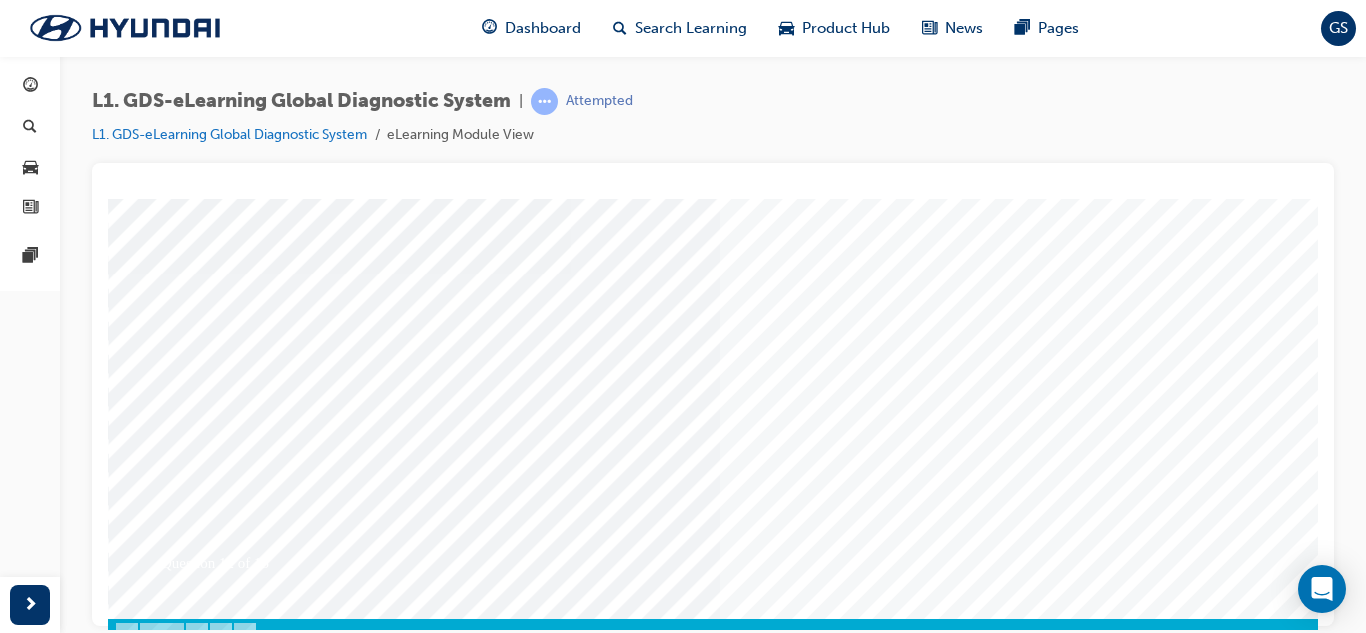 click at bounding box center (178, 3355) 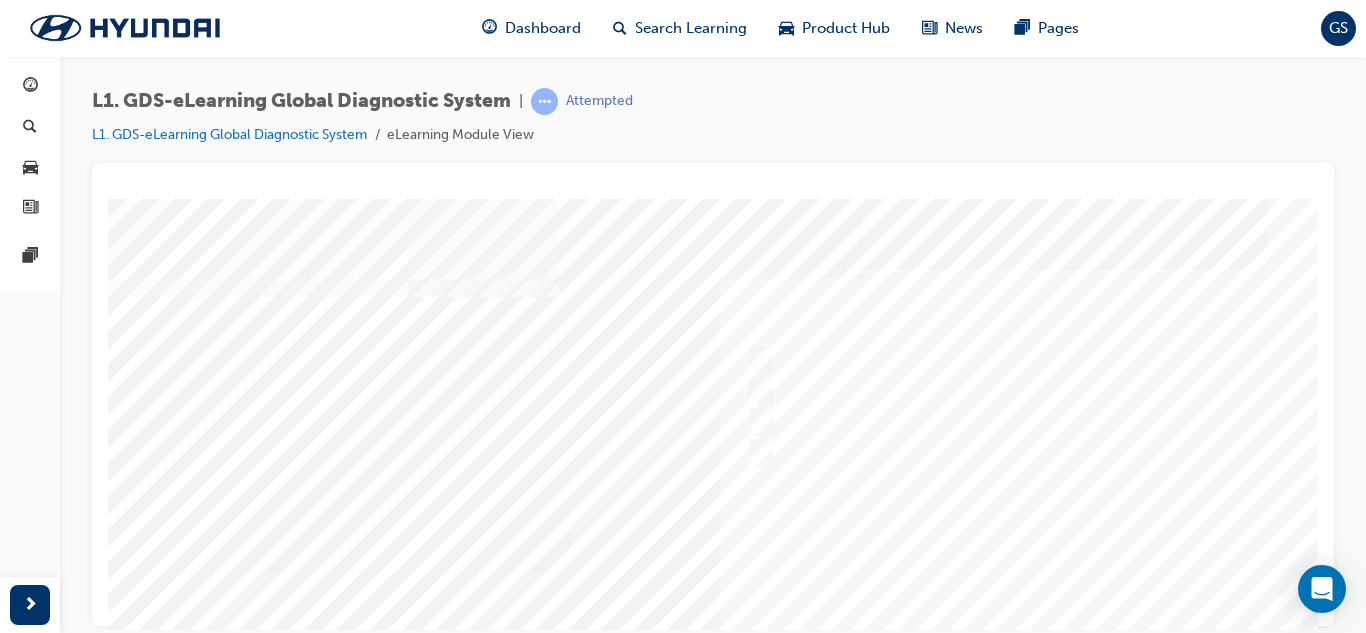 click at bounding box center (788, 573) 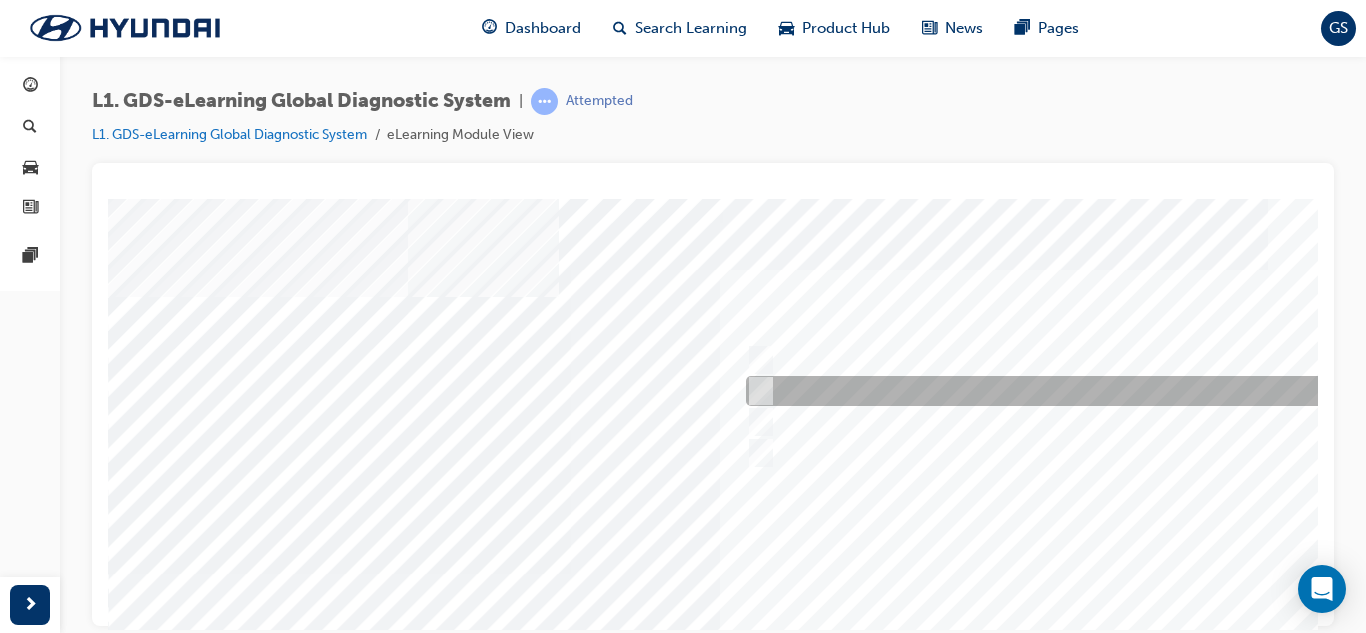 click at bounding box center (1073, 391) 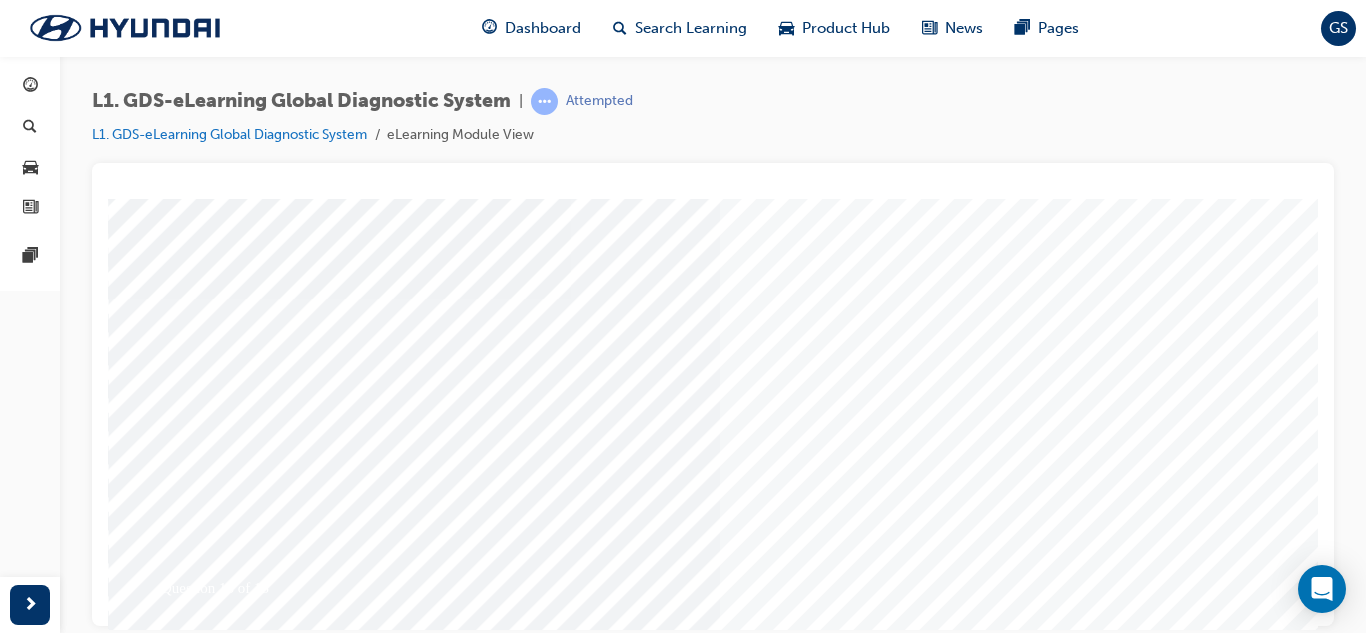 scroll, scrollTop: 300, scrollLeft: 0, axis: vertical 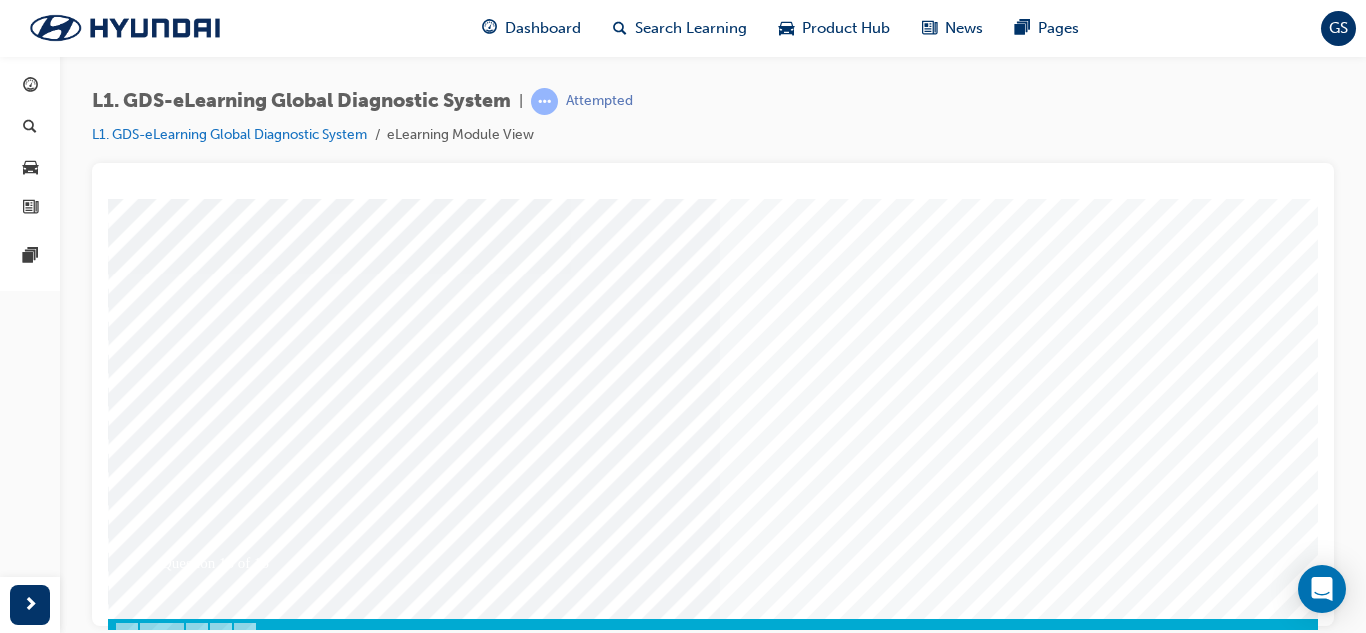 click at bounding box center [178, 3355] 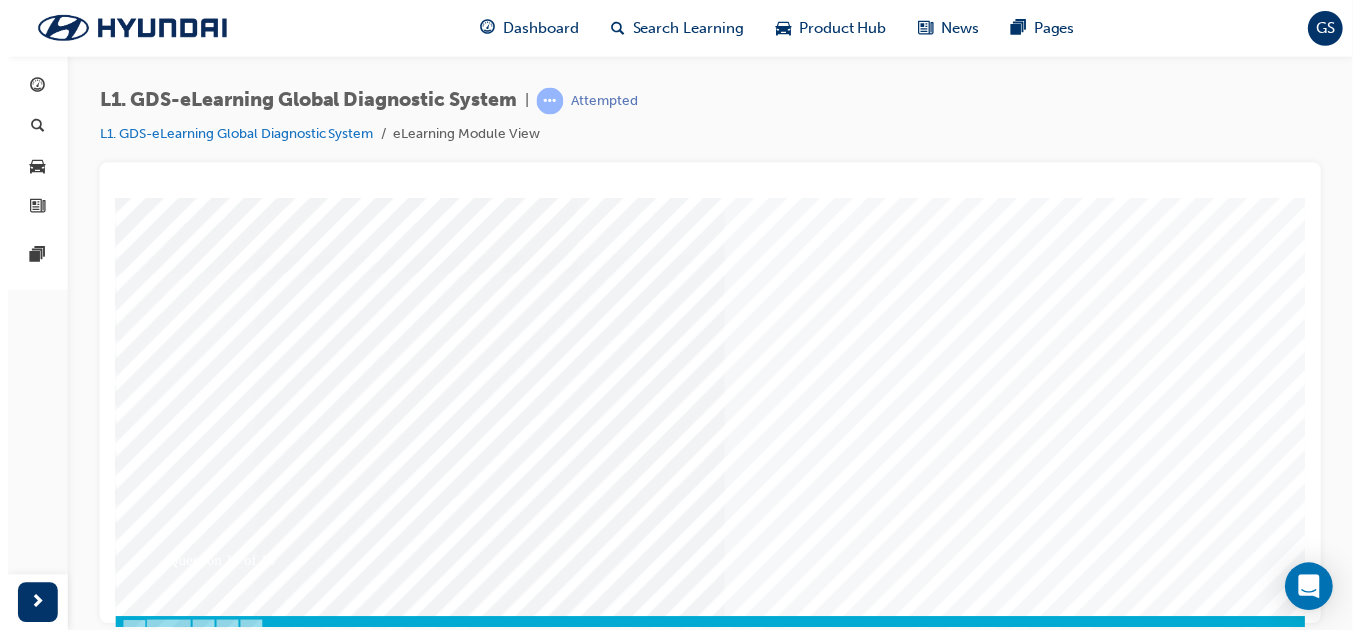 scroll, scrollTop: 0, scrollLeft: 0, axis: both 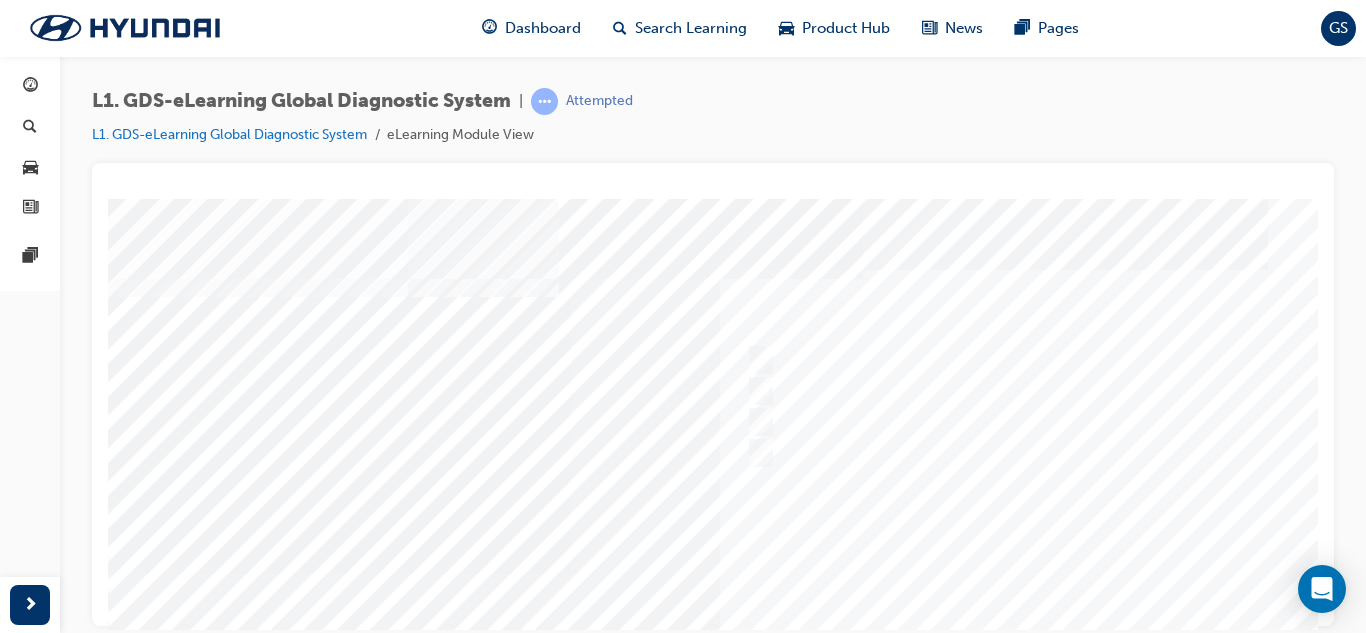 click at bounding box center (788, 573) 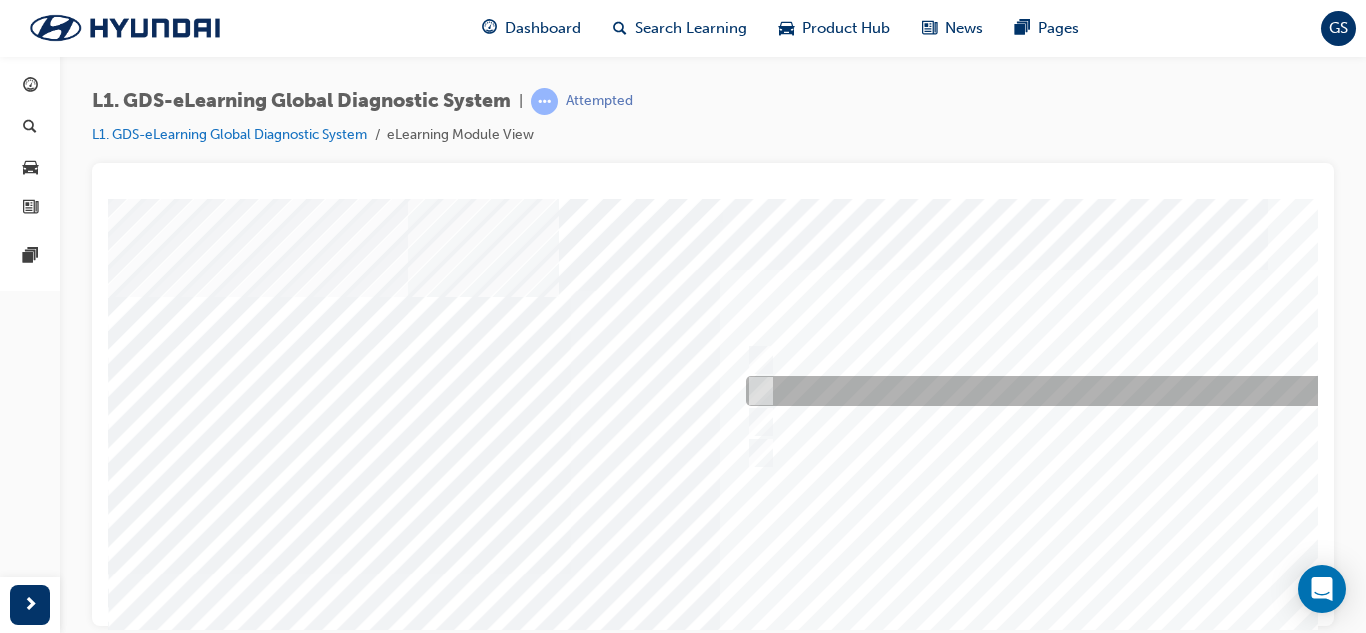 click at bounding box center (1073, 391) 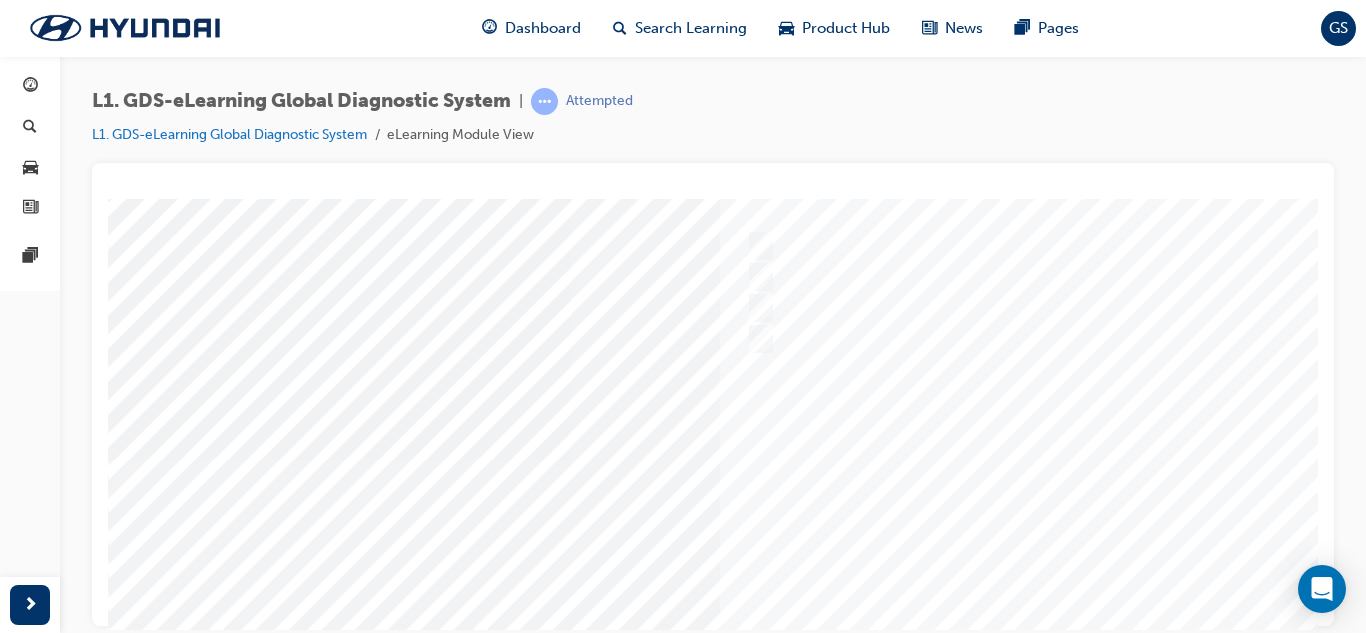 scroll, scrollTop: 300, scrollLeft: 0, axis: vertical 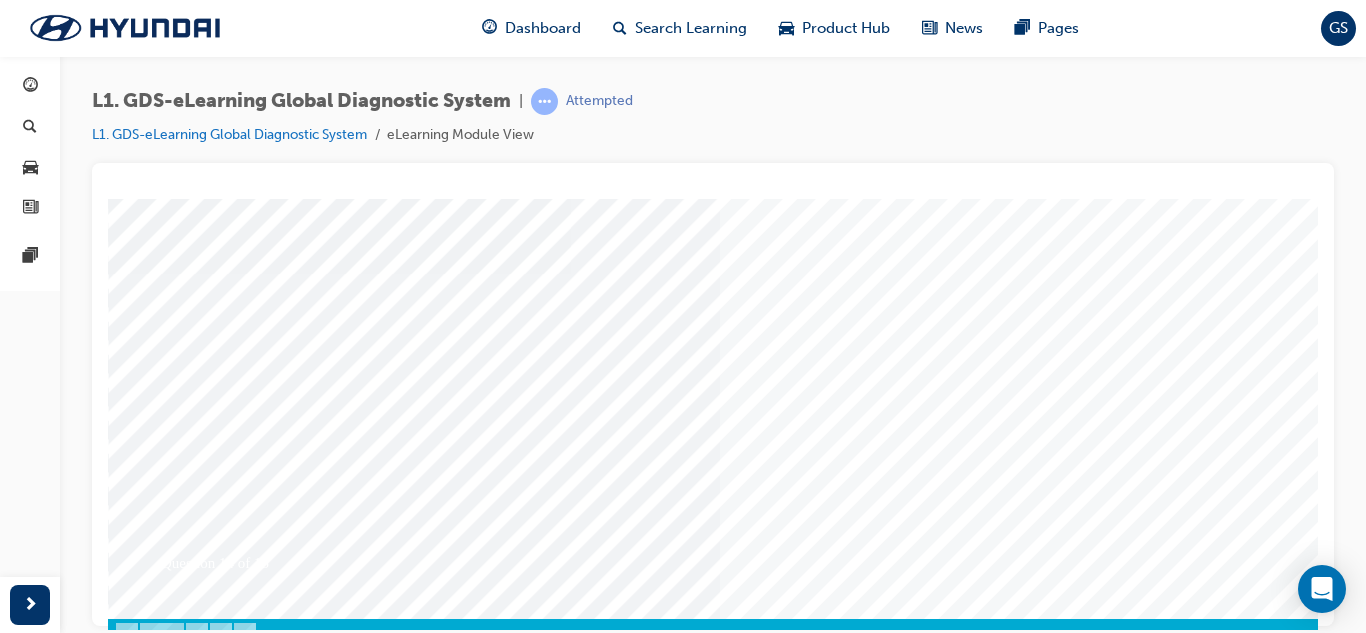 click at bounding box center [178, 3447] 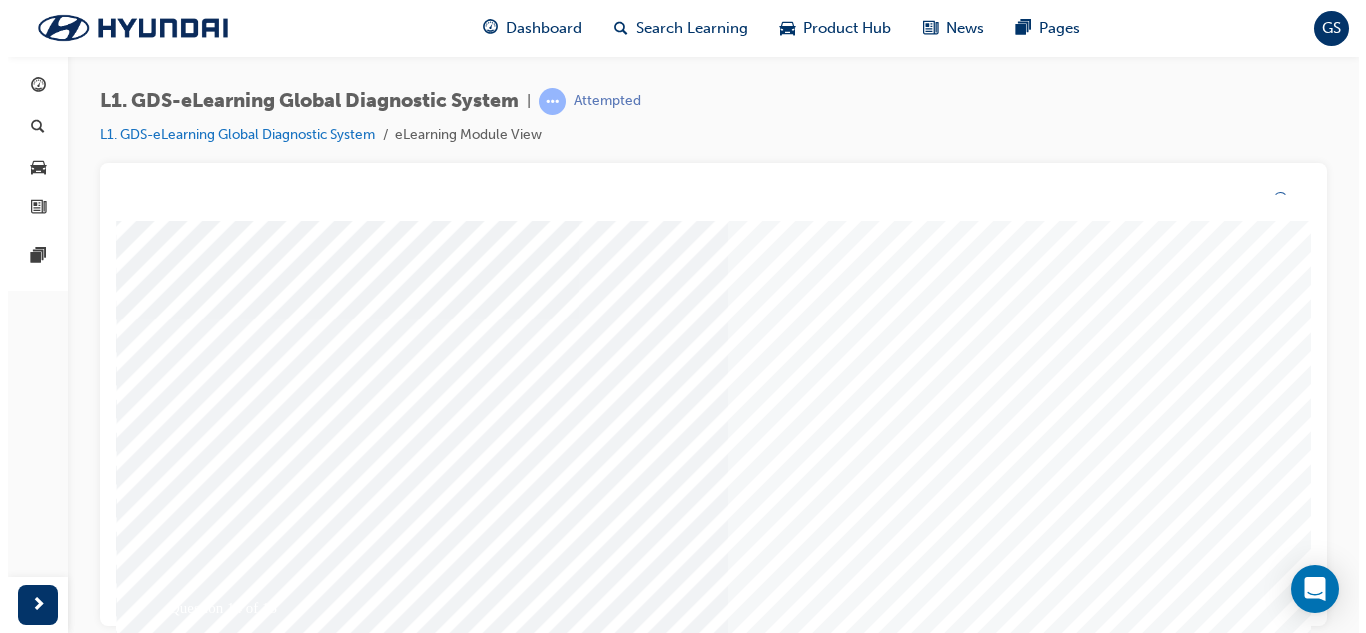 scroll, scrollTop: 0, scrollLeft: 0, axis: both 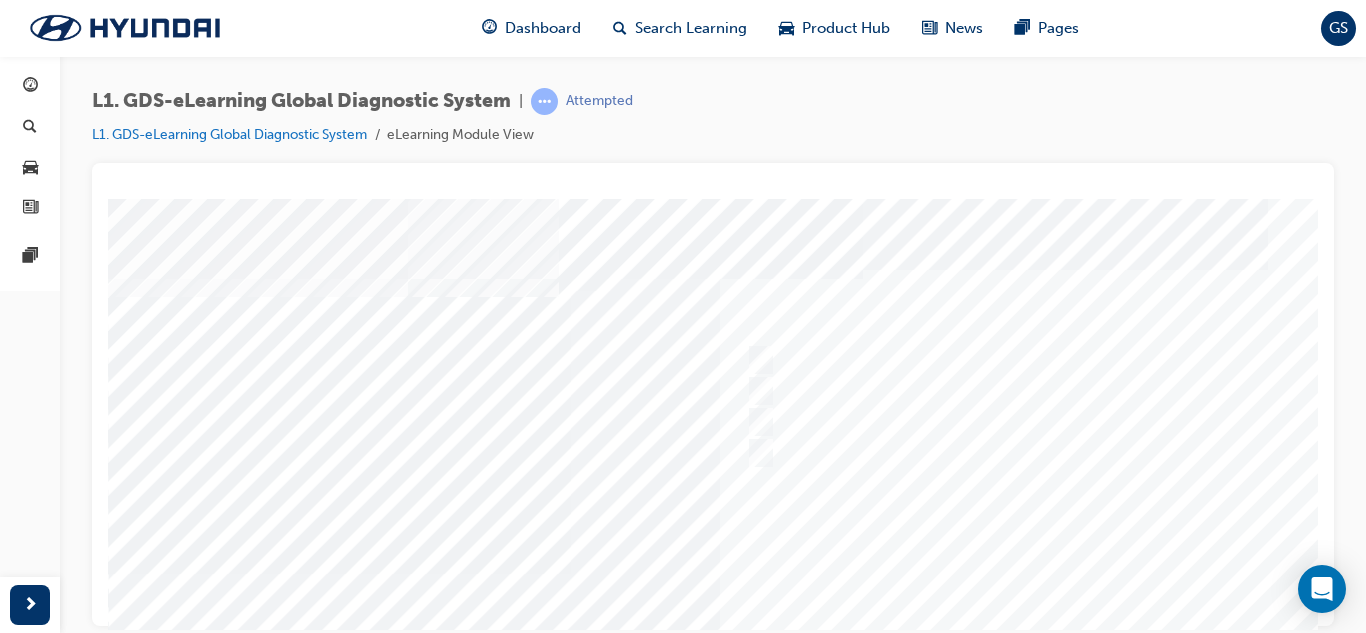click at bounding box center [788, 573] 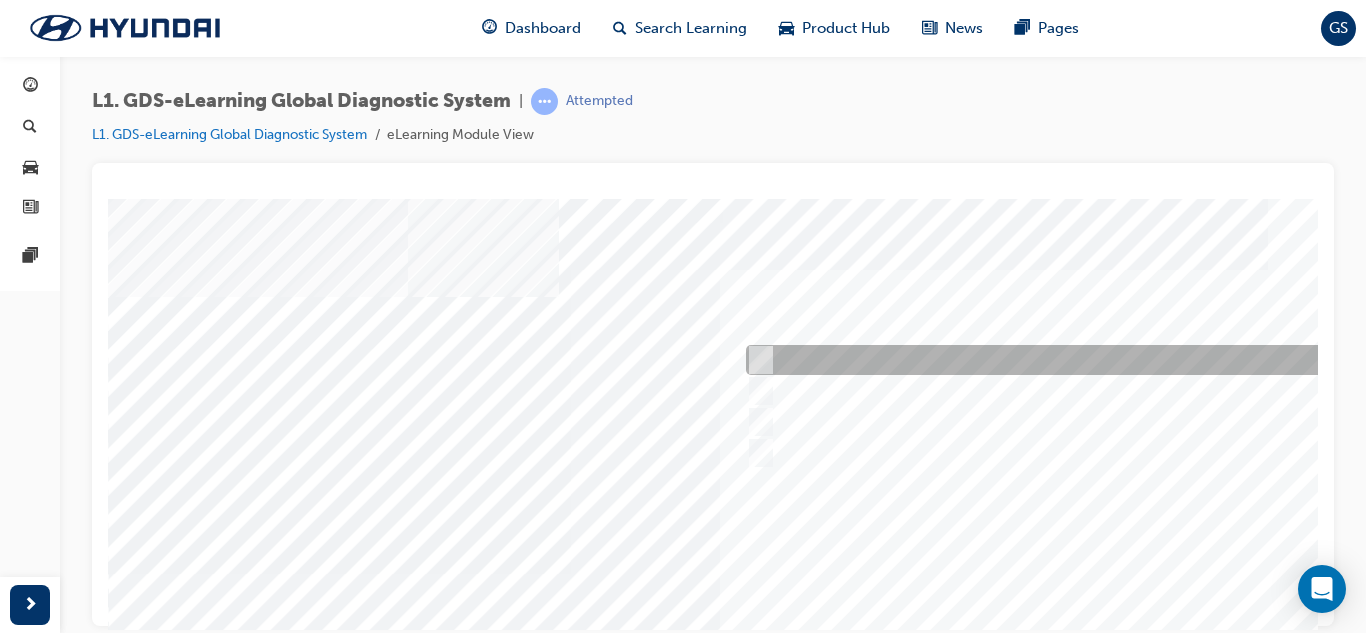 click at bounding box center [1073, 360] 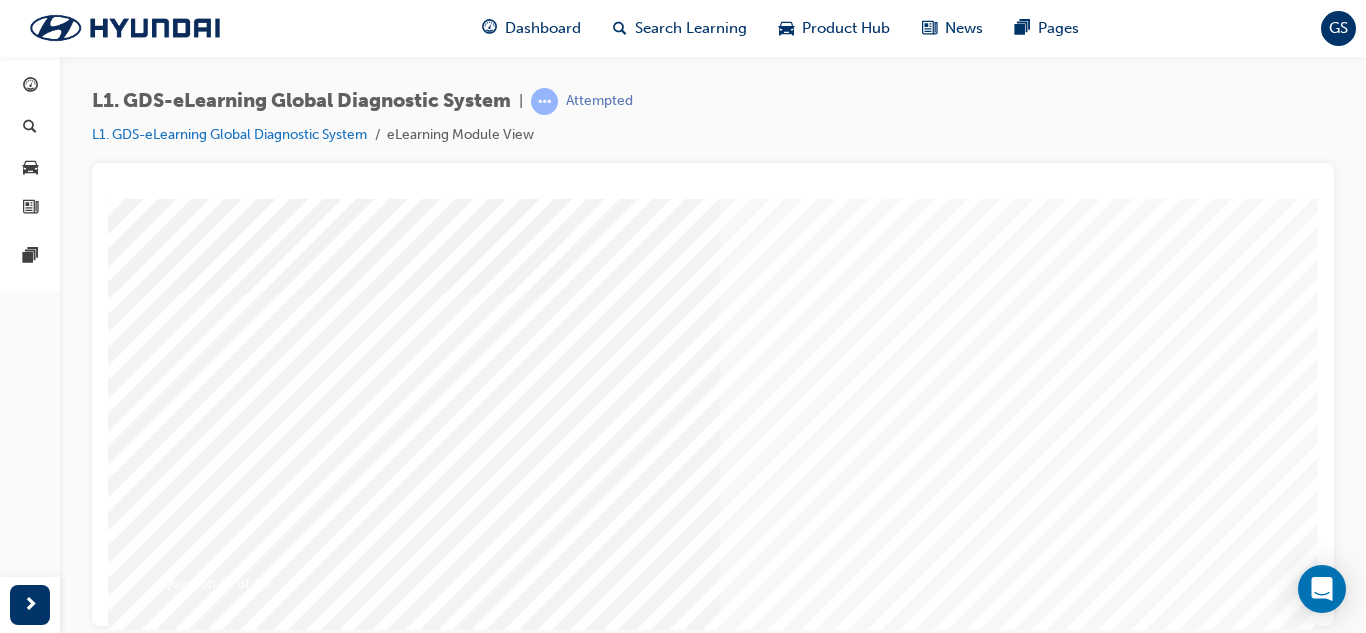 scroll, scrollTop: 300, scrollLeft: 0, axis: vertical 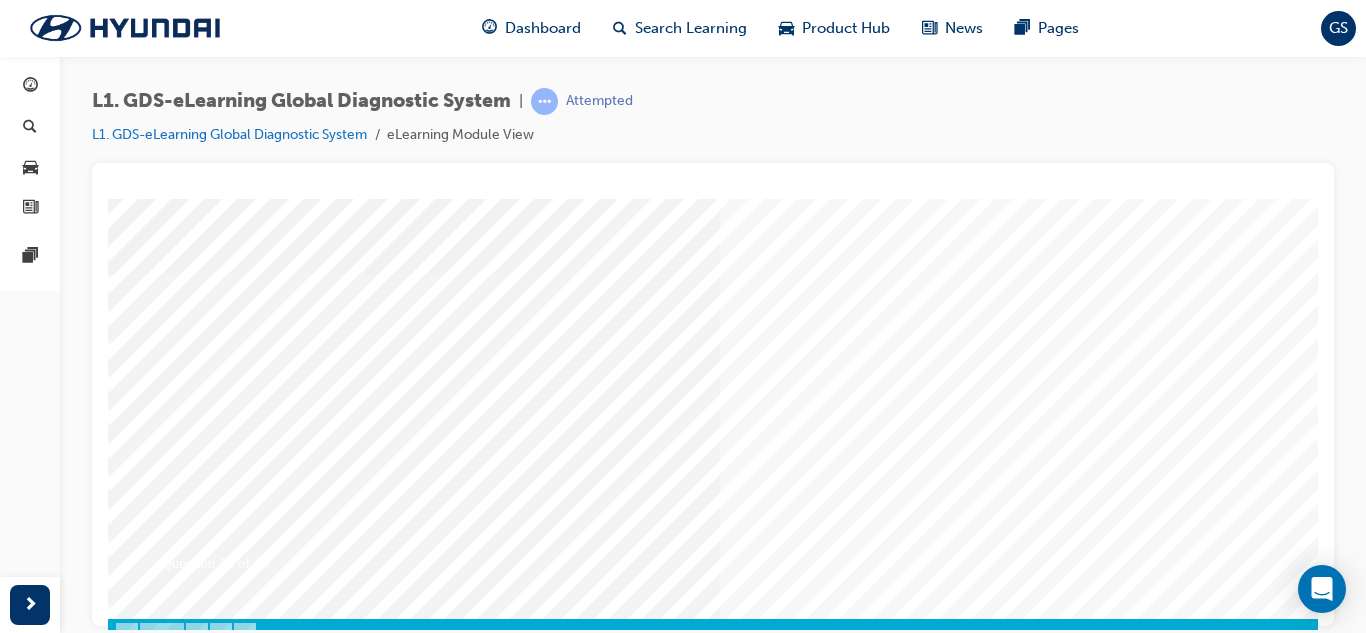 click at bounding box center [178, 3355] 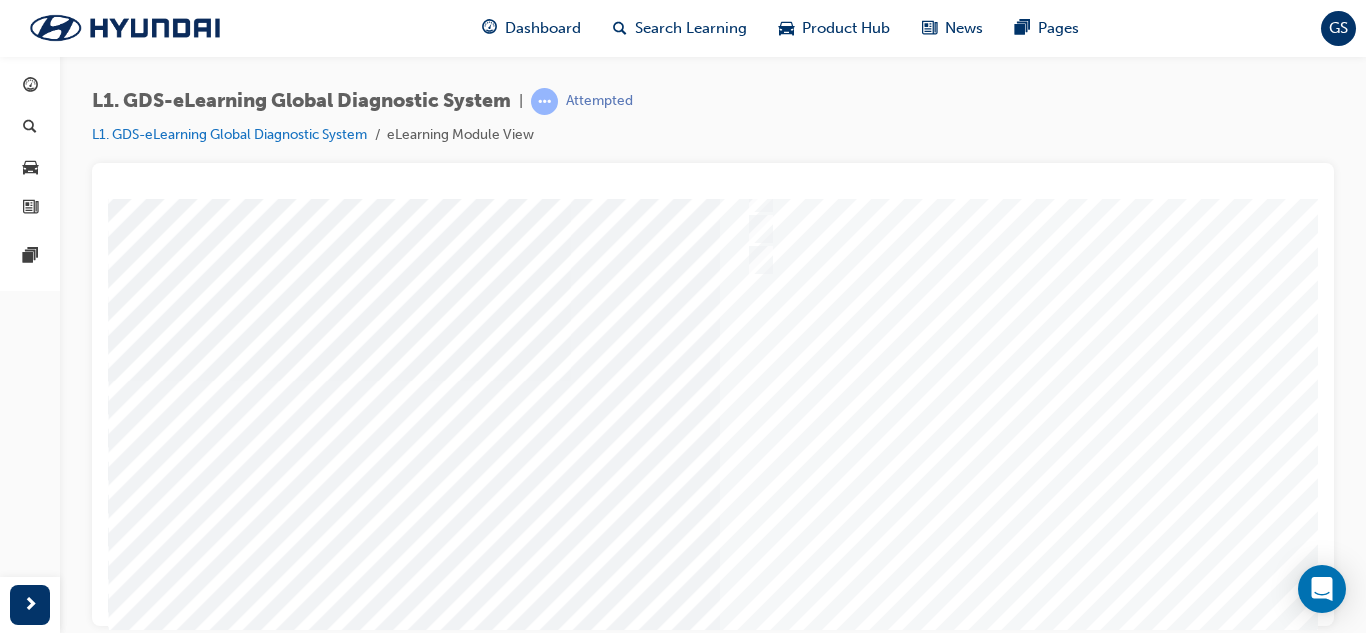 scroll, scrollTop: 200, scrollLeft: 0, axis: vertical 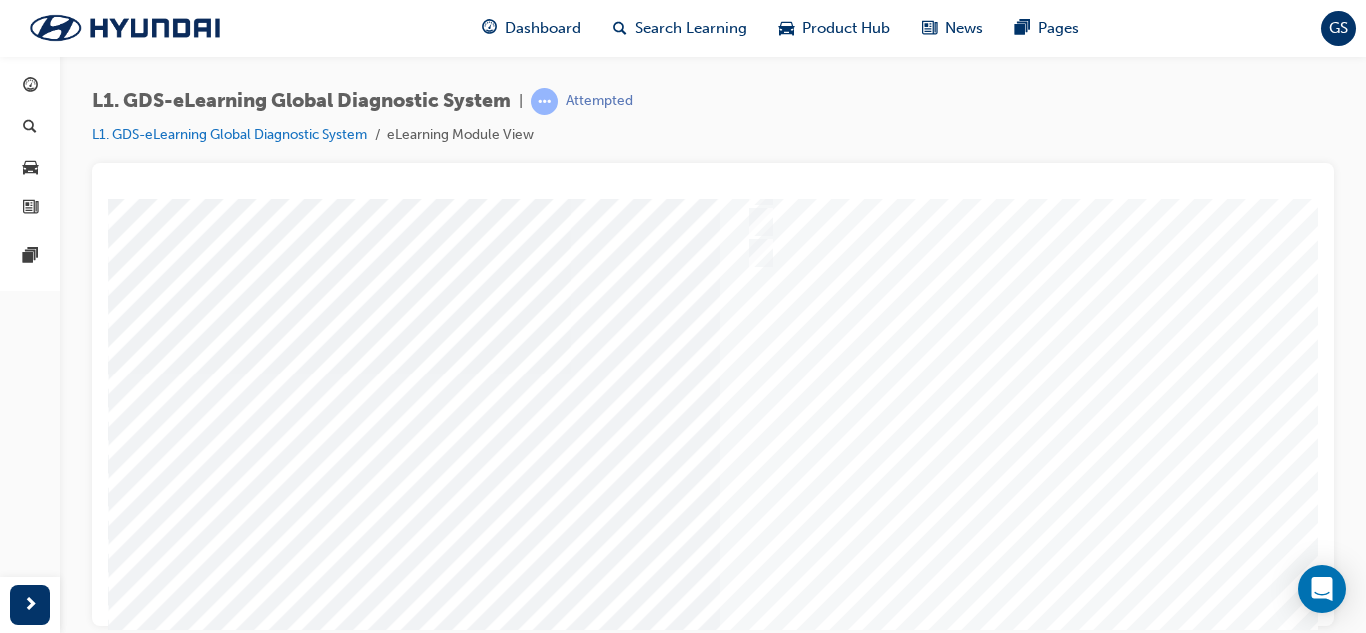 click at bounding box center (788, 373) 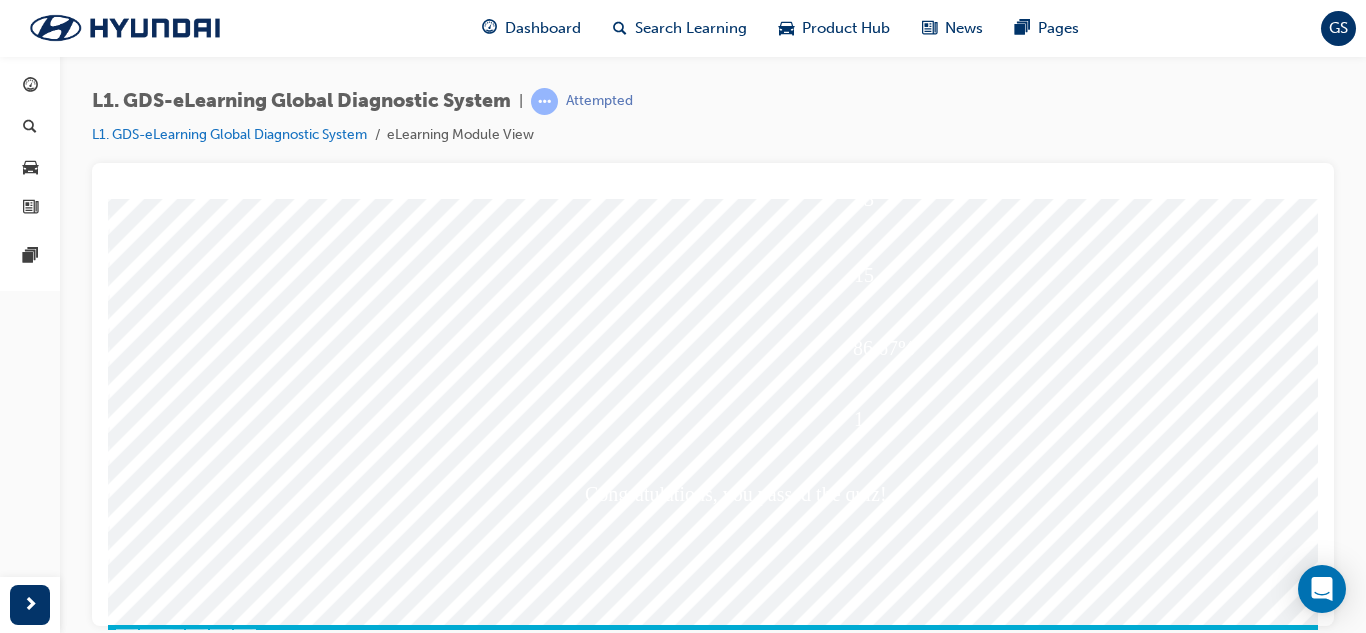 scroll, scrollTop: 334, scrollLeft: 0, axis: vertical 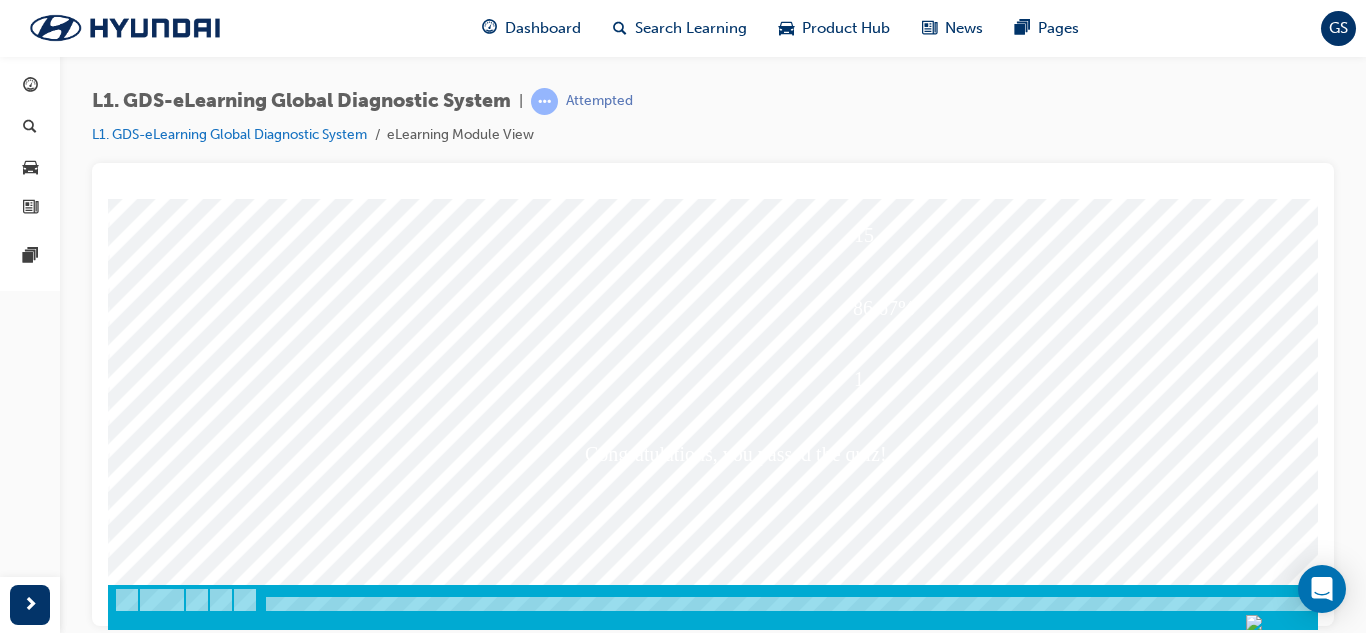 click at bounding box center [179, 3920] 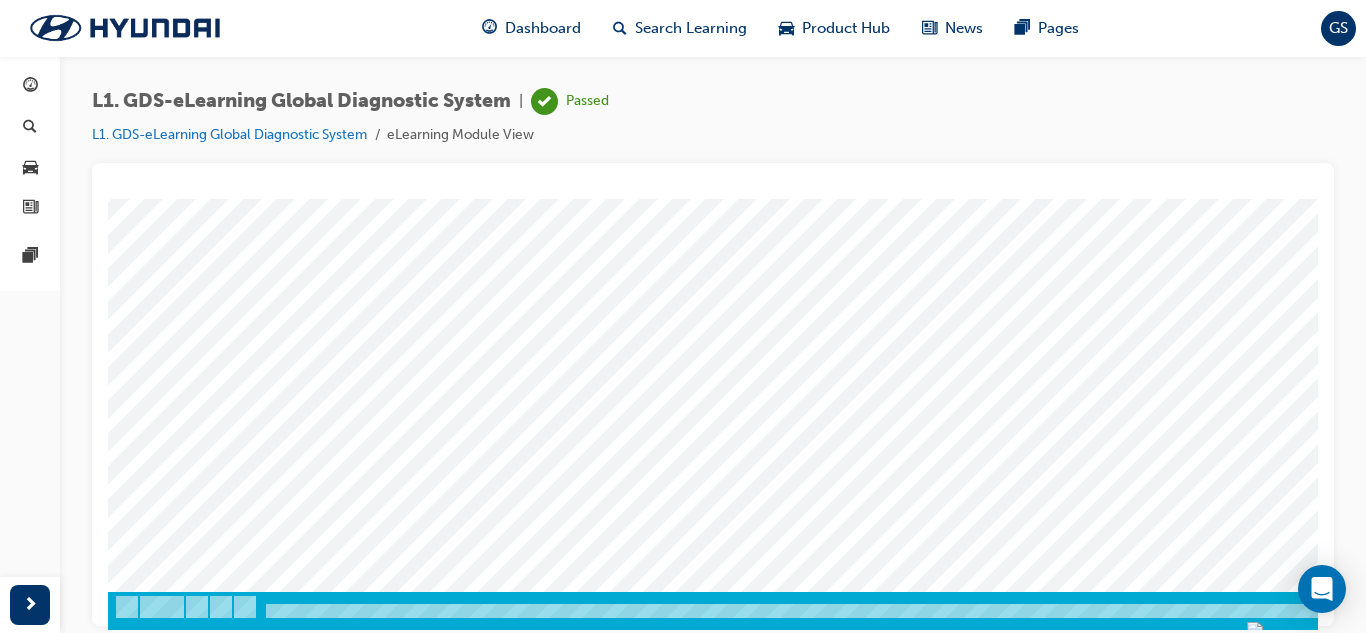 scroll, scrollTop: 334, scrollLeft: 0, axis: vertical 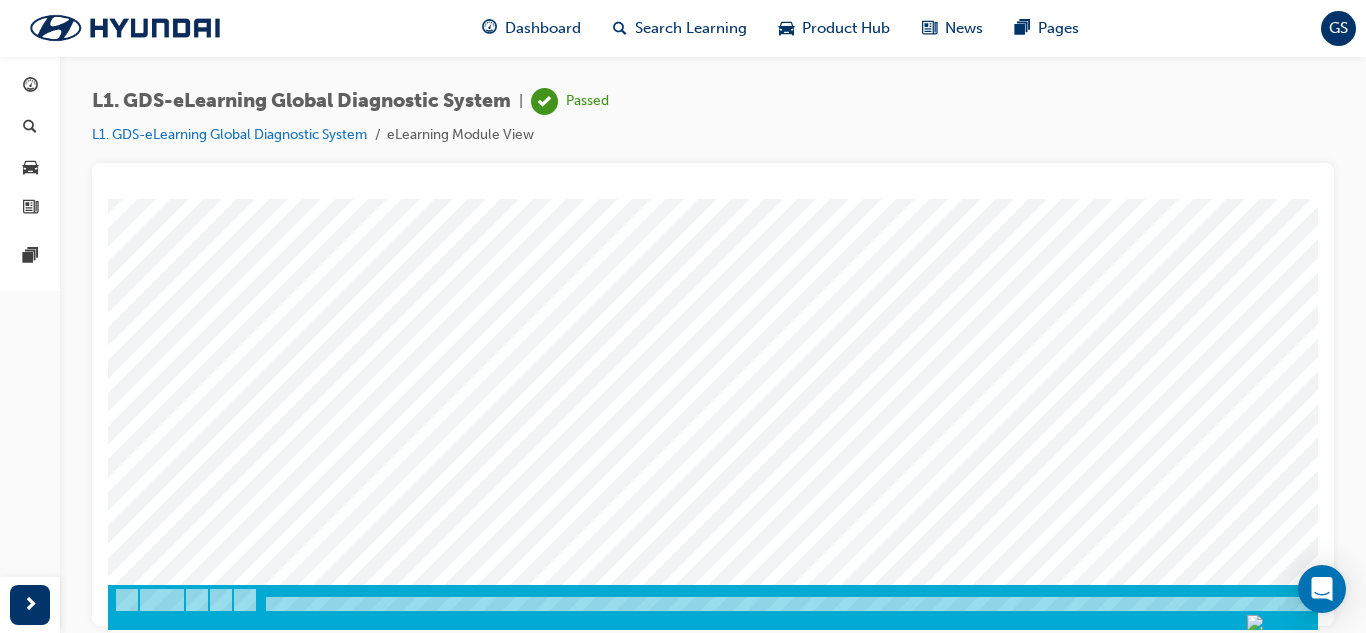 click at bounding box center [178, 2508] 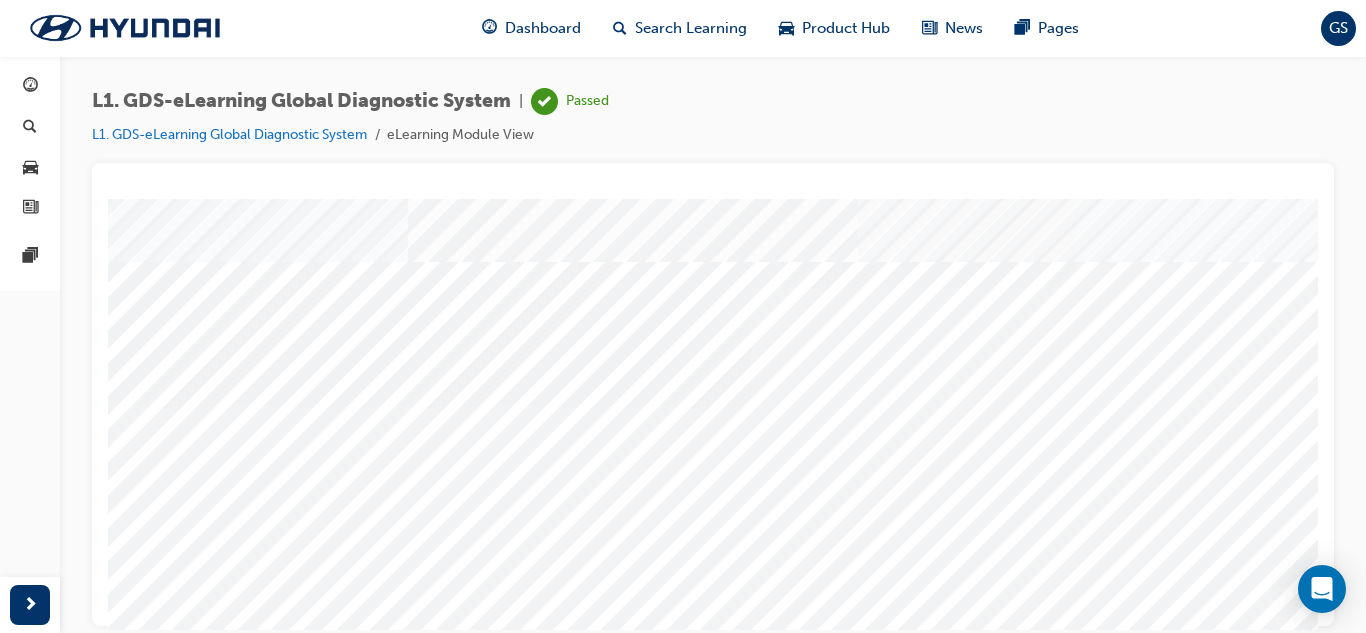 scroll, scrollTop: 334, scrollLeft: 0, axis: vertical 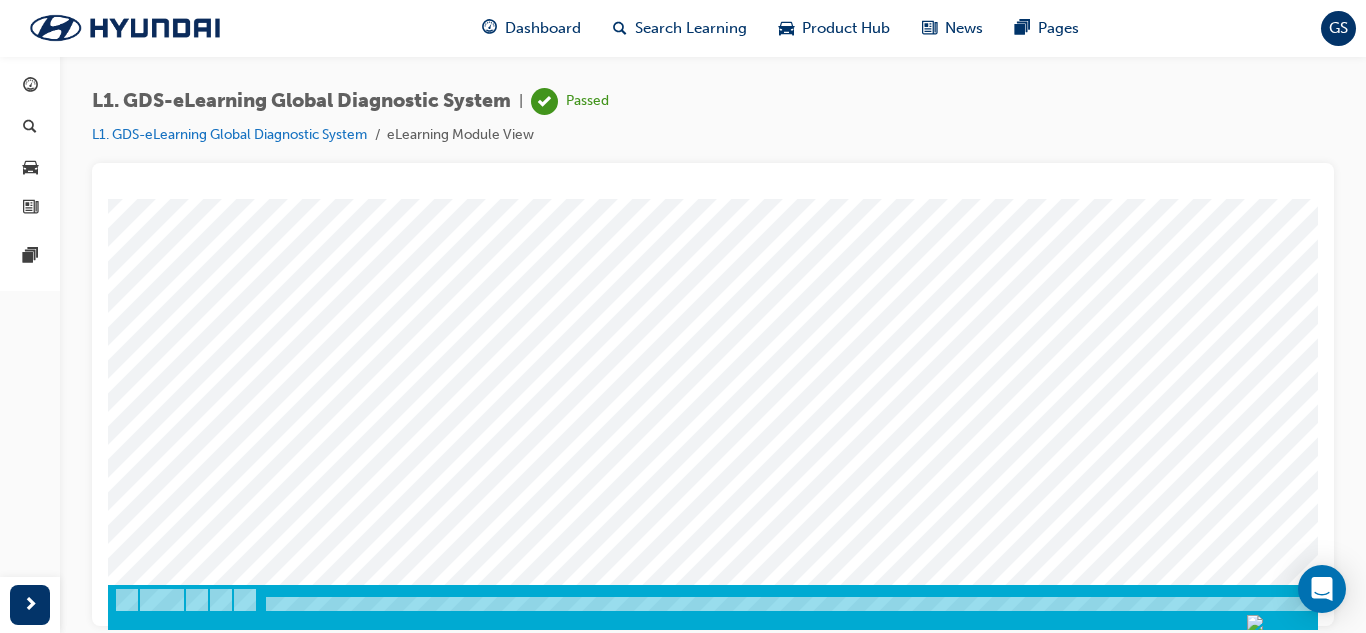 click at bounding box center [178, 2508] 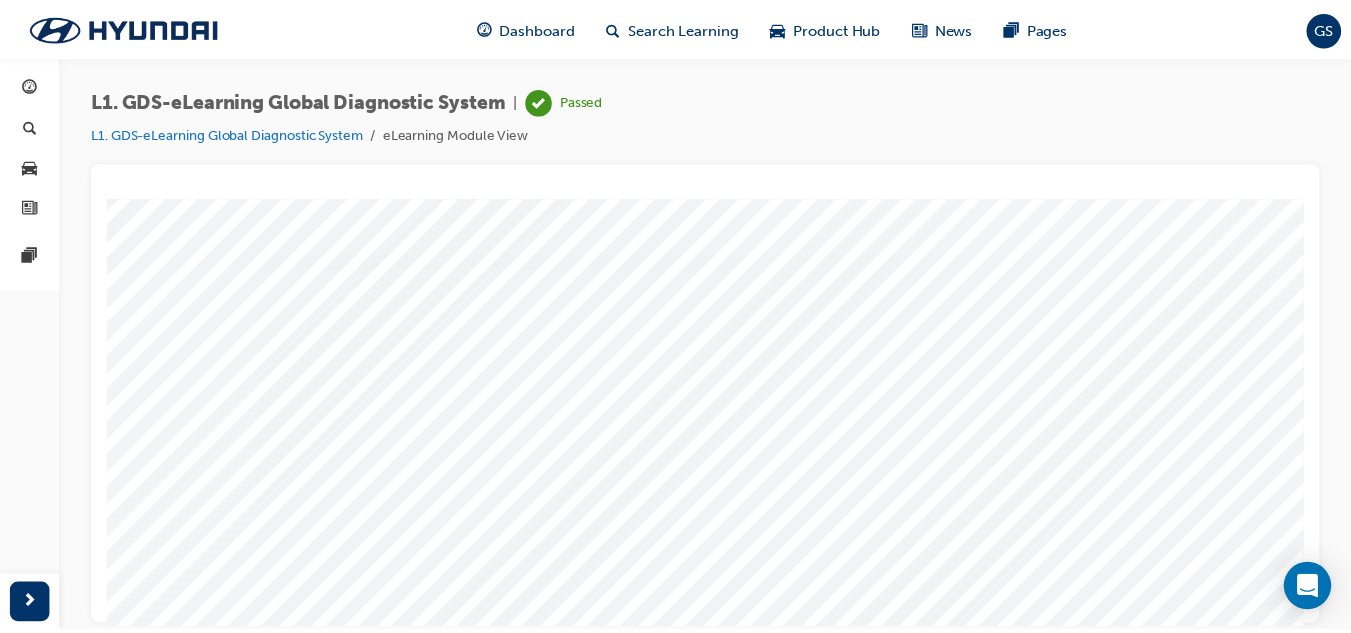 scroll, scrollTop: 134, scrollLeft: 0, axis: vertical 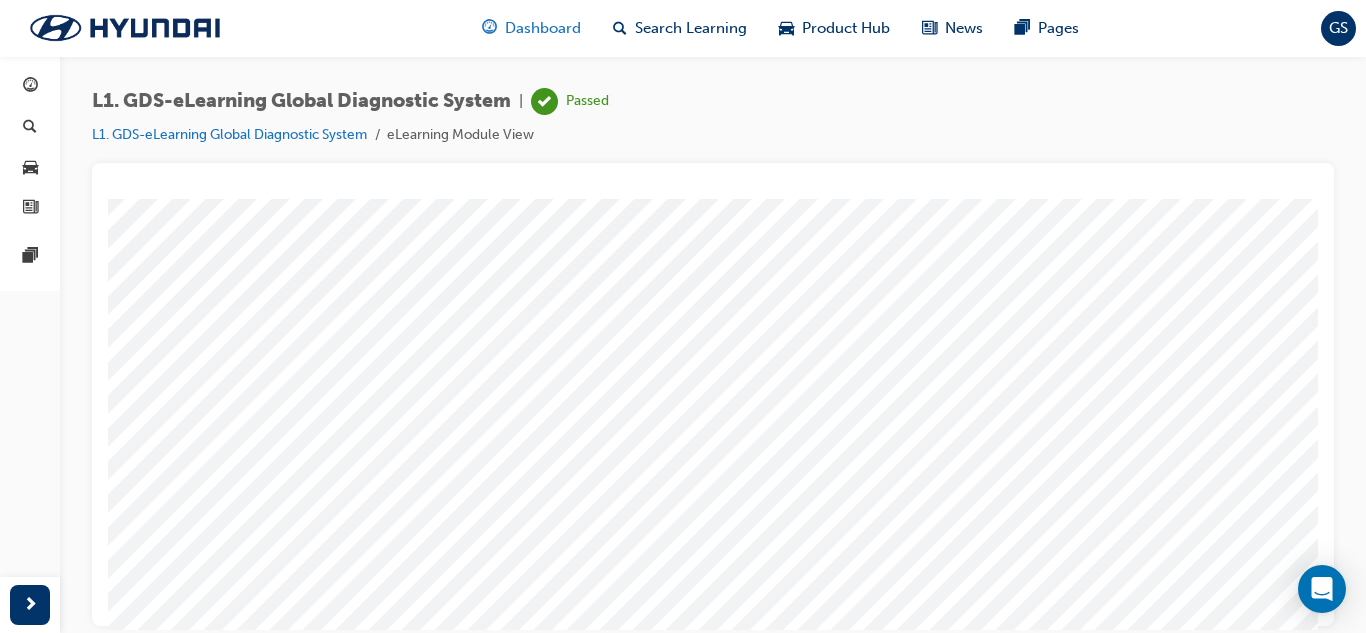 click on "Dashboard" at bounding box center (543, 28) 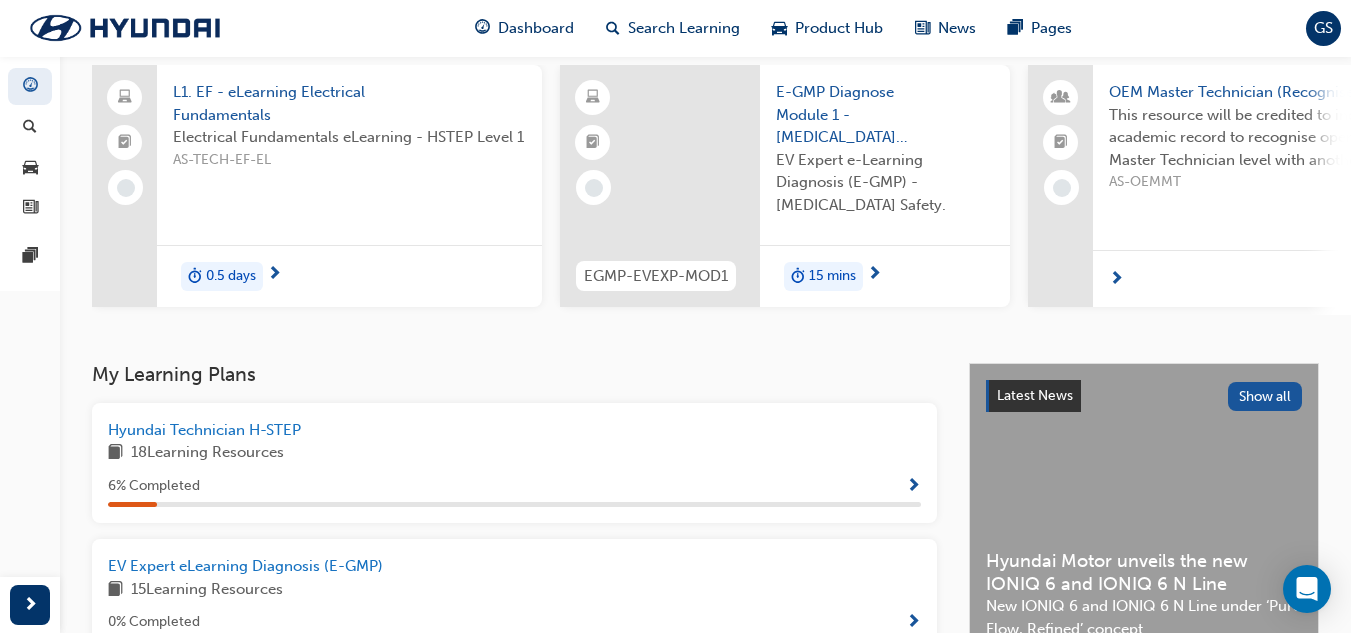 scroll, scrollTop: 0, scrollLeft: 0, axis: both 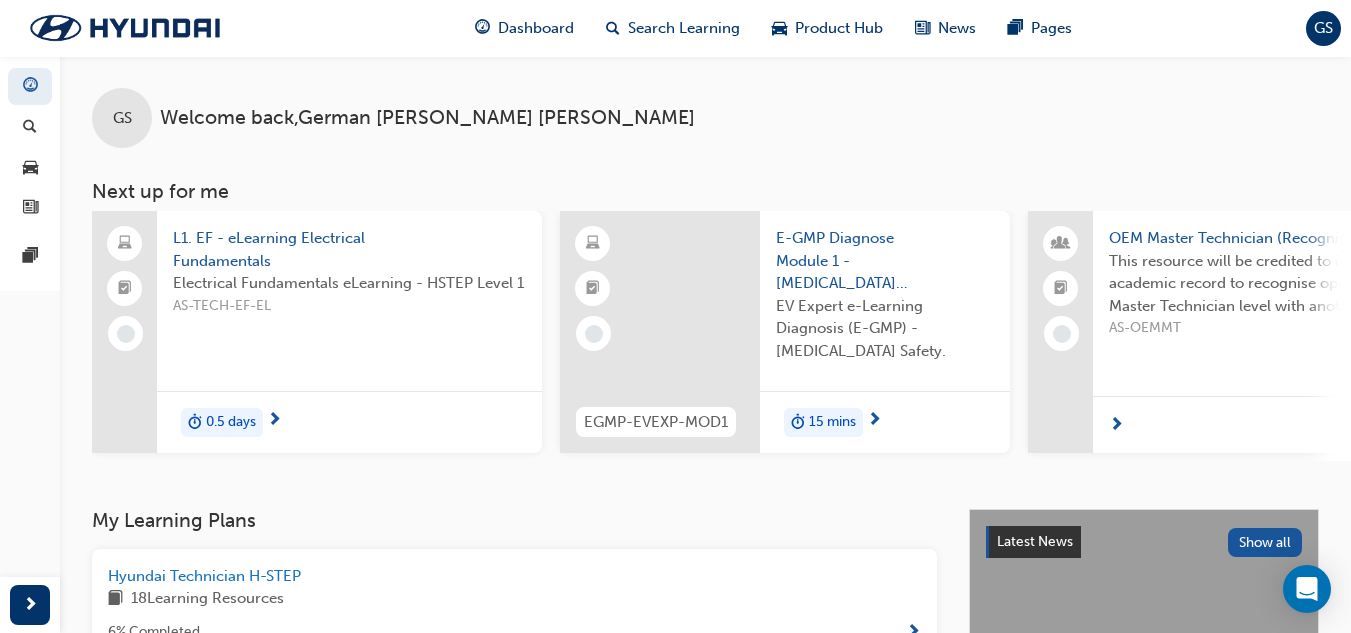 click on "GS" at bounding box center [1323, 28] 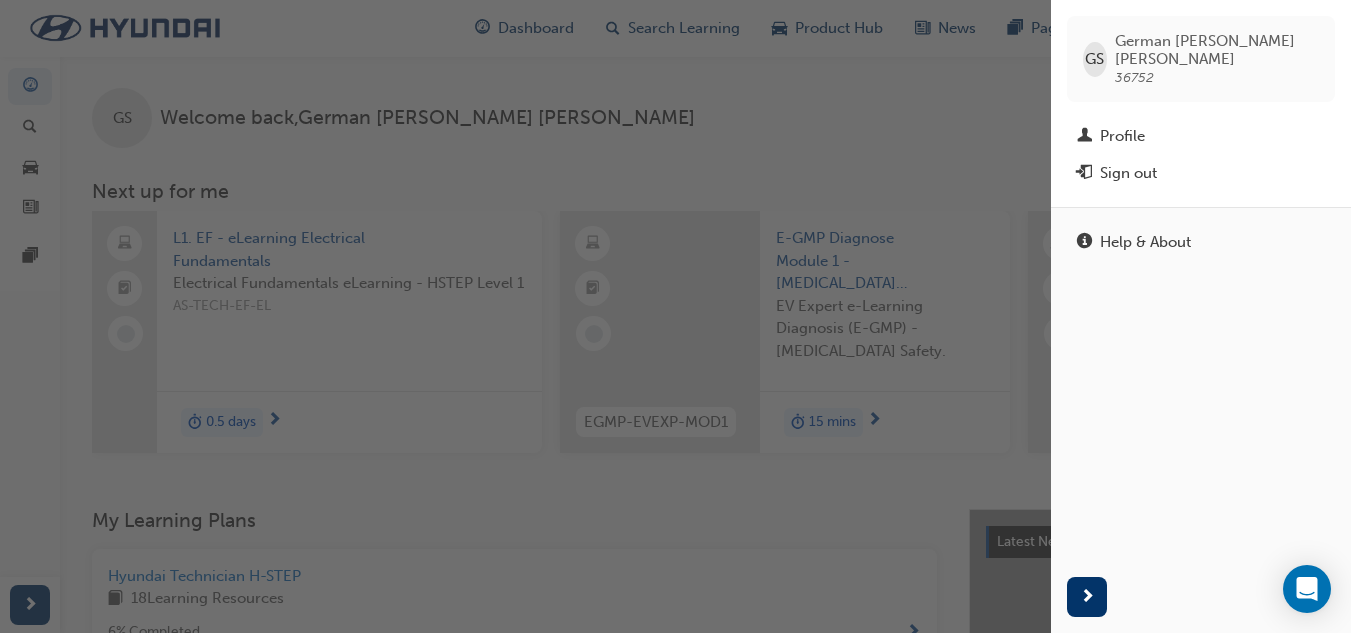 click on "GS" at bounding box center [1094, 59] 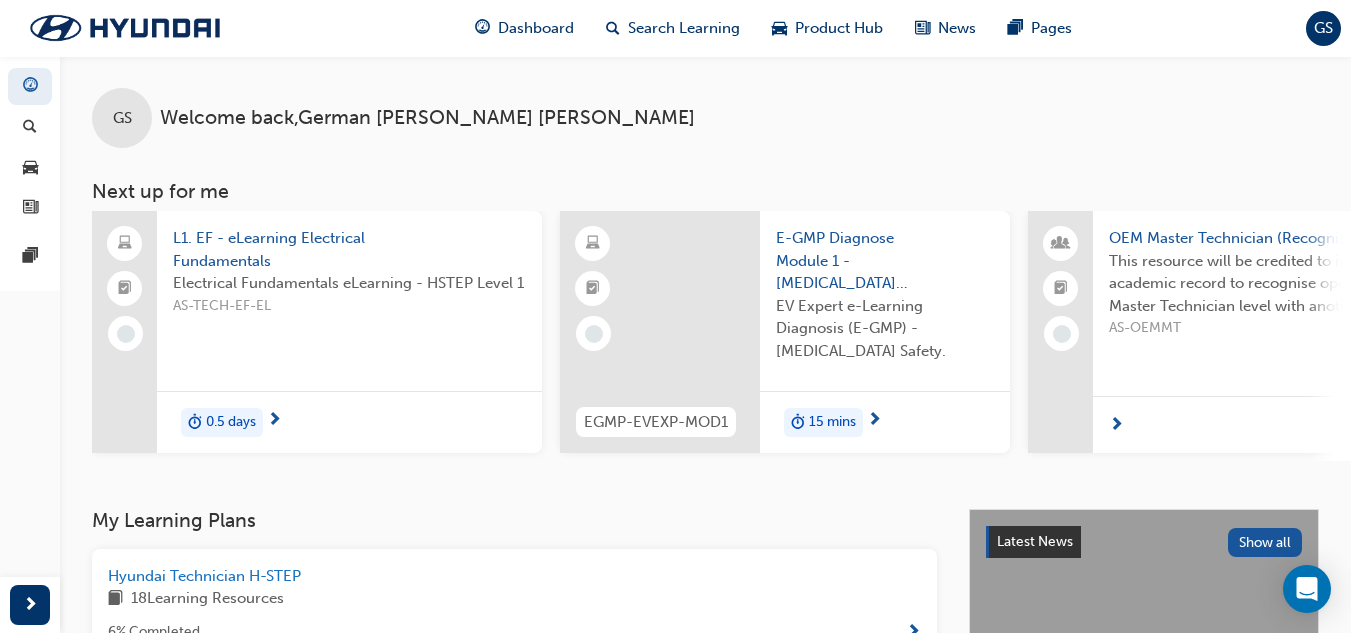click on "GS" at bounding box center (122, 118) 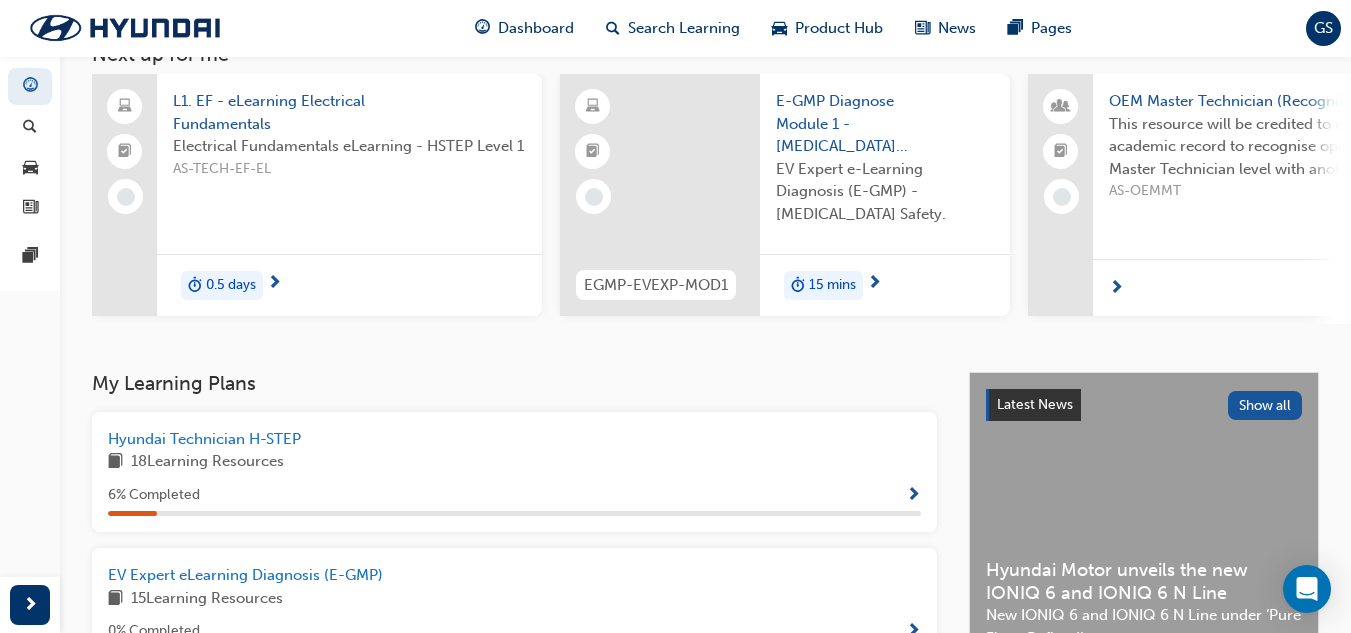 scroll, scrollTop: 198, scrollLeft: 0, axis: vertical 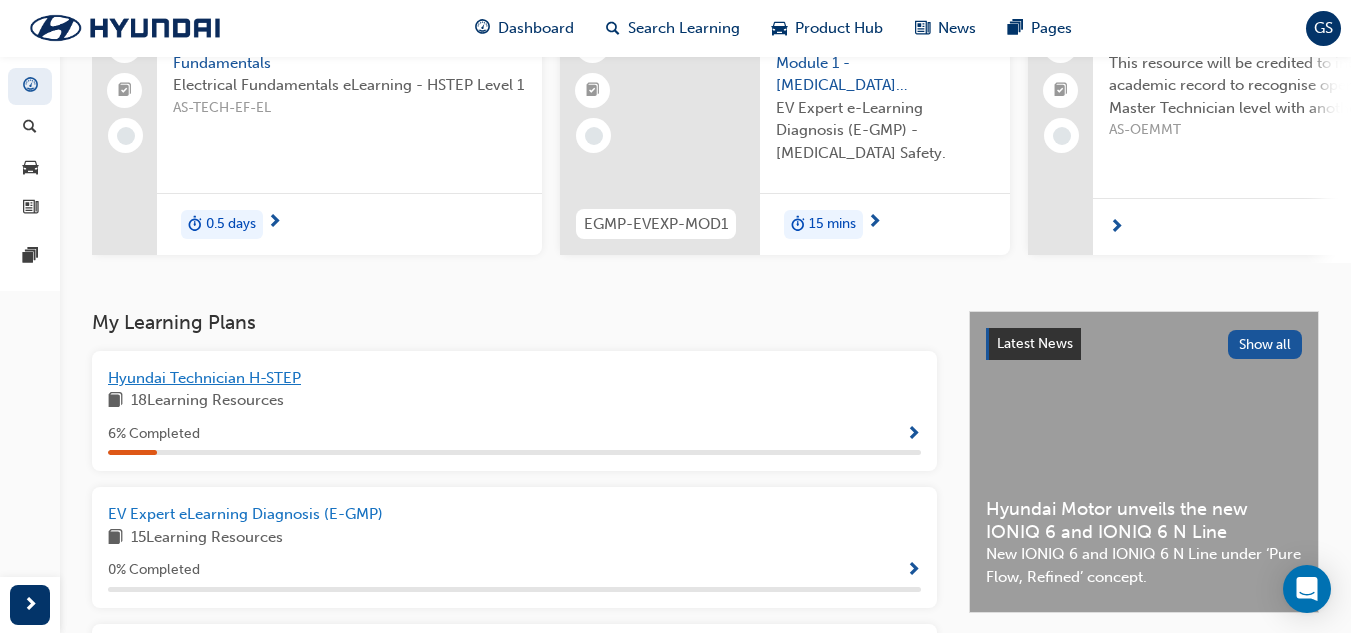 click on "Hyundai Technician H-STEP" at bounding box center (204, 378) 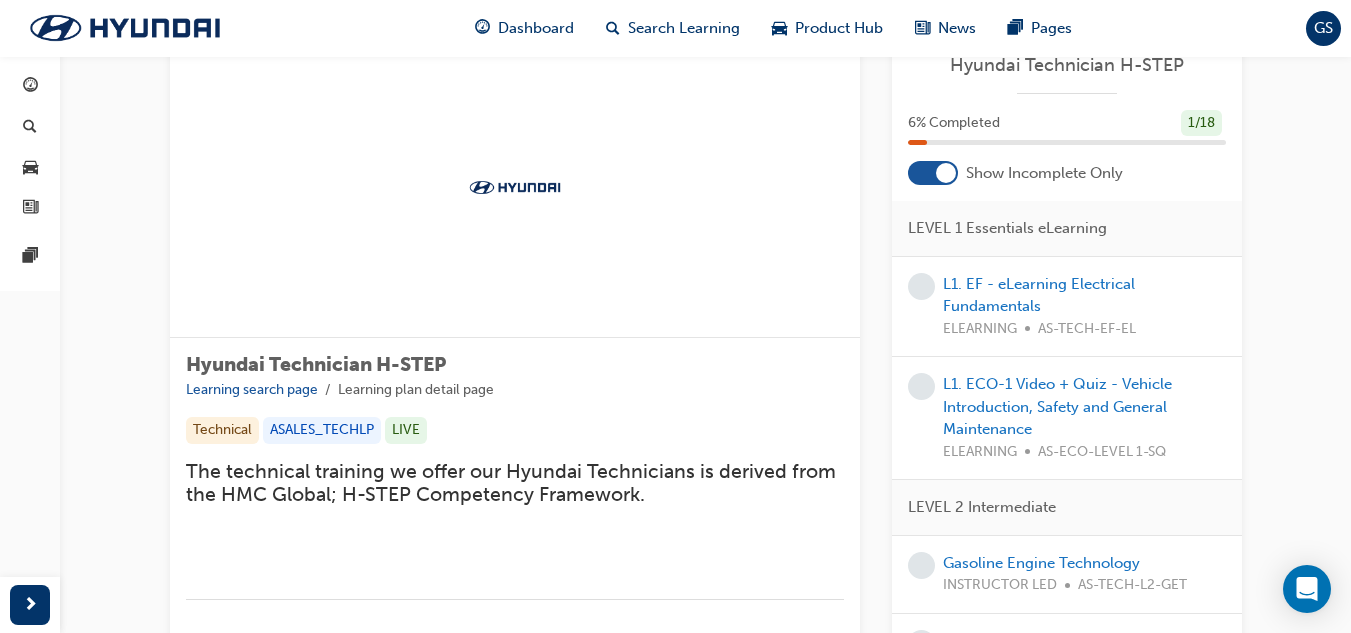 scroll, scrollTop: 0, scrollLeft: 0, axis: both 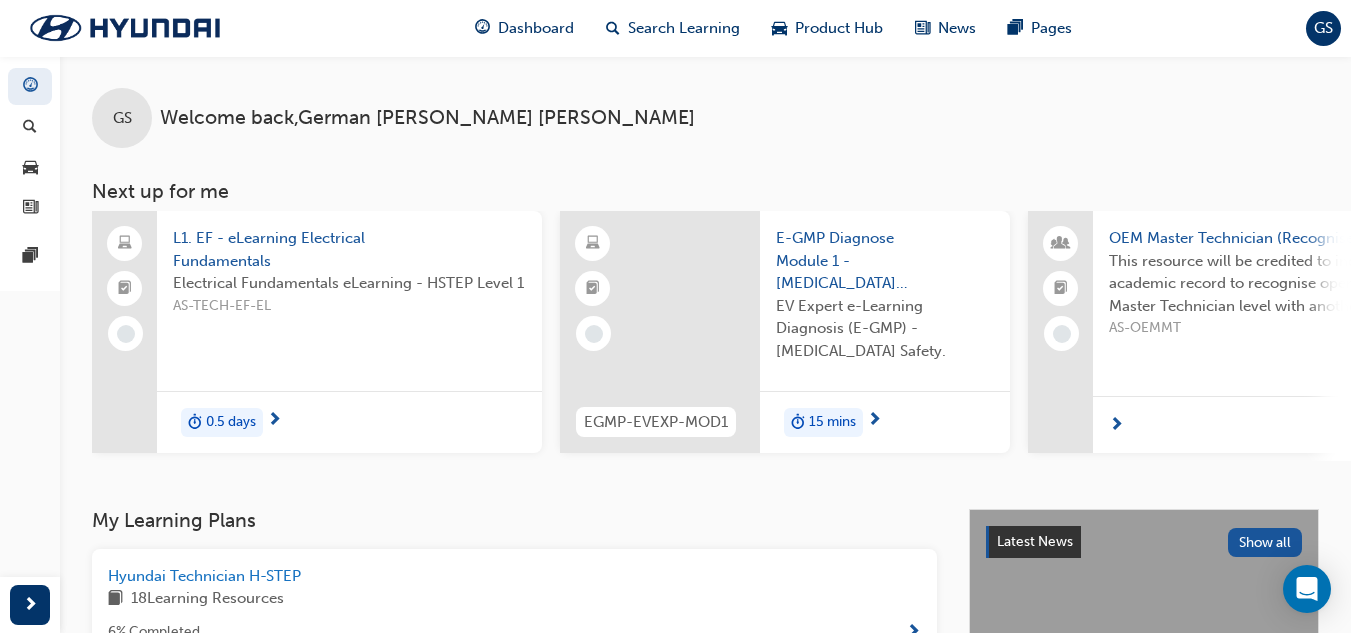 click on "Electrical Fundamentals eLearning - HSTEP Level 1 AS-TECH-EF-EL" at bounding box center [349, 312] 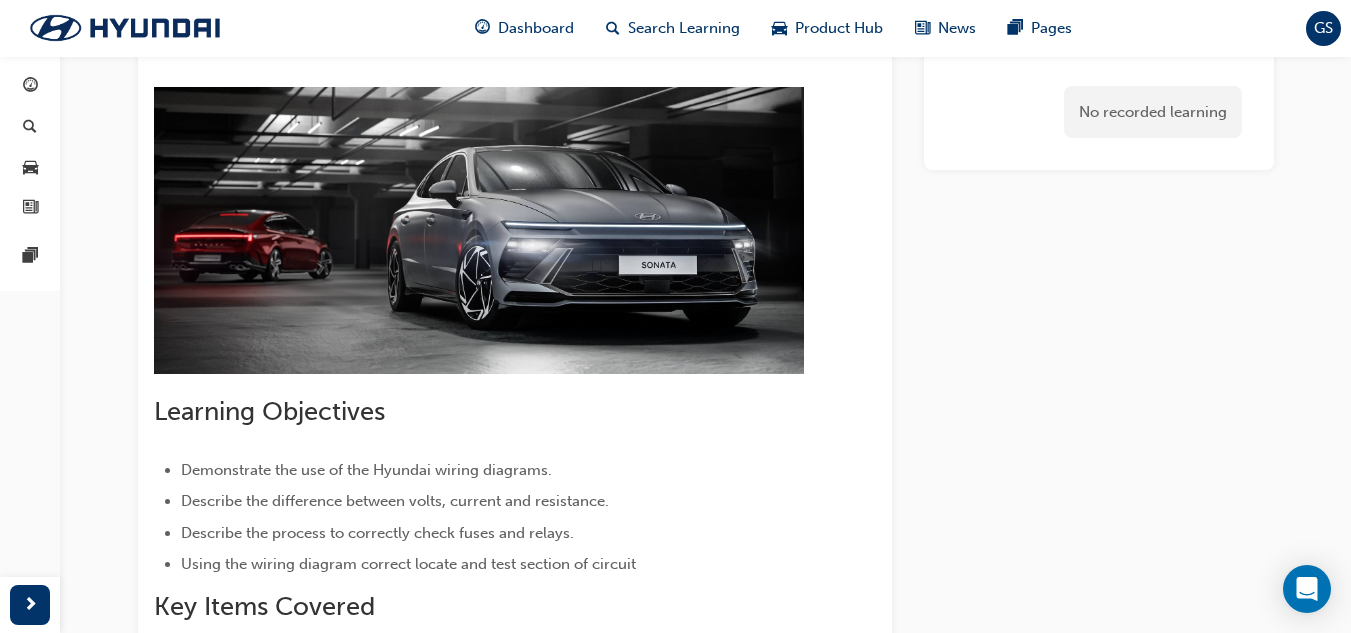 scroll, scrollTop: 0, scrollLeft: 0, axis: both 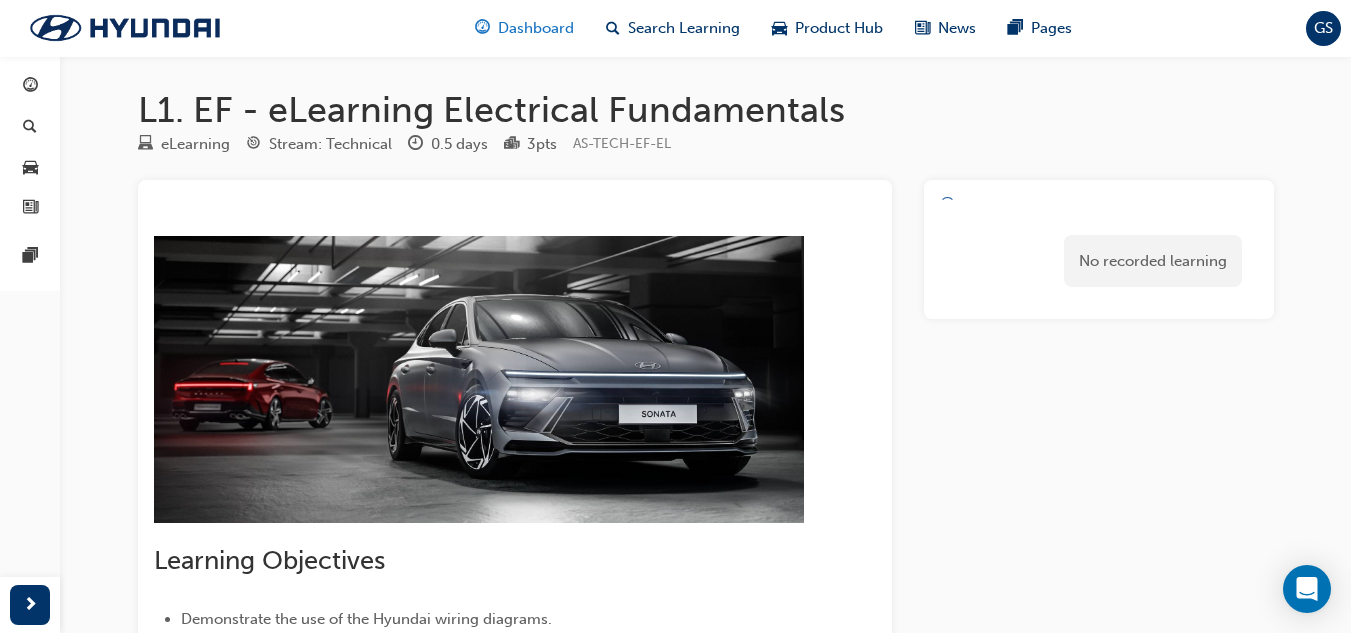 click on "Dashboard" at bounding box center (536, 28) 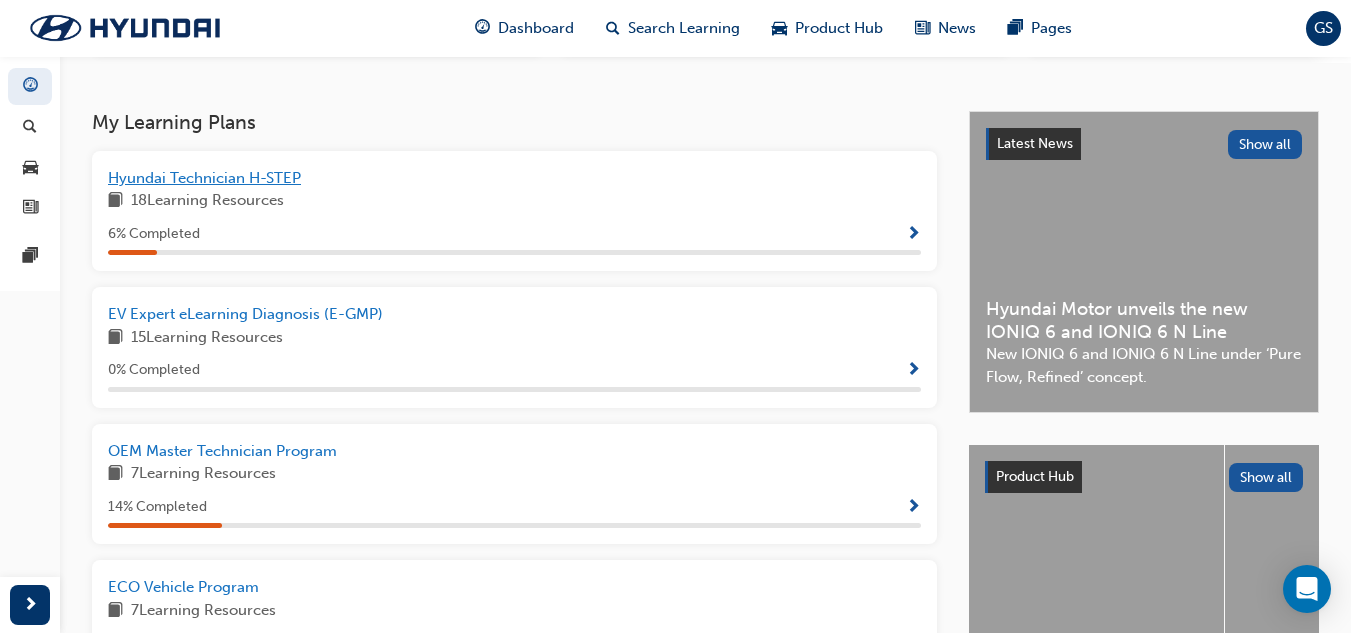 scroll, scrollTop: 0, scrollLeft: 0, axis: both 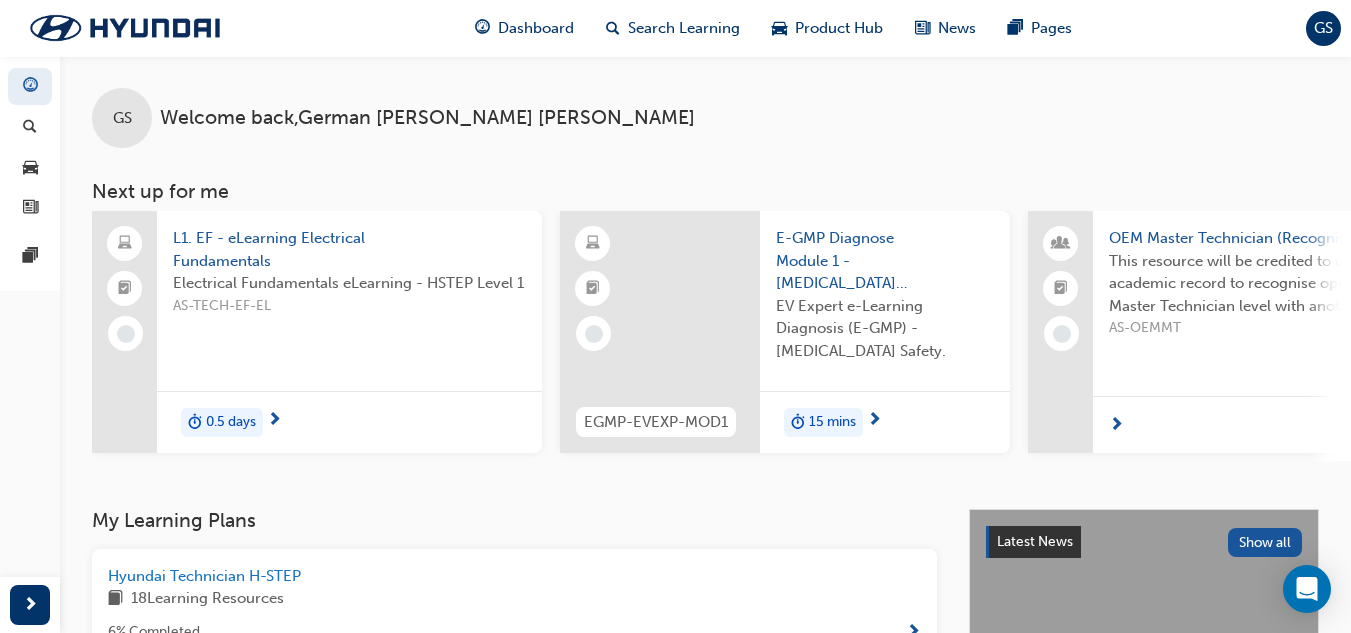 click on "GS" at bounding box center [1323, 28] 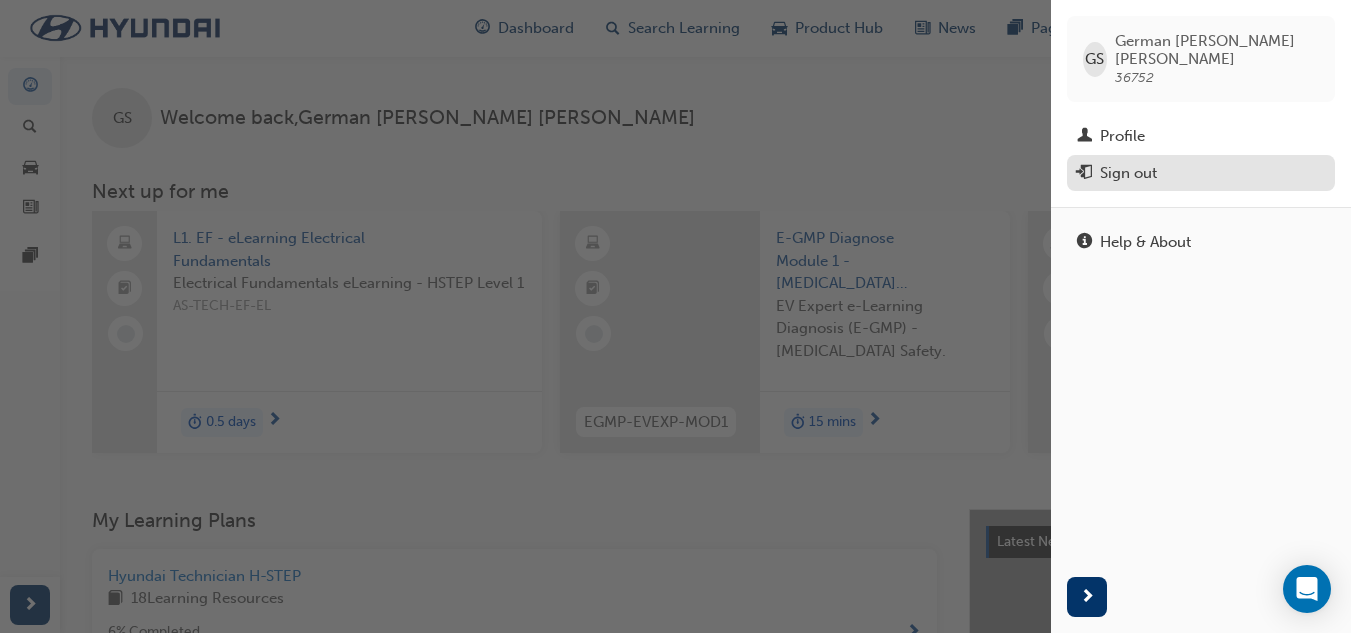 click on "Sign out" at bounding box center (1128, 173) 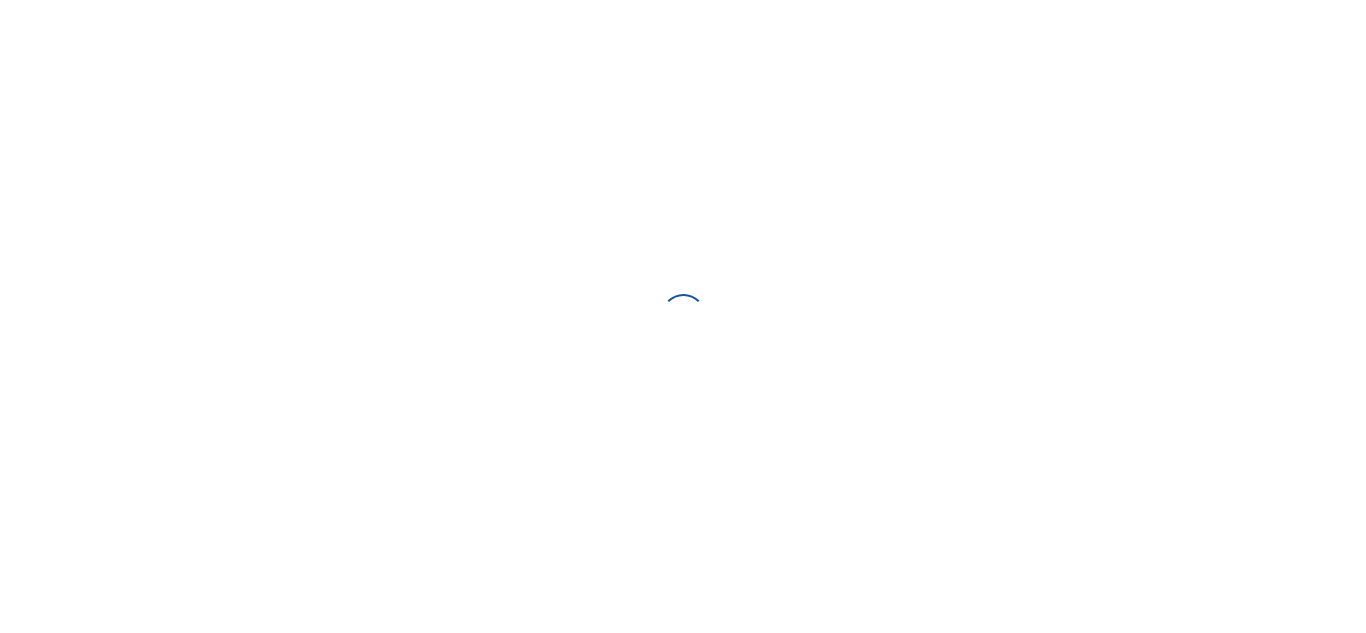 scroll, scrollTop: 0, scrollLeft: 0, axis: both 